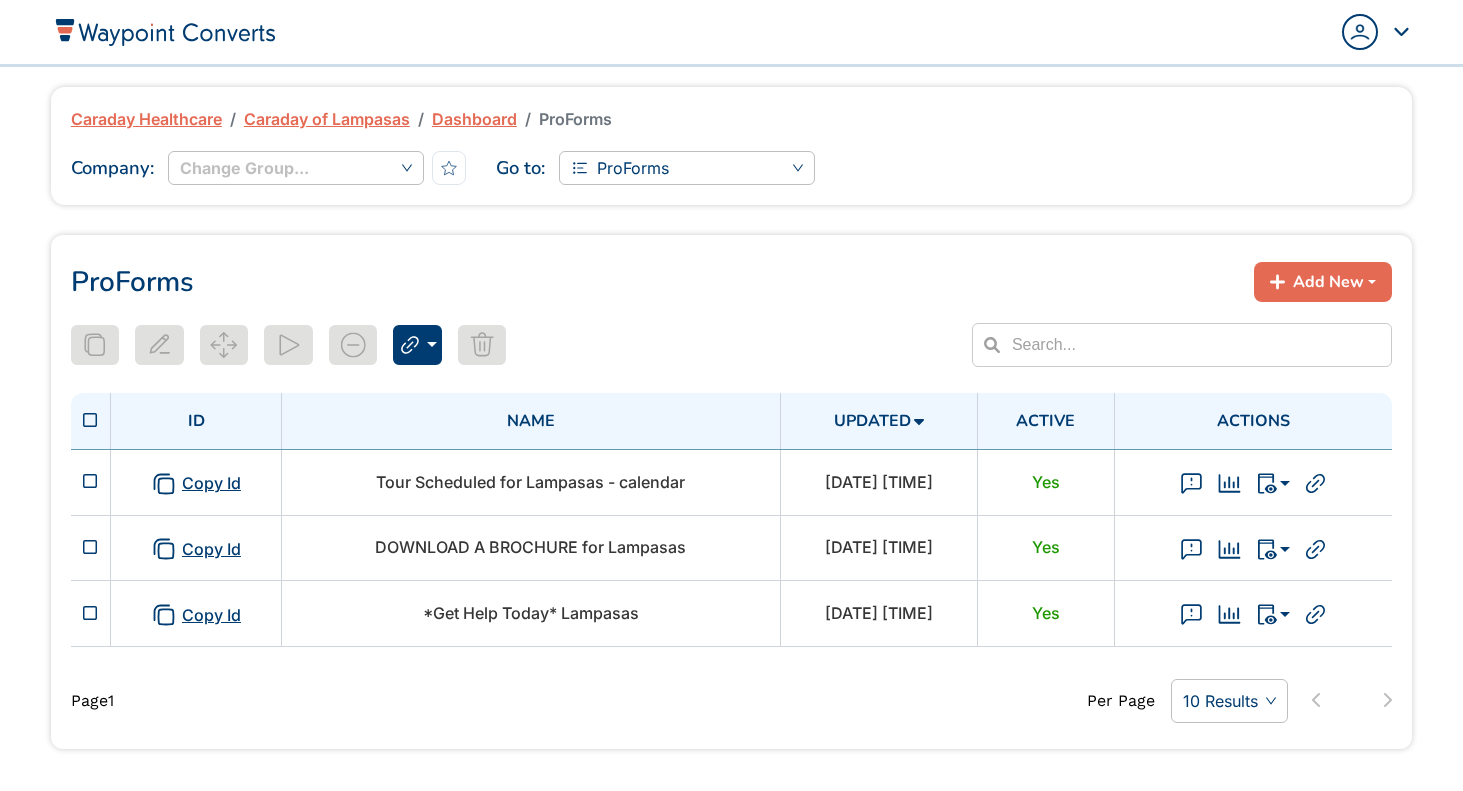 scroll, scrollTop: 0, scrollLeft: 0, axis: both 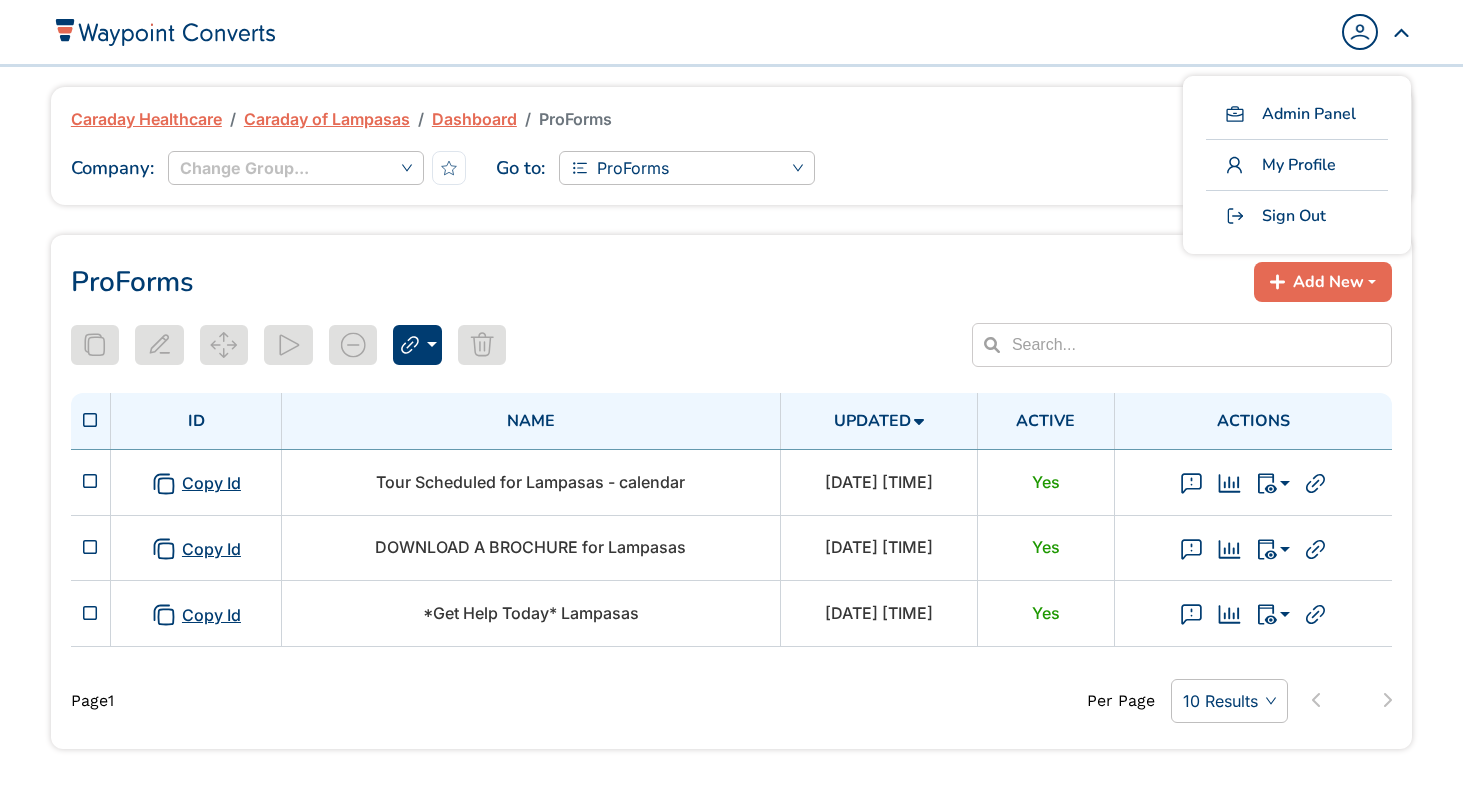 click at bounding box center [1376, 32] 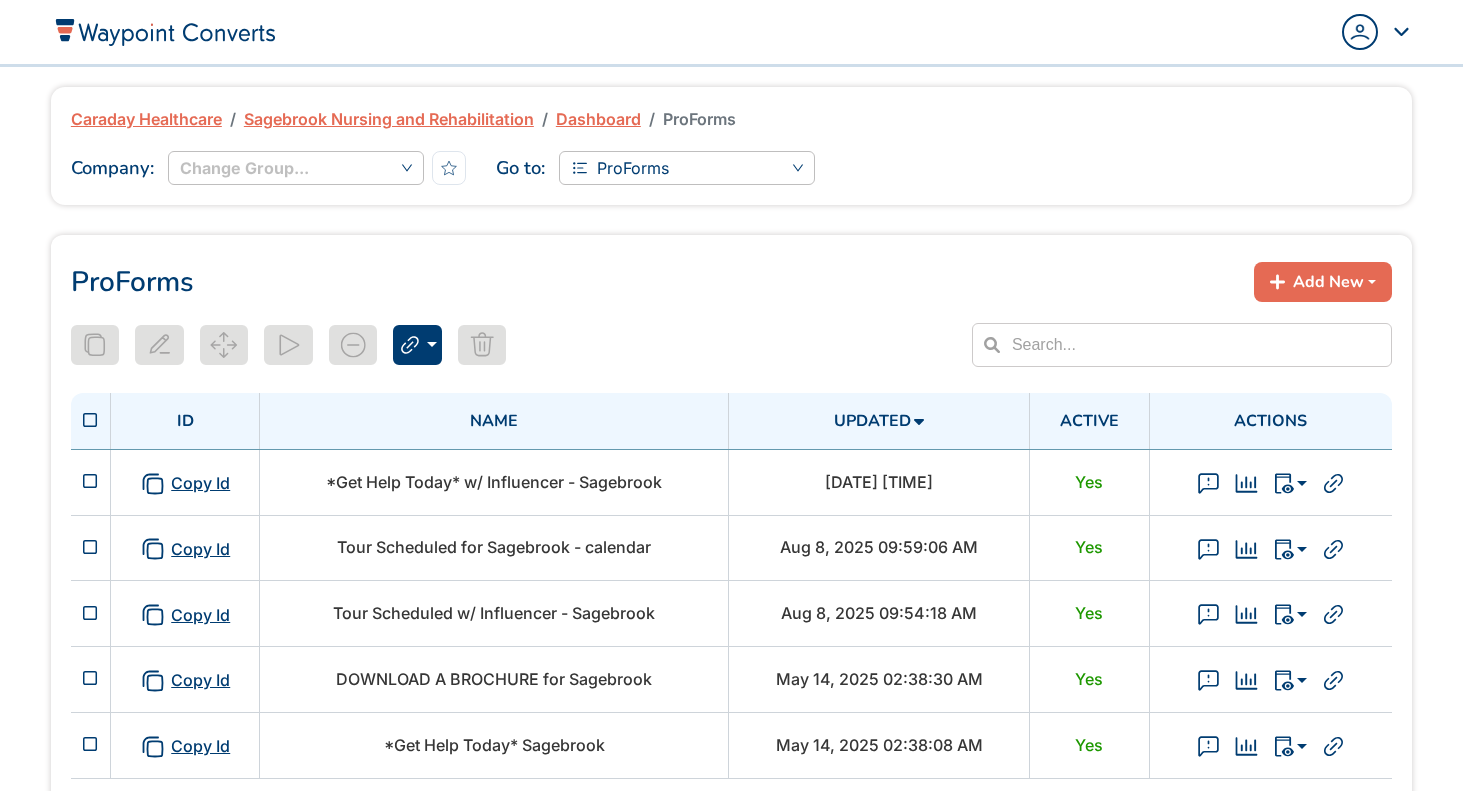 scroll, scrollTop: 0, scrollLeft: 0, axis: both 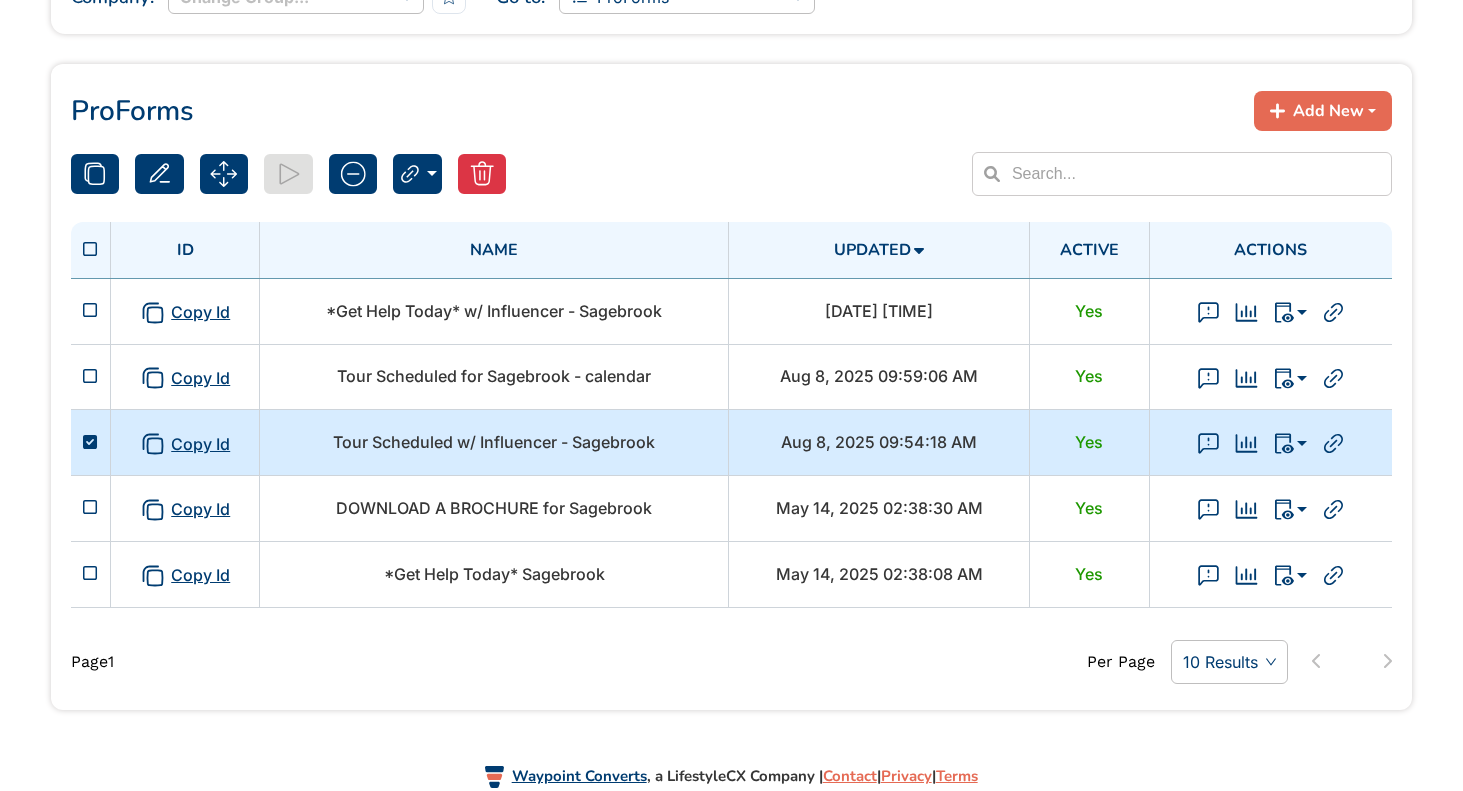 click on "Tour Scheduled w/ Influencer - Sagebrook" at bounding box center [494, 442] 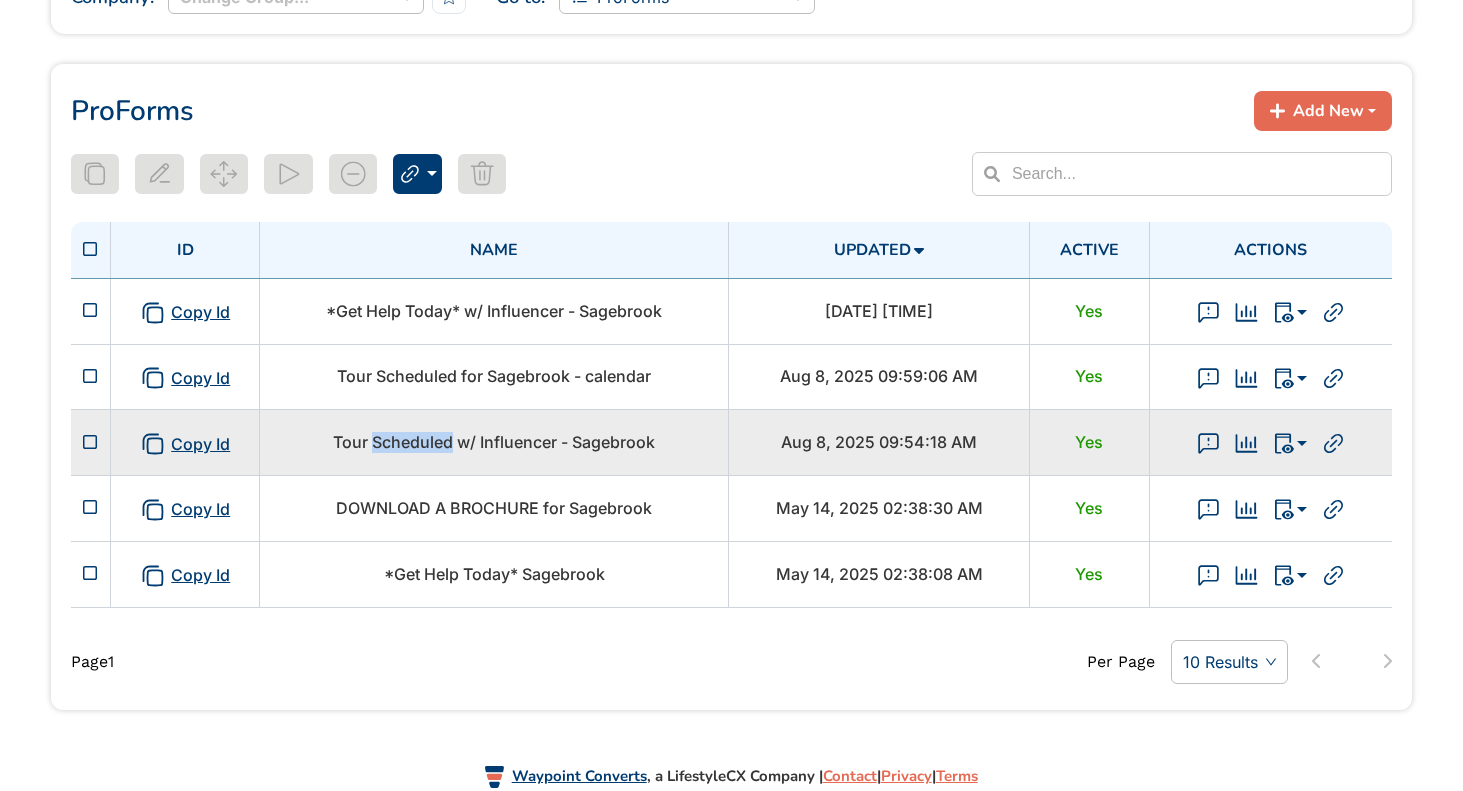 click on "Tour Scheduled w/ Influencer - Sagebrook" at bounding box center (494, 442) 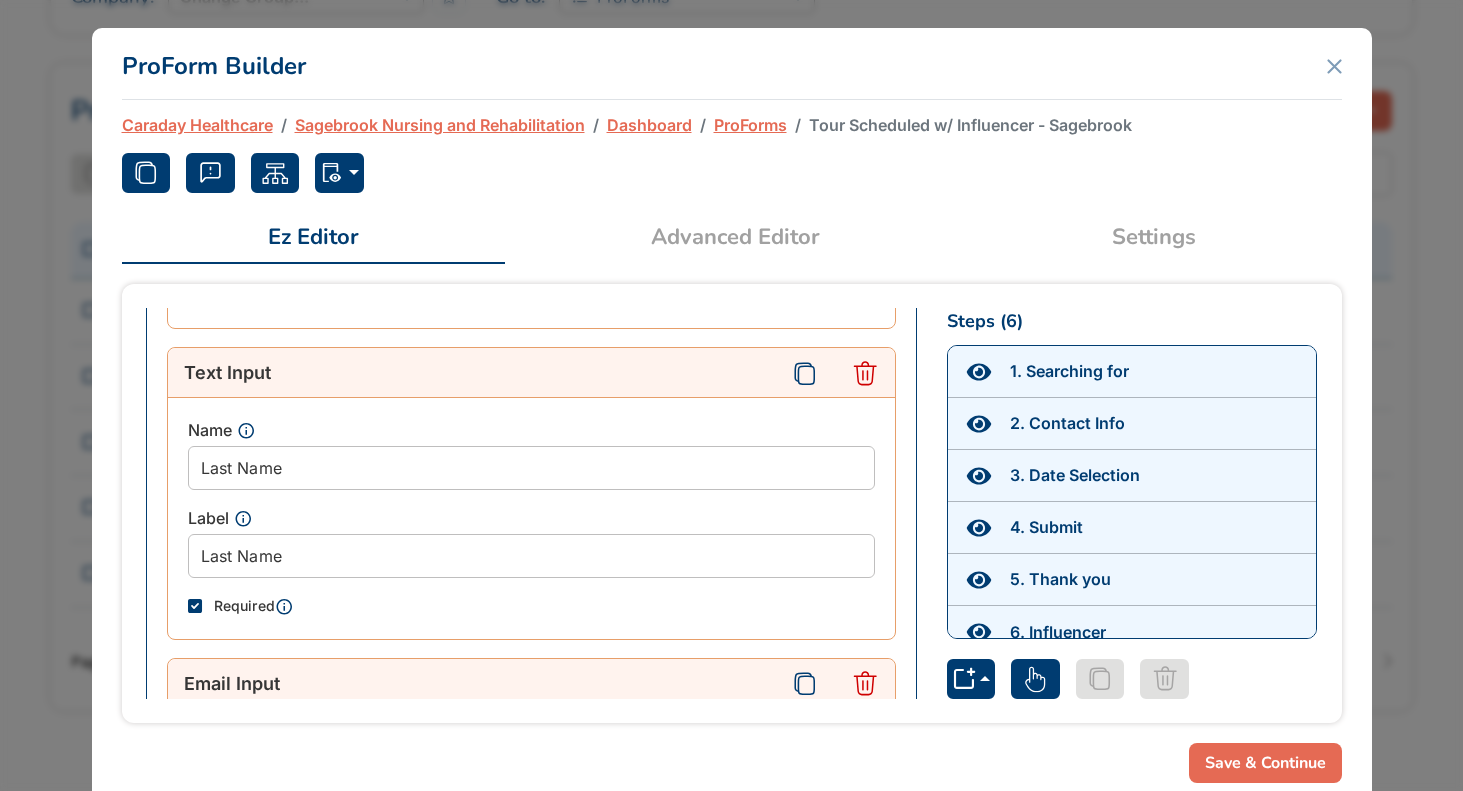 scroll, scrollTop: 2209, scrollLeft: 0, axis: vertical 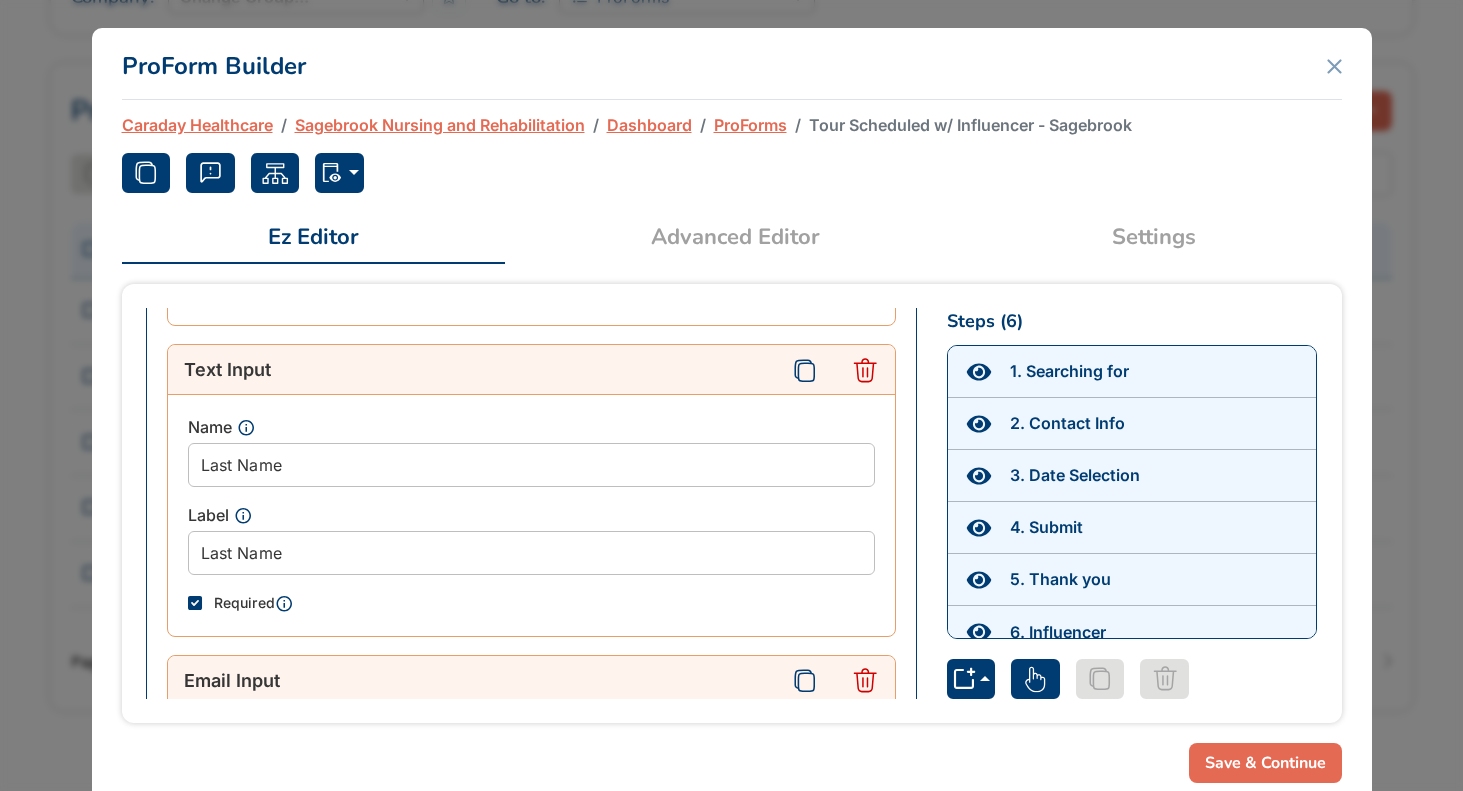 click on "4 .   Submit" at bounding box center (1046, 527) 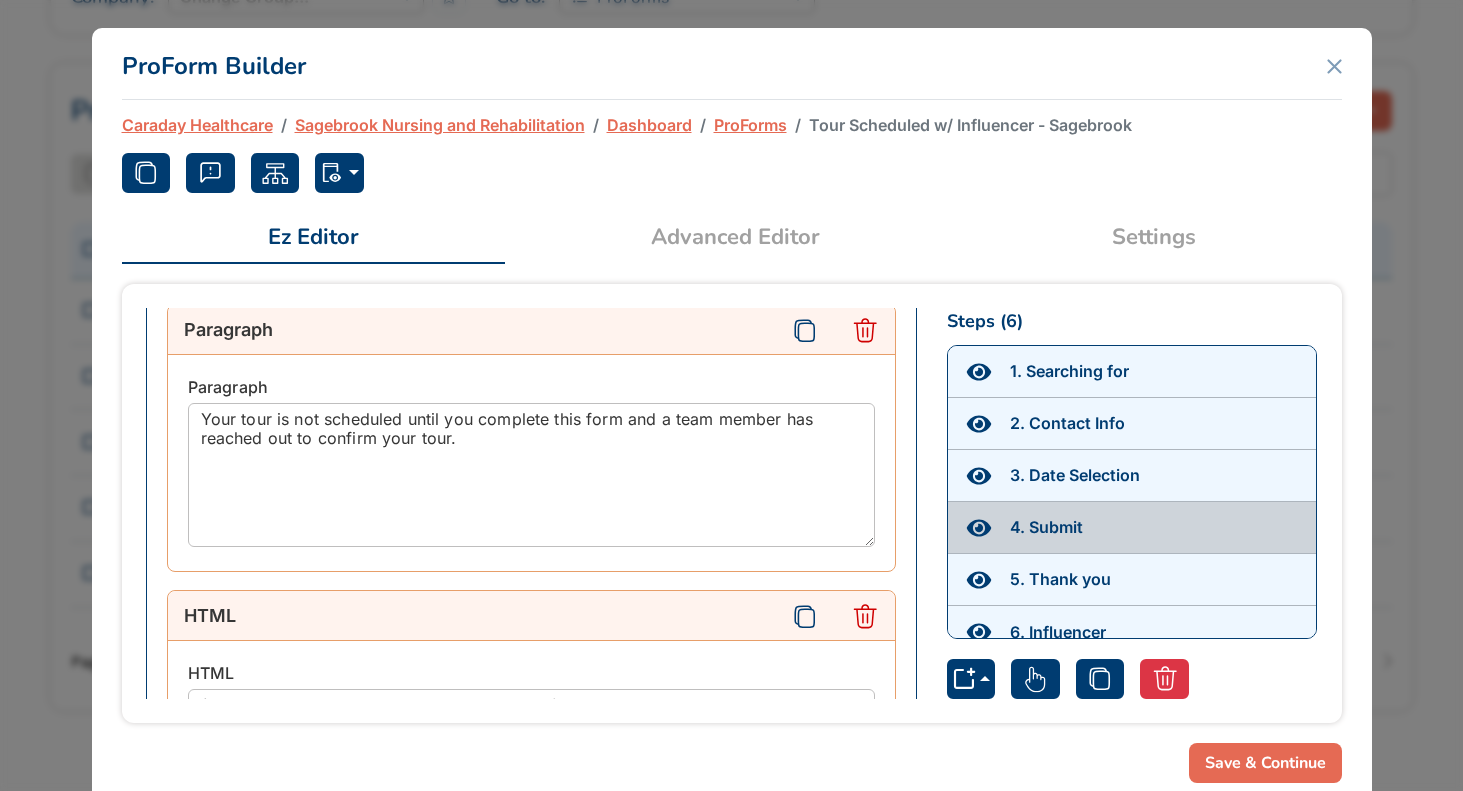scroll, scrollTop: 3977, scrollLeft: 0, axis: vertical 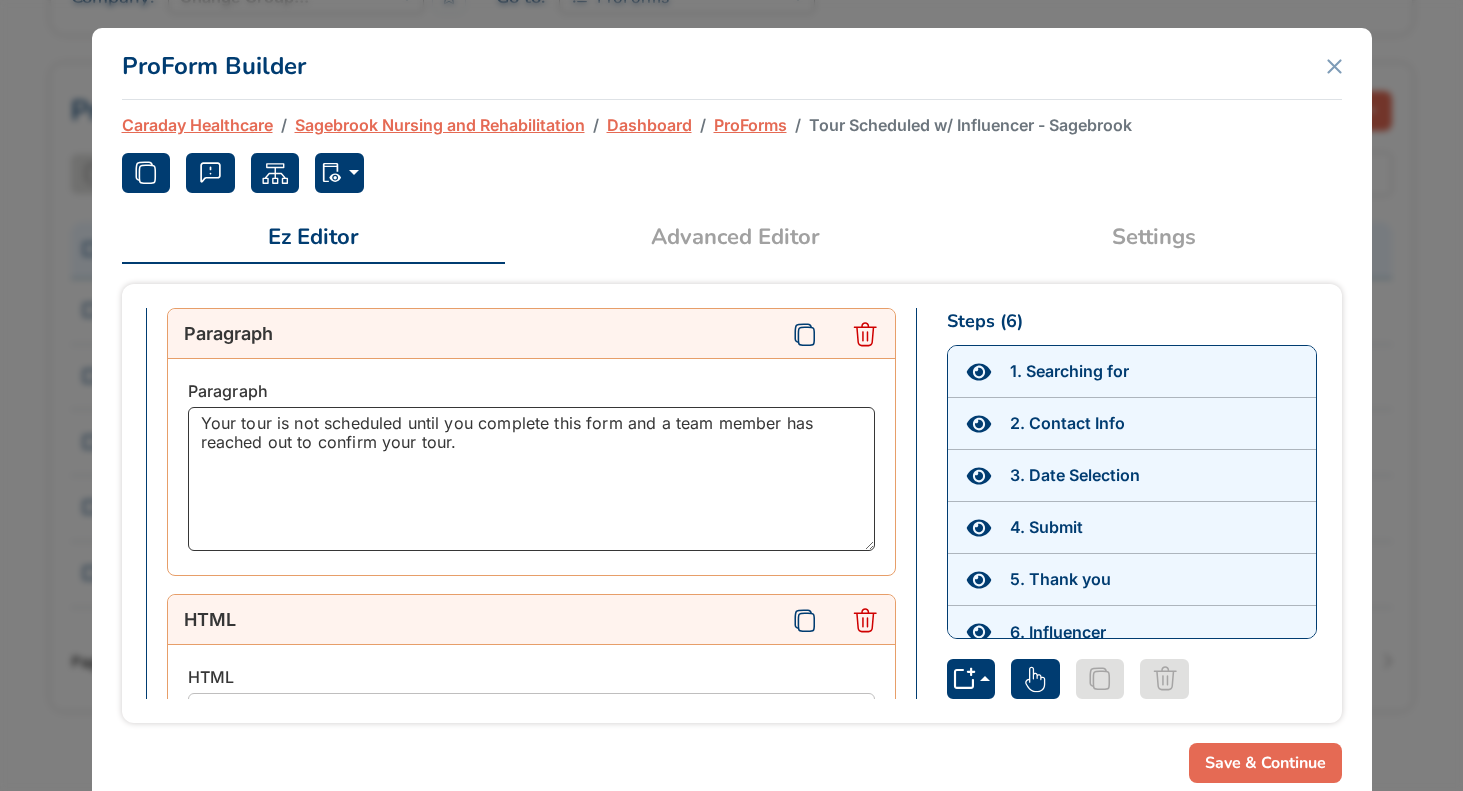 click on "Your tour is not scheduled until you complete this form and a team member has reached out to confirm your tour." at bounding box center (531, 479) 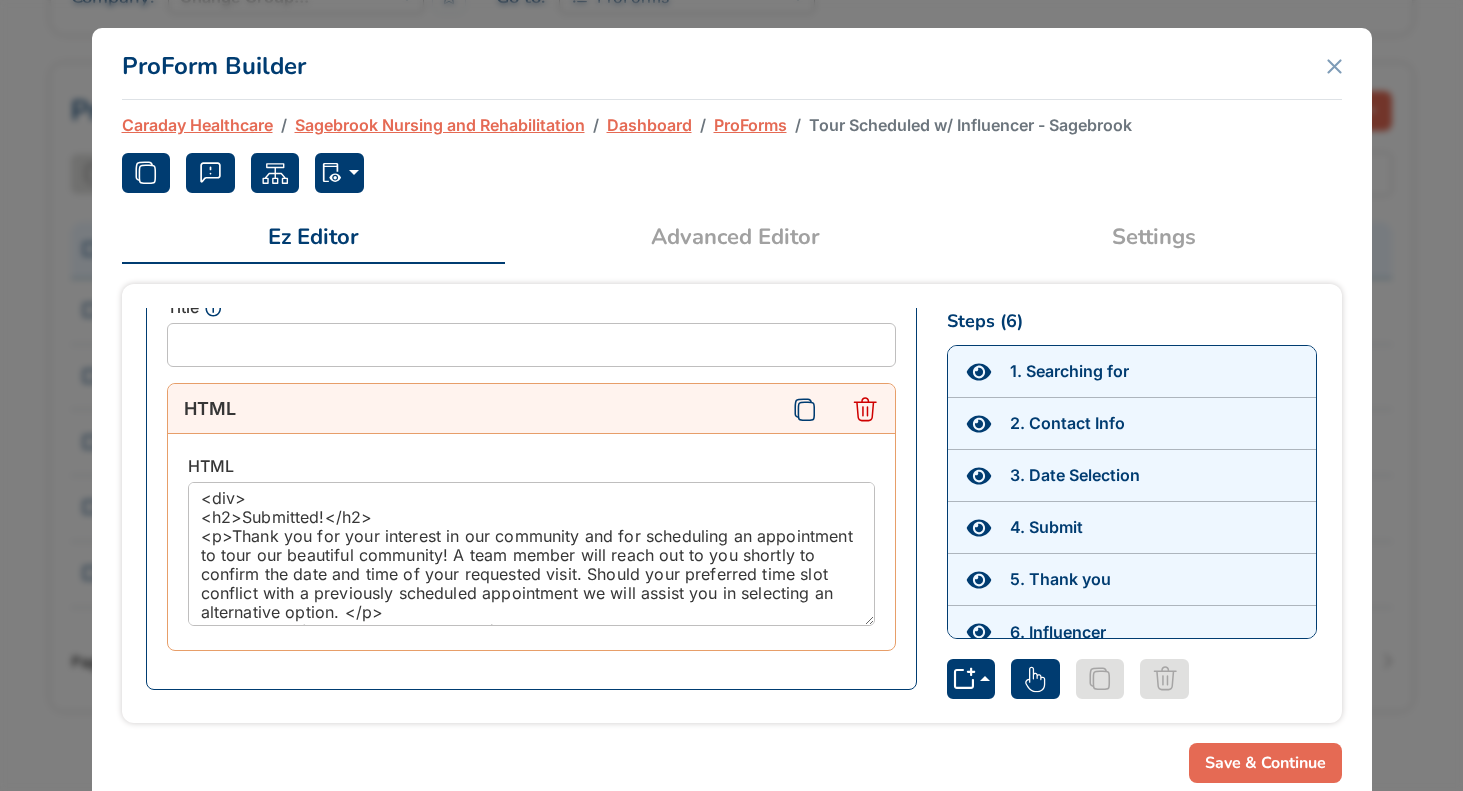 scroll, scrollTop: 8265, scrollLeft: 0, axis: vertical 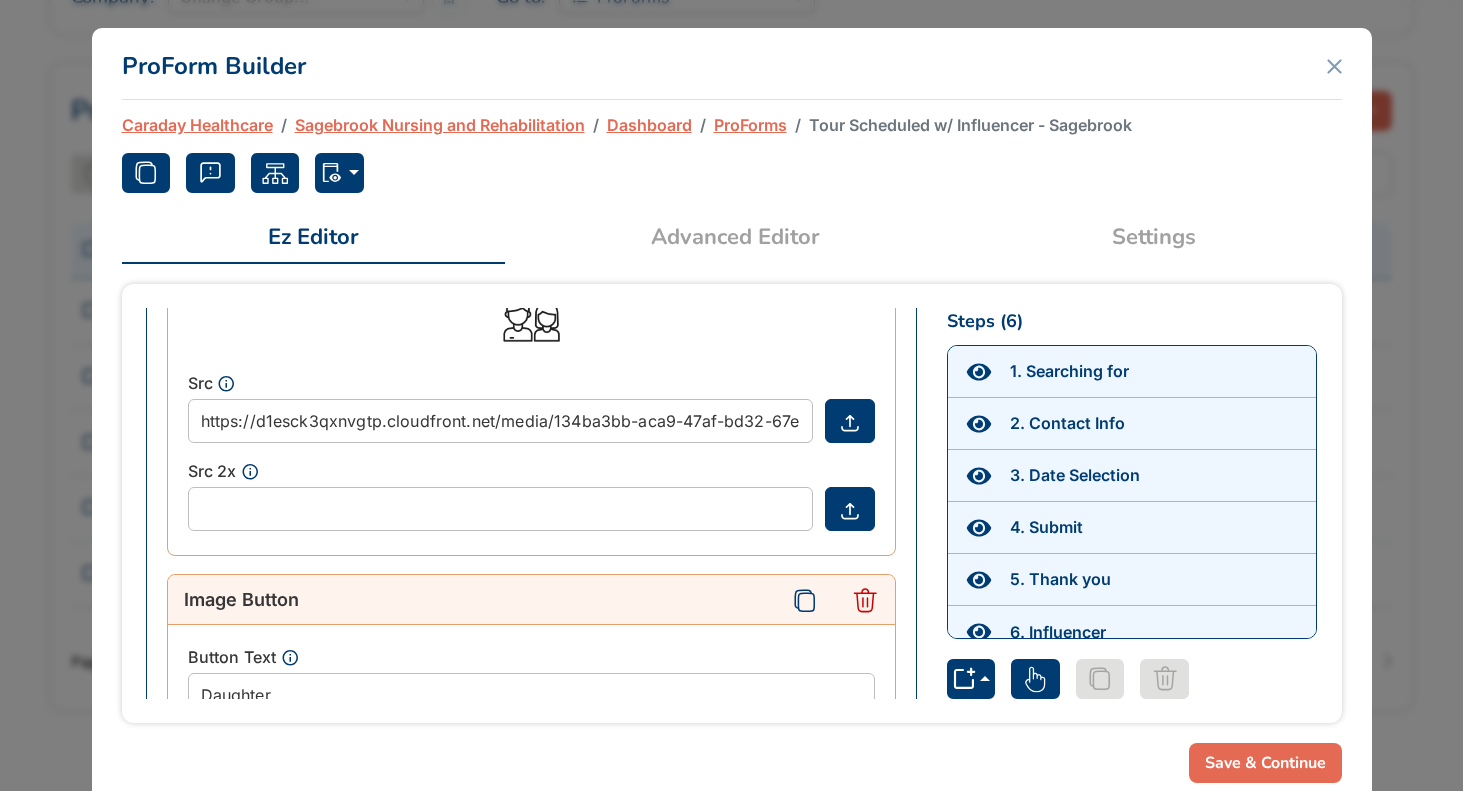 click on "Advanced Editor" at bounding box center [735, 237] 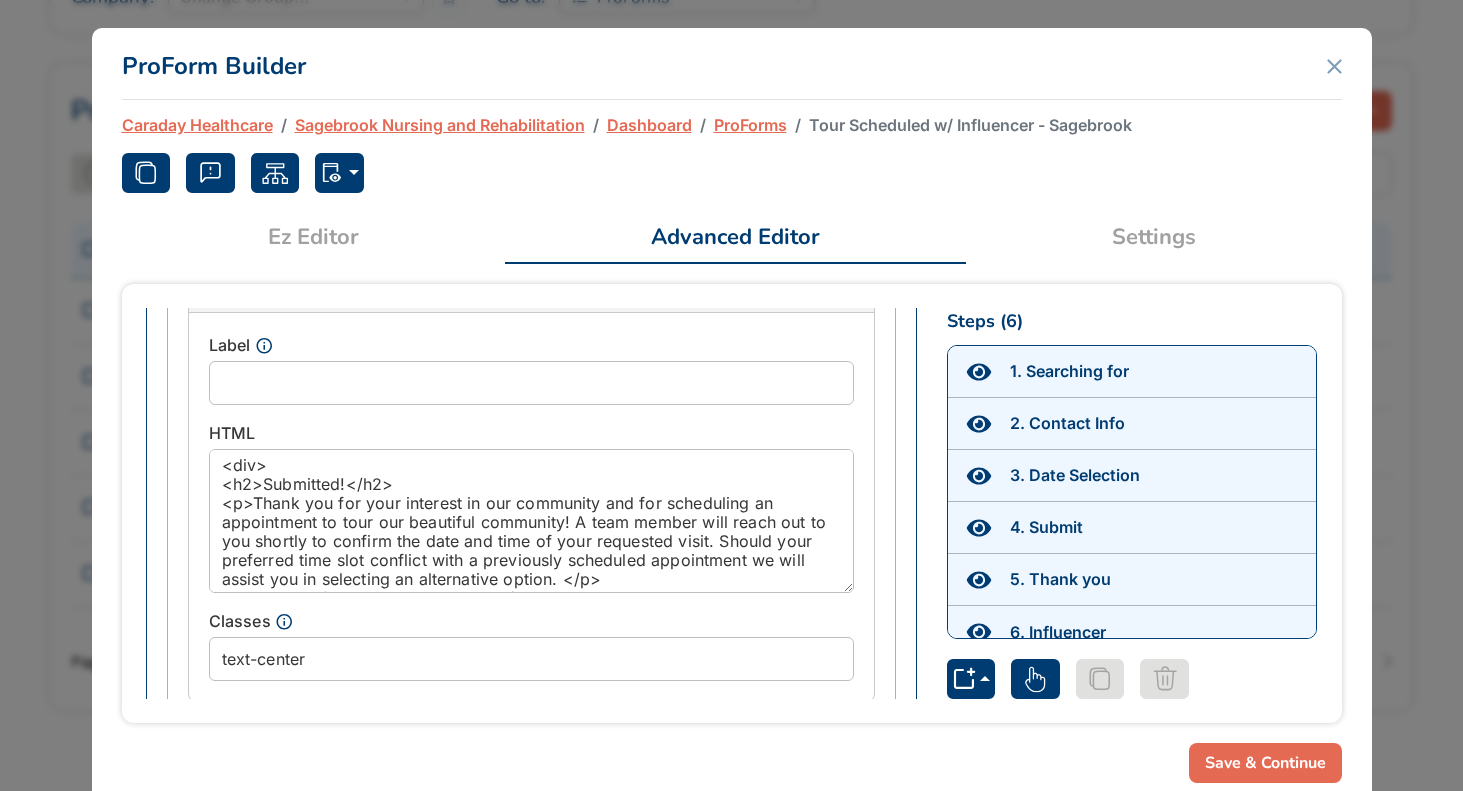 scroll, scrollTop: 9988, scrollLeft: 0, axis: vertical 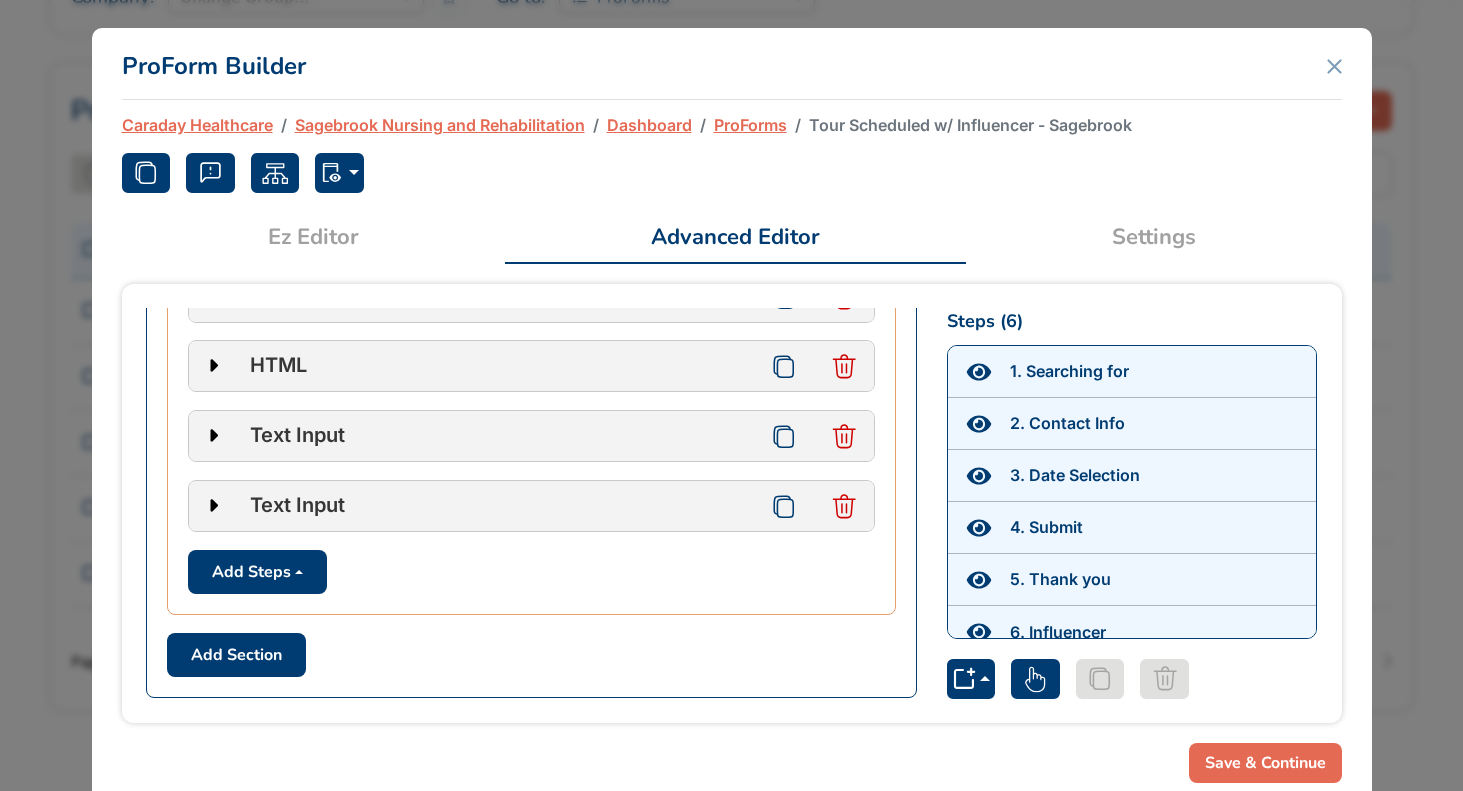 click on "Settings" at bounding box center (1154, 237) 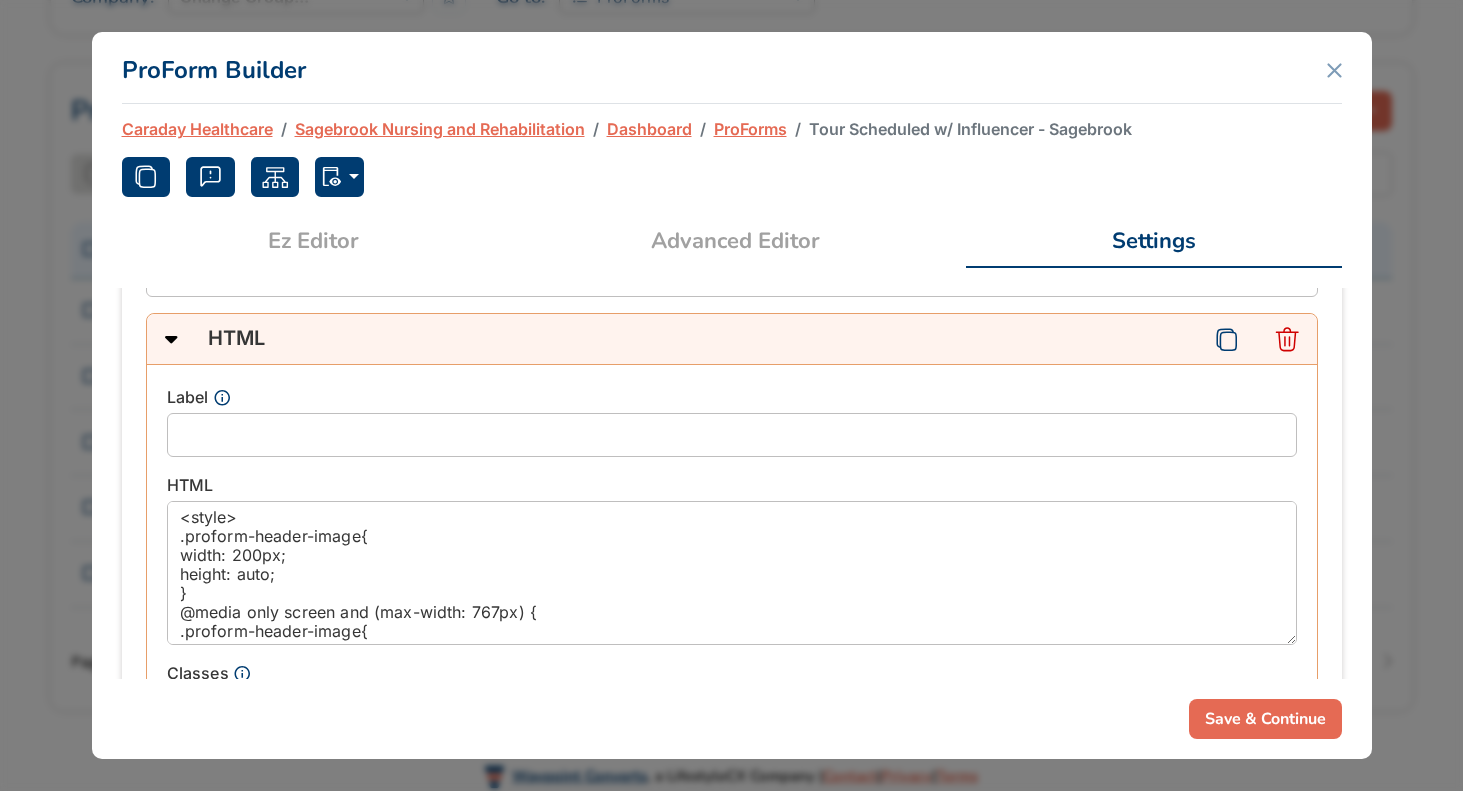 scroll, scrollTop: 820, scrollLeft: 0, axis: vertical 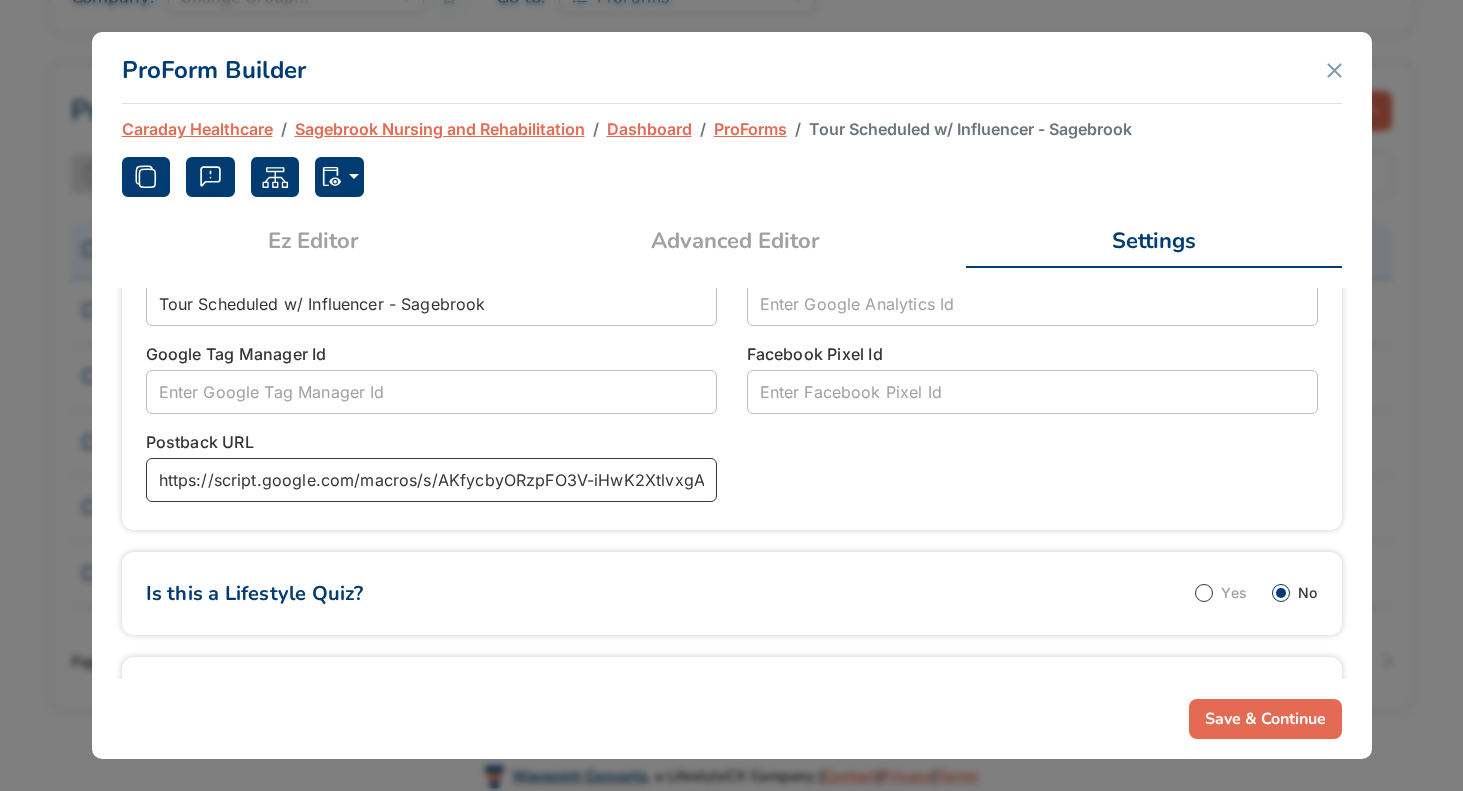 click on "https://script.google.com/macros/s/AKfycbyORzpFO3V-iHwK2XtlvxgApj0xgFkP_rljJoUnU3EgZp3RCzPYy3_uSwk2NeFAb75iQA/exec?gid=0" at bounding box center (431, 480) 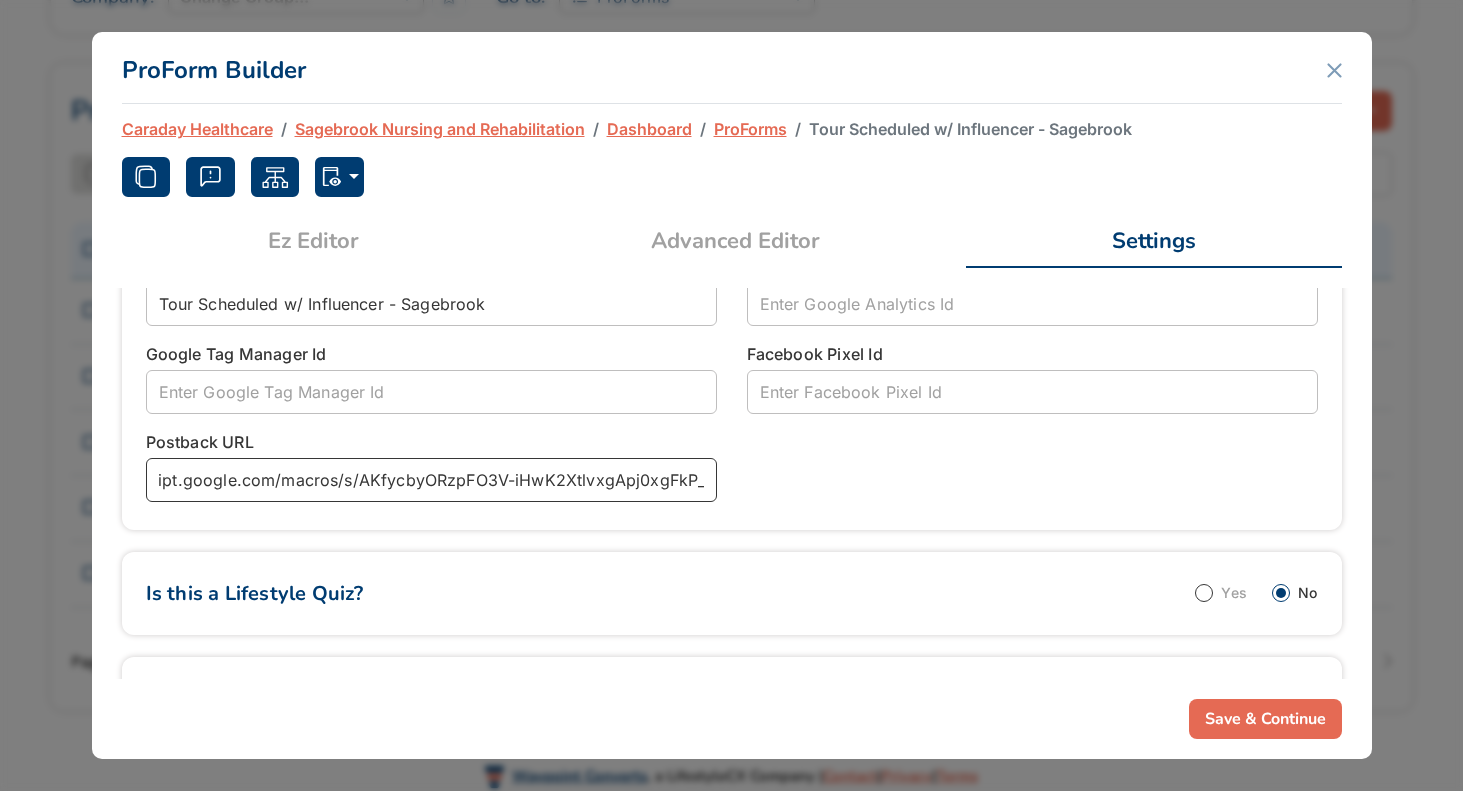 scroll, scrollTop: 0, scrollLeft: 0, axis: both 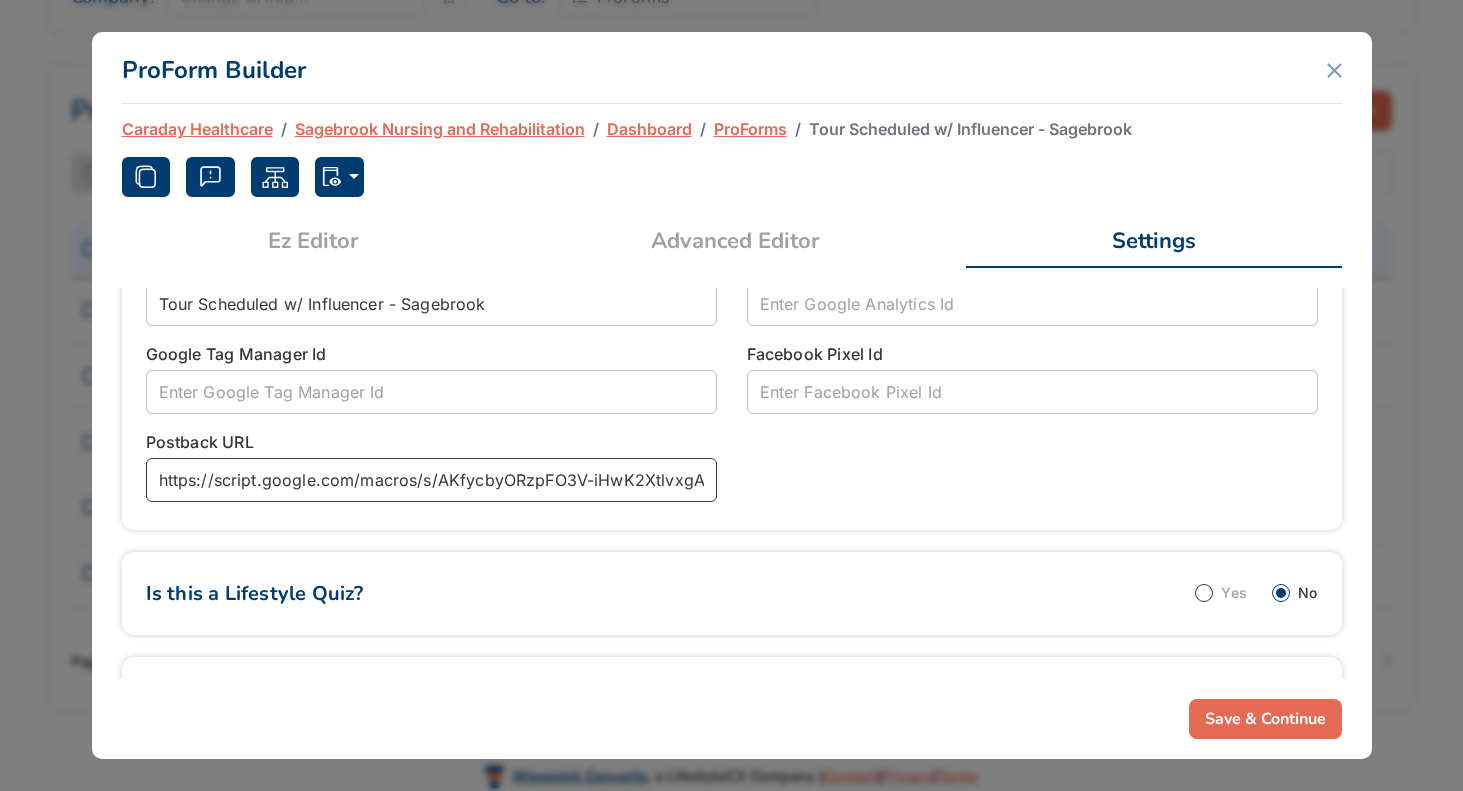 drag, startPoint x: 503, startPoint y: 479, endPoint x: 111, endPoint y: 459, distance: 392.5099 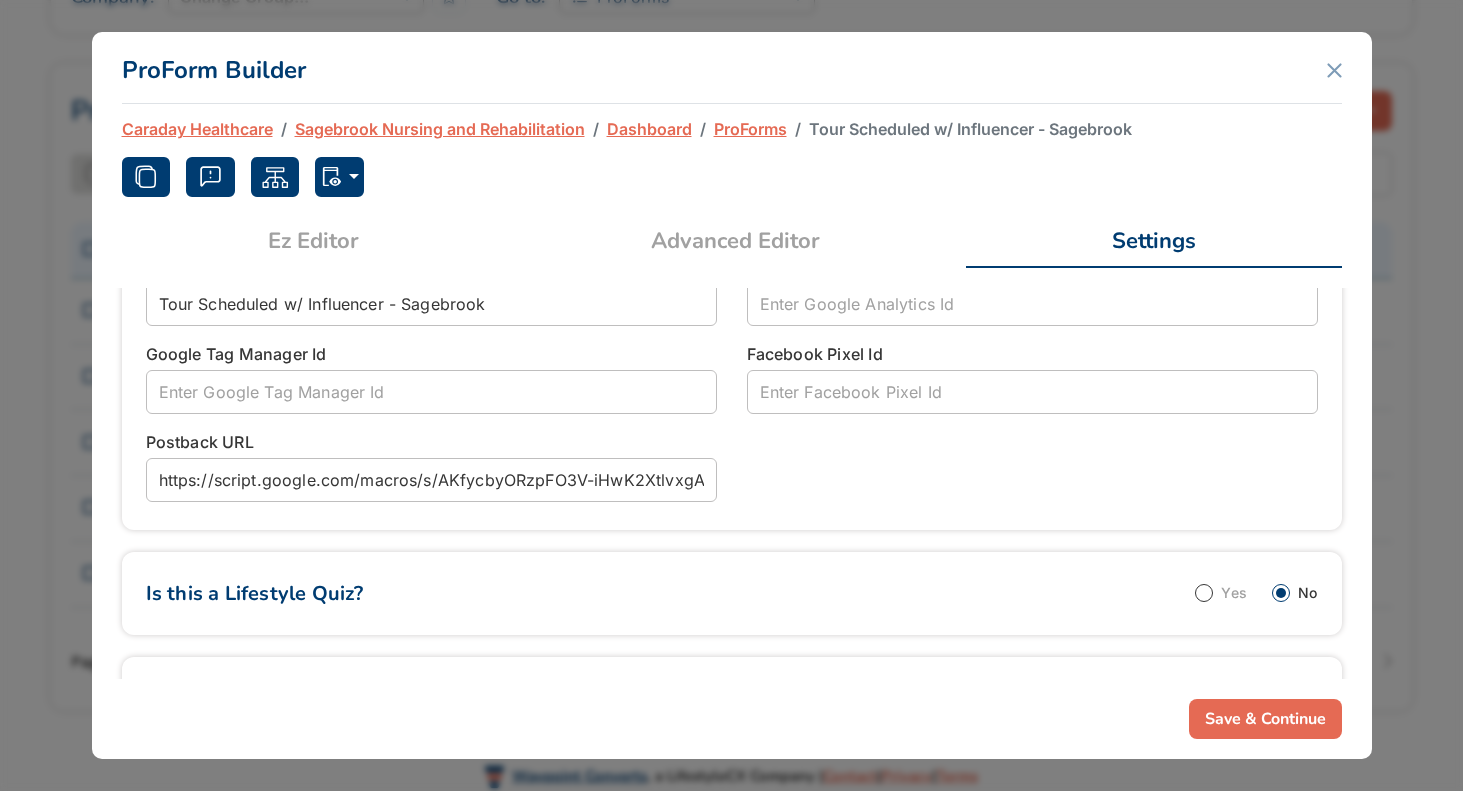 click on "Name Tour Scheduled w/ Influencer - Sagebrook Google Analytics Id Google Tag Manager Id Facebook Pixel Id Postback URL https://script.google.com/macros/s/AKfycbyORzpFO3V-iHwK2XtlvxgApj0xgFkP_rljJoUnU3EgZp3RCzPYy3_uSwk2NeFAb75iQA/exec?gid=0" at bounding box center [732, 380] 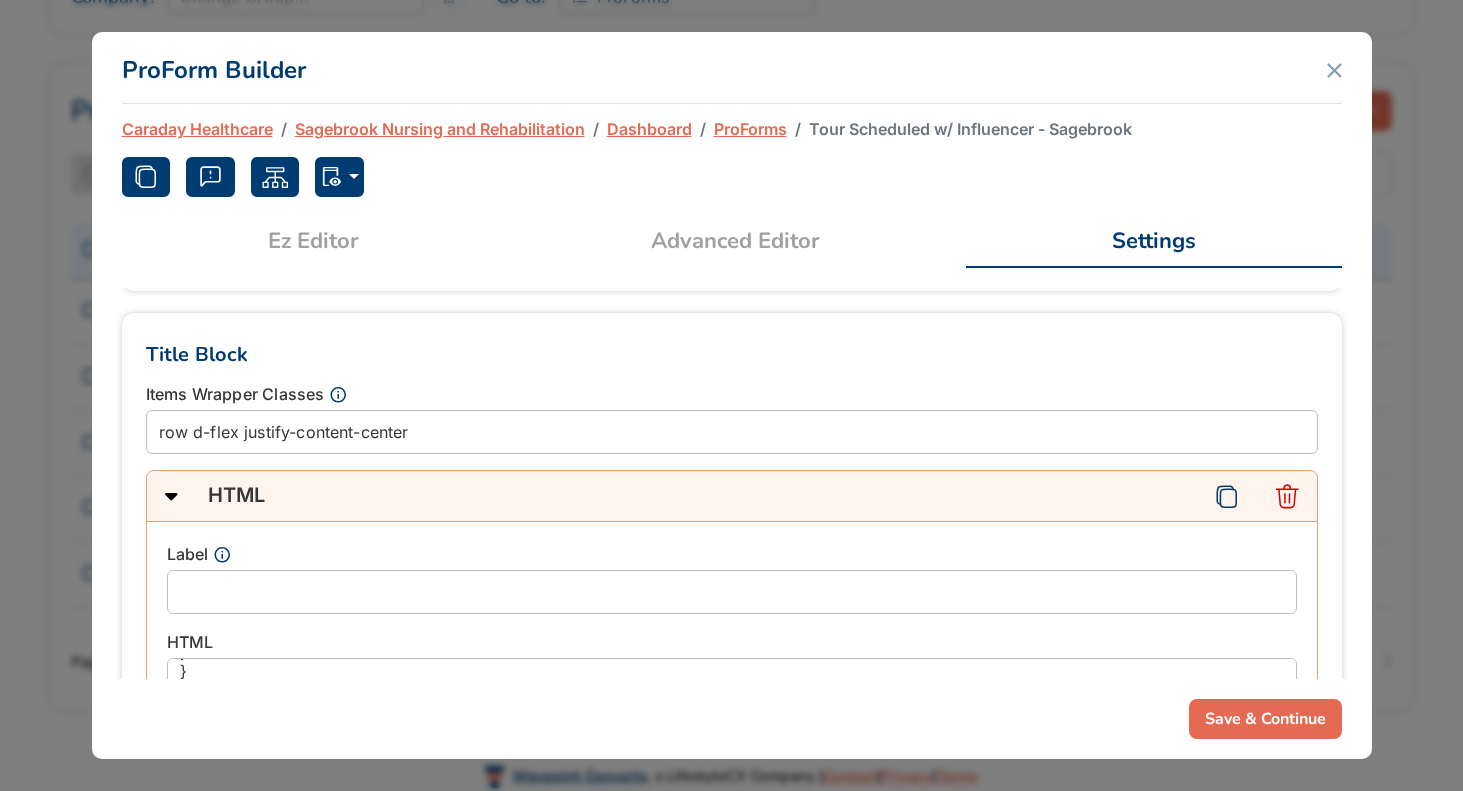 scroll, scrollTop: 666, scrollLeft: 0, axis: vertical 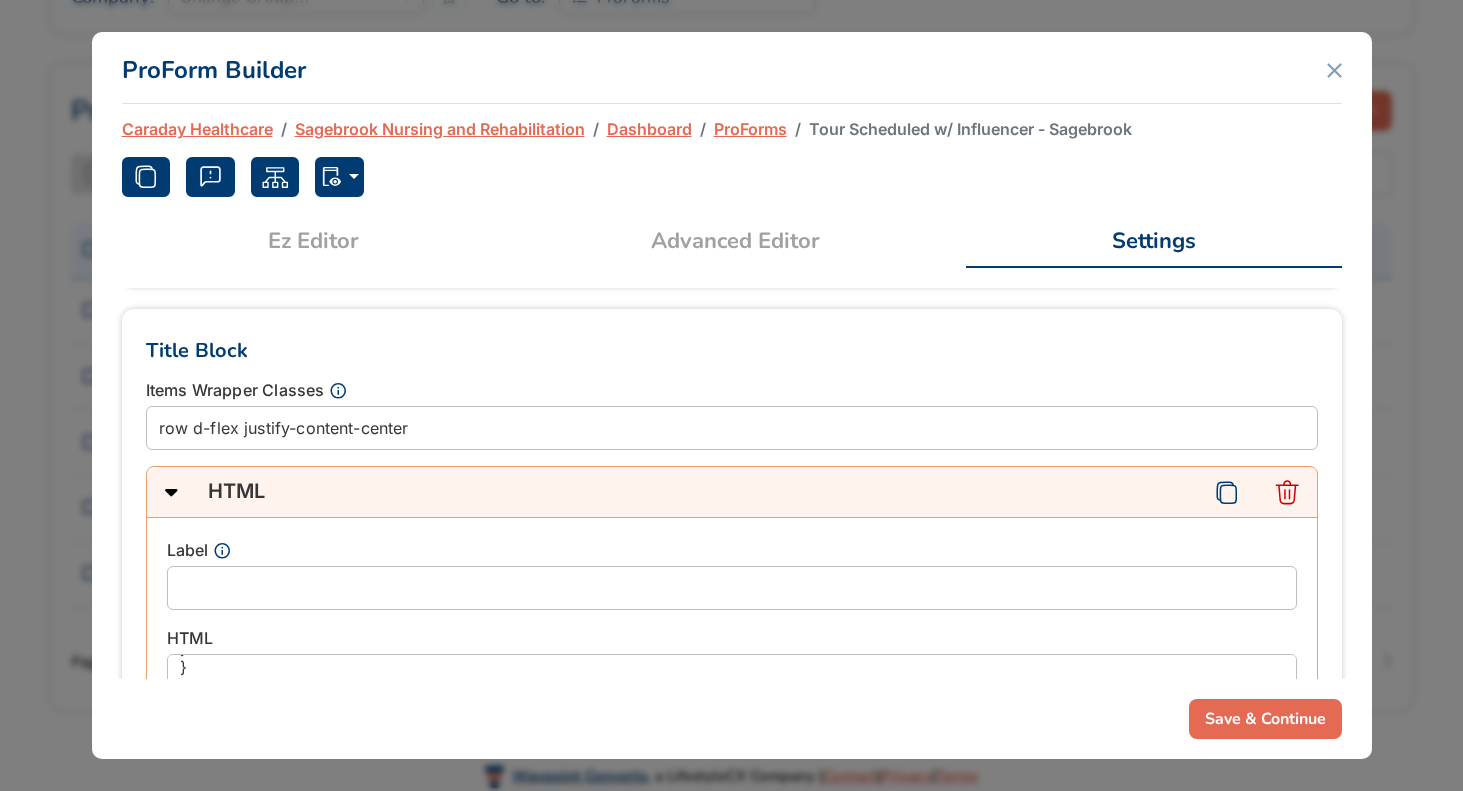 click on "Advanced Editor" at bounding box center [735, 241] 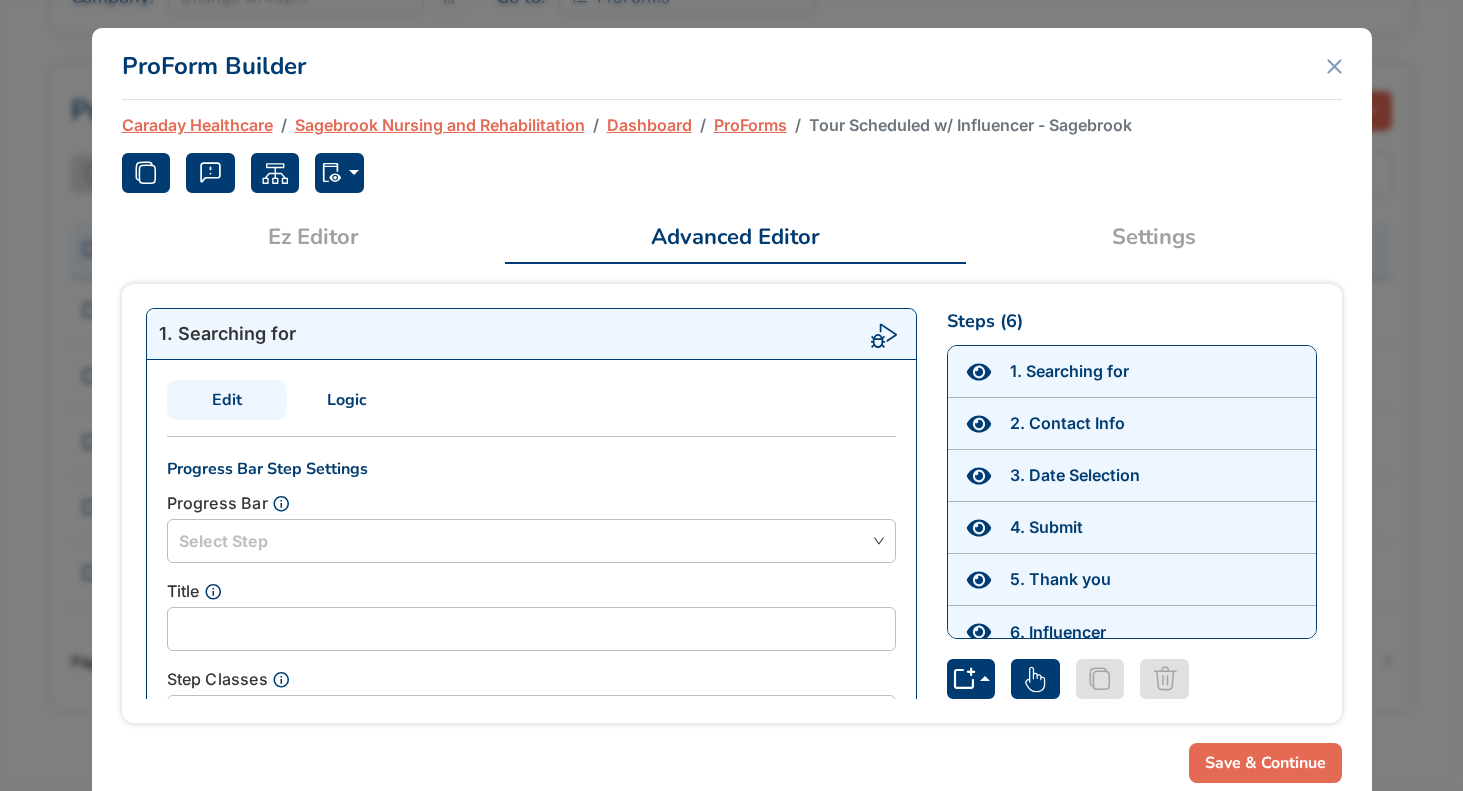 click on "Logic" at bounding box center (347, 400) 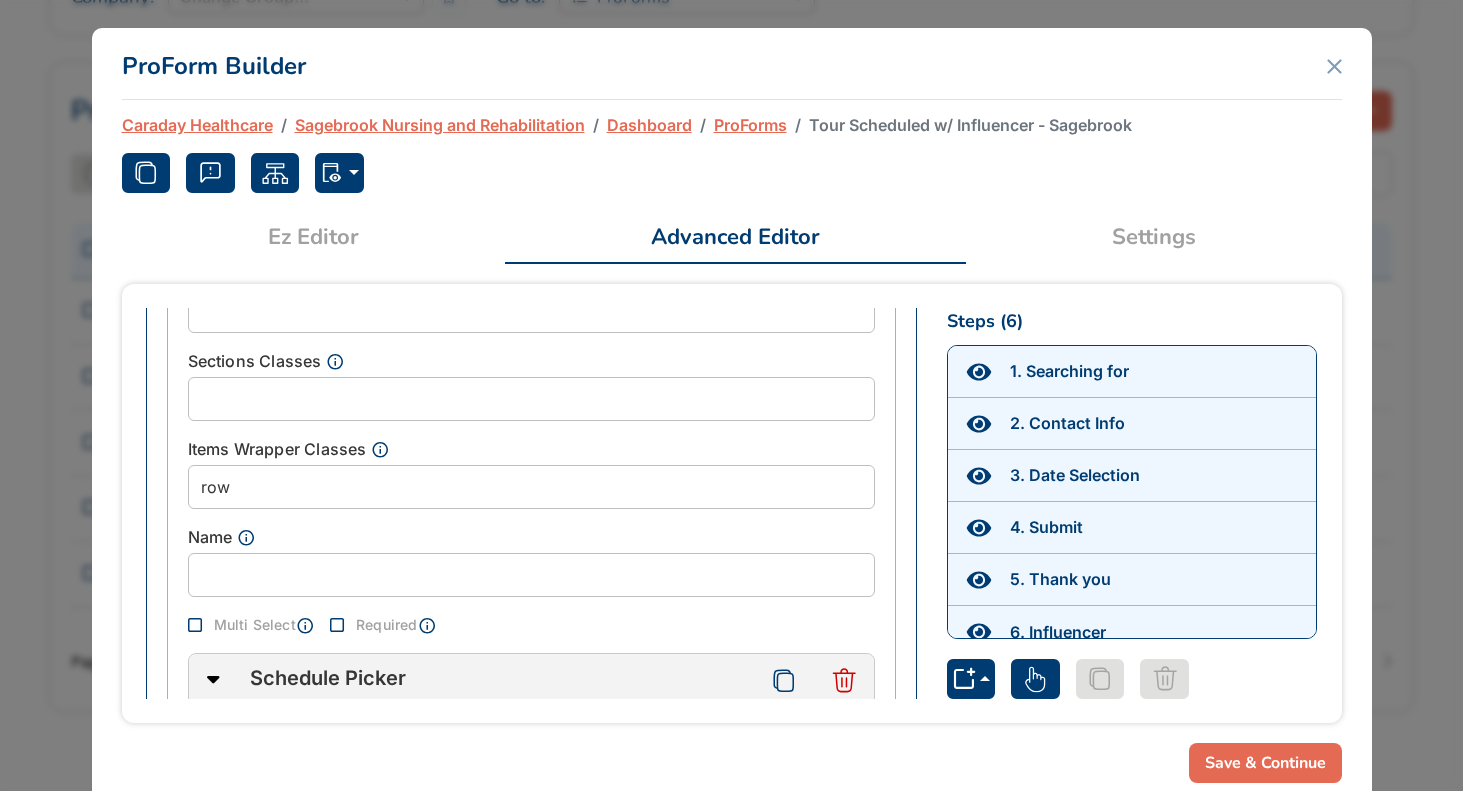 scroll, scrollTop: 5437, scrollLeft: 0, axis: vertical 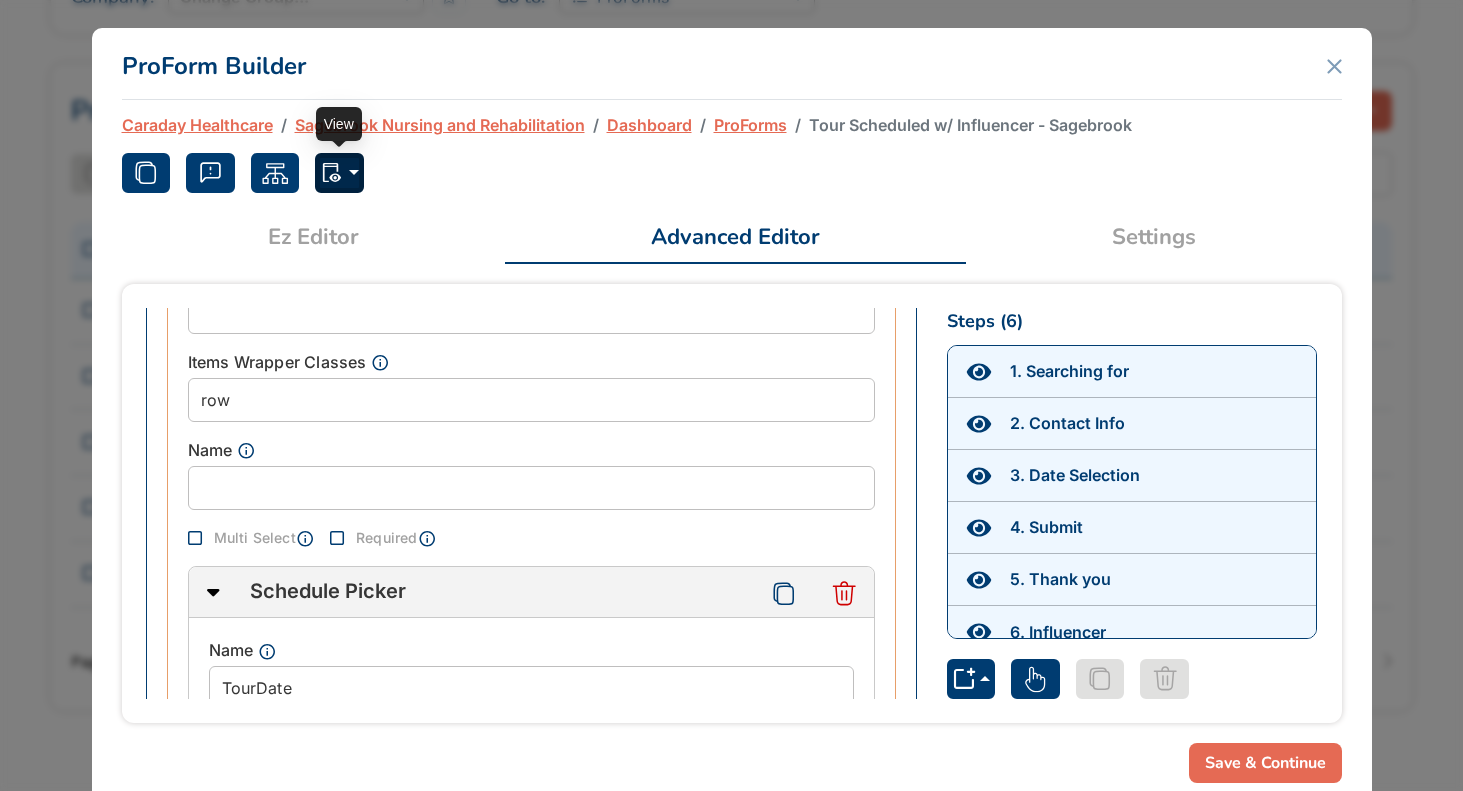 click at bounding box center [339, 173] 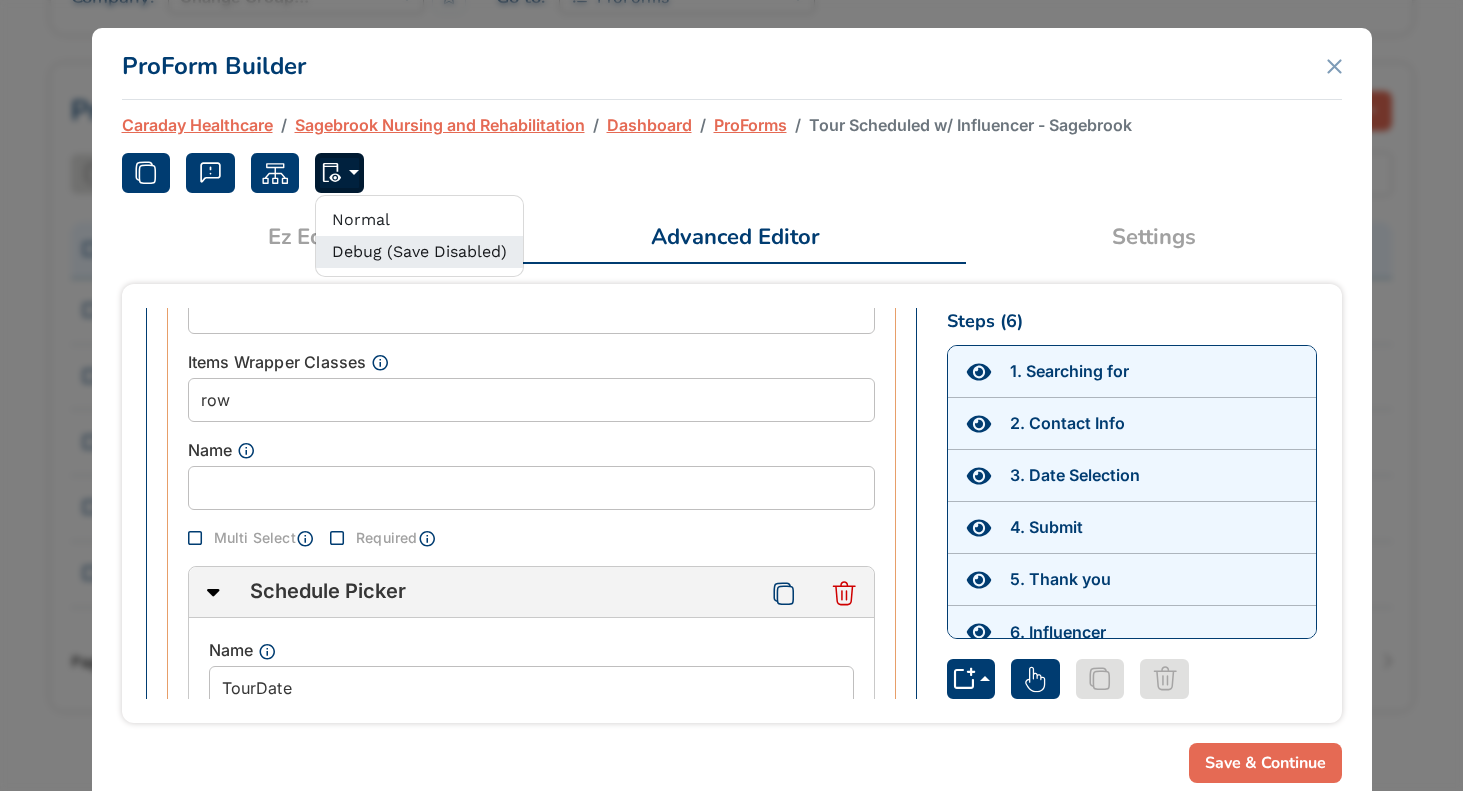 click on "Debug (Save Disabled)" at bounding box center [419, 252] 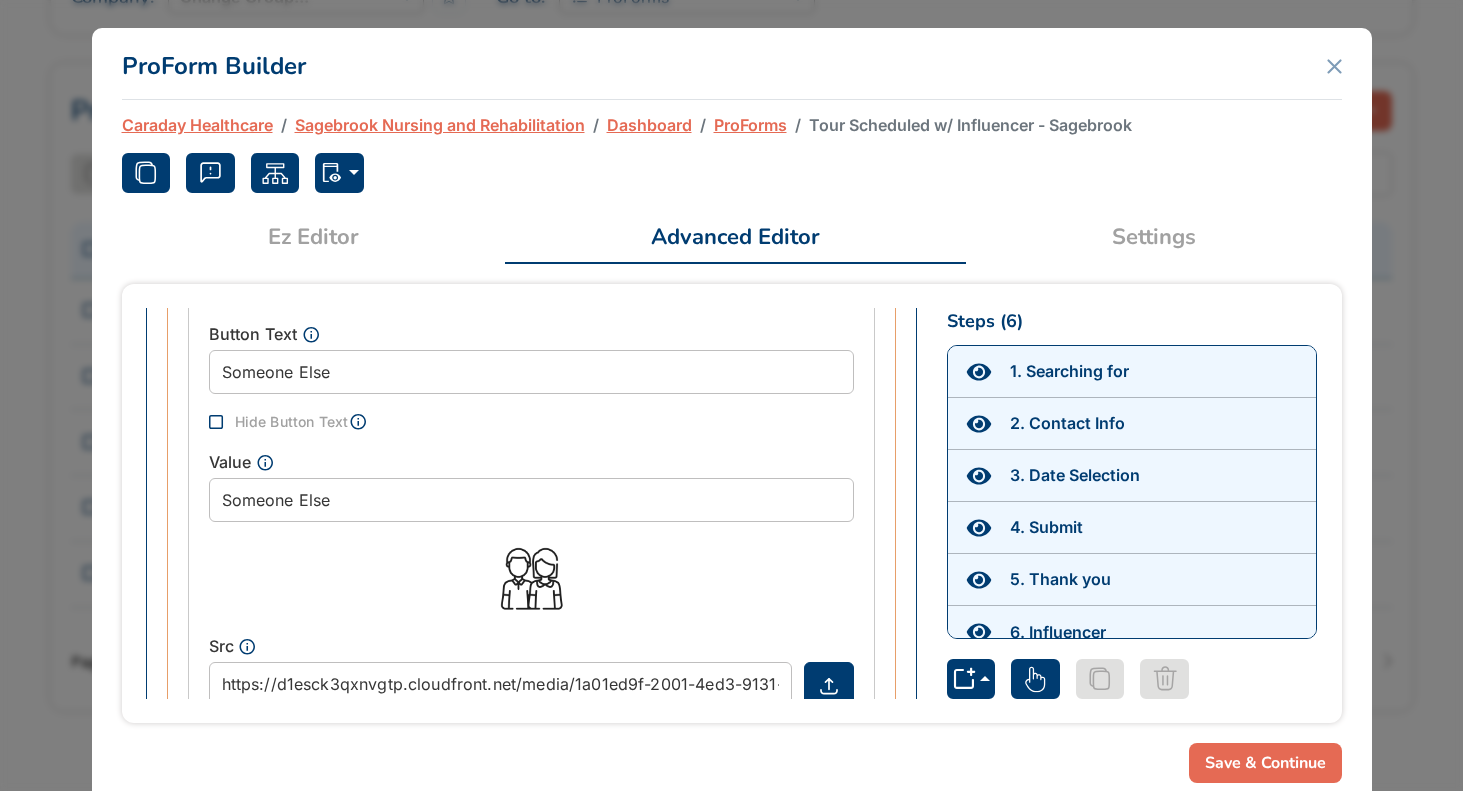 scroll, scrollTop: 2360, scrollLeft: 0, axis: vertical 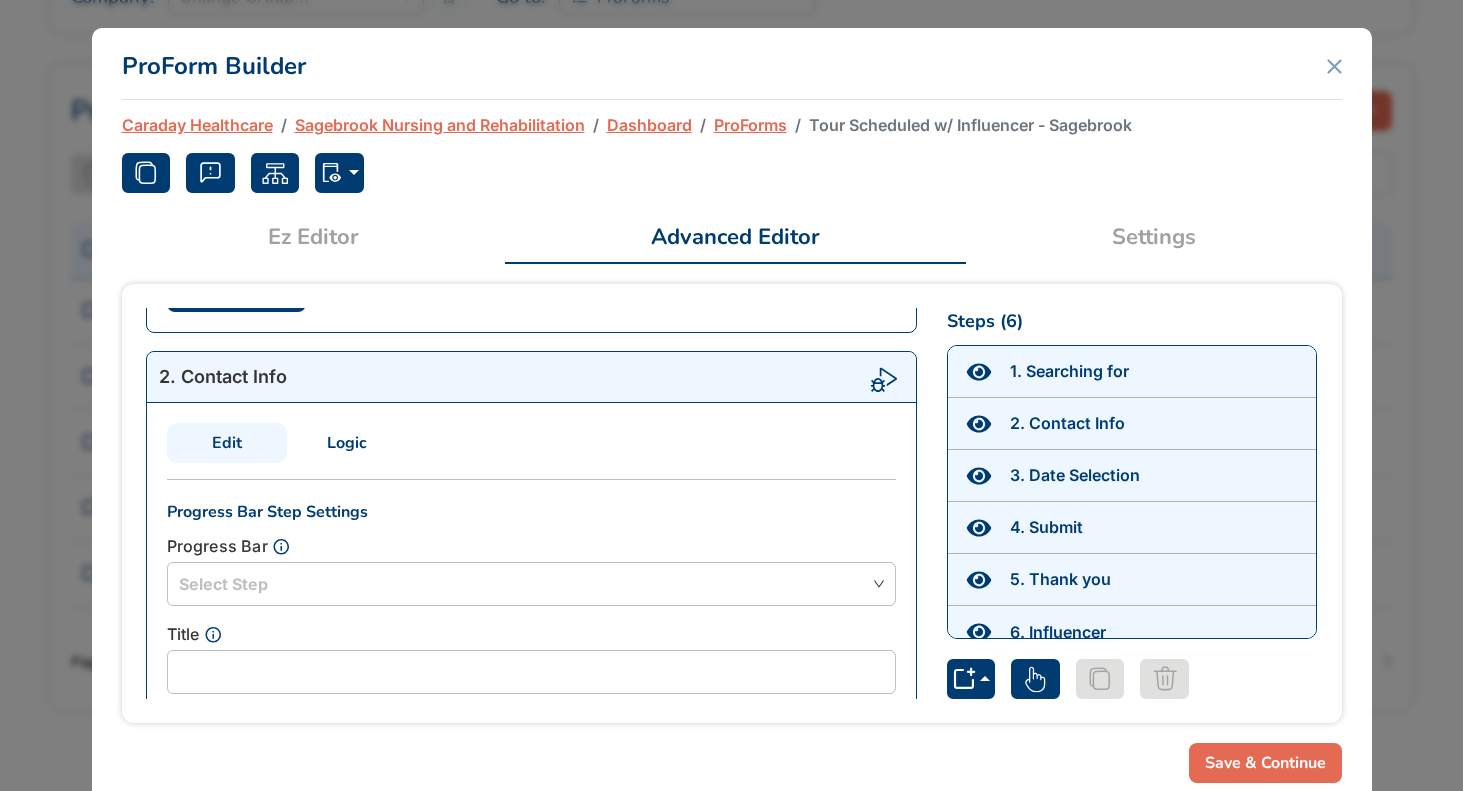 click on "Logic" at bounding box center [347, 443] 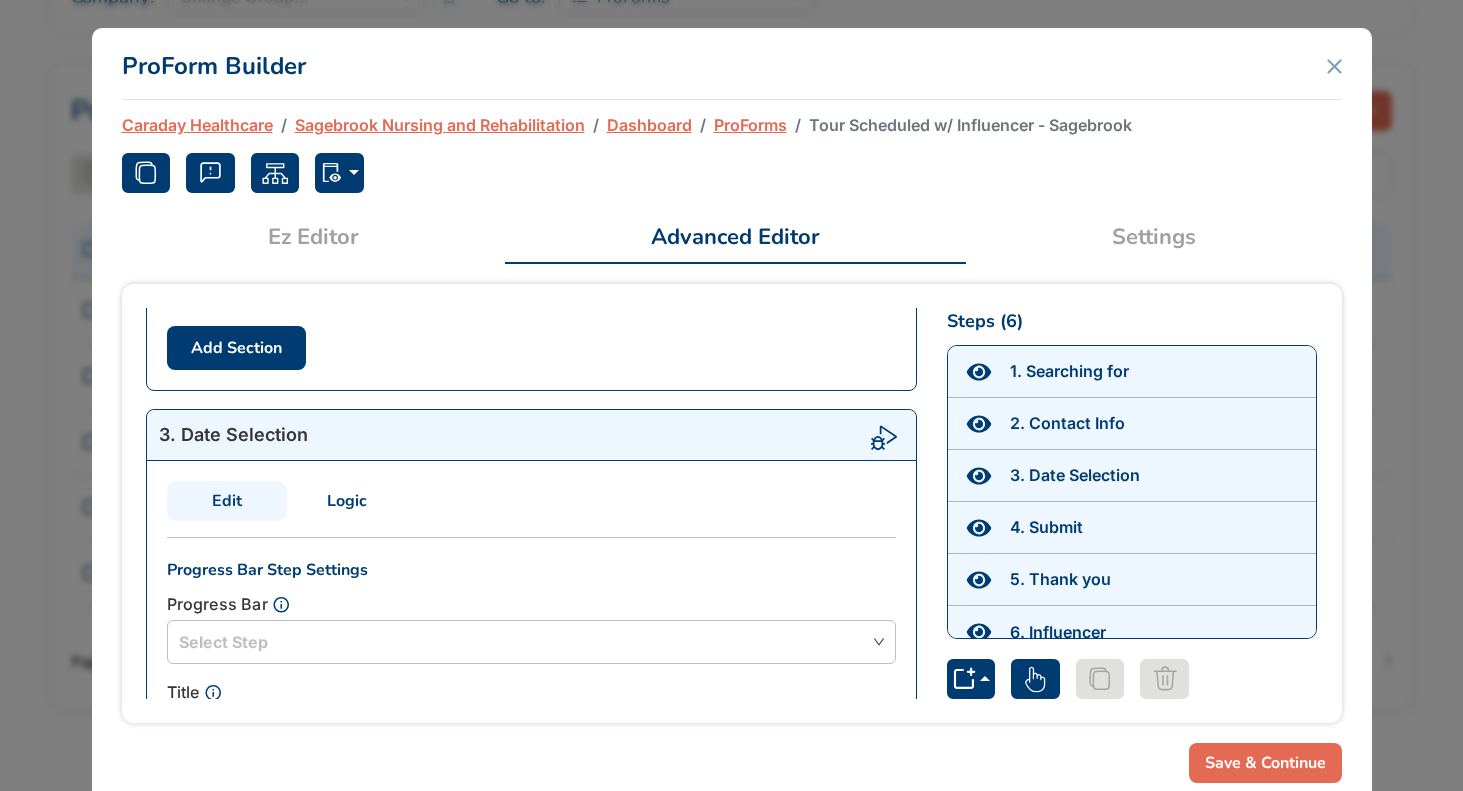 scroll, scrollTop: 4522, scrollLeft: 0, axis: vertical 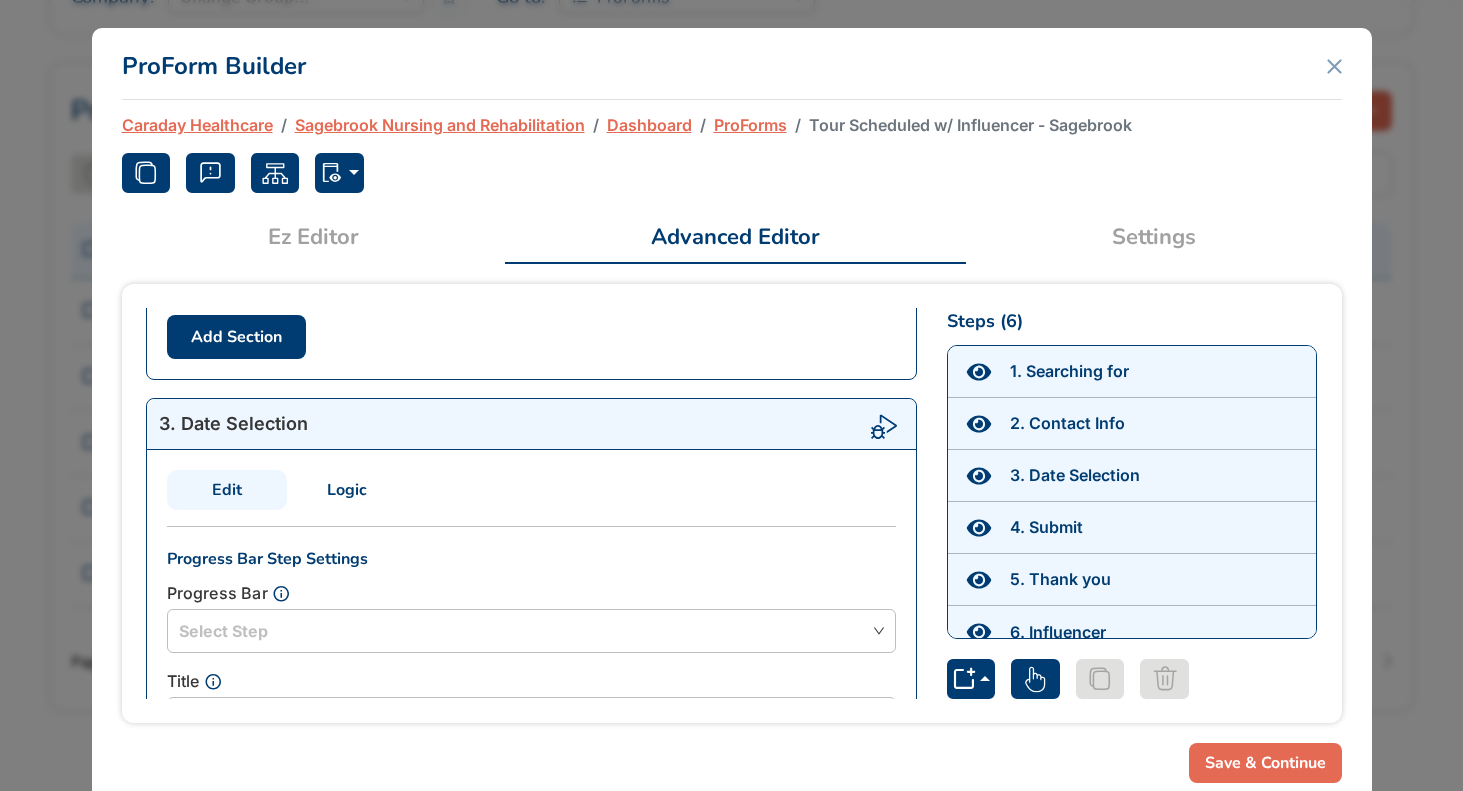 click on "Logic" at bounding box center [347, 490] 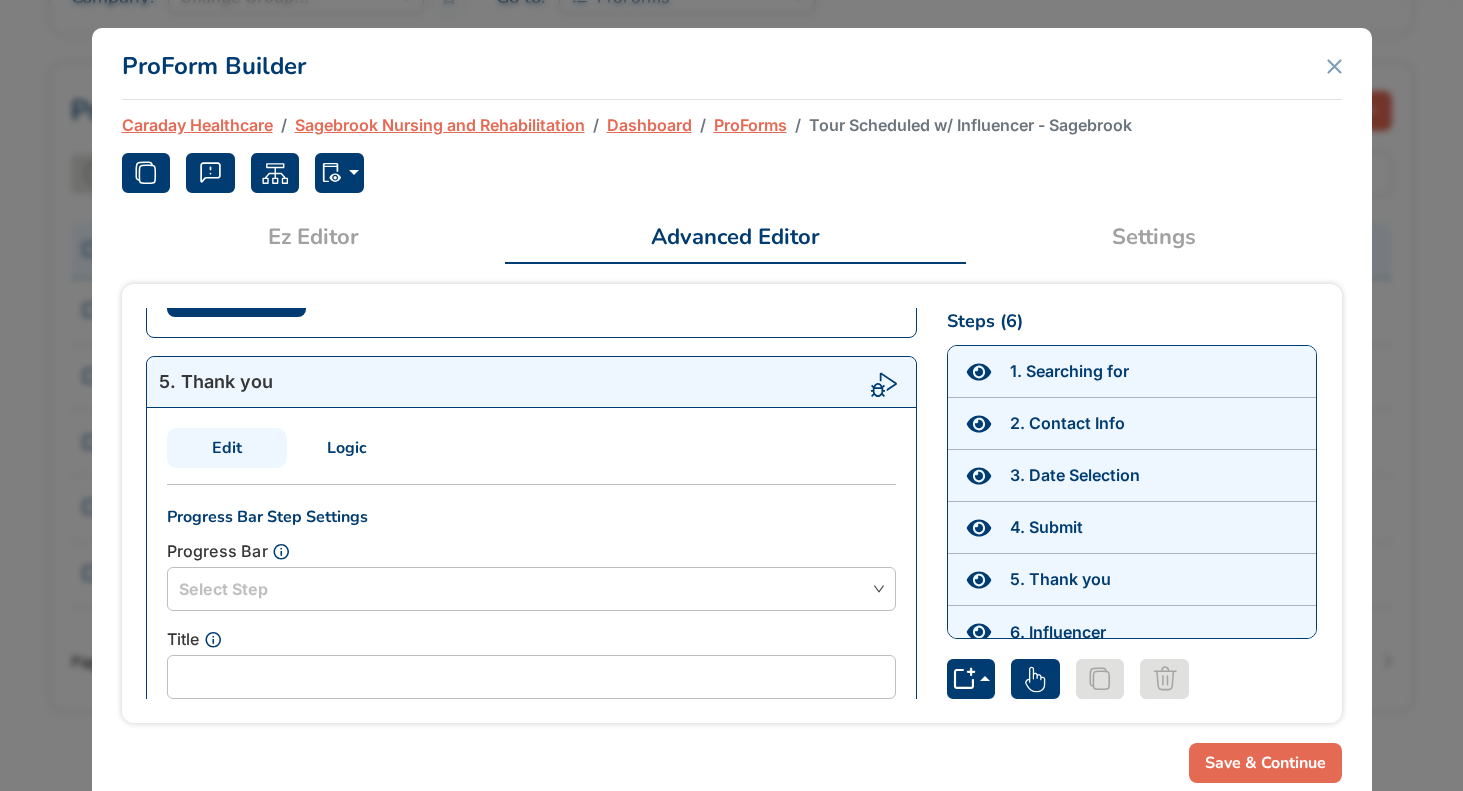 scroll, scrollTop: 9078, scrollLeft: 0, axis: vertical 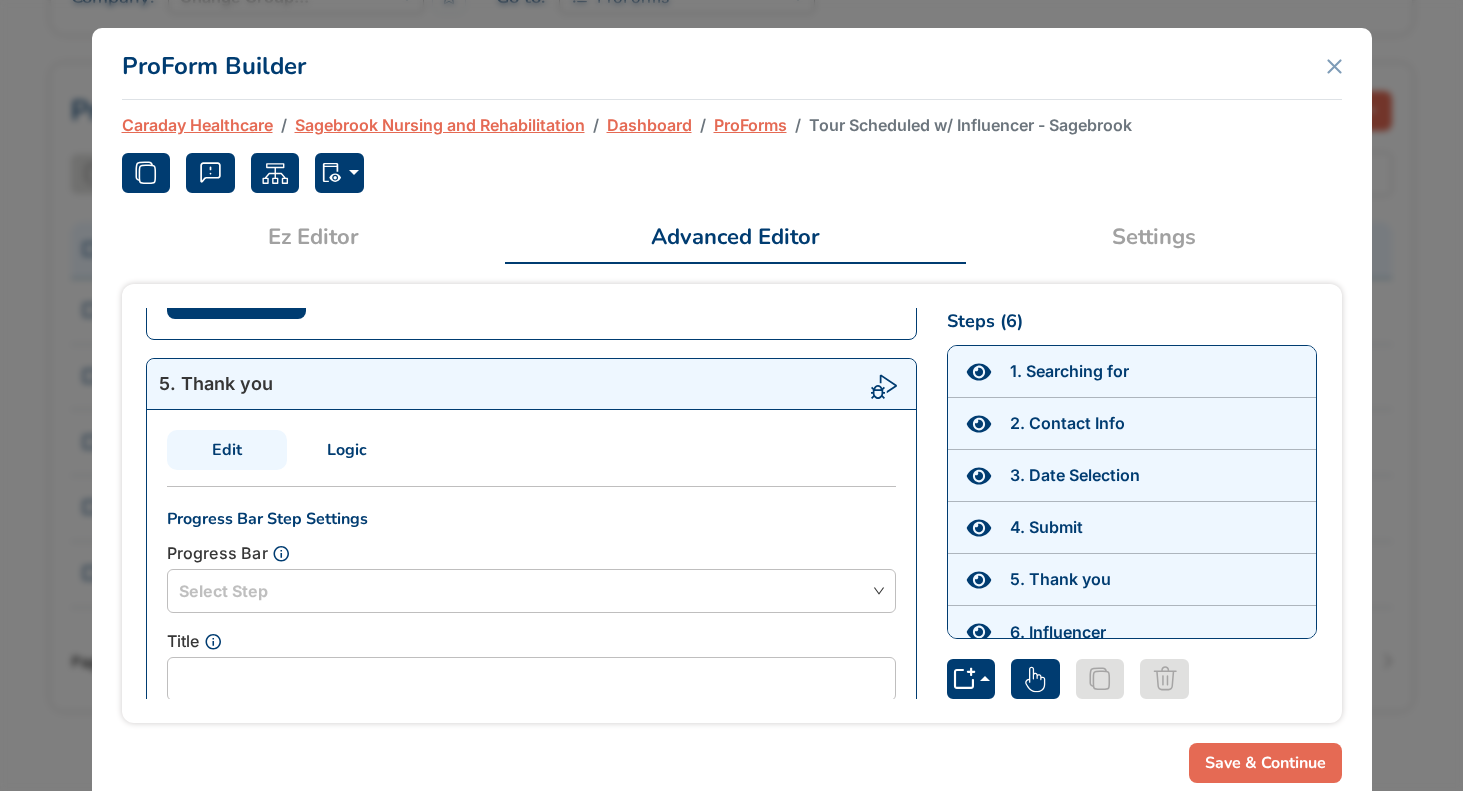 click on "Logic" at bounding box center (347, 450) 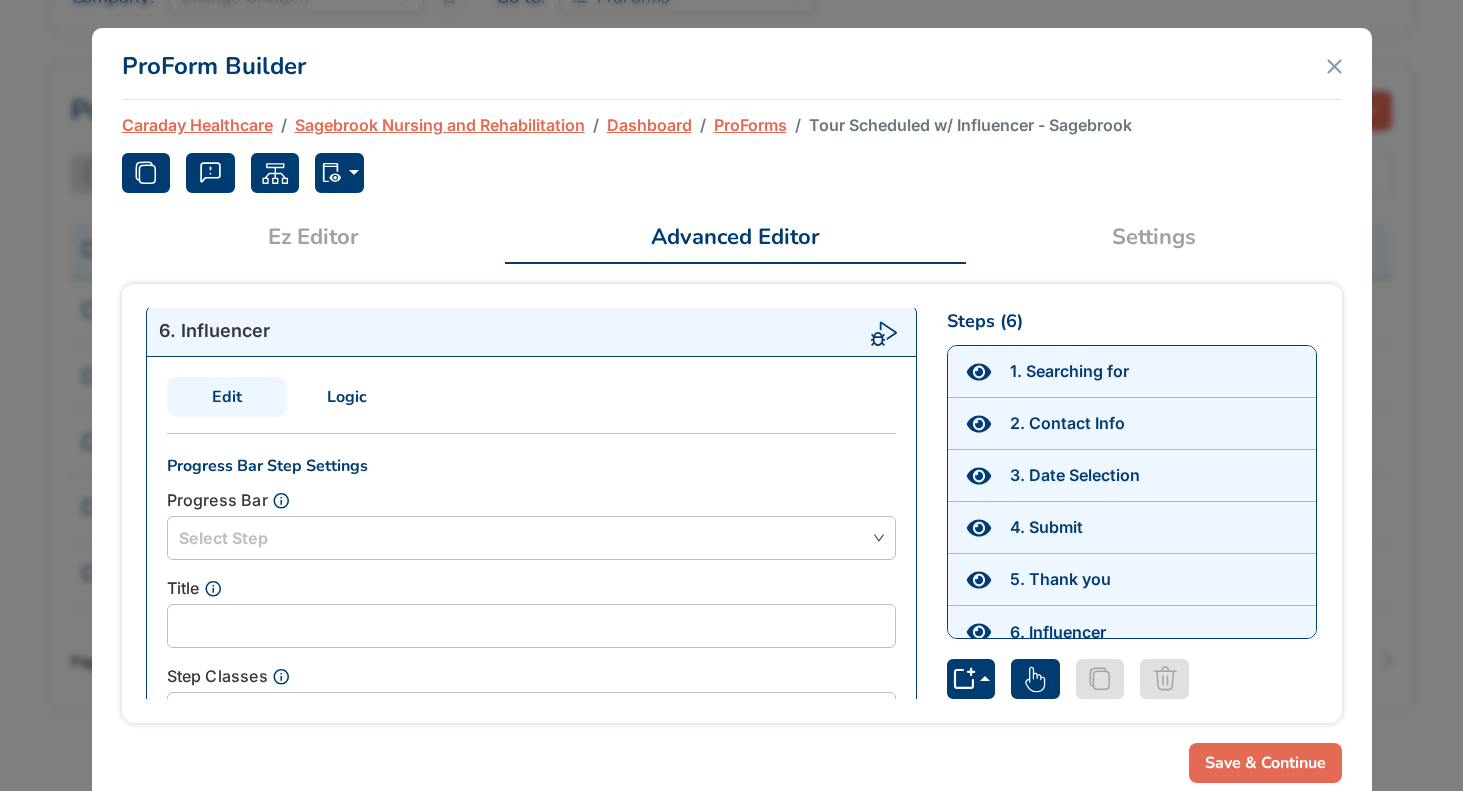 scroll, scrollTop: 10727, scrollLeft: 0, axis: vertical 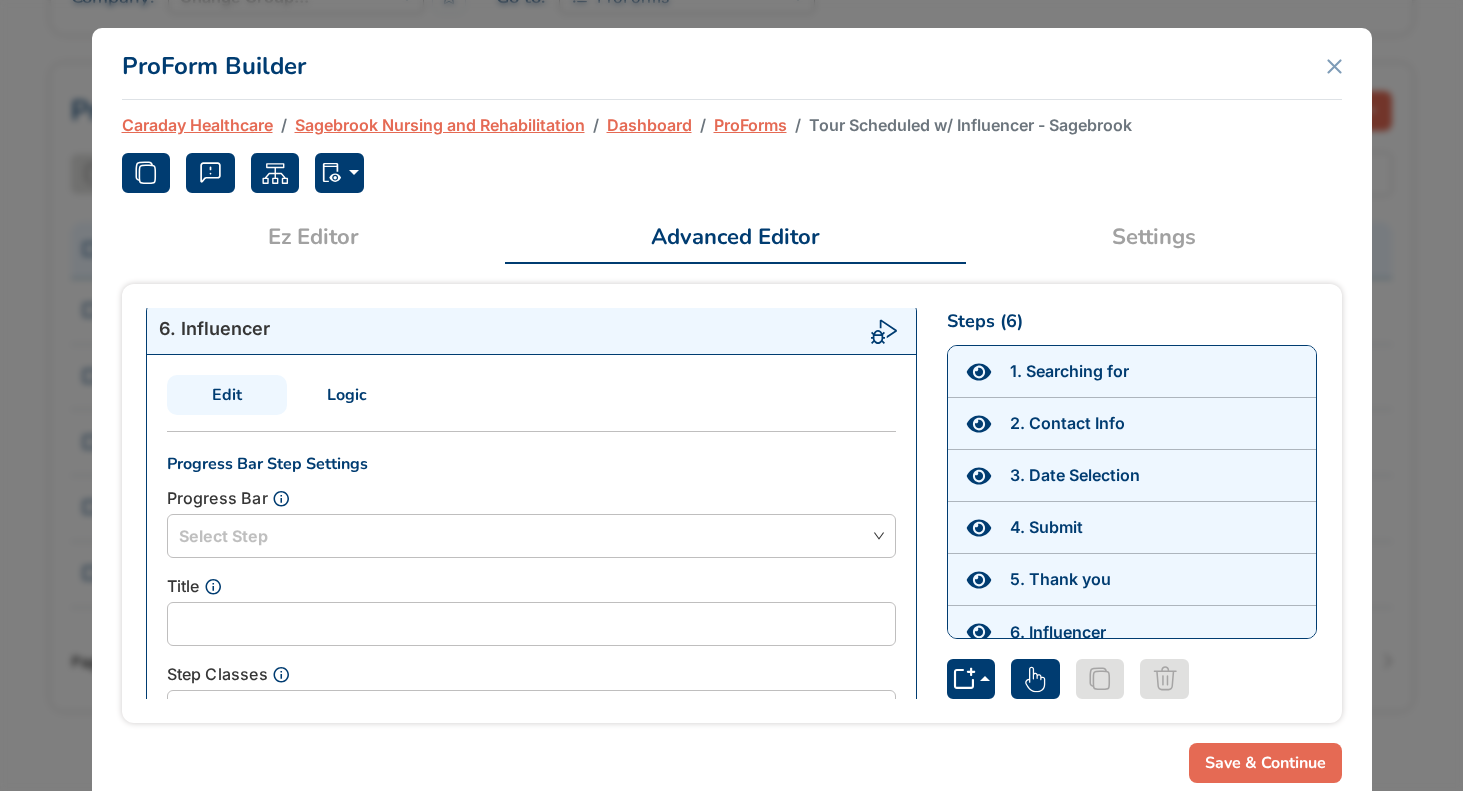 click on "Logic" at bounding box center (347, 395) 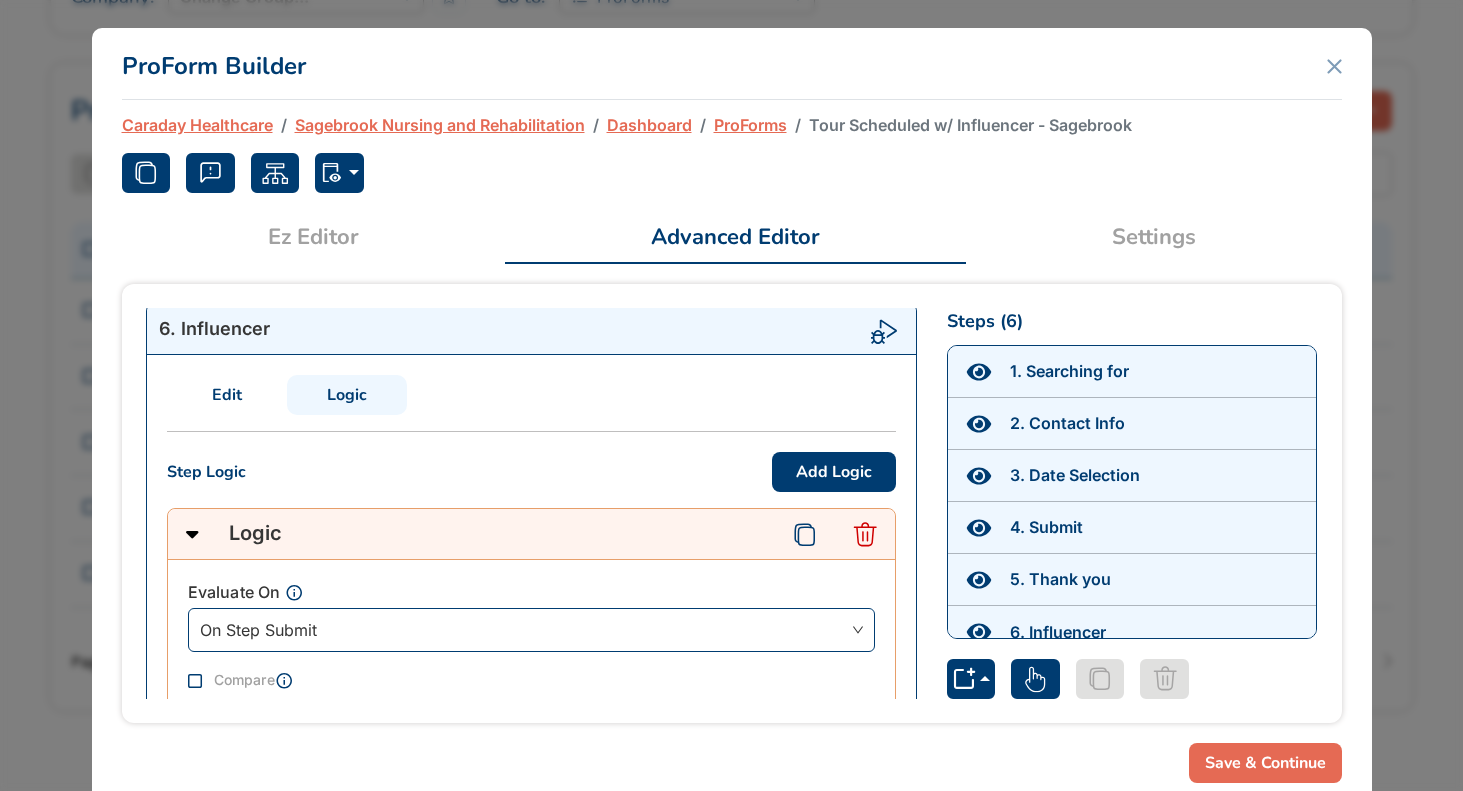 click on "On Step Submit" at bounding box center [531, 630] 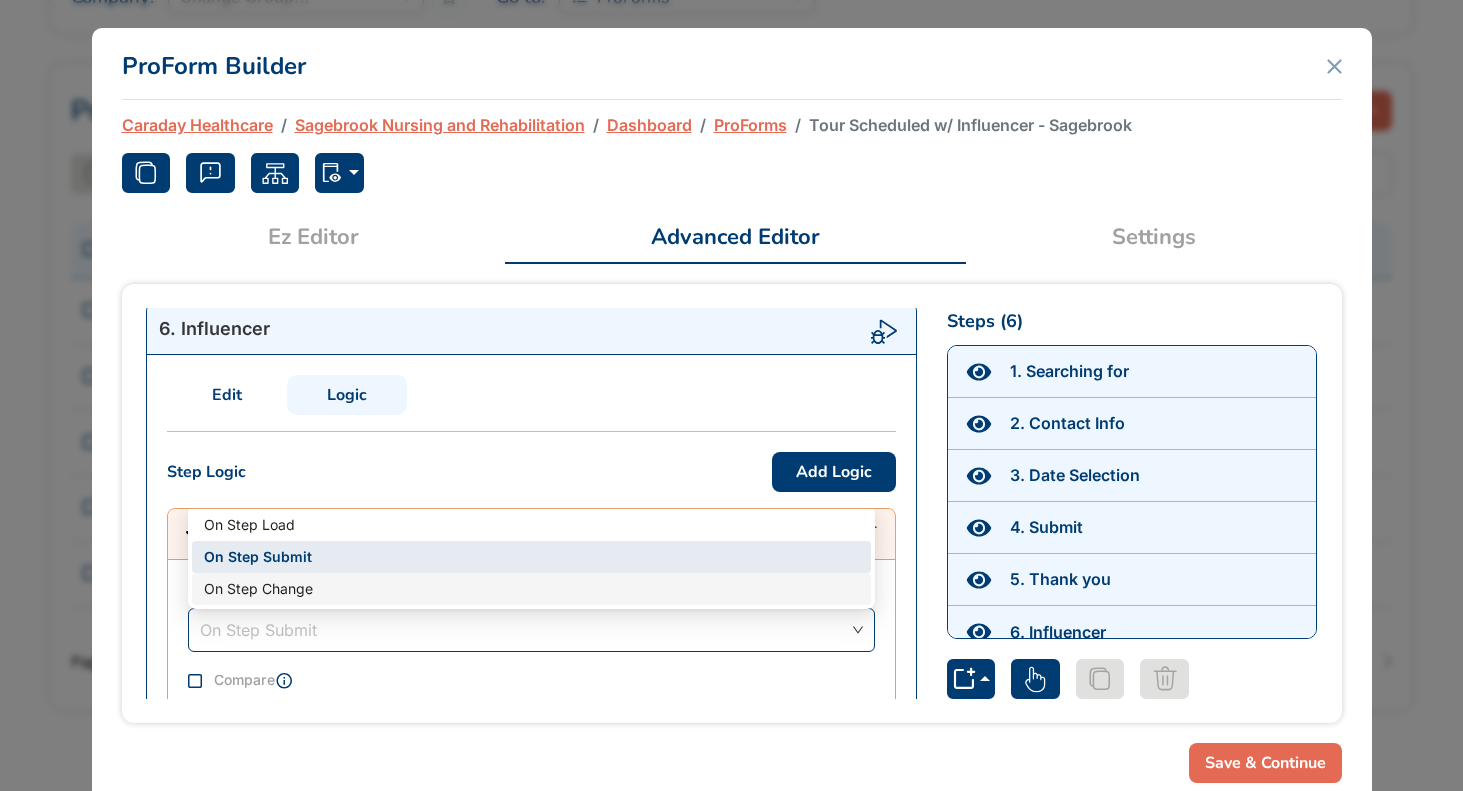 click on "Edit Logic Progress Bar Step Settings Progress Bar   Select Step Title   Step Classes   Last  Show Back Button  Show Next Button  Hide Navigation  Show Title  Show Footer  Step Logic Add Logic Logic Evaluate On   On Step Submit submit change On Step Load On Step Submit On Step Change Compare  Action   Goto Step Step   3. Date Selection Add Logic Section 1 Section Settings Title   My contact information is Sections Classes   Items Wrapper Classes   row Name   Multi Select  Required  Text Input Name   First Name Label   First Name Placeholder   Classes   col-md-6 Max Length   256 Required  Text Input Name   Last Name Label   Last Name Placeholder   Classes   col-md-6 Max Length   256 Required  Email Input Name   Email Label   Email Placeholder   Classes   col-md-6 Max Length   256 Required  Phone Input Name   Phone Label   Phone Placeholder   Classes   col-md-6 Max Length   12 Required  HTML Label   HTML <a><h2>My role is</h2></a> Classes   col-12 Image Button Name   role Button Text   Value   Src" at bounding box center (531, 1409) 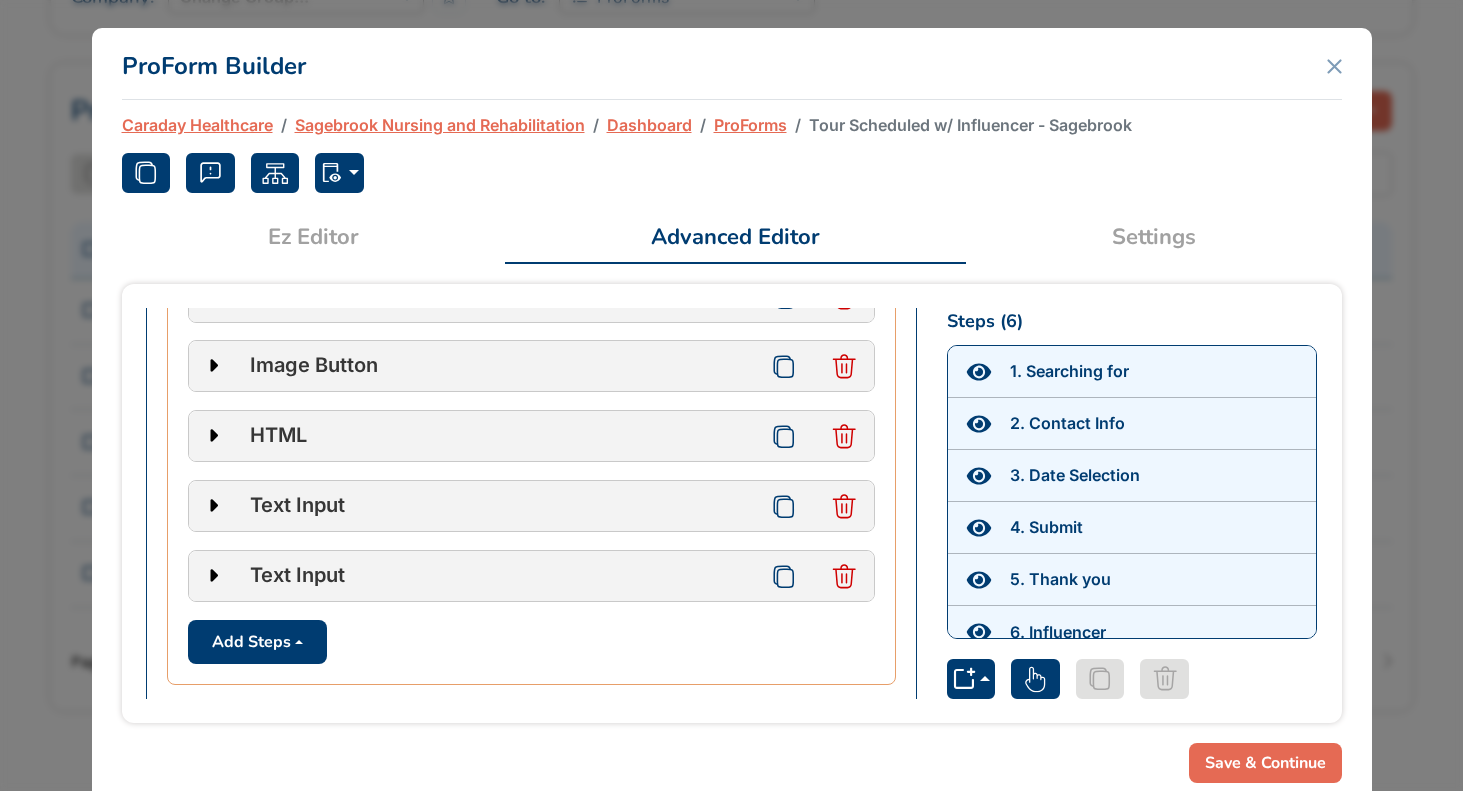 scroll, scrollTop: 12493, scrollLeft: 0, axis: vertical 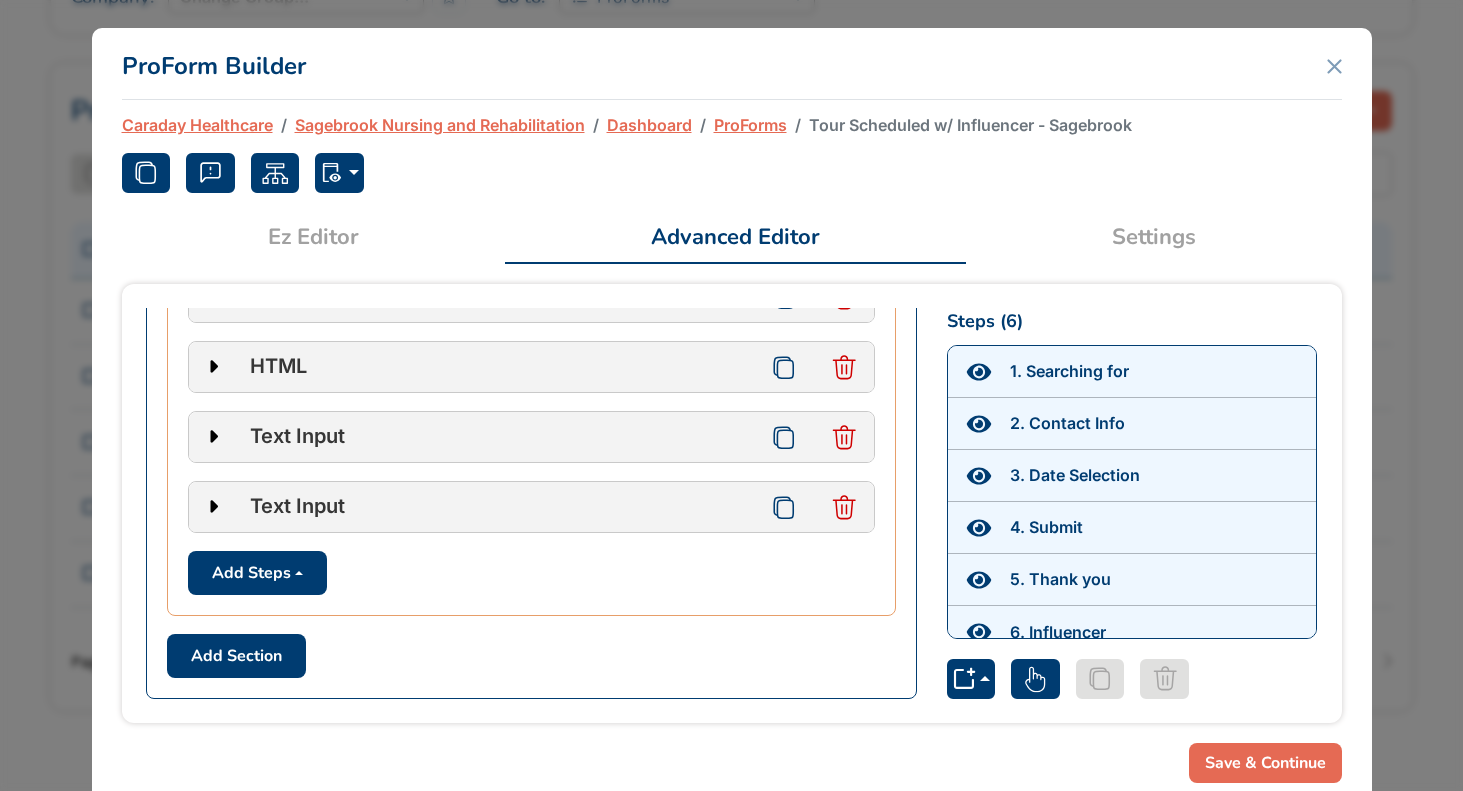 click on "Text Input" at bounding box center [496, 507] 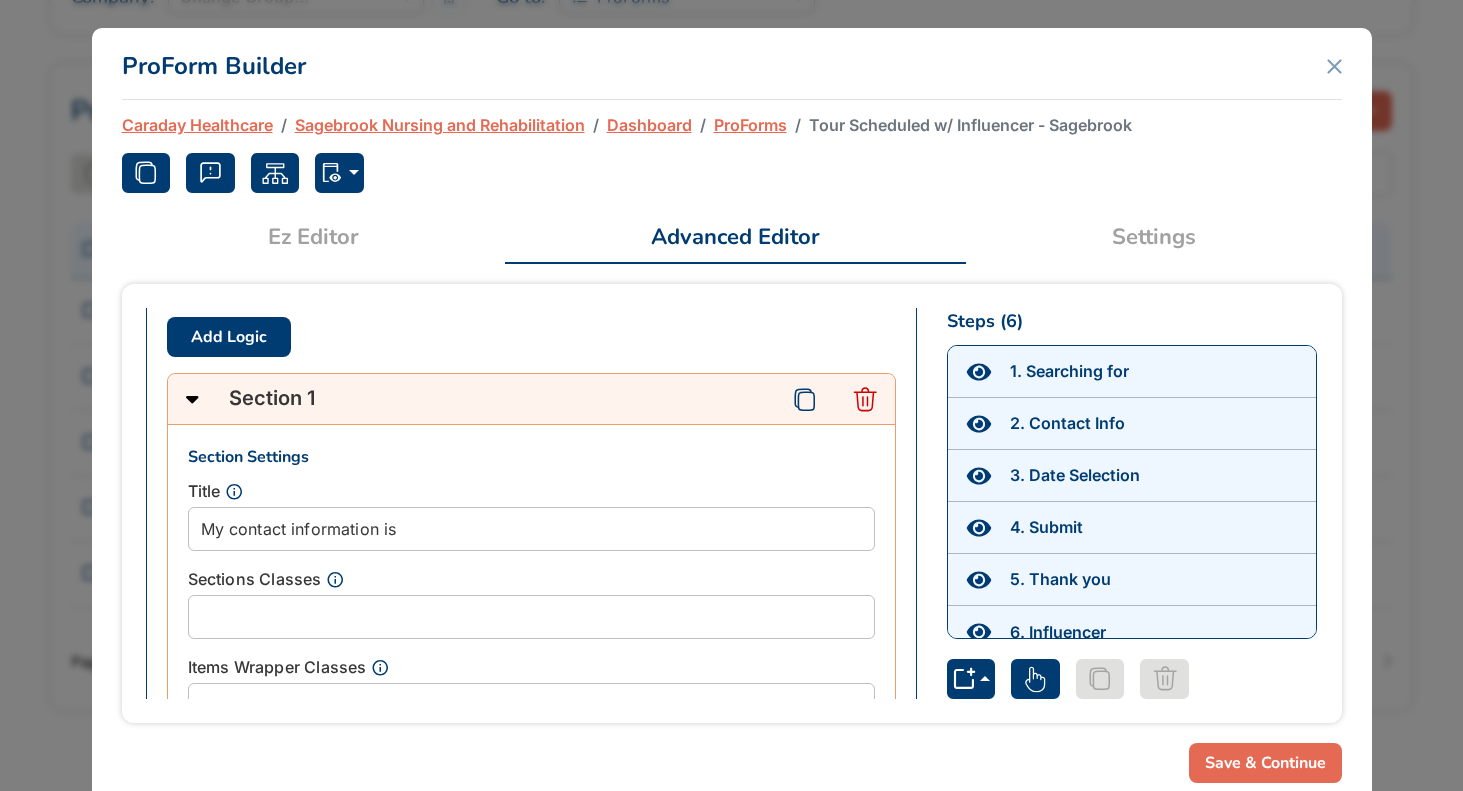 scroll, scrollTop: 11285, scrollLeft: 0, axis: vertical 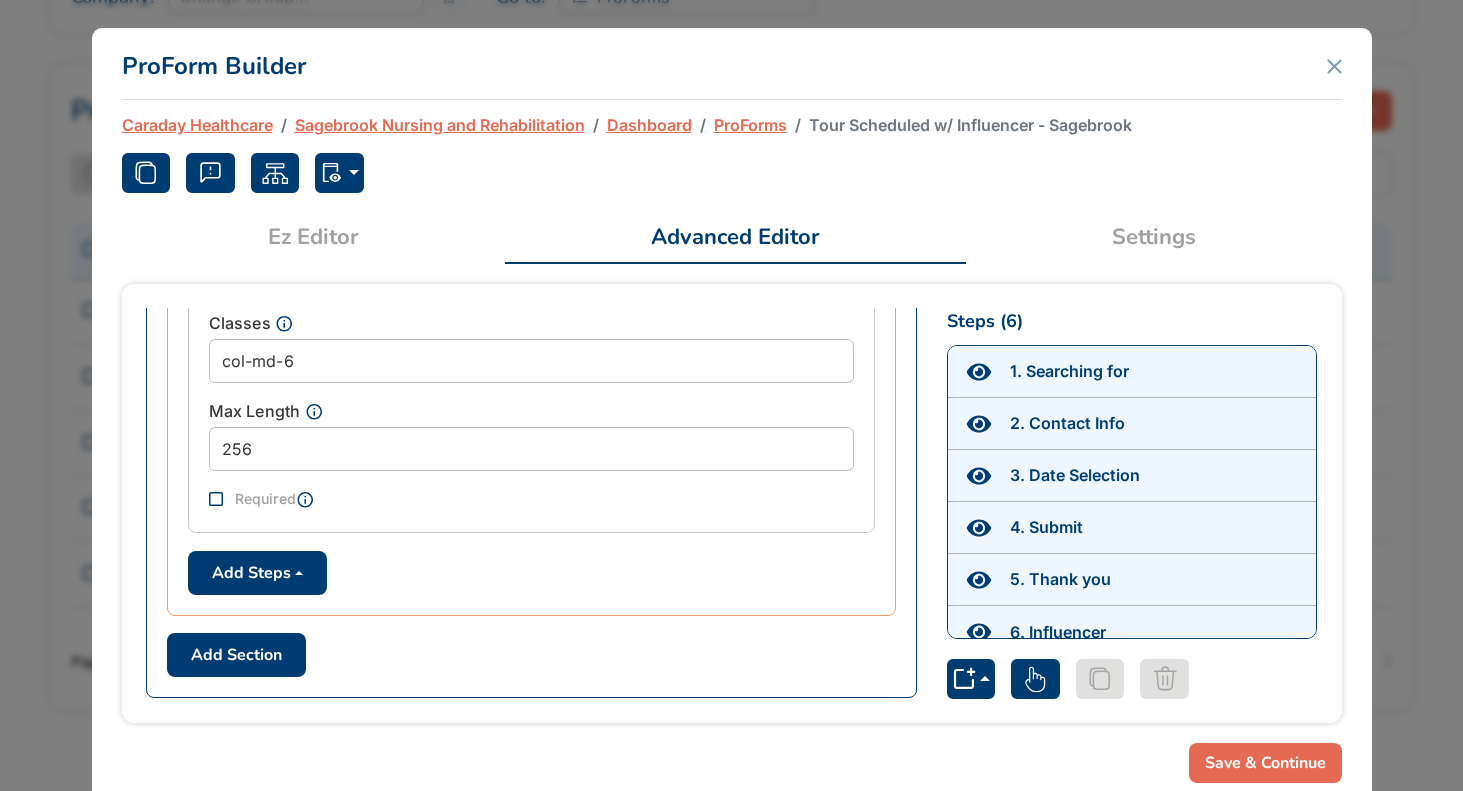click on "Settings" at bounding box center [1154, 237] 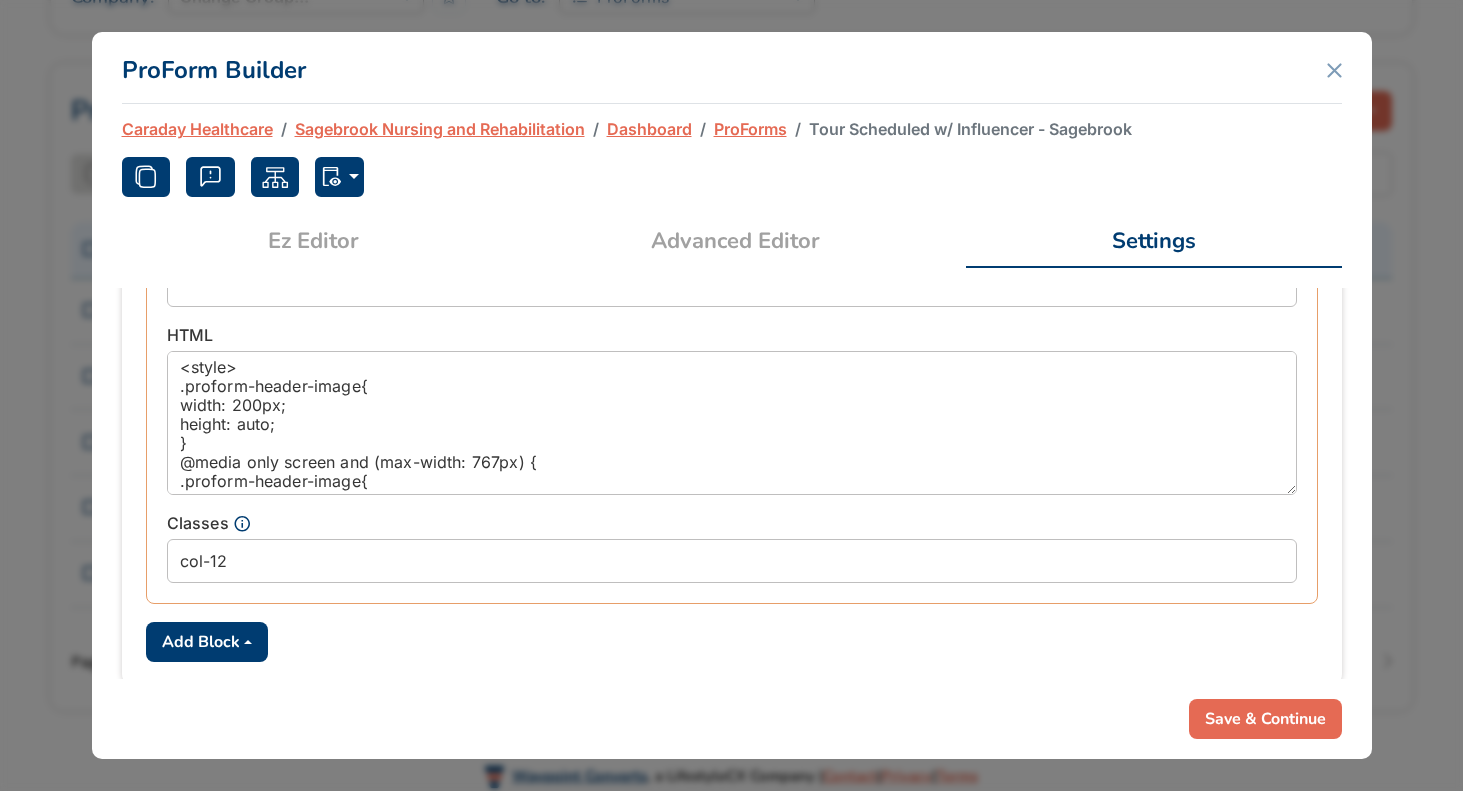 scroll, scrollTop: 972, scrollLeft: 0, axis: vertical 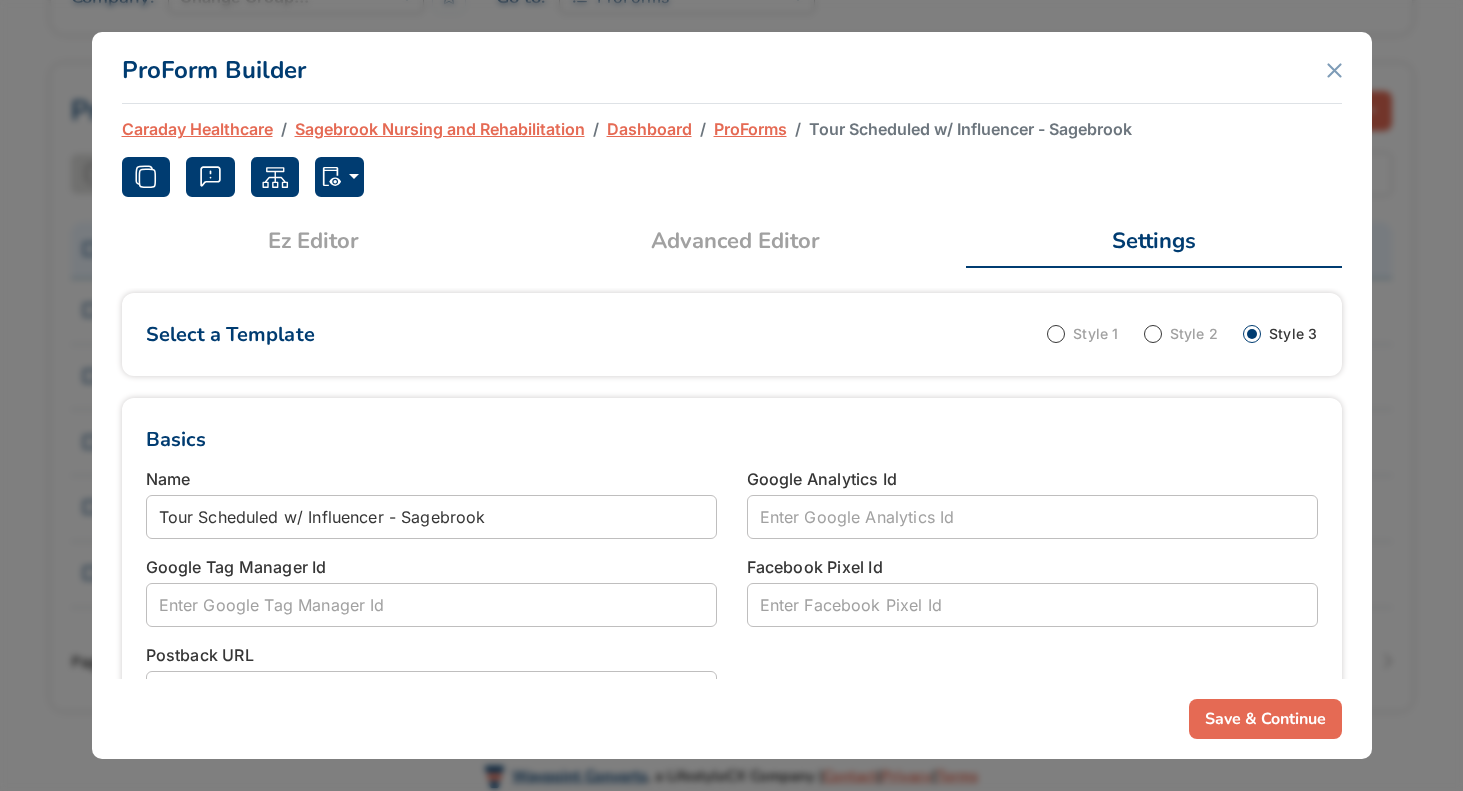 click on "Advanced Editor" at bounding box center [735, 241] 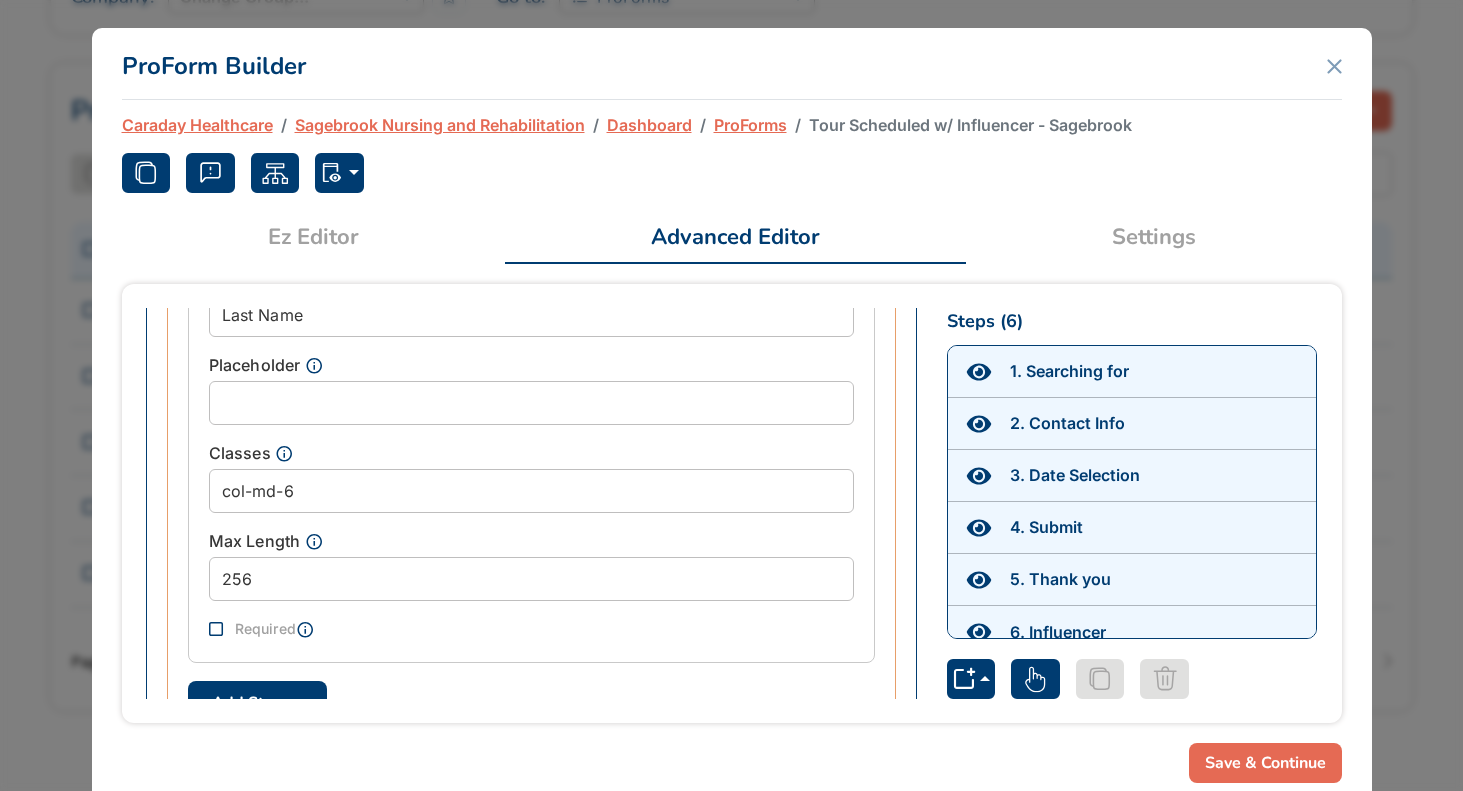 scroll, scrollTop: 12999, scrollLeft: 0, axis: vertical 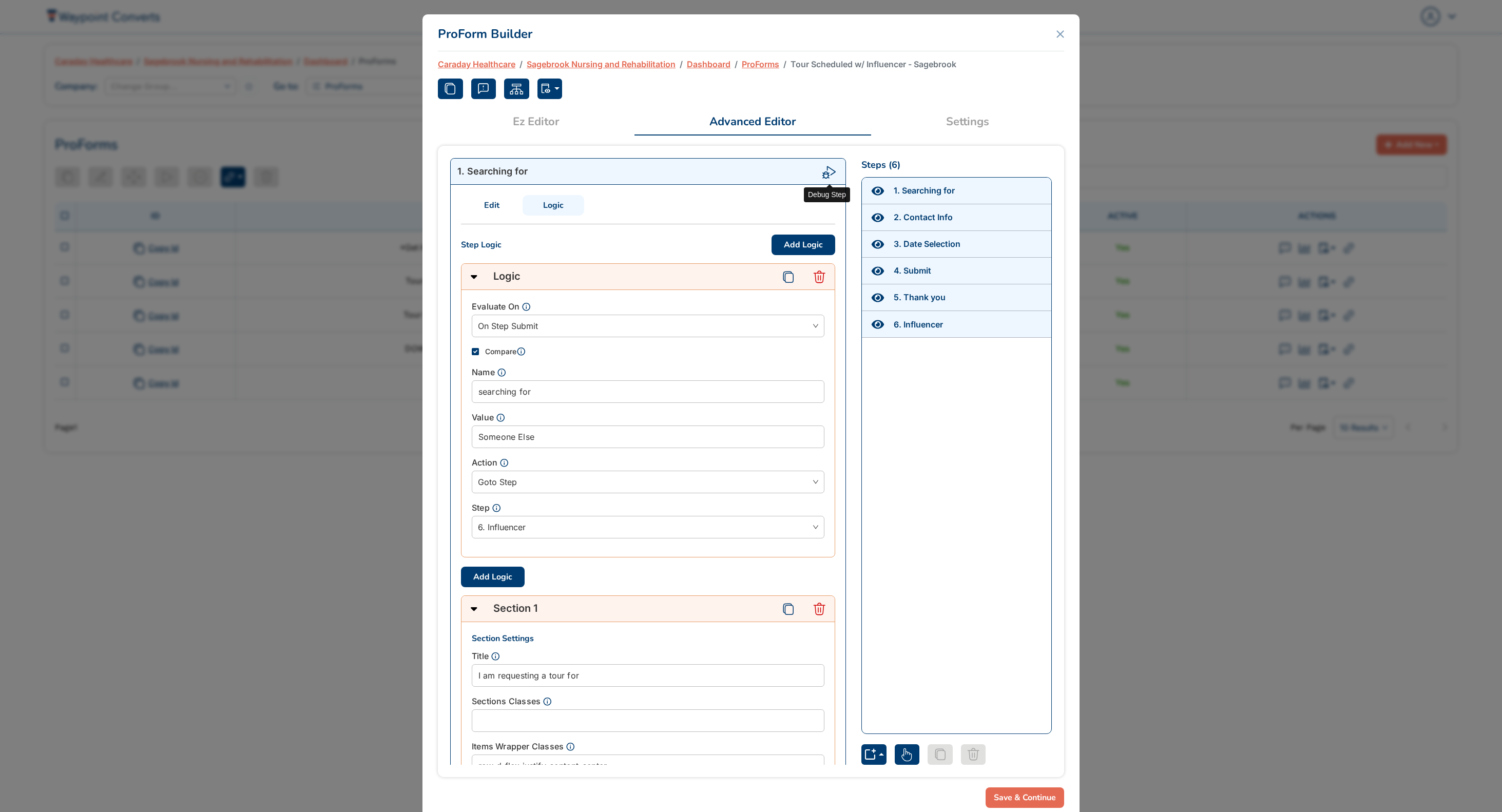 click 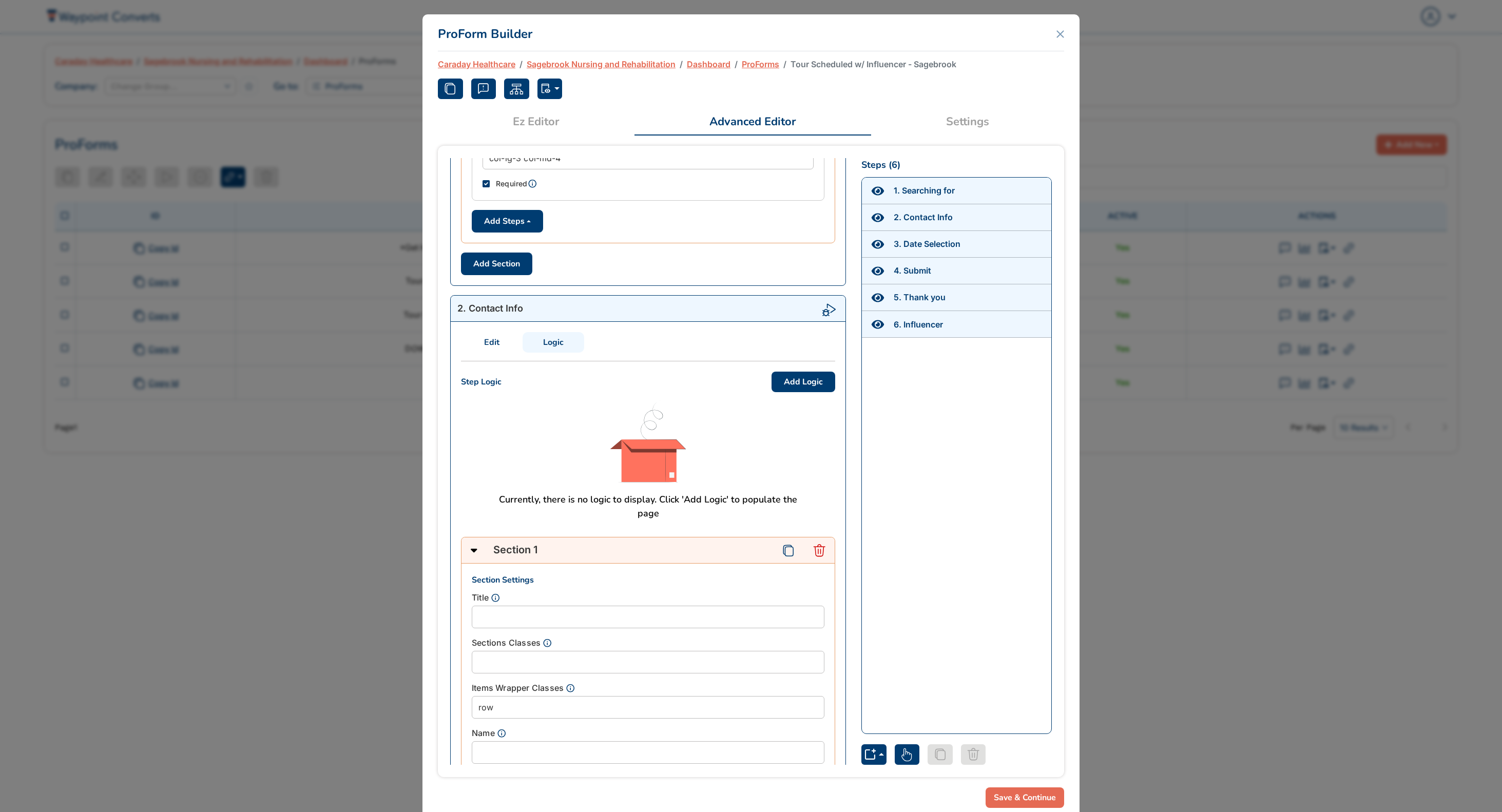 scroll, scrollTop: 1510, scrollLeft: 0, axis: vertical 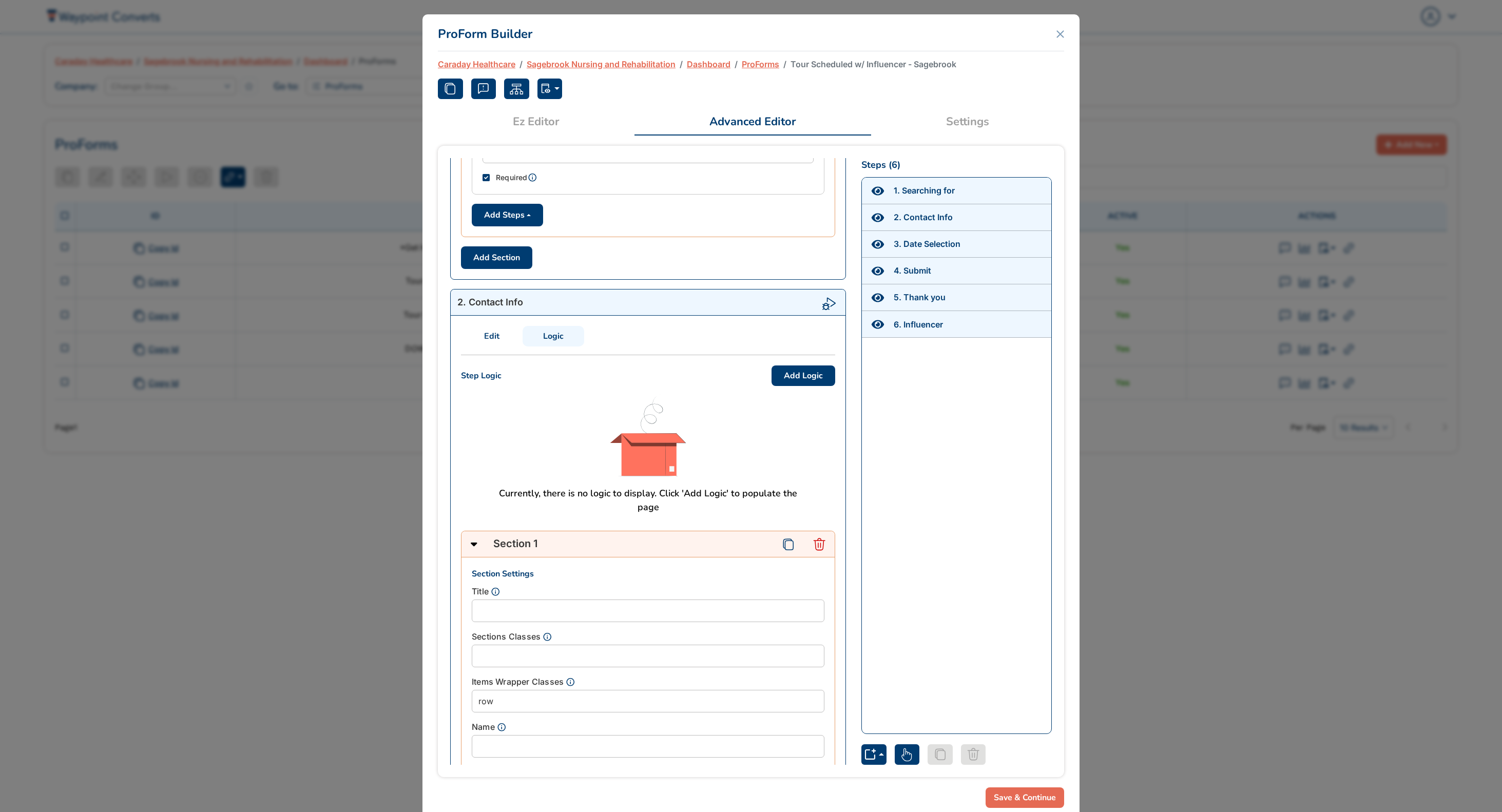 click on "Edit" at bounding box center (492, 336) 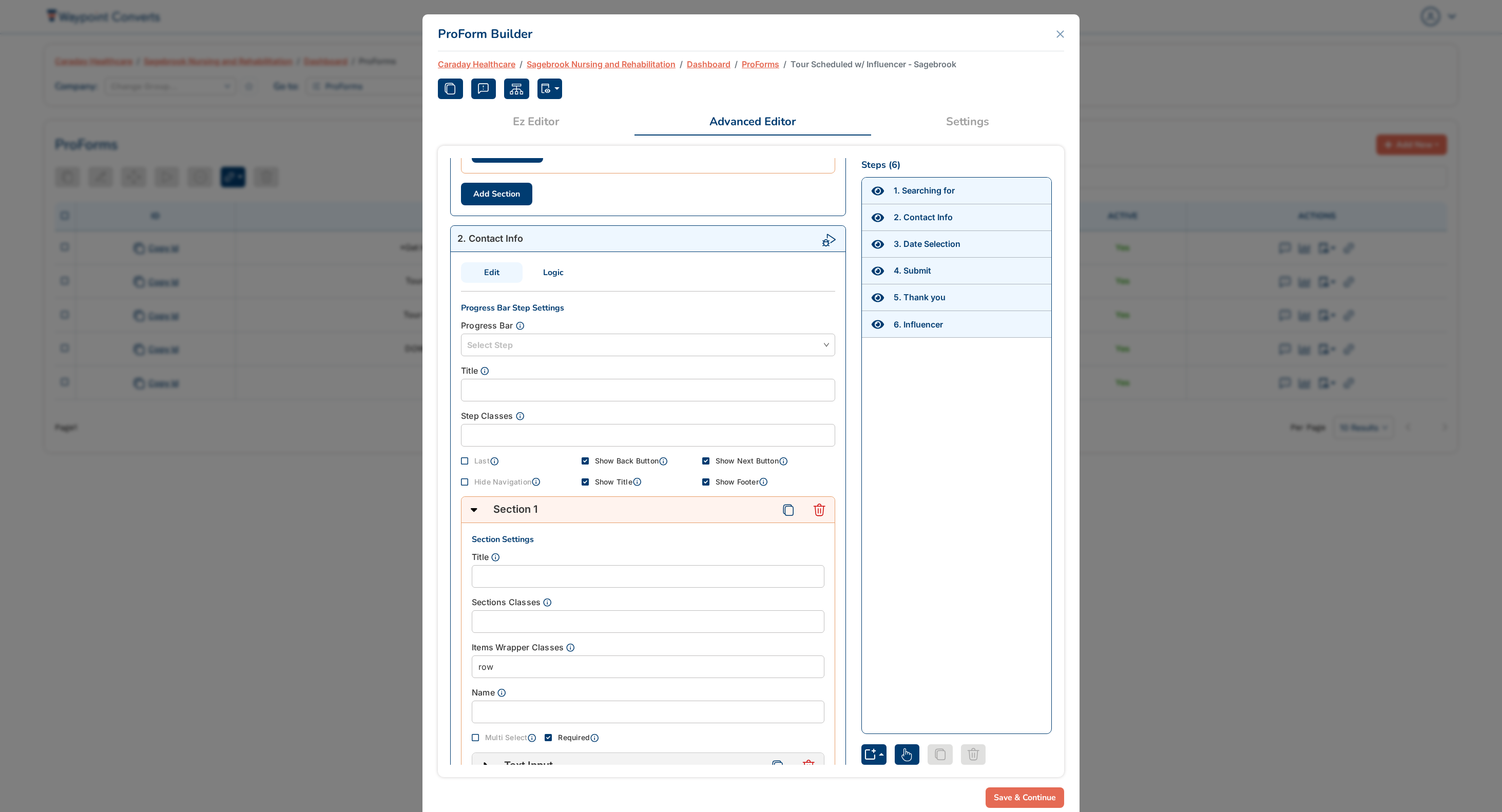 scroll, scrollTop: 3632, scrollLeft: 0, axis: vertical 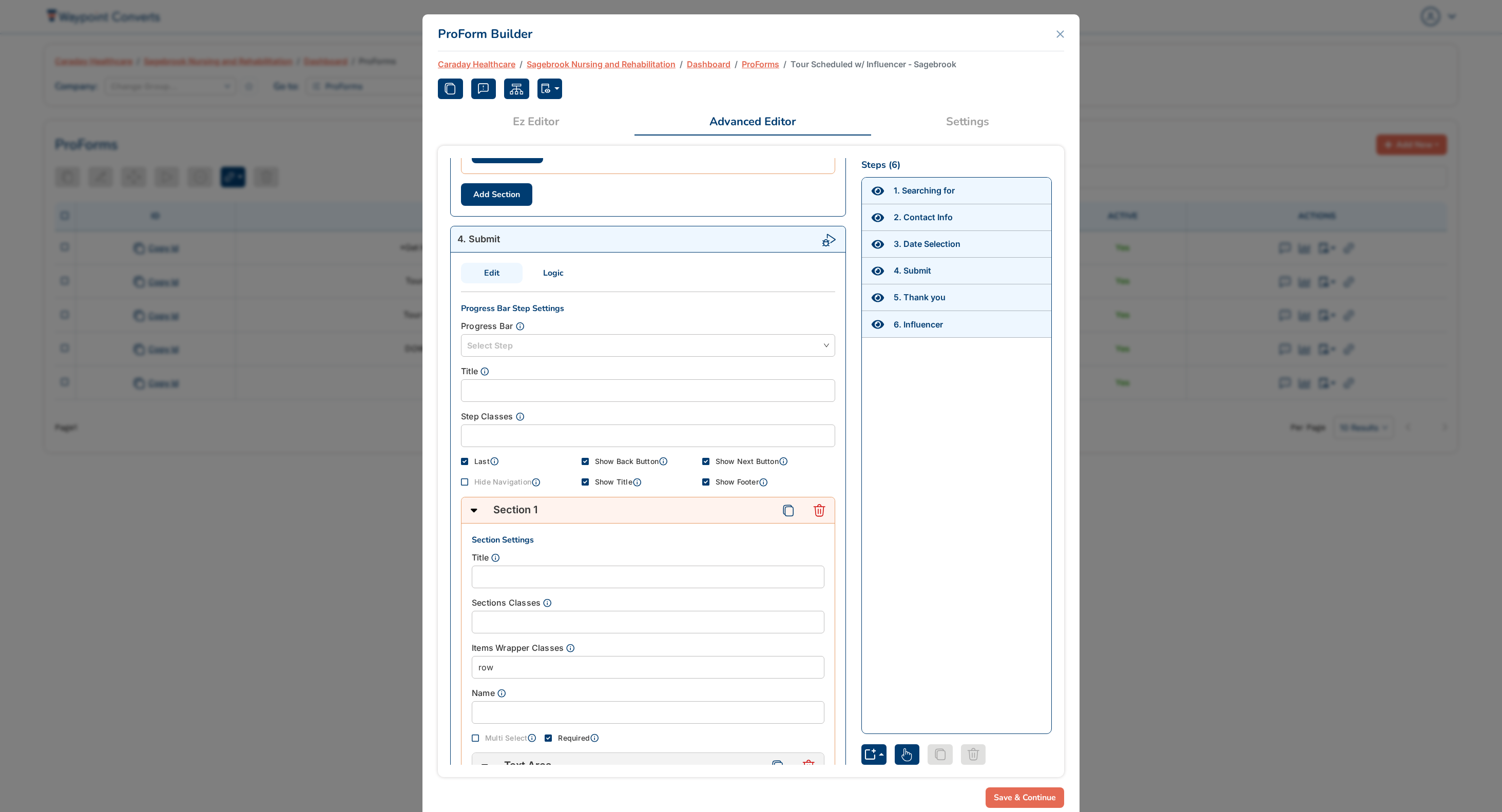 click at bounding box center [465, 461] 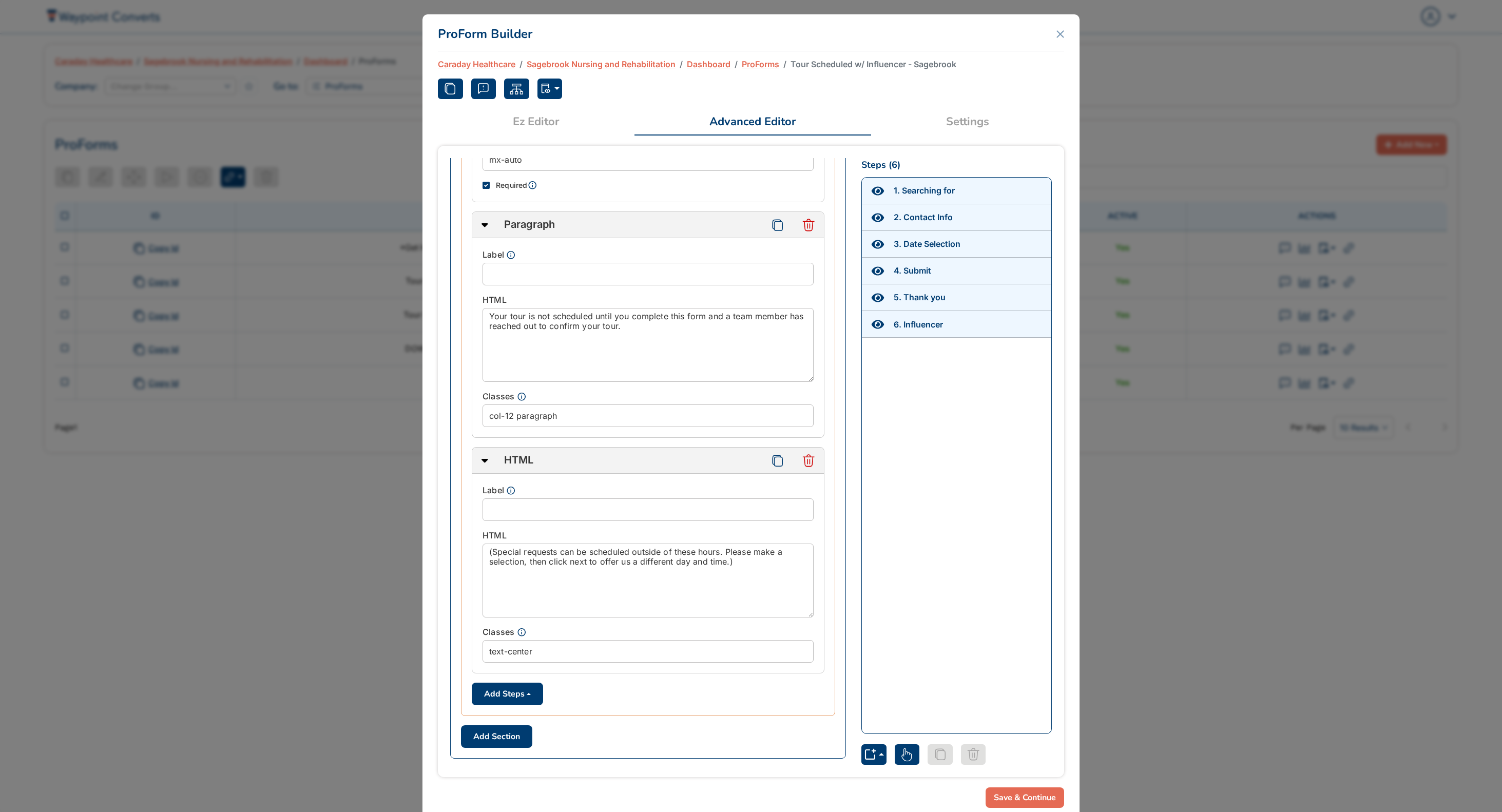scroll, scrollTop: 3091, scrollLeft: 0, axis: vertical 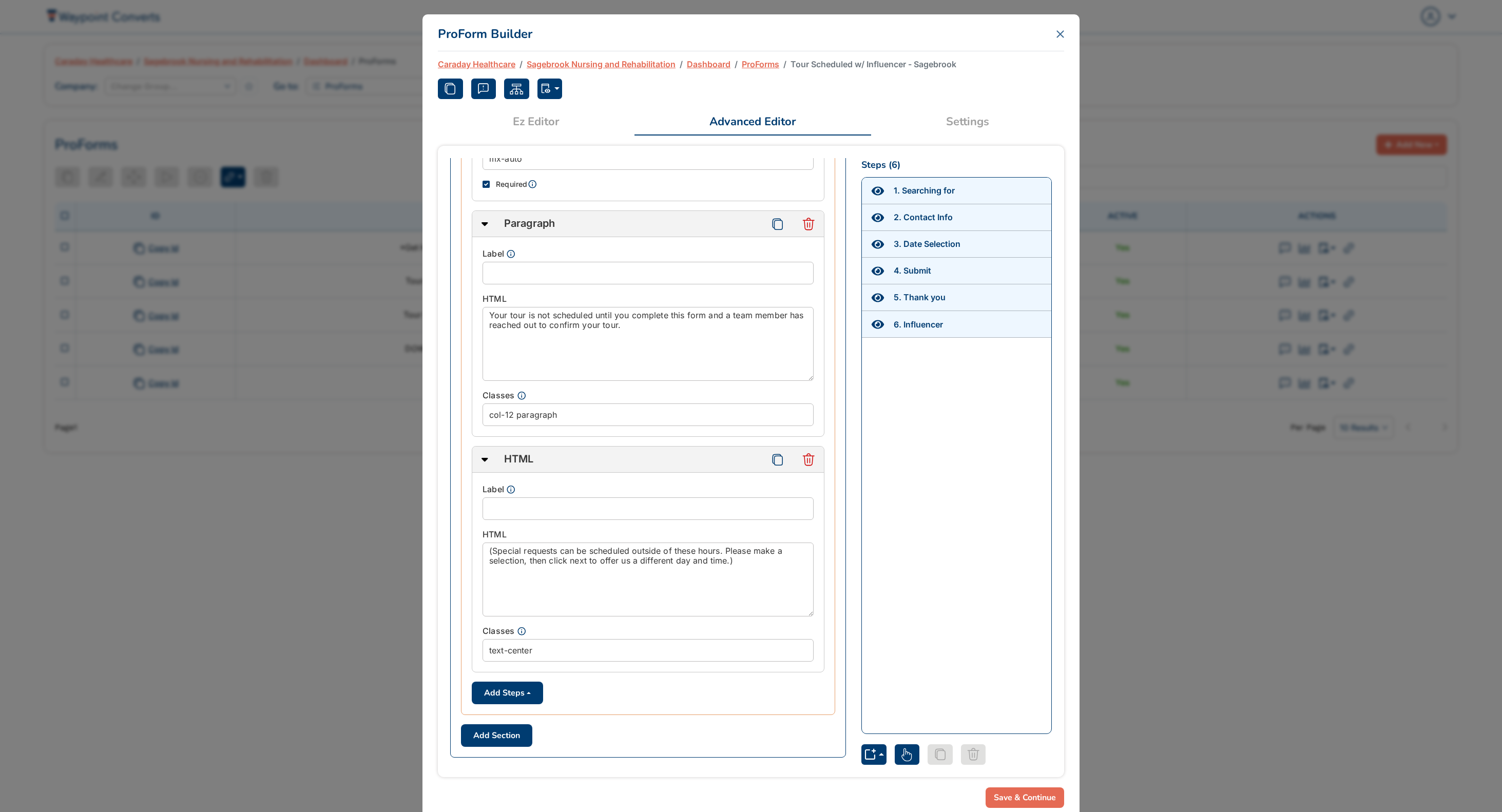 click 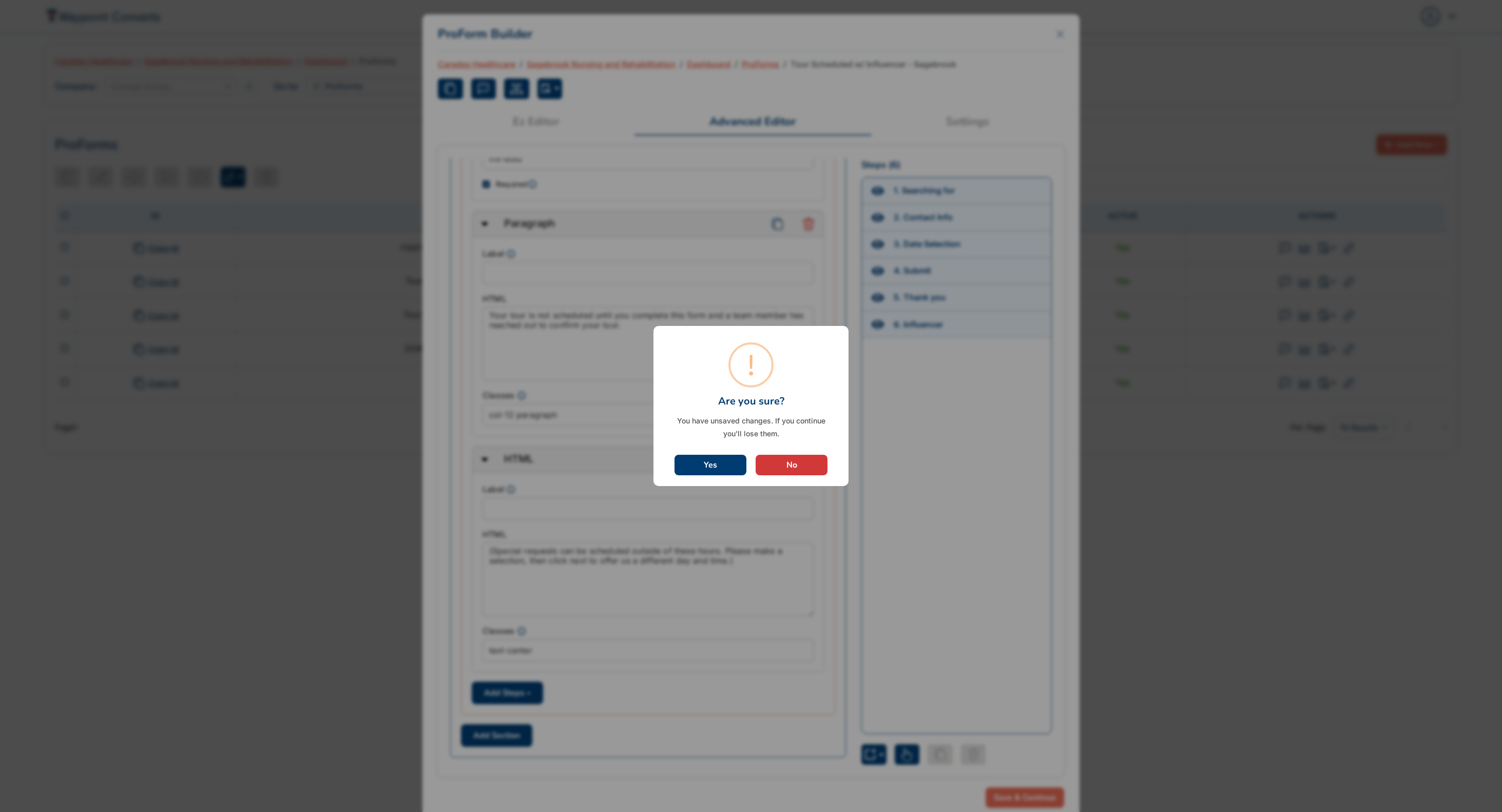 click on "Yes" at bounding box center (710, 465) 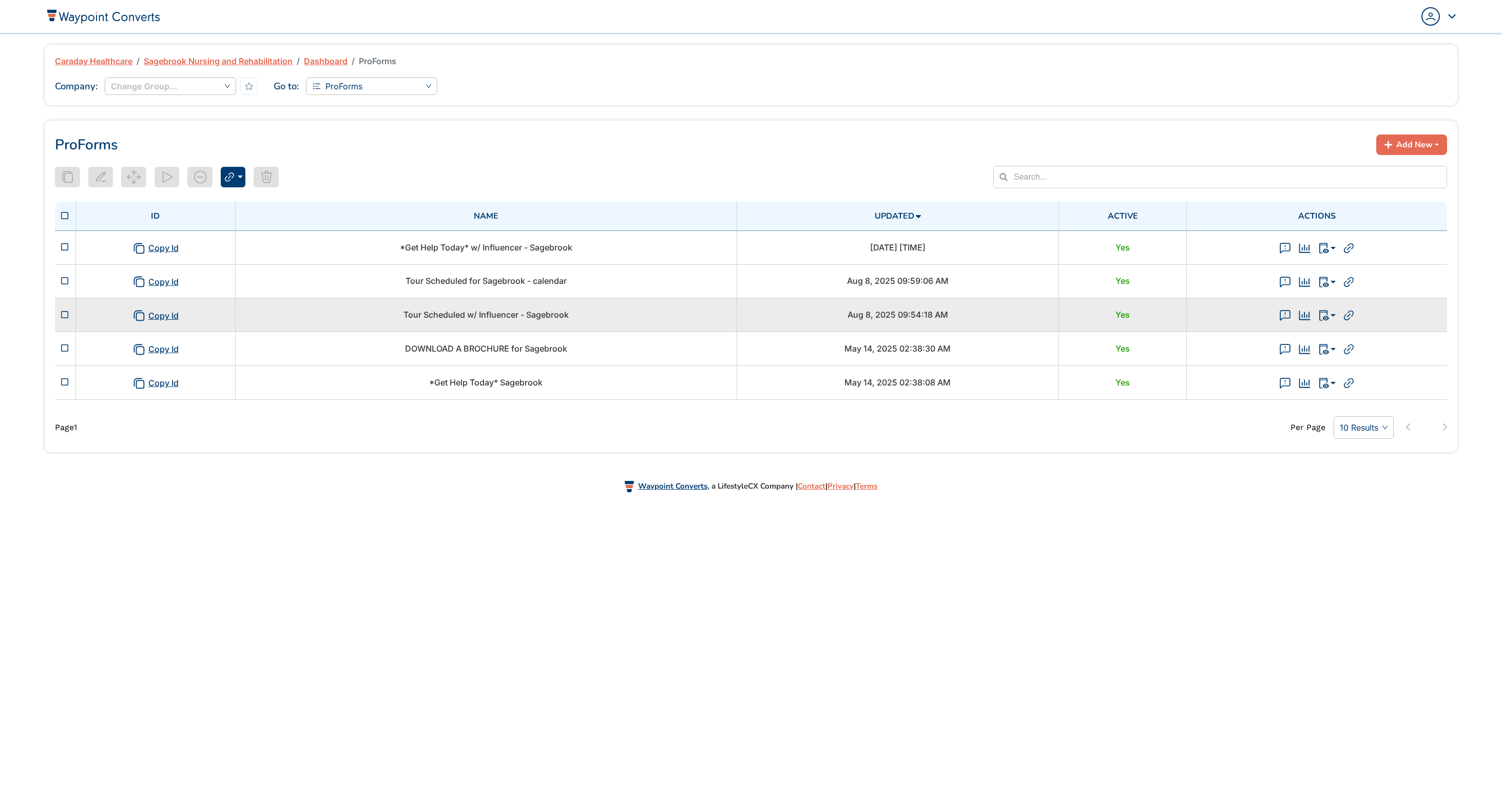 click on "Tour Scheduled w/ Influencer - Sagebrook" at bounding box center [486, 315] 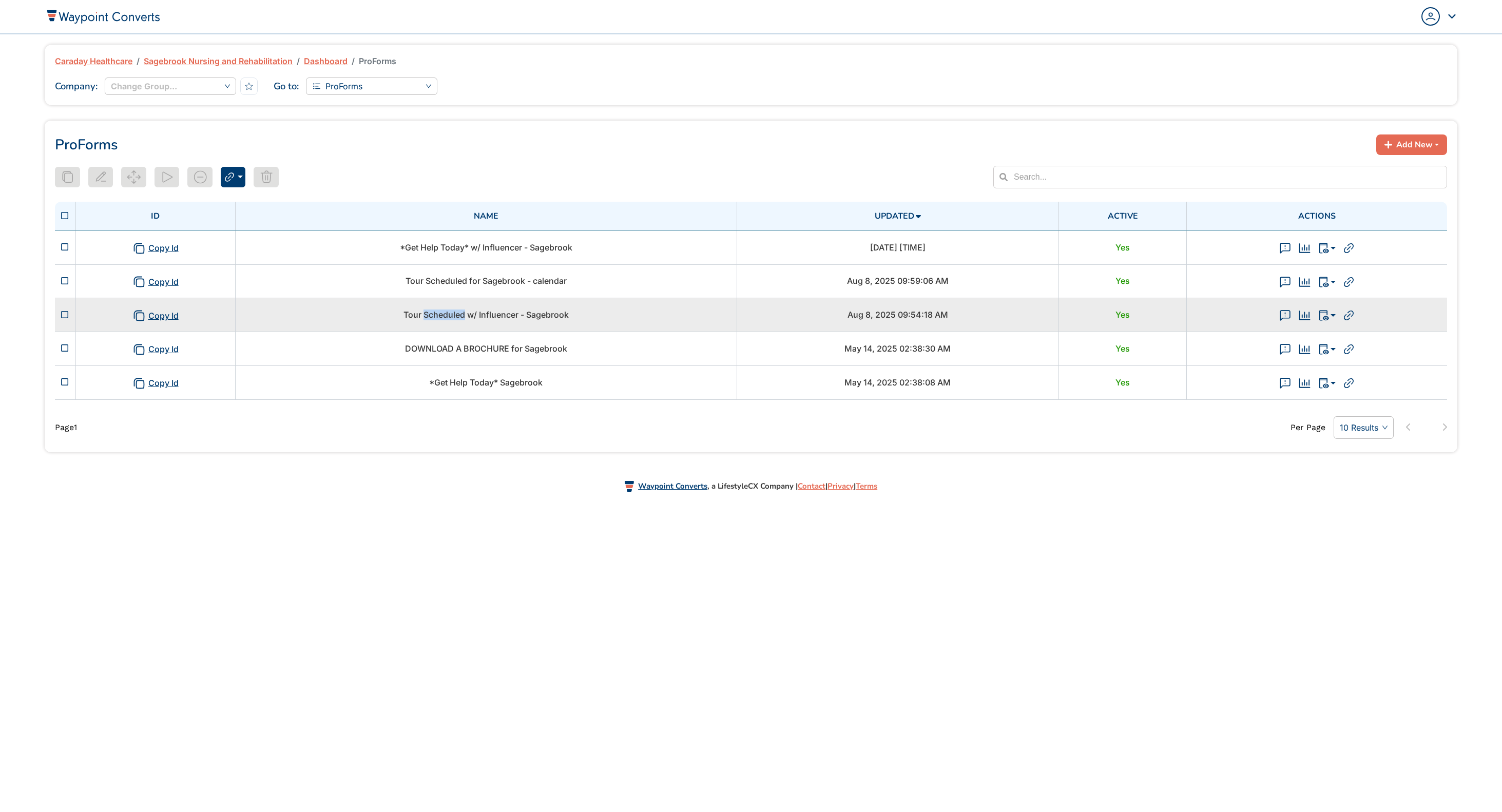 click on "Tour Scheduled w/ Influencer - Sagebrook" at bounding box center [486, 315] 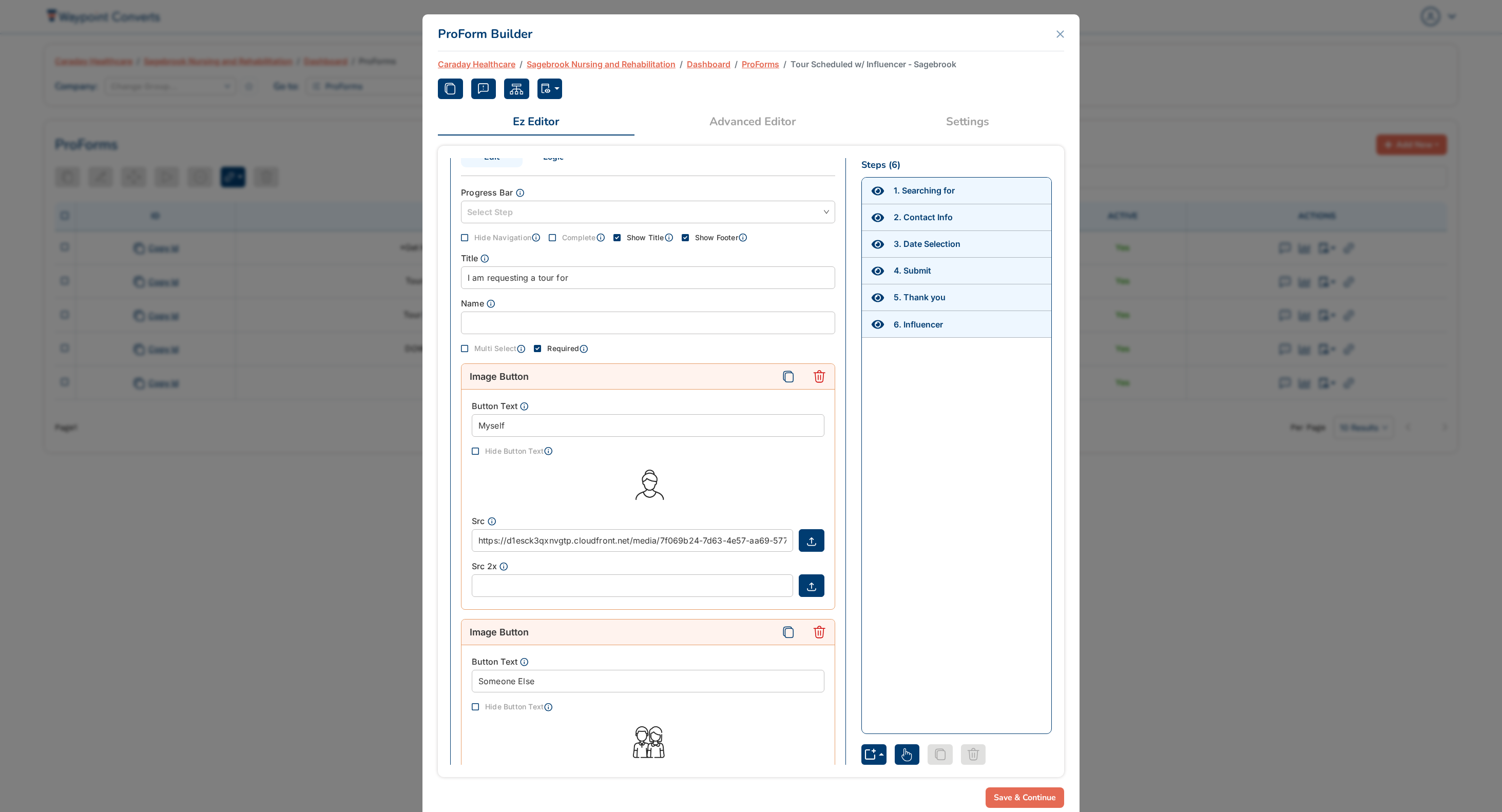 scroll, scrollTop: 0, scrollLeft: 0, axis: both 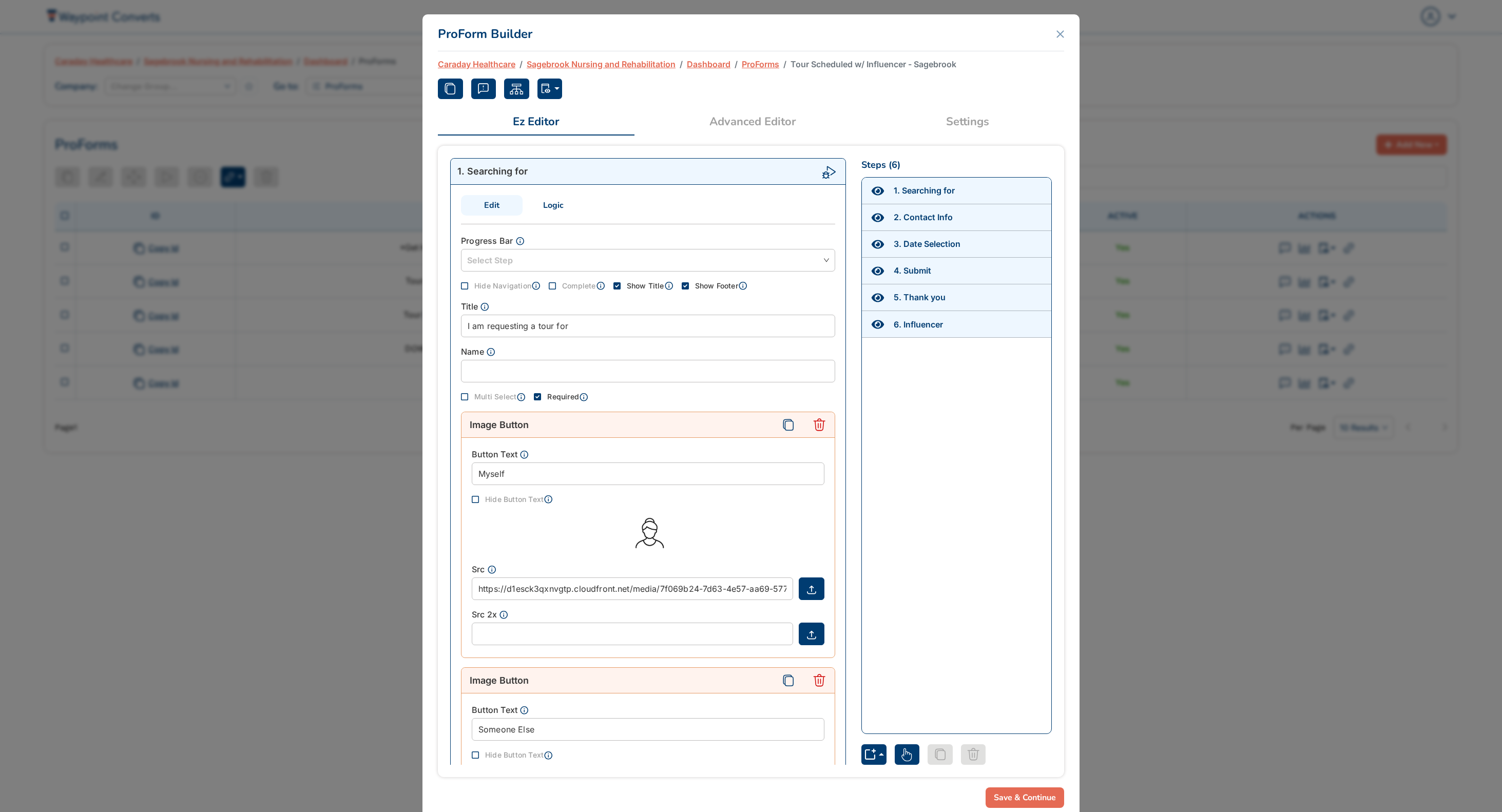 click on "Logic" at bounding box center (553, 205) 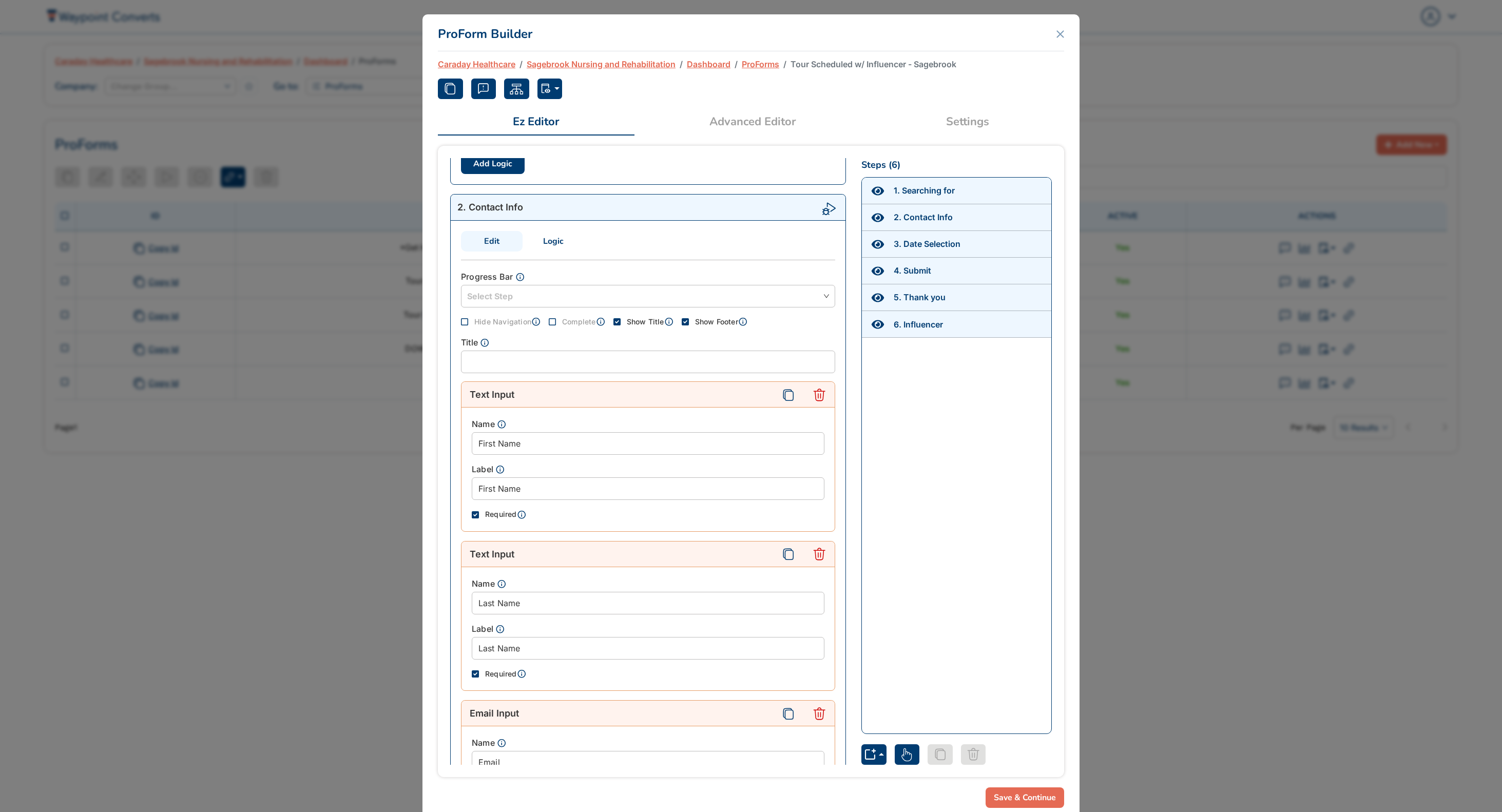 scroll, scrollTop: 387, scrollLeft: 0, axis: vertical 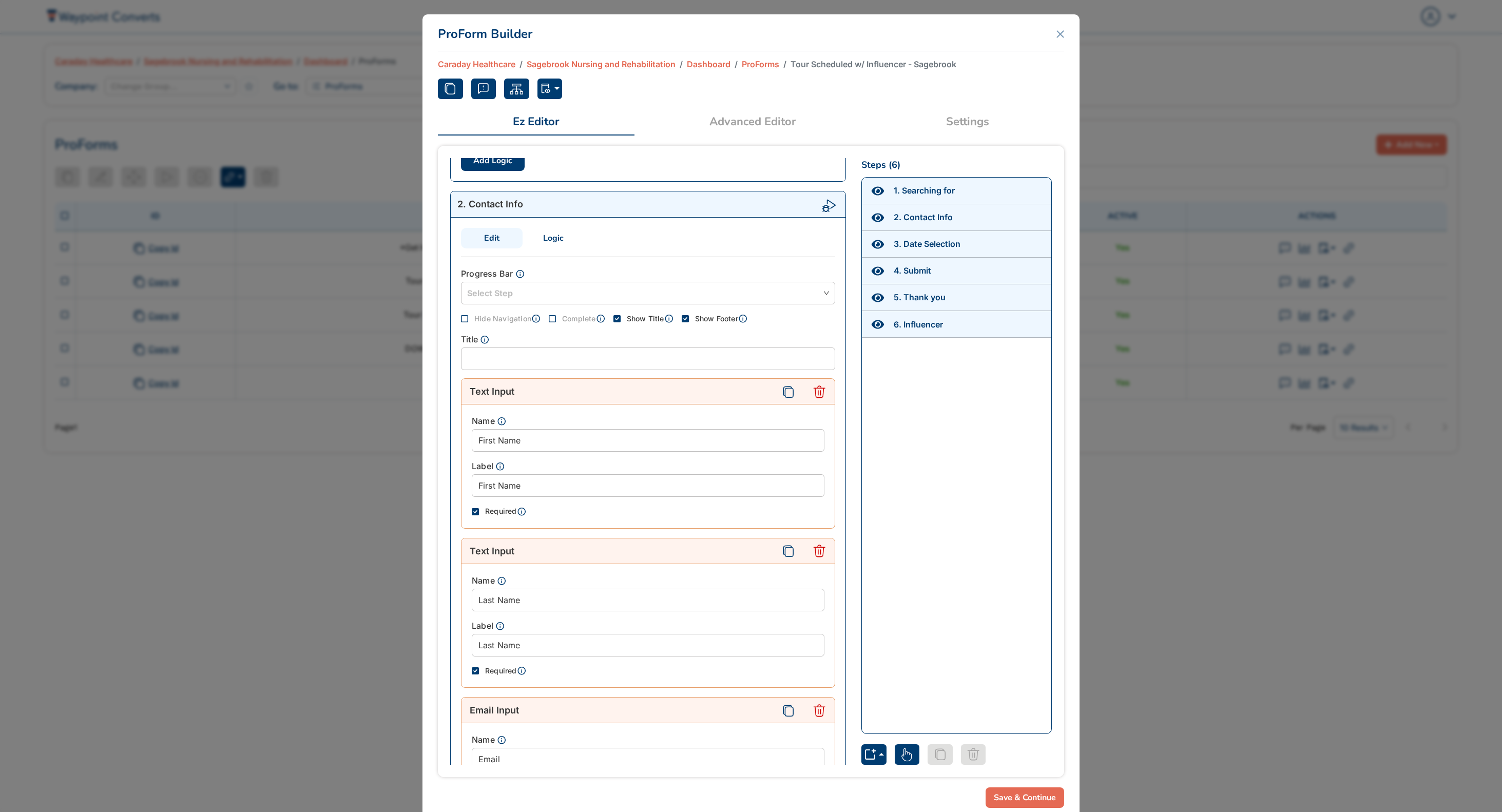 click on "Logic" at bounding box center [553, 238] 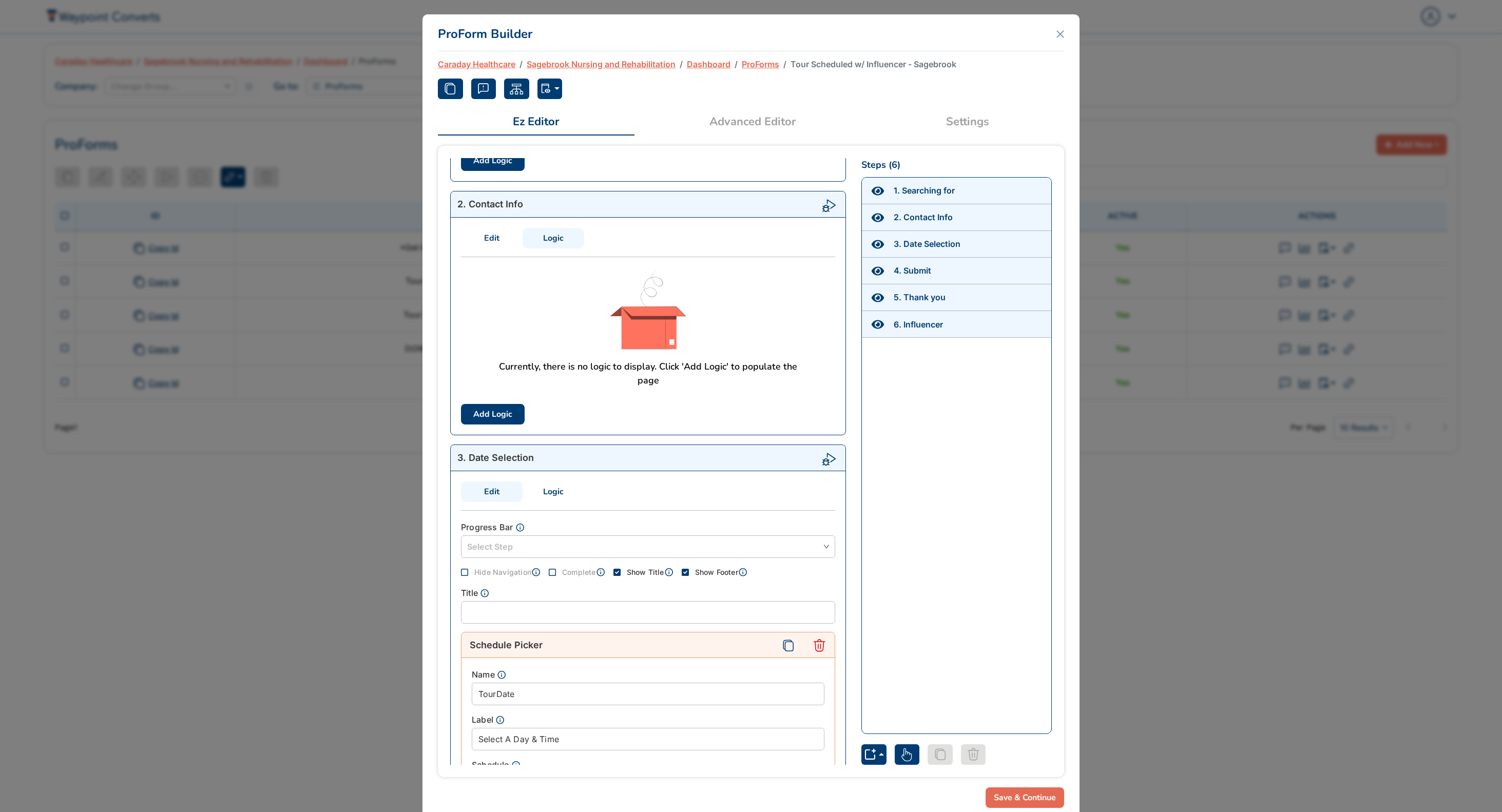 click on "Edit" at bounding box center [492, 238] 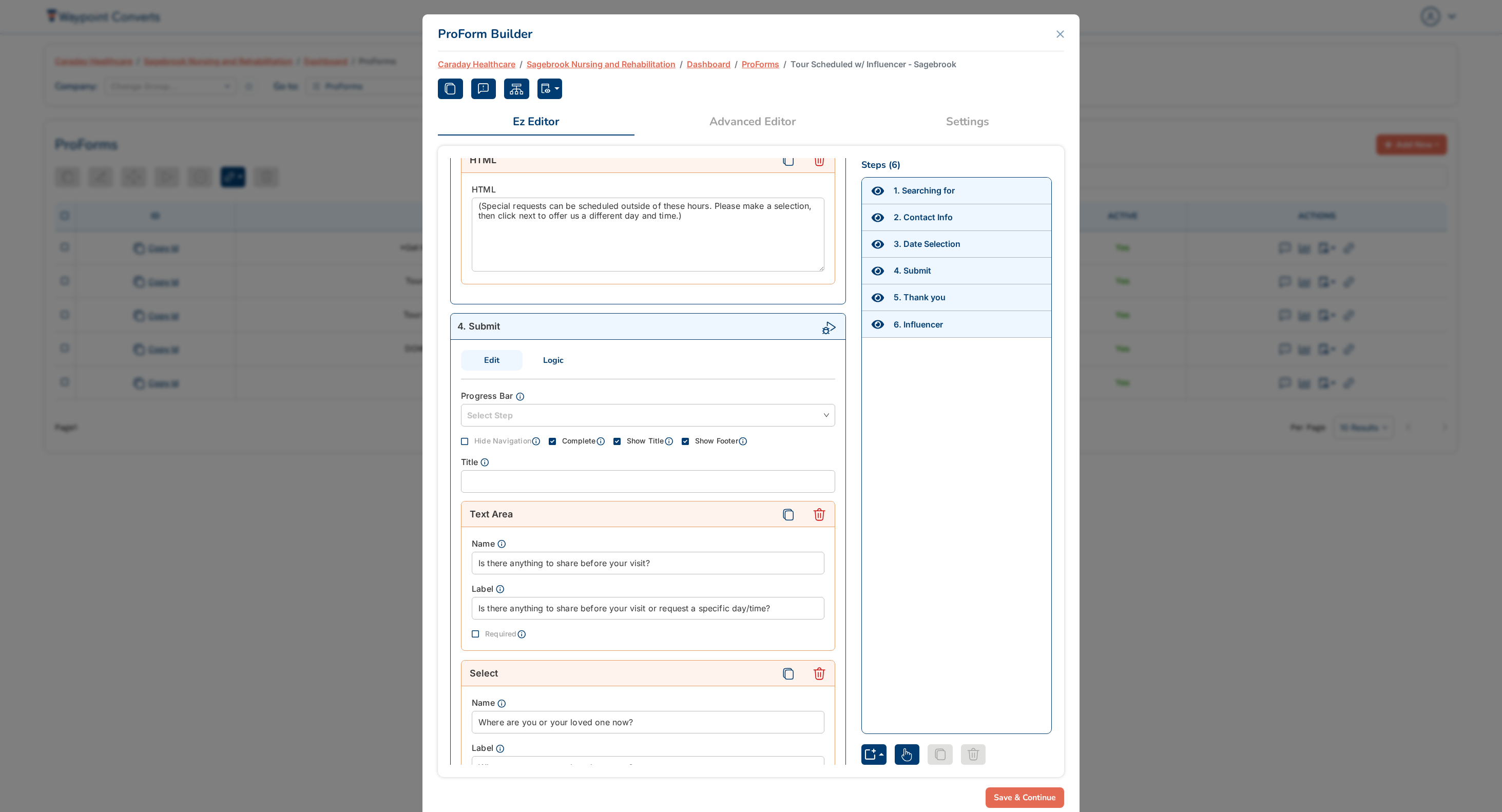 scroll, scrollTop: 1818, scrollLeft: 0, axis: vertical 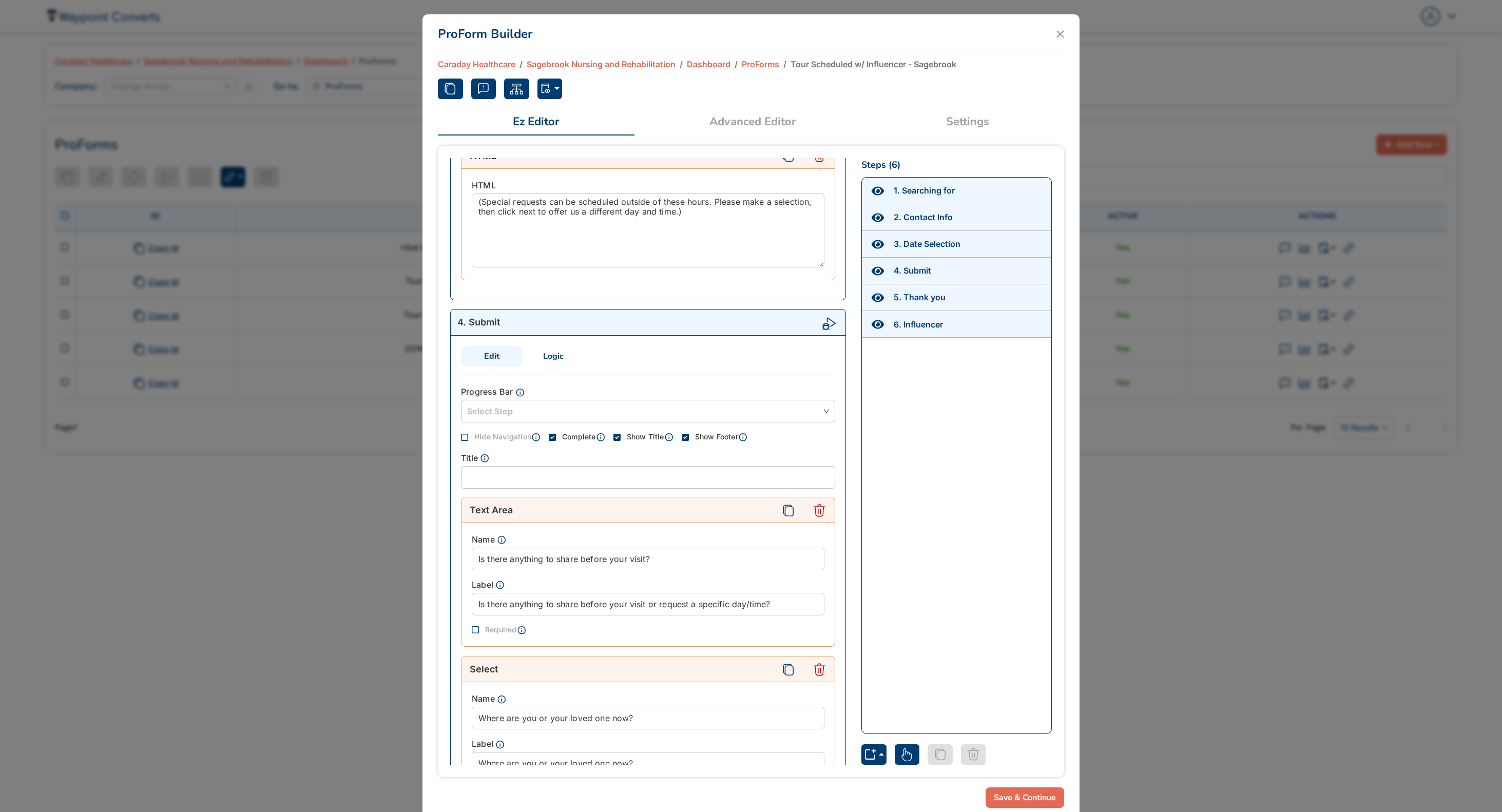 click on "Logic" at bounding box center (553, 356) 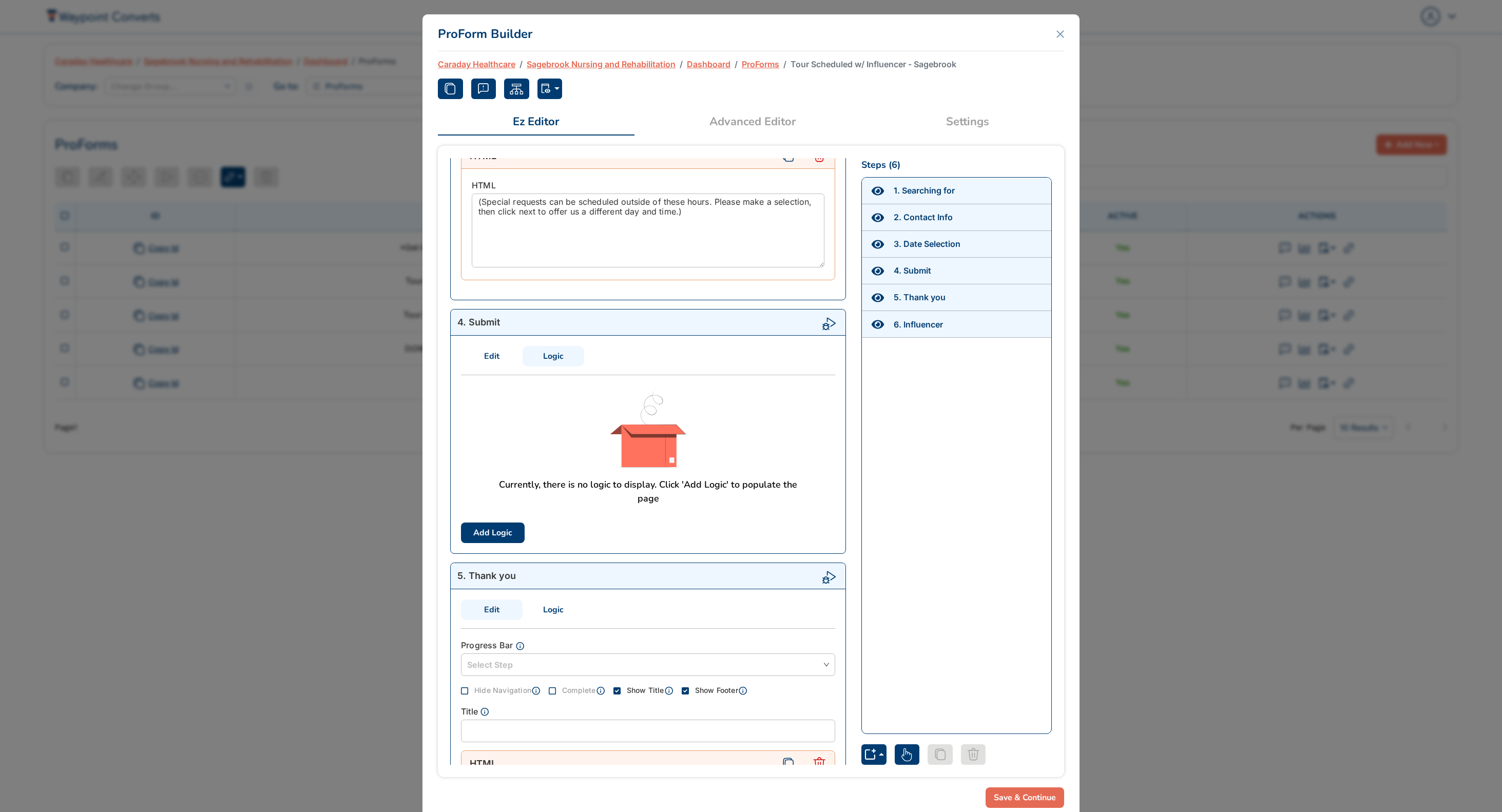 click on "Edit" at bounding box center (492, 356) 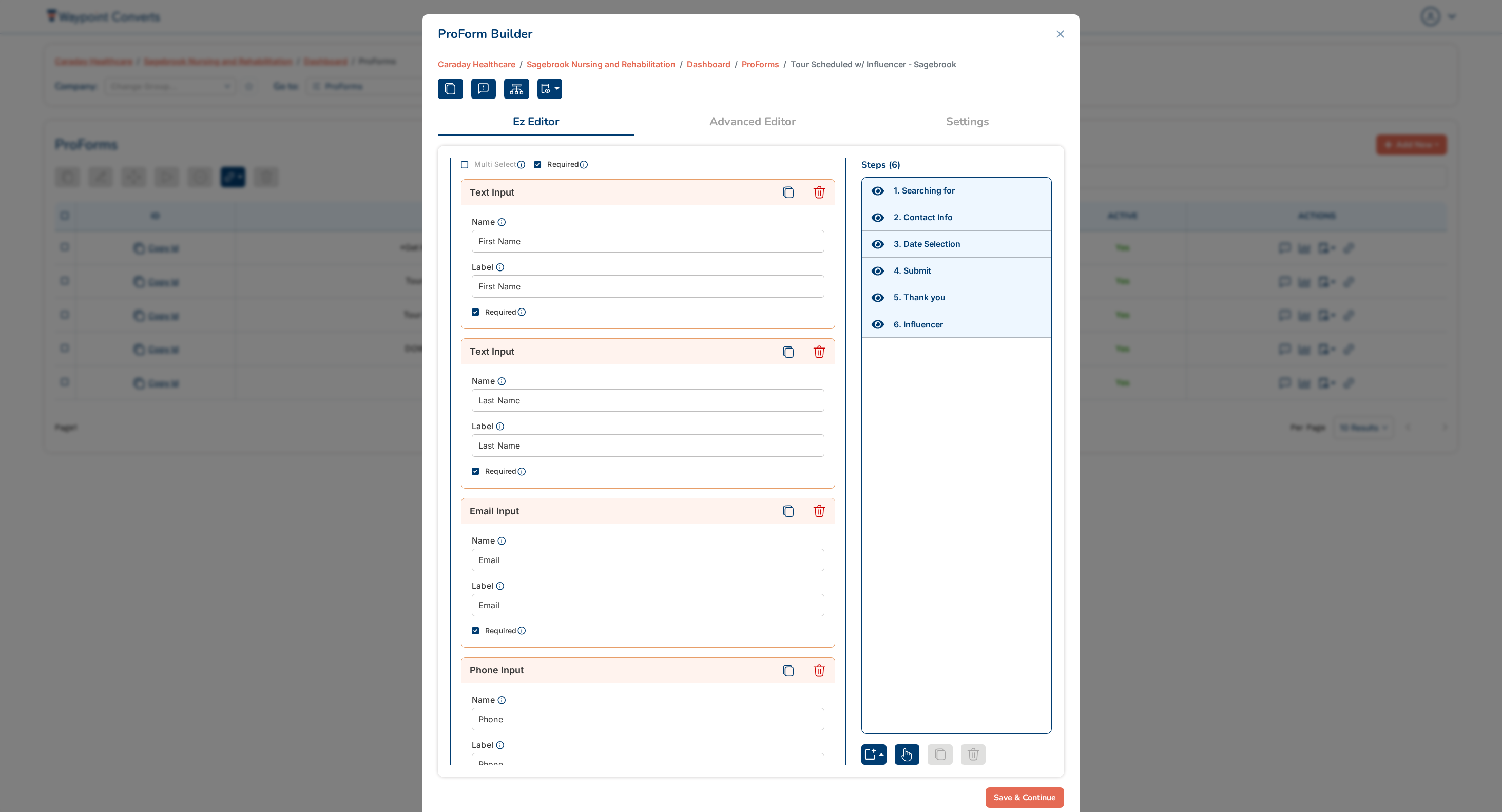 scroll, scrollTop: 3047, scrollLeft: 0, axis: vertical 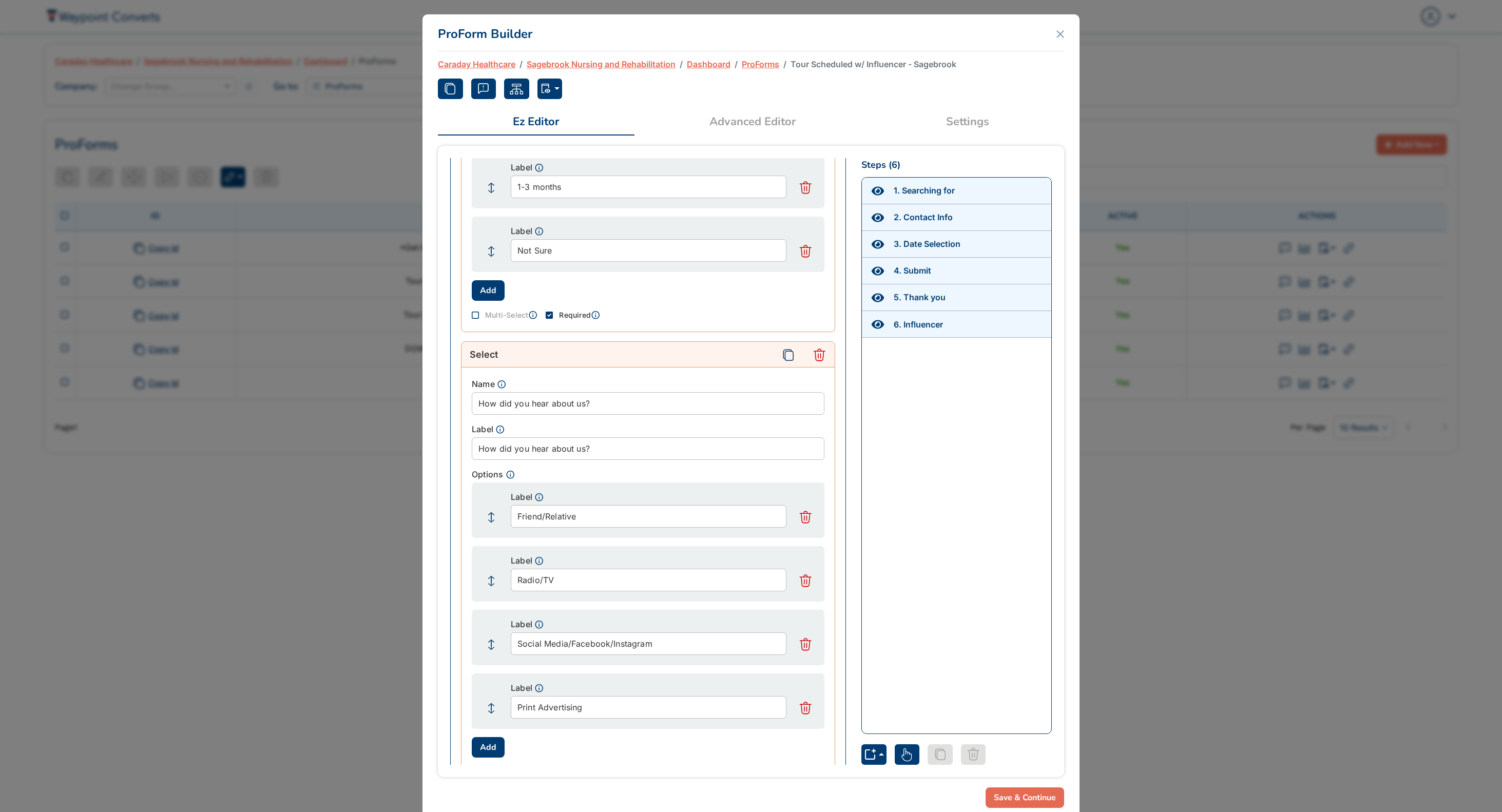click on "Advanced Editor" at bounding box center [753, 122] 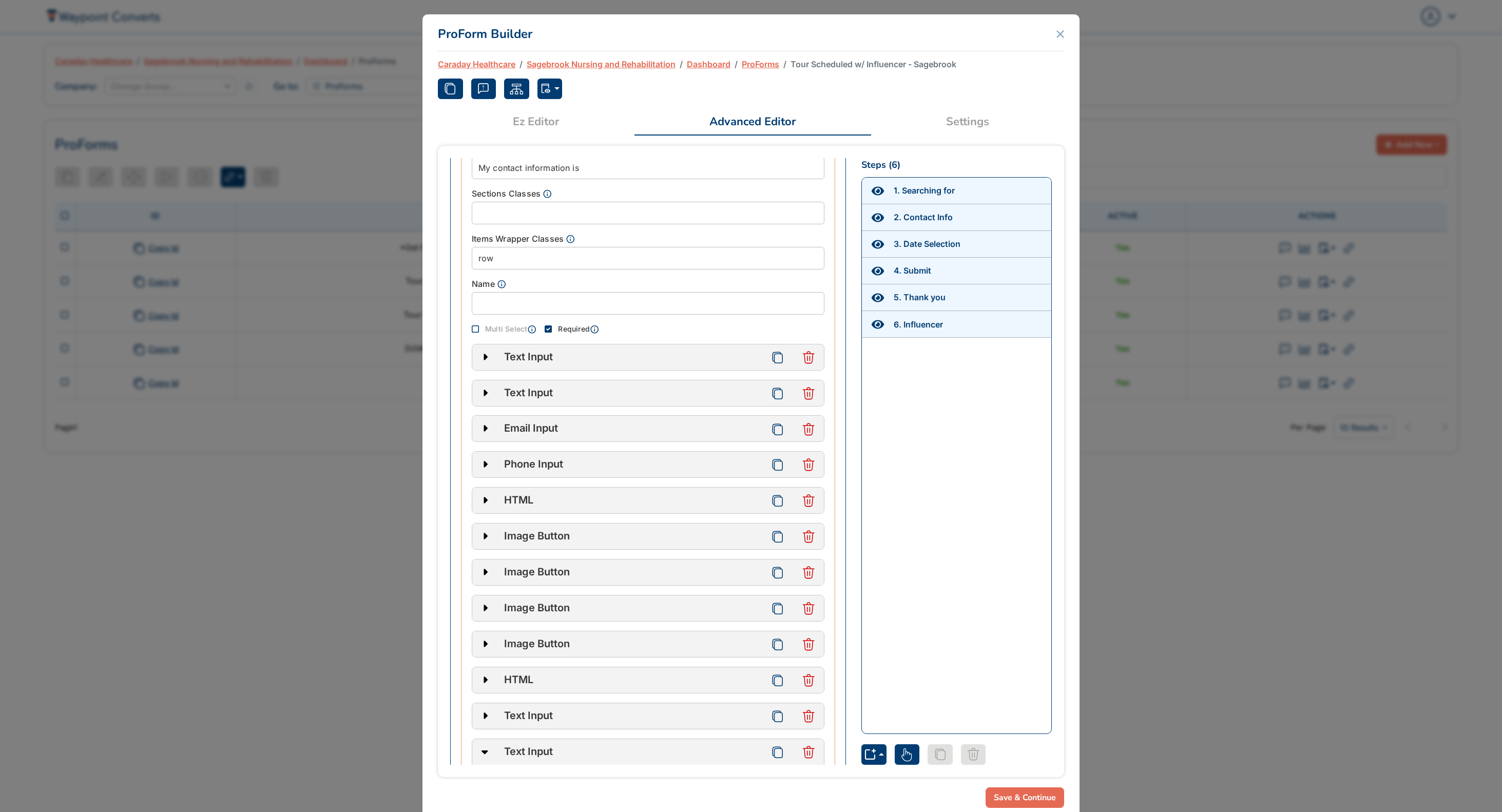 scroll, scrollTop: 5925, scrollLeft: 0, axis: vertical 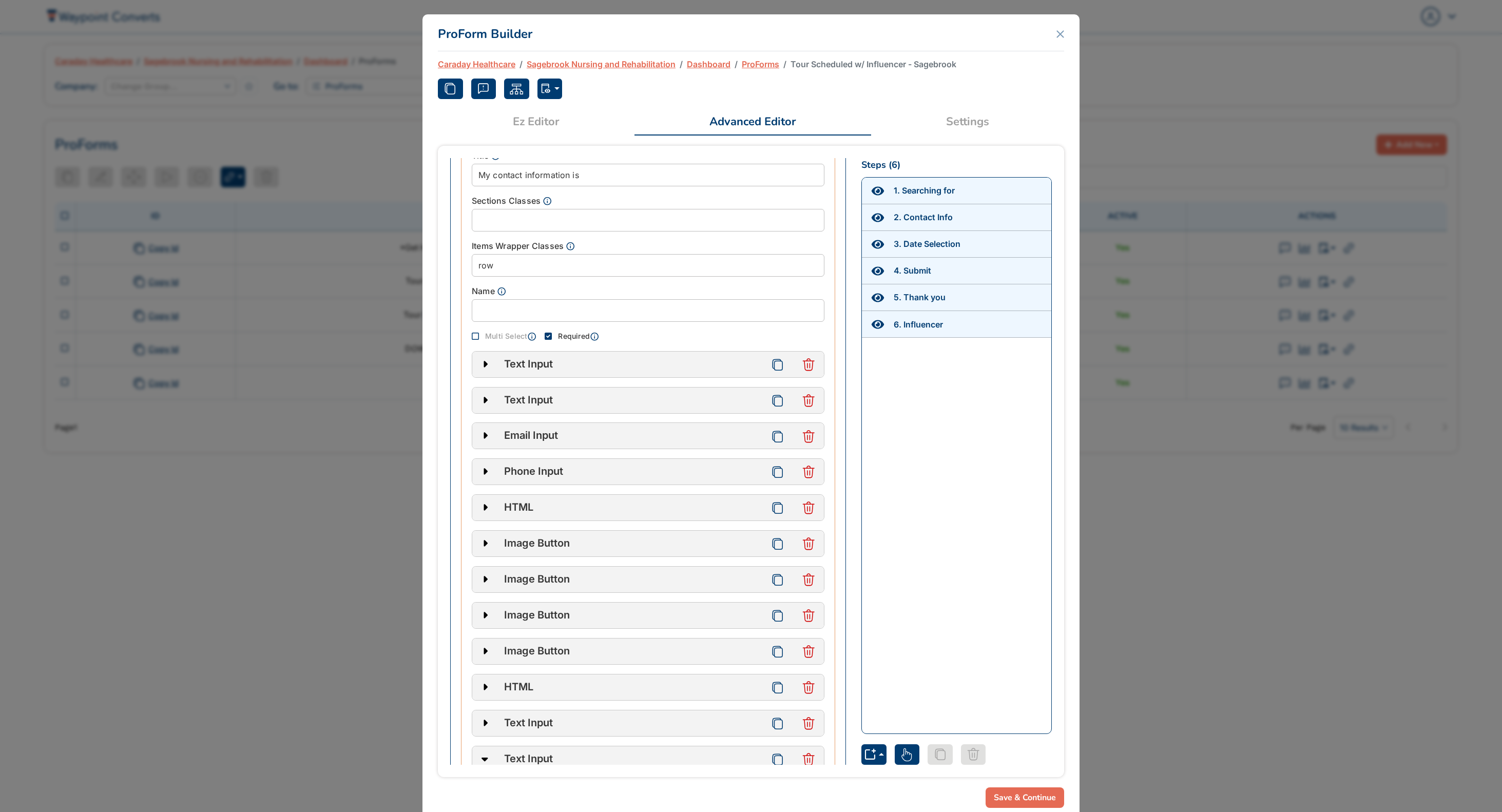 click on "Settings" at bounding box center (968, 122) 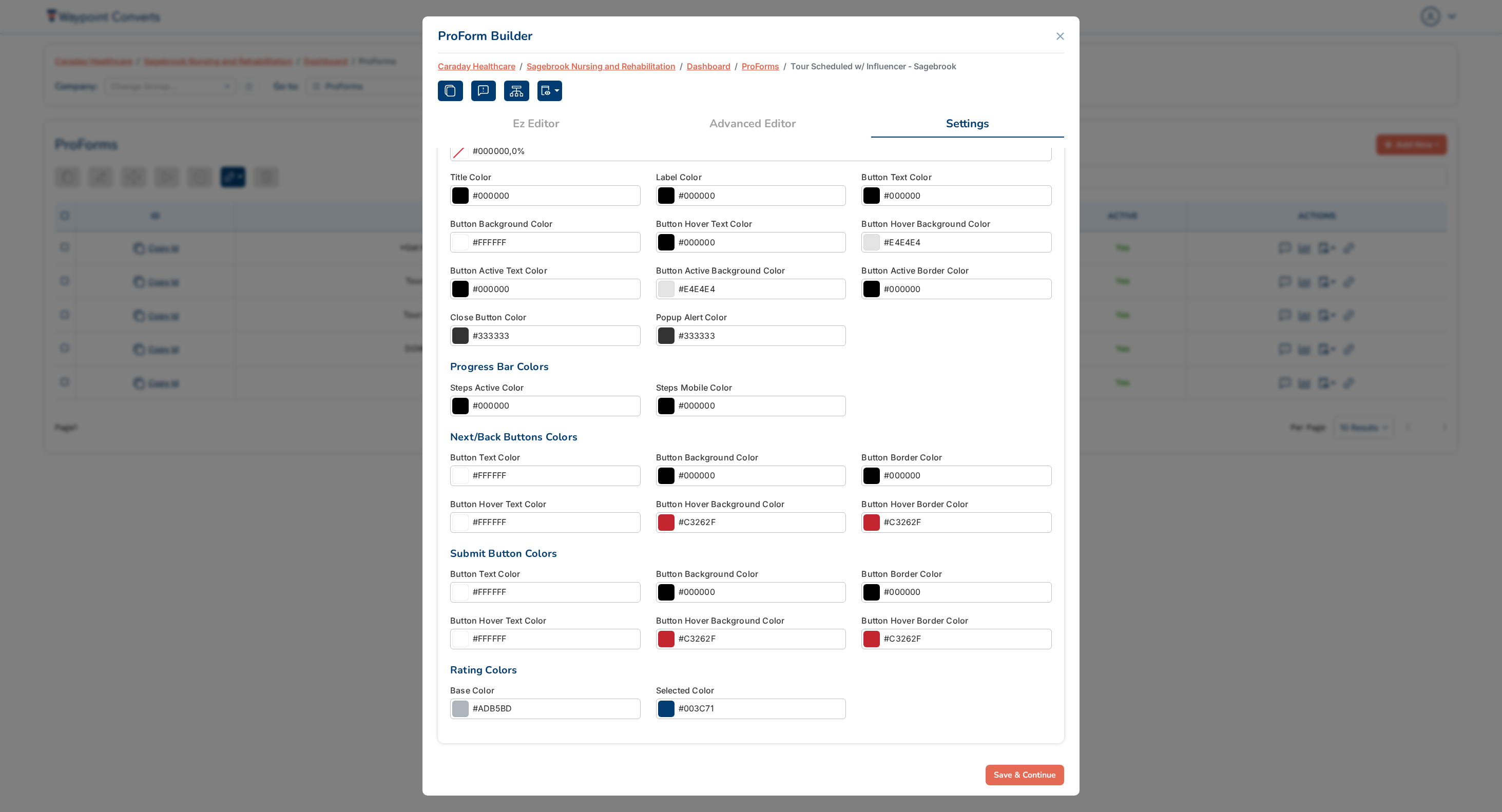 click on "Ez Editor" at bounding box center [536, 124] 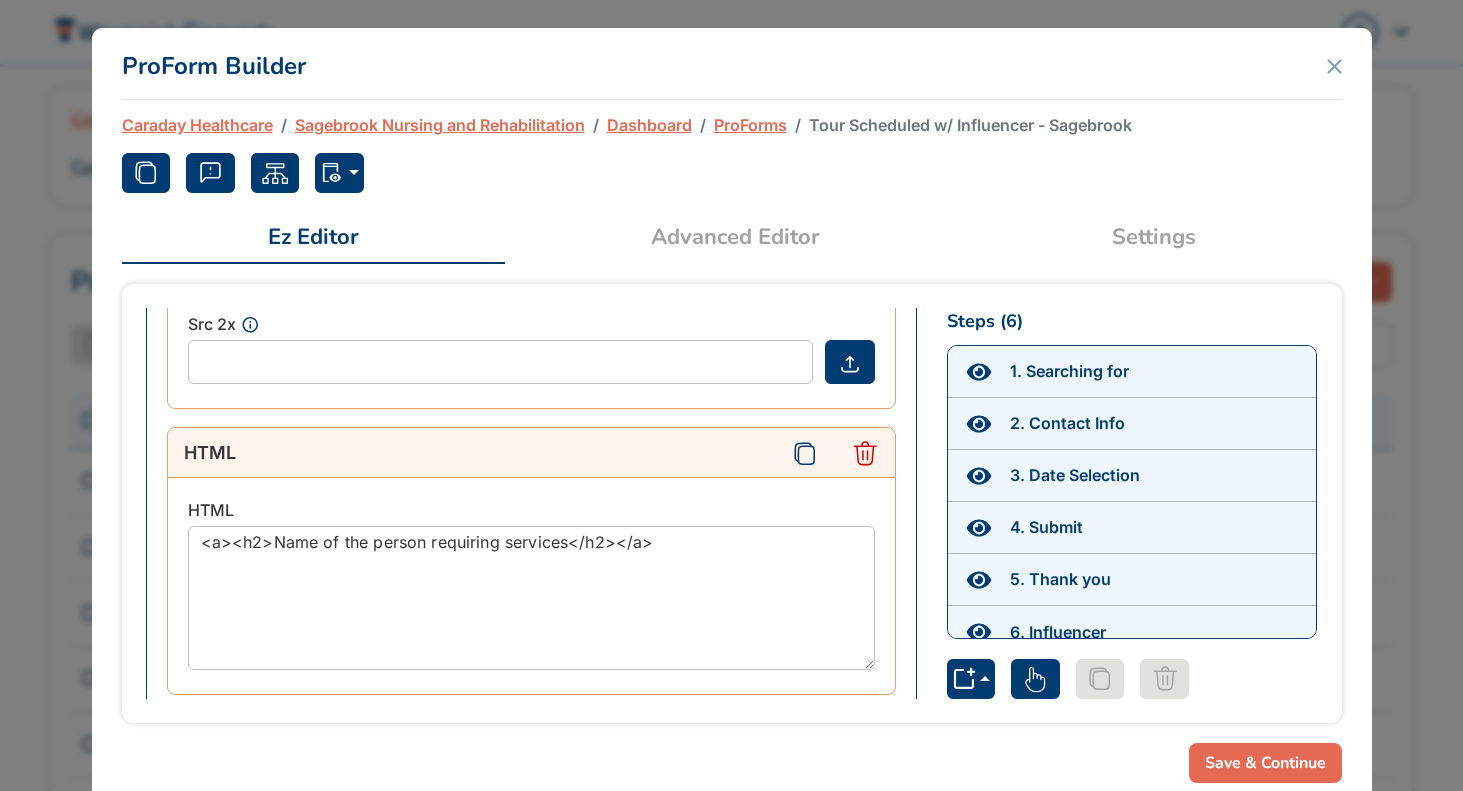 scroll, scrollTop: 12465, scrollLeft: 0, axis: vertical 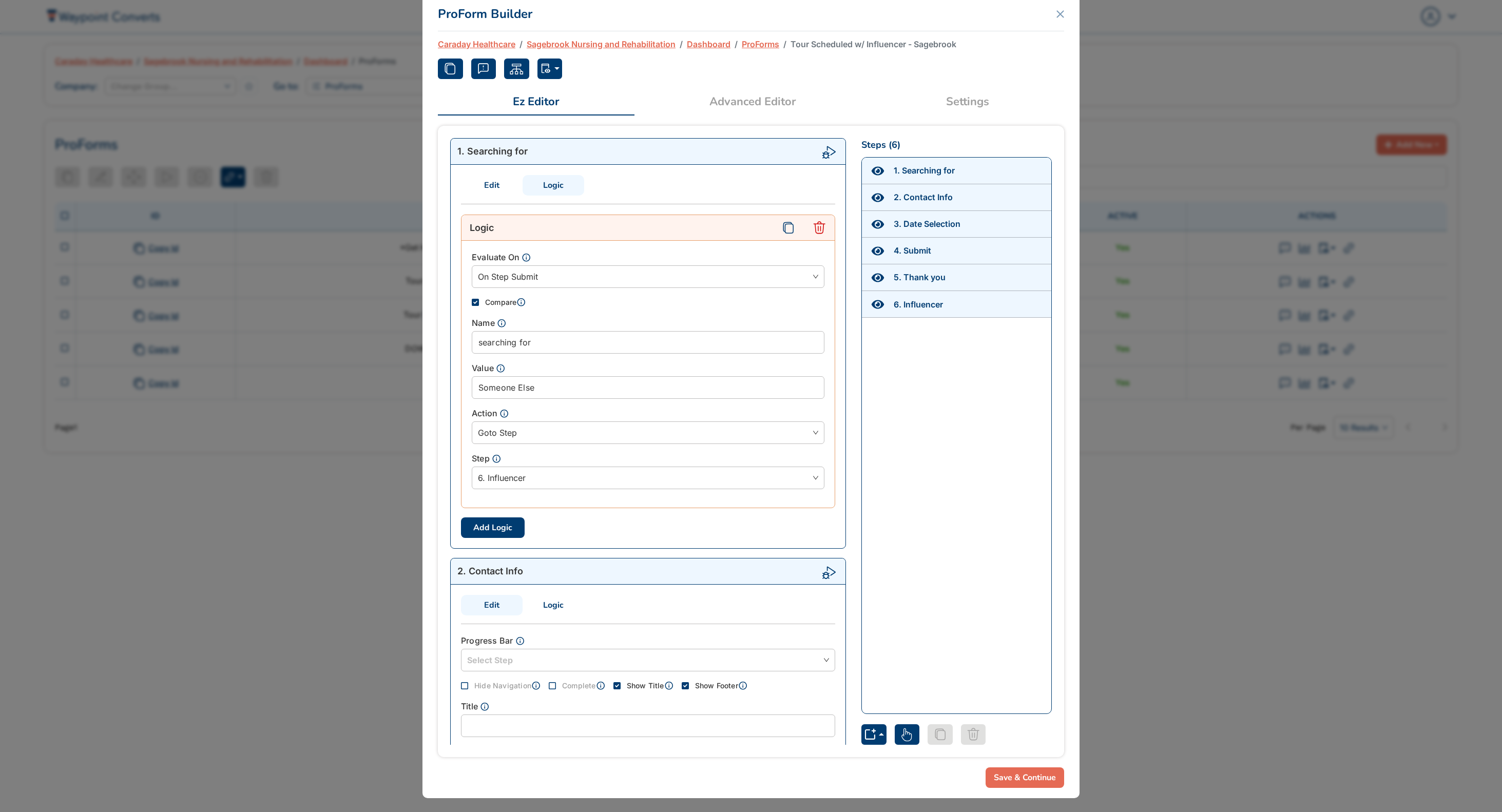 click on "Advanced Editor" at bounding box center [753, 102] 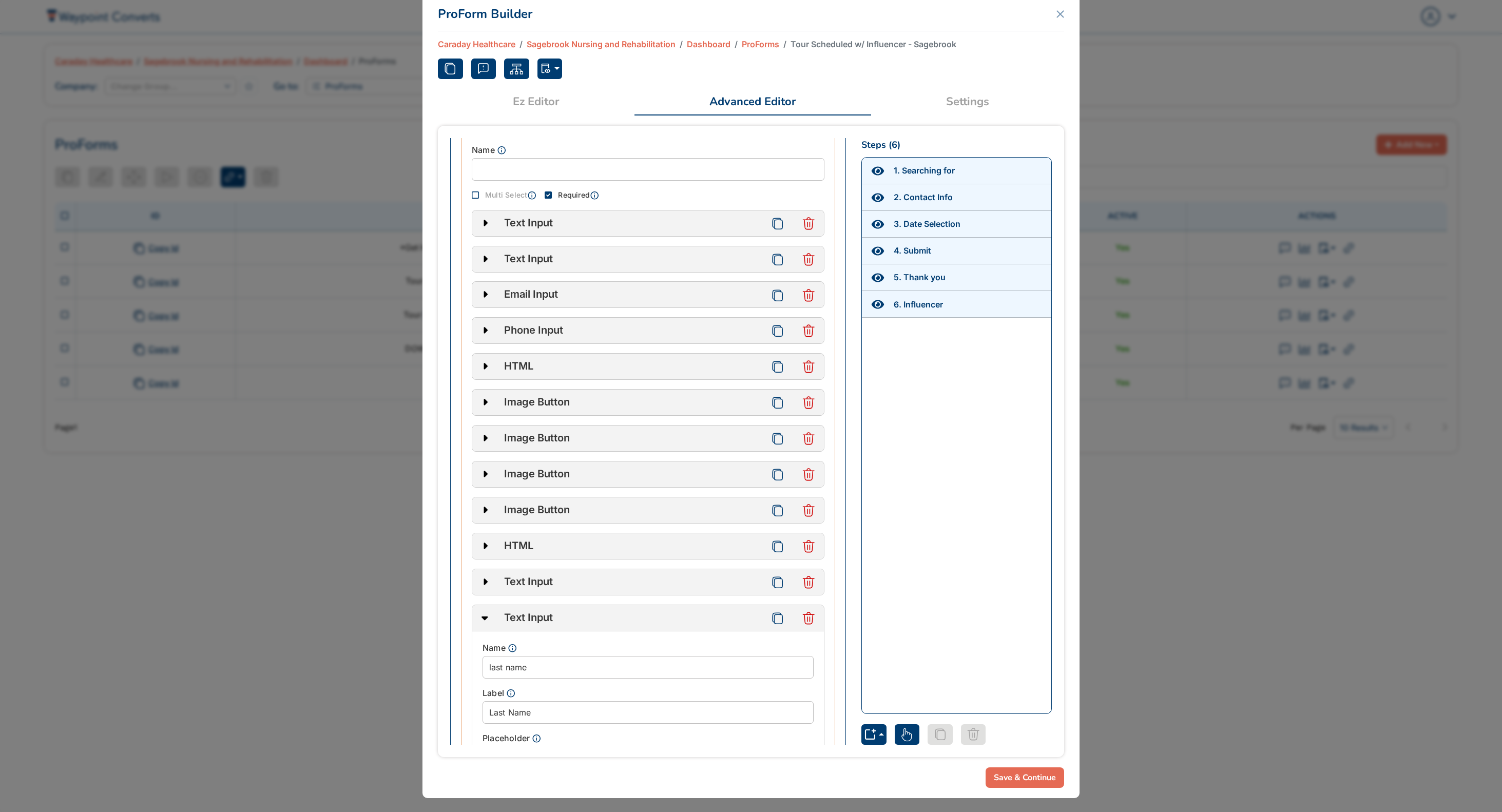 scroll, scrollTop: 6277, scrollLeft: 0, axis: vertical 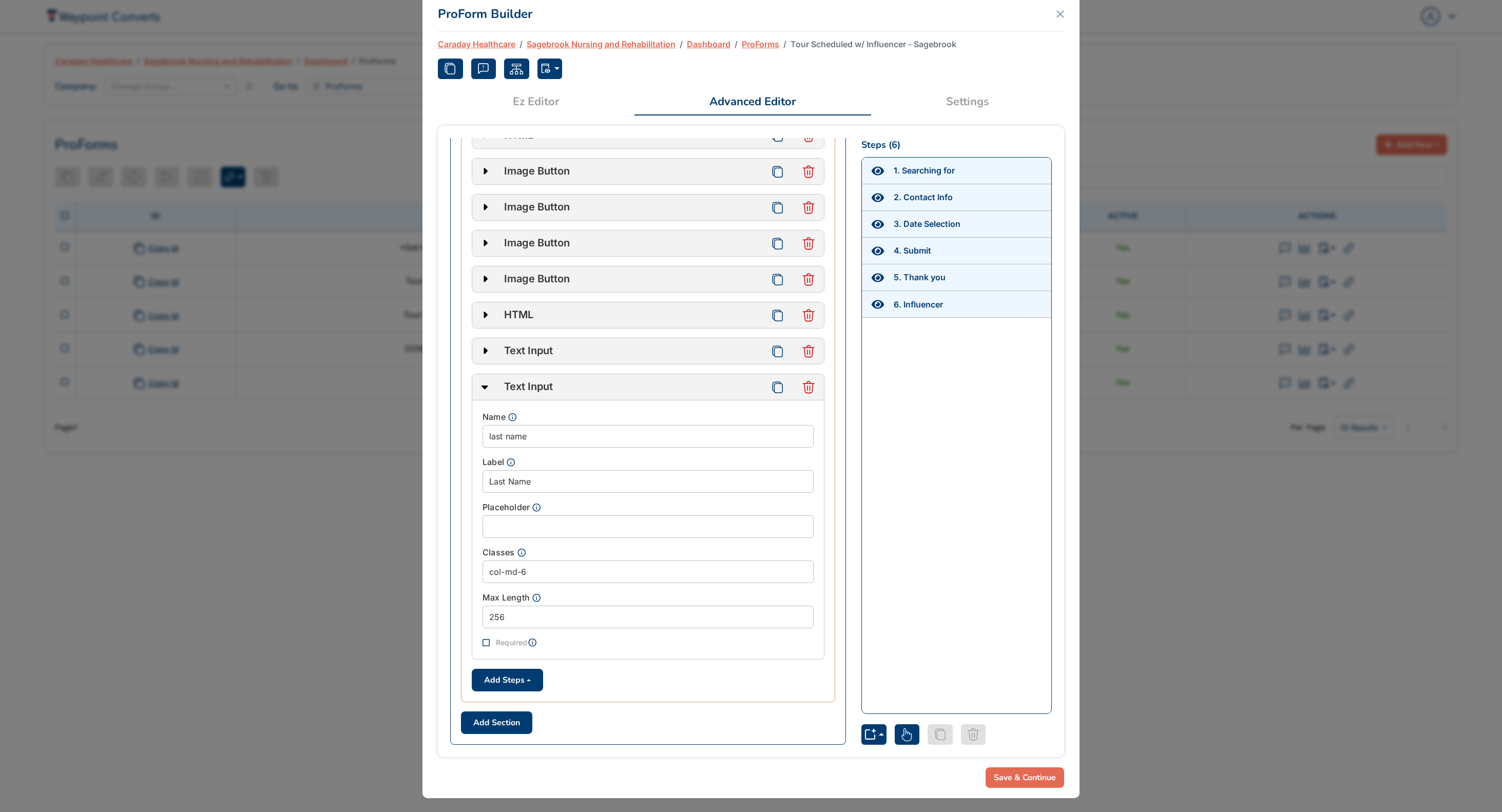 click on "Settings" at bounding box center (968, 102) 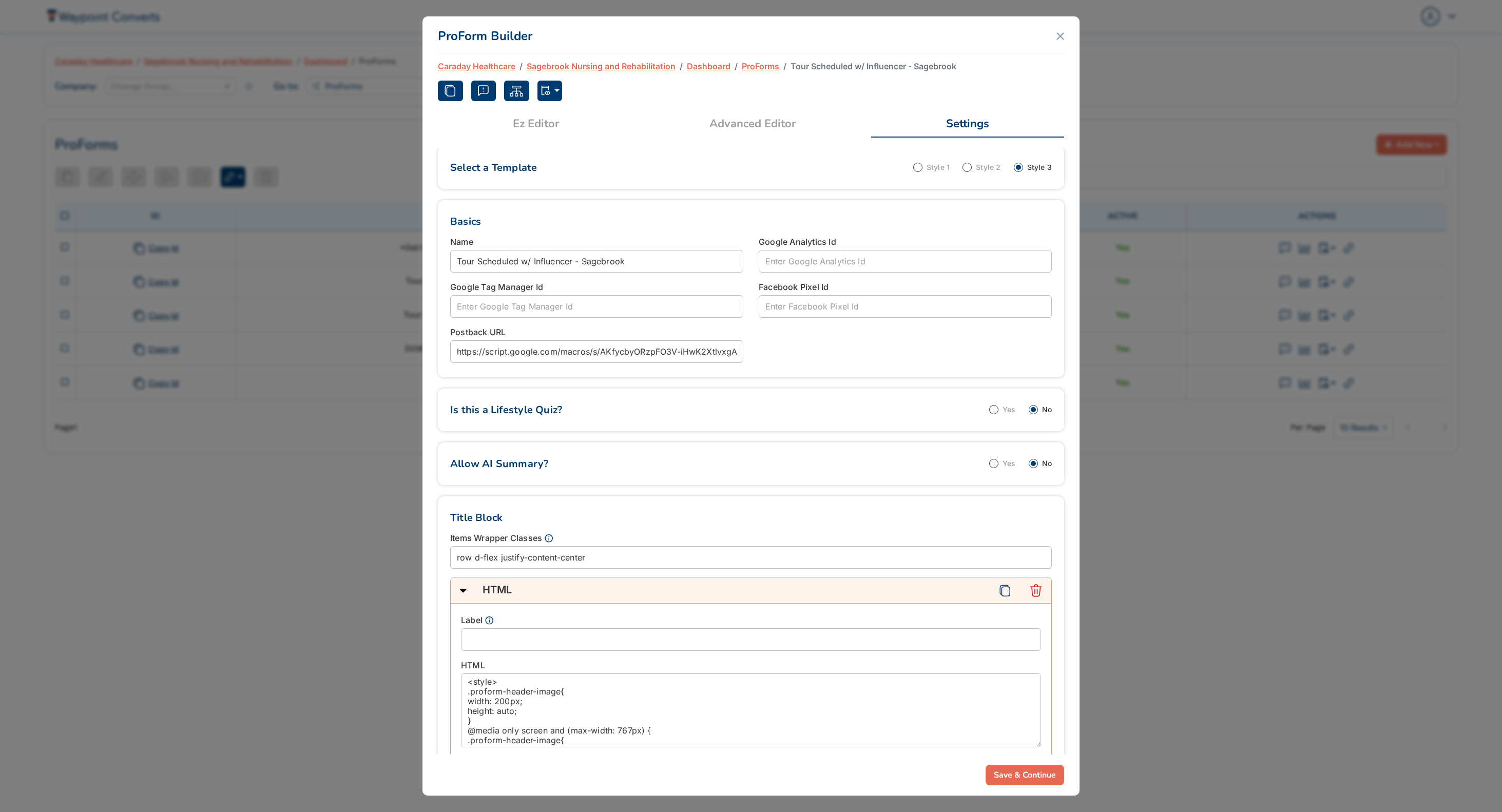 scroll, scrollTop: 0, scrollLeft: 0, axis: both 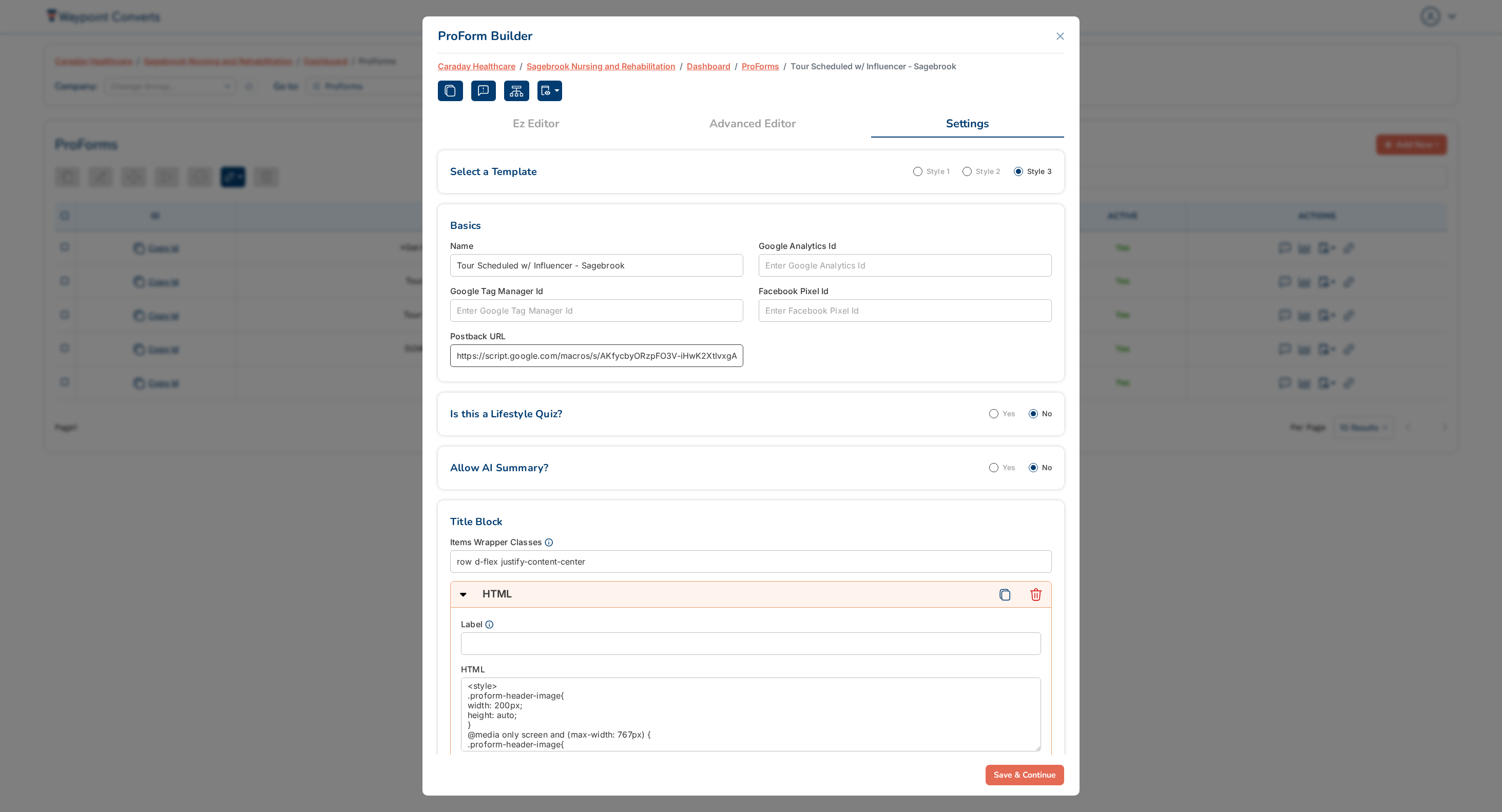 click on "https://script.google.com/macros/s/AKfycbyORzpFO3V-iHwK2XtlvxgApj0xgFkP_rljJoUnU3EgZp3RCzPYy3_uSwk2NeFAb75iQA/exec?gid=0" at bounding box center [596, 356] 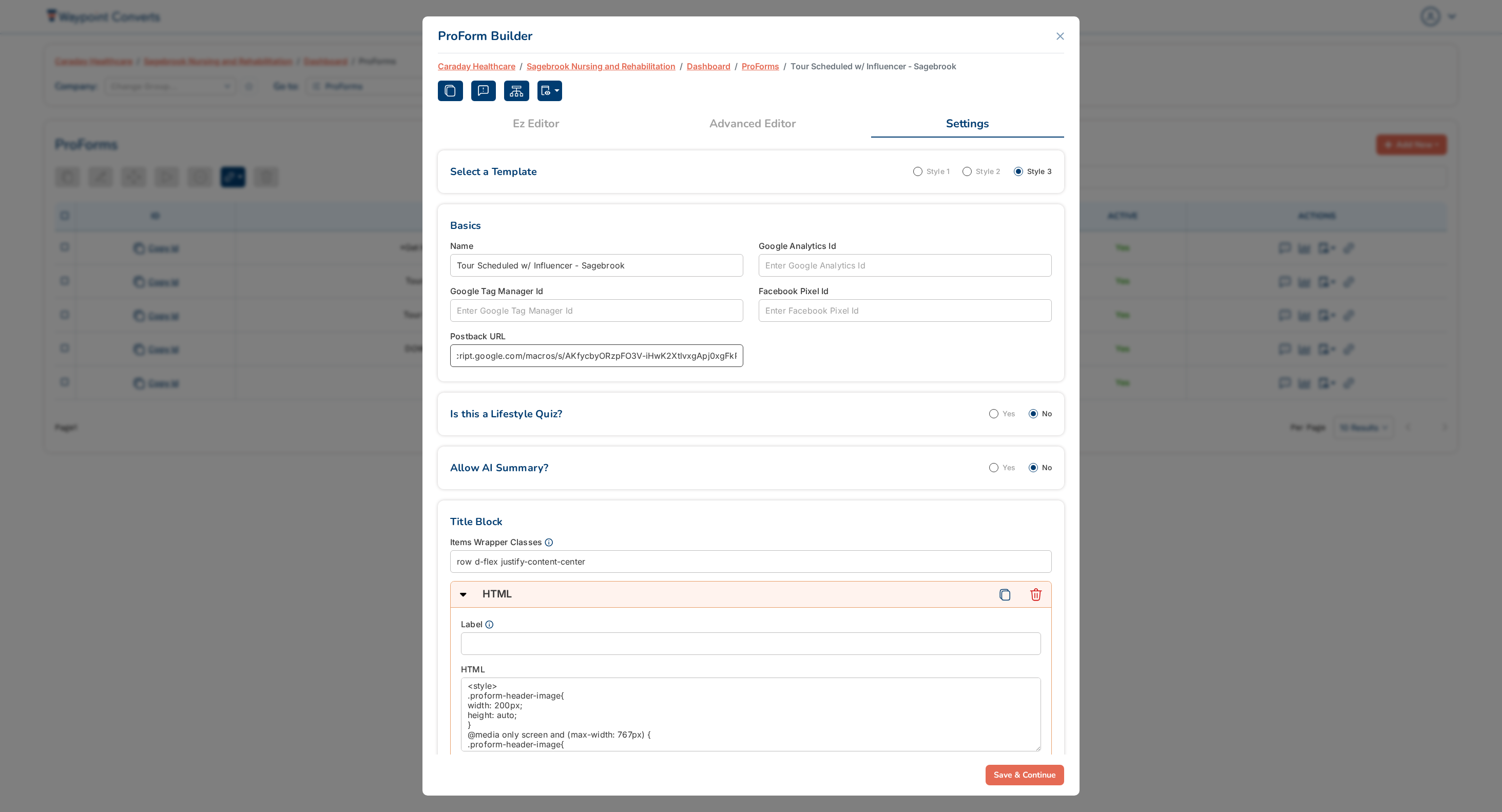 scroll, scrollTop: 0, scrollLeft: 0, axis: both 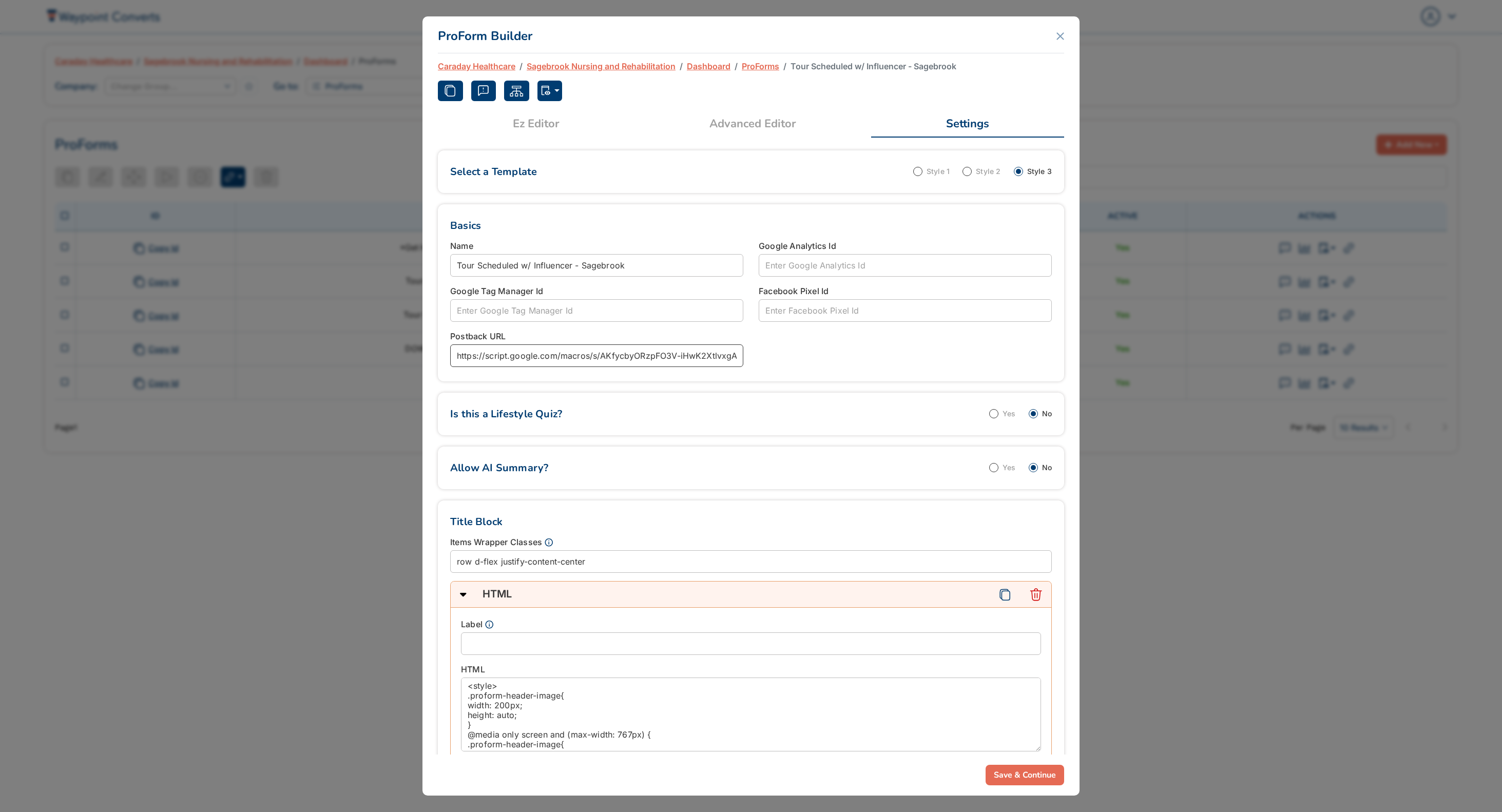 drag, startPoint x: 540, startPoint y: 357, endPoint x: 445, endPoint y: 335, distance: 97.5141 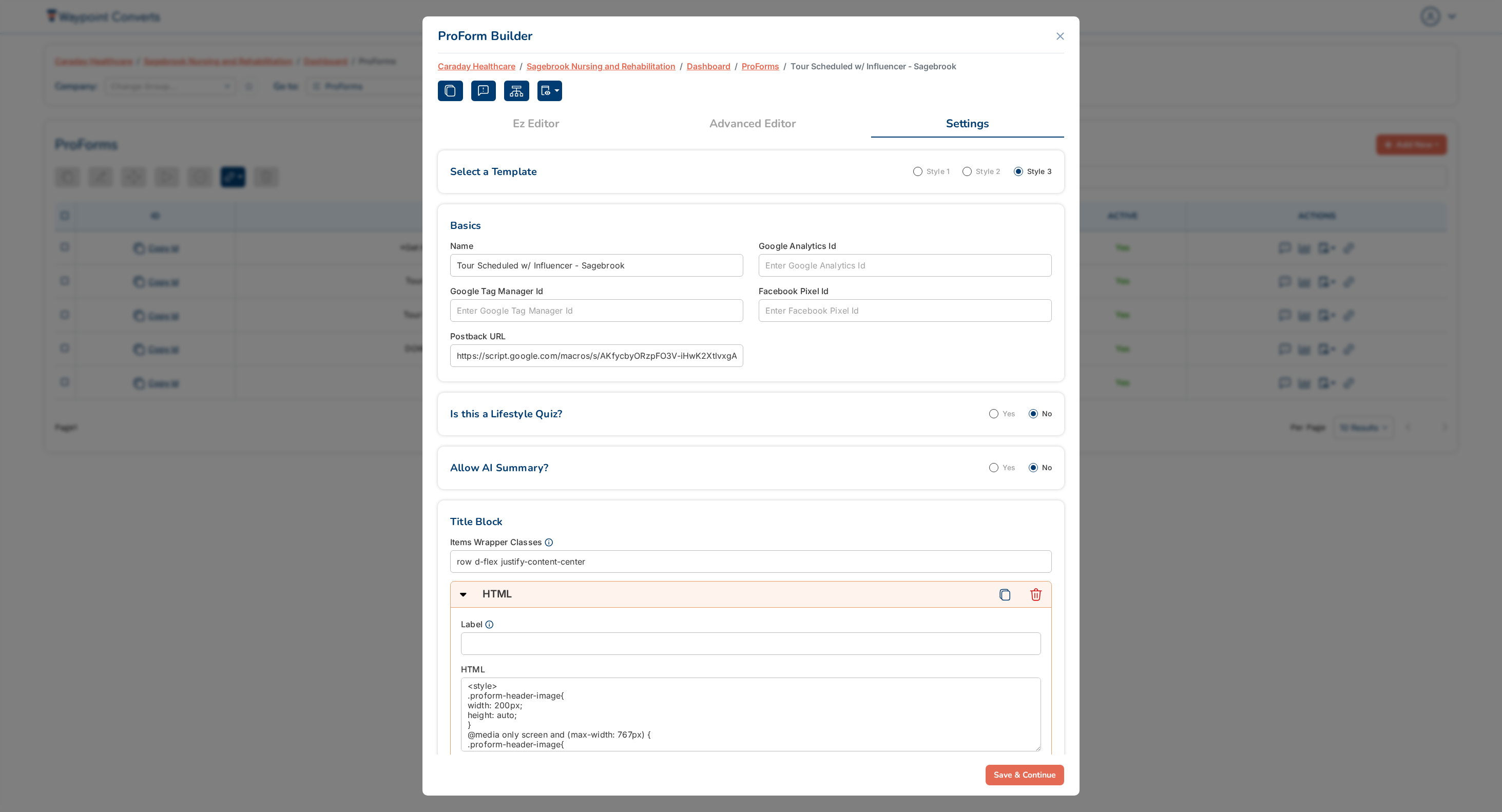 click on "ProForm Builder" at bounding box center [751, 35] 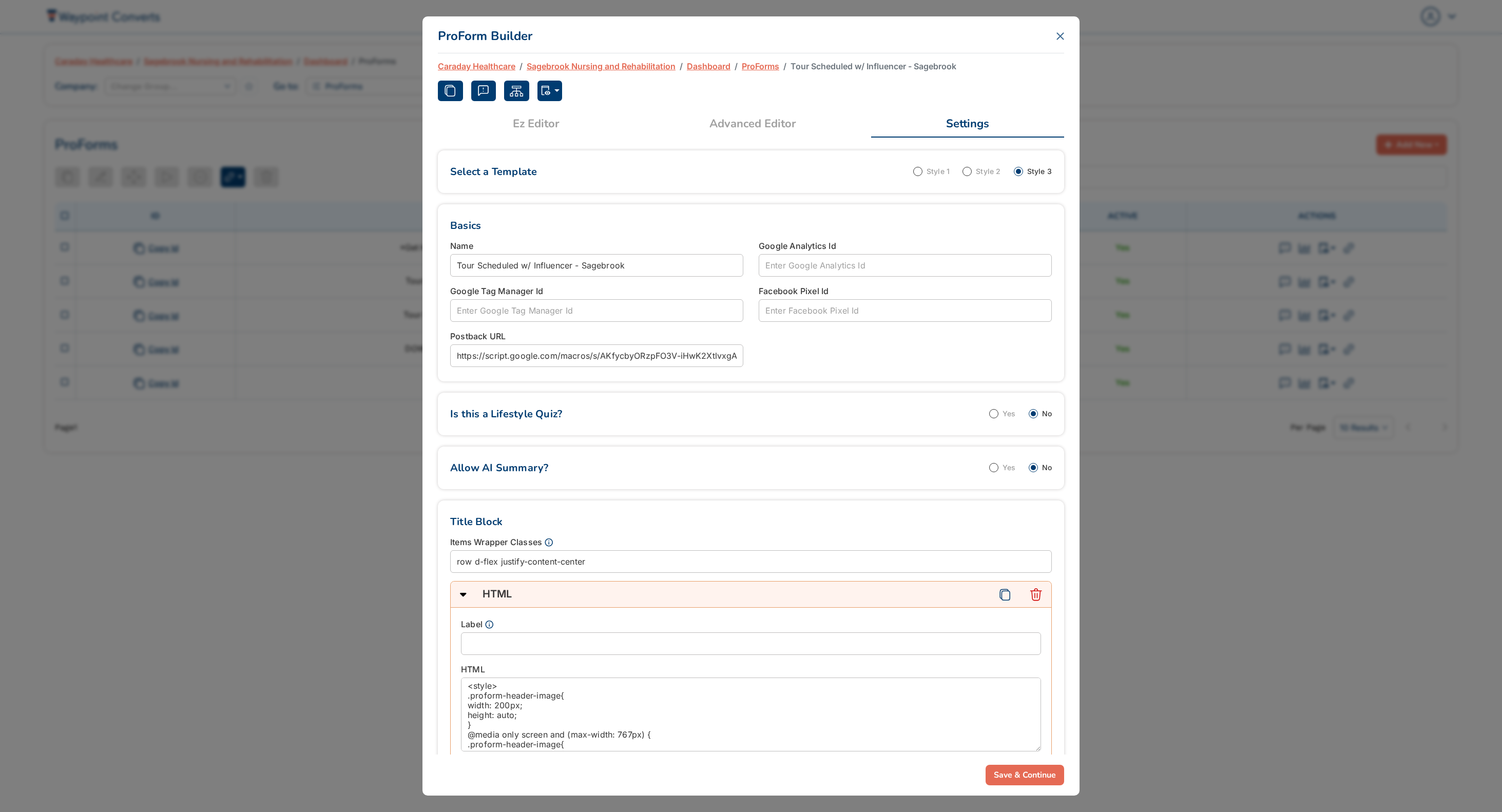 click 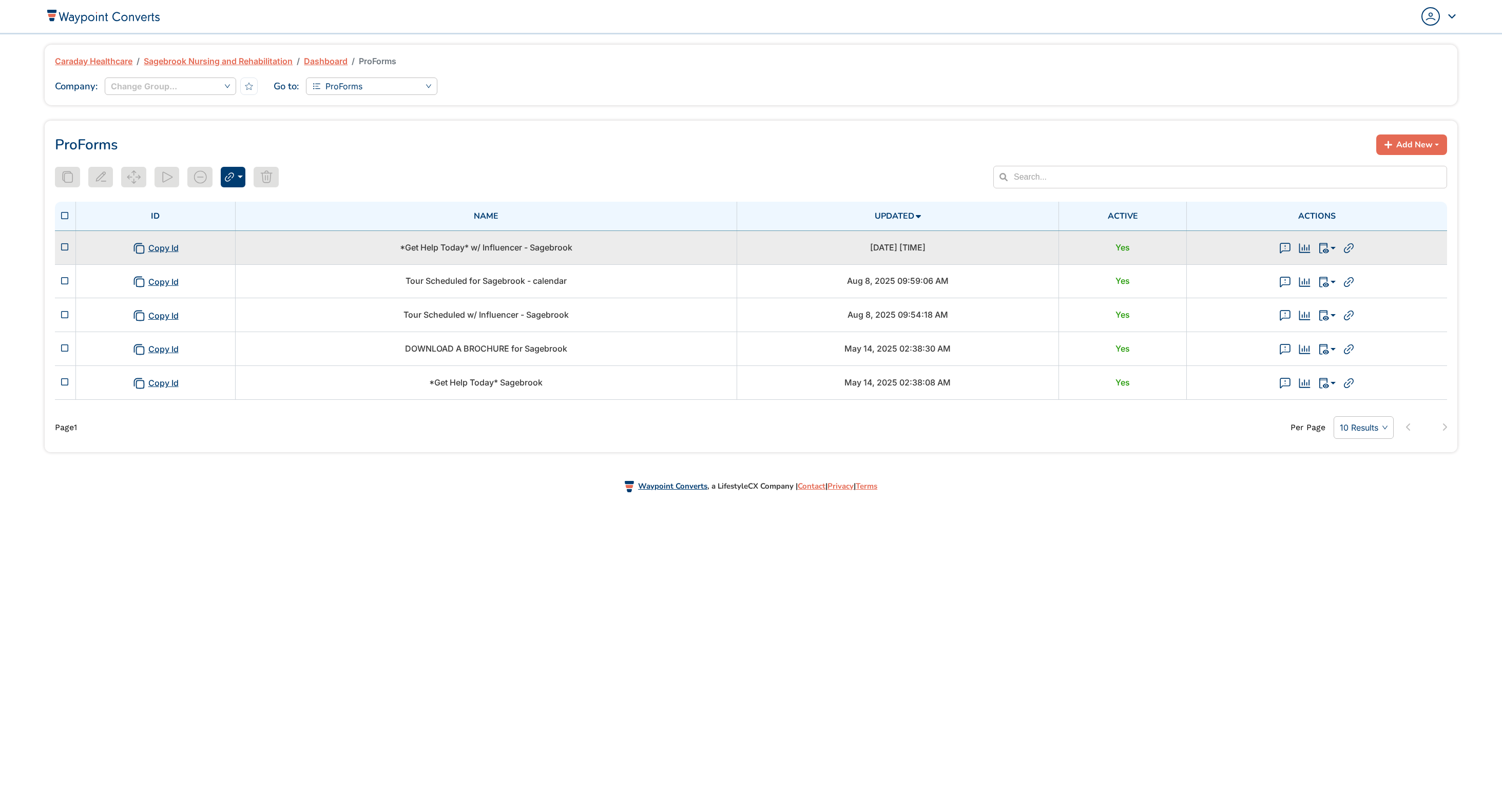 click on "*Get Help Today* w/ Influencer - Sagebrook" at bounding box center [486, 247] 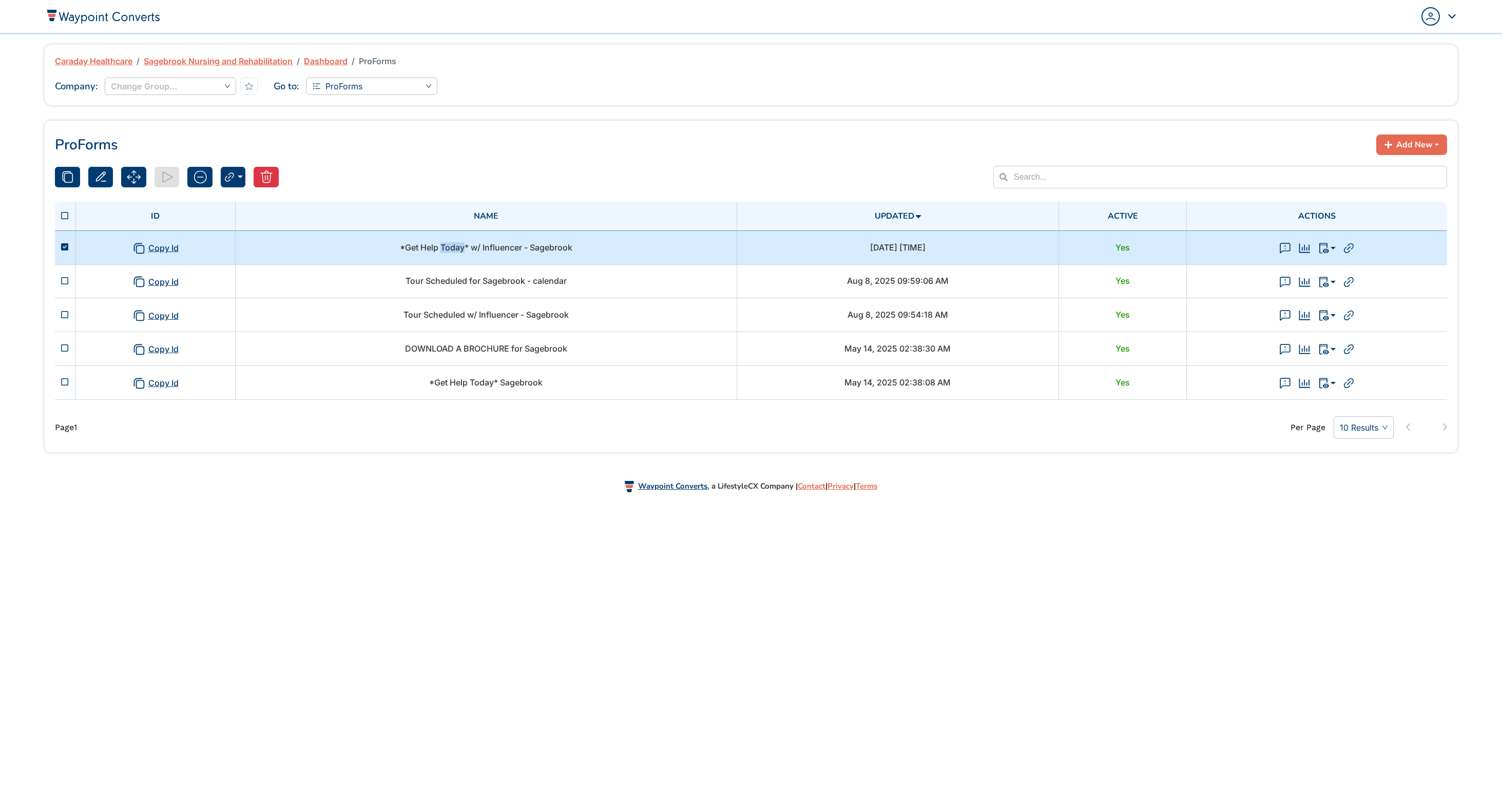 click on "*Get Help Today* w/ Influencer - Sagebrook" at bounding box center (486, 247) 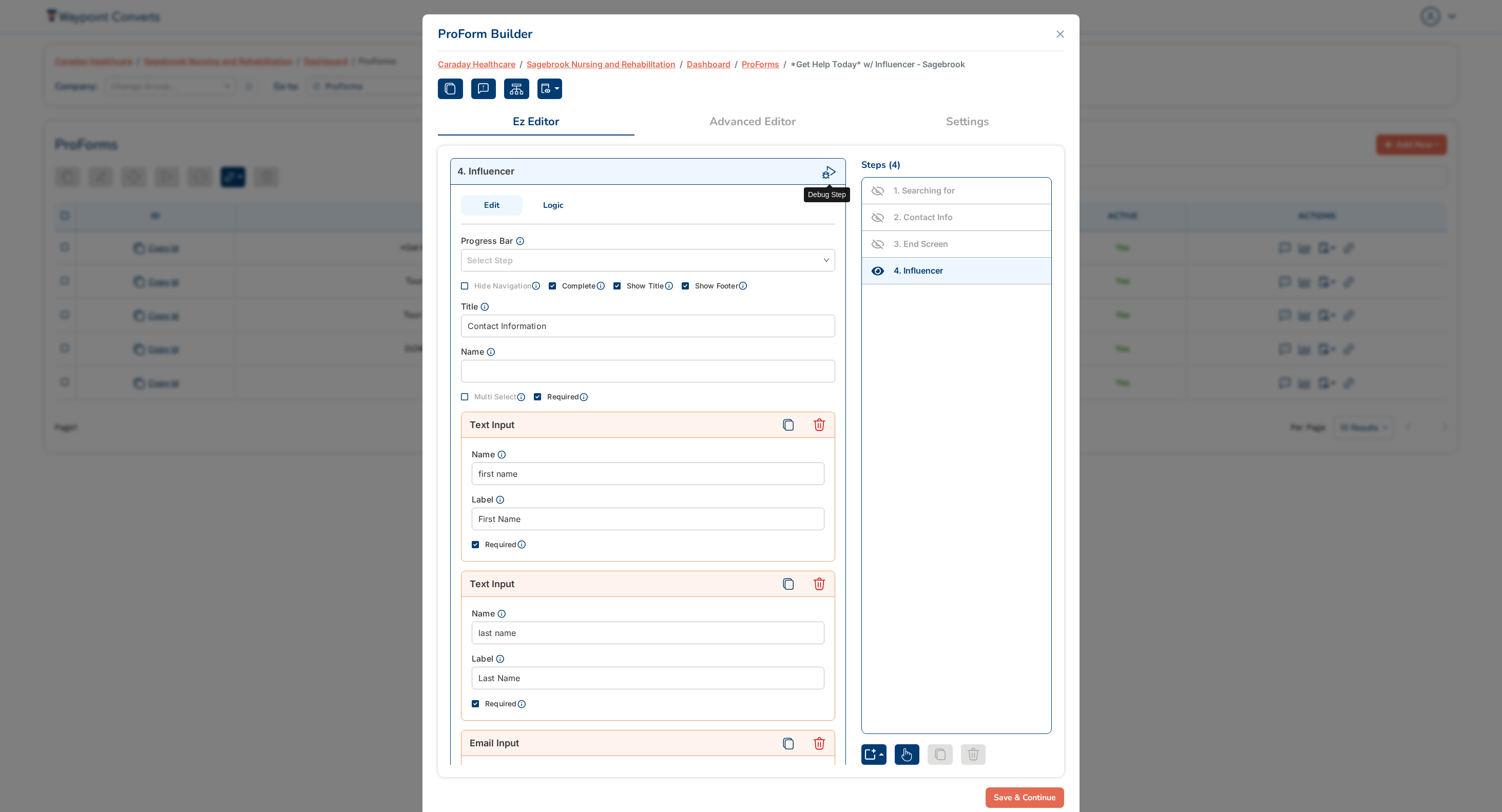 click 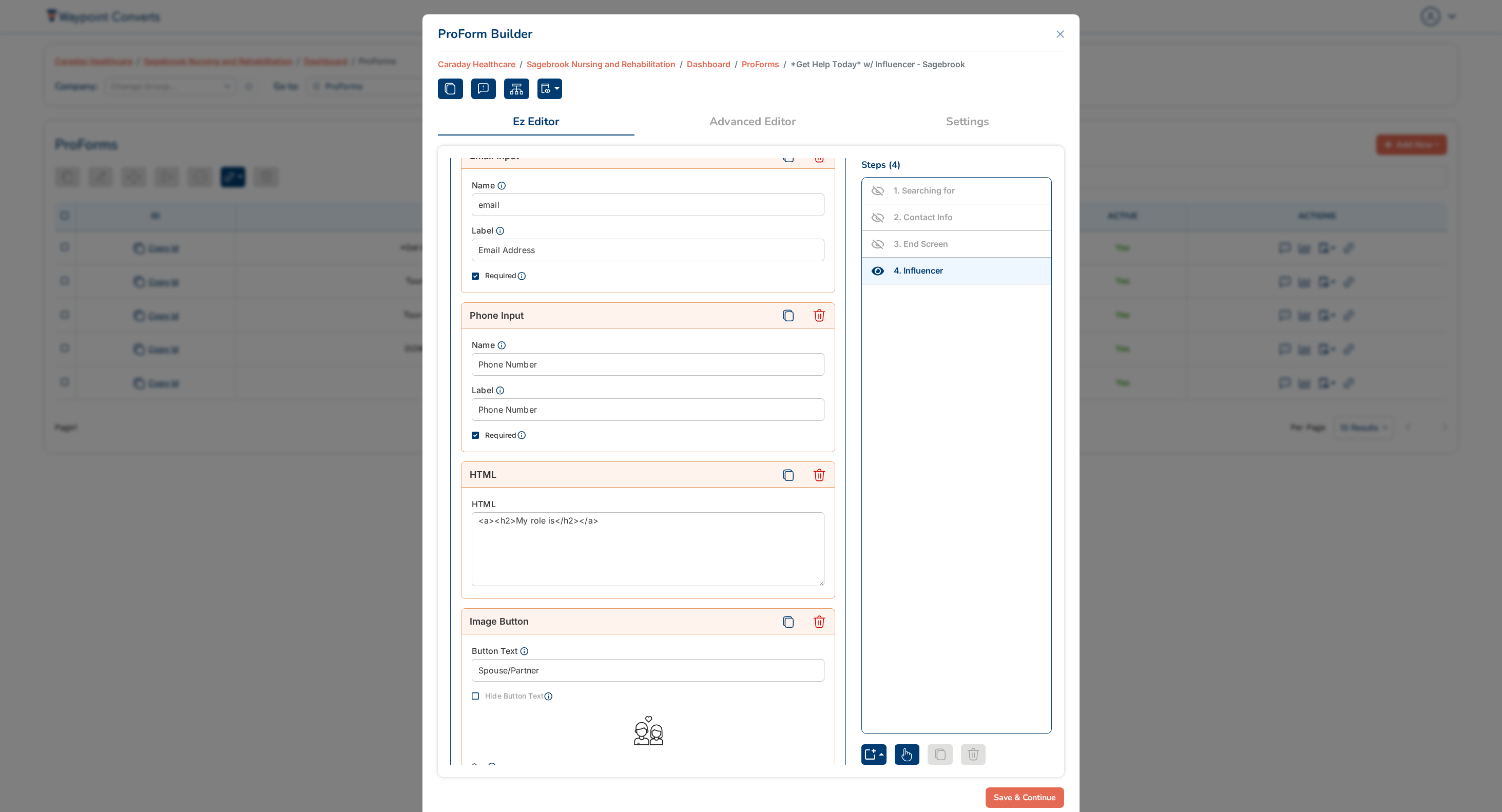 scroll, scrollTop: 0, scrollLeft: 0, axis: both 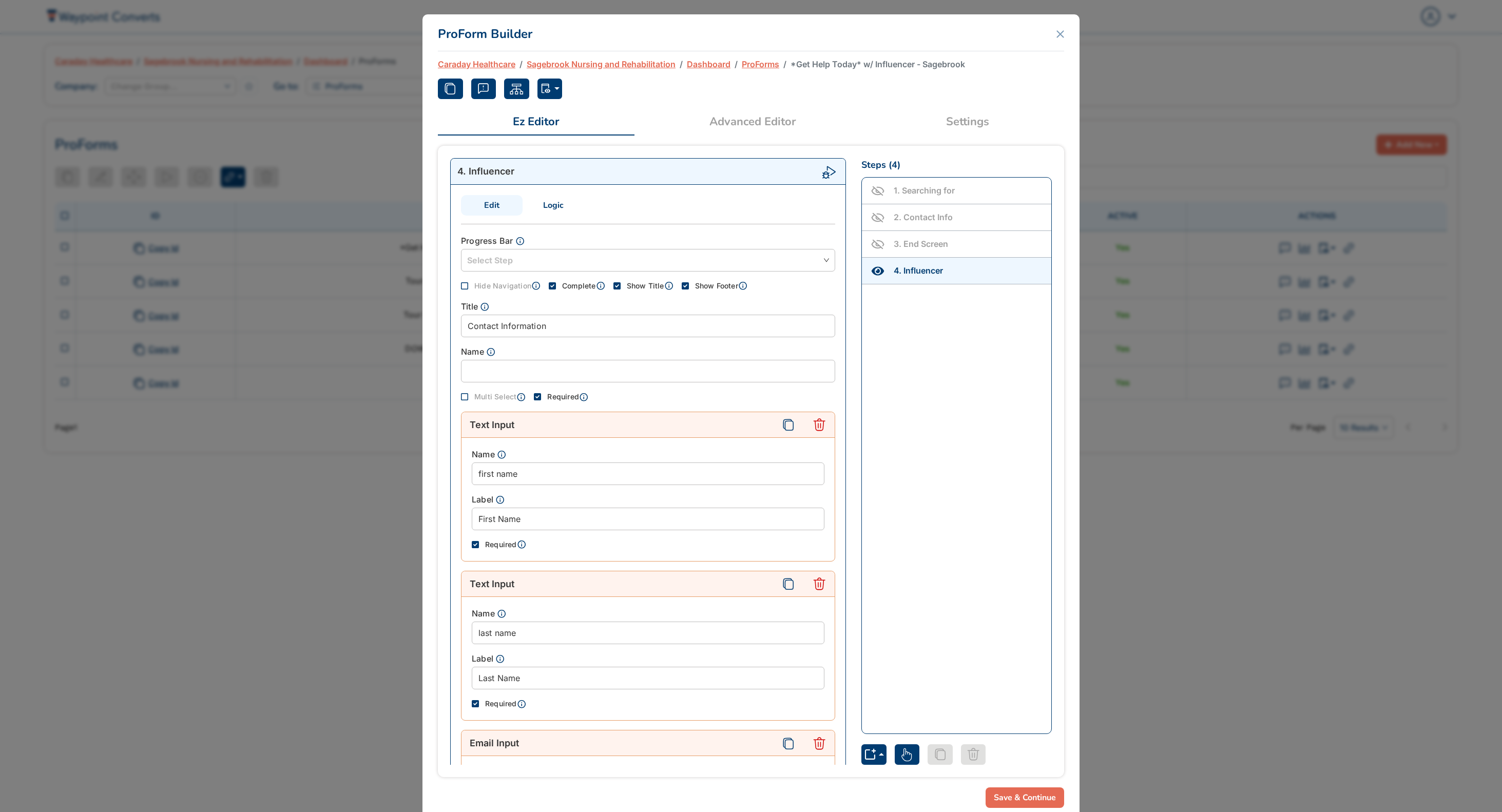 click on "Advanced Editor" at bounding box center [753, 122] 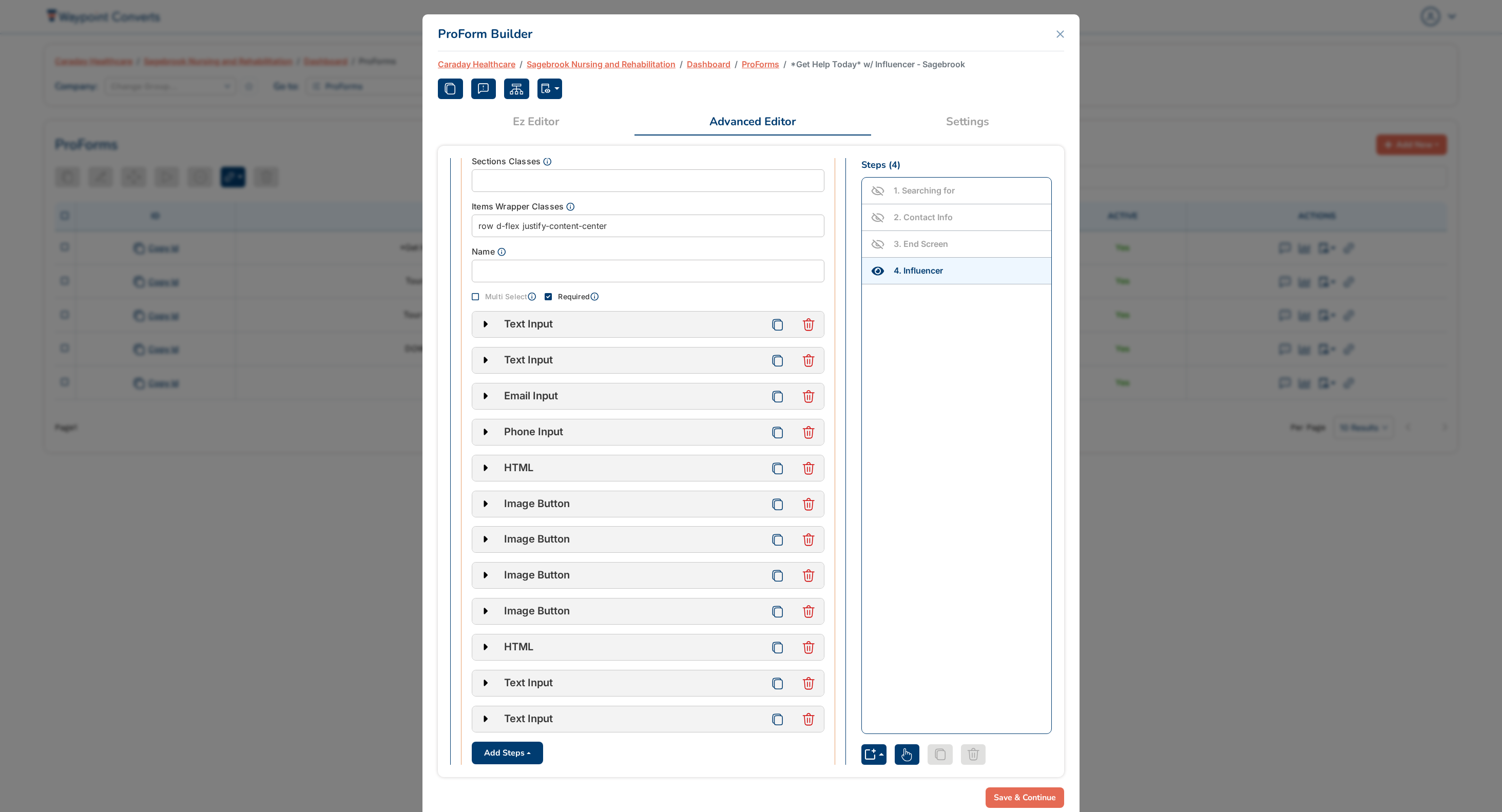 scroll, scrollTop: 427, scrollLeft: 0, axis: vertical 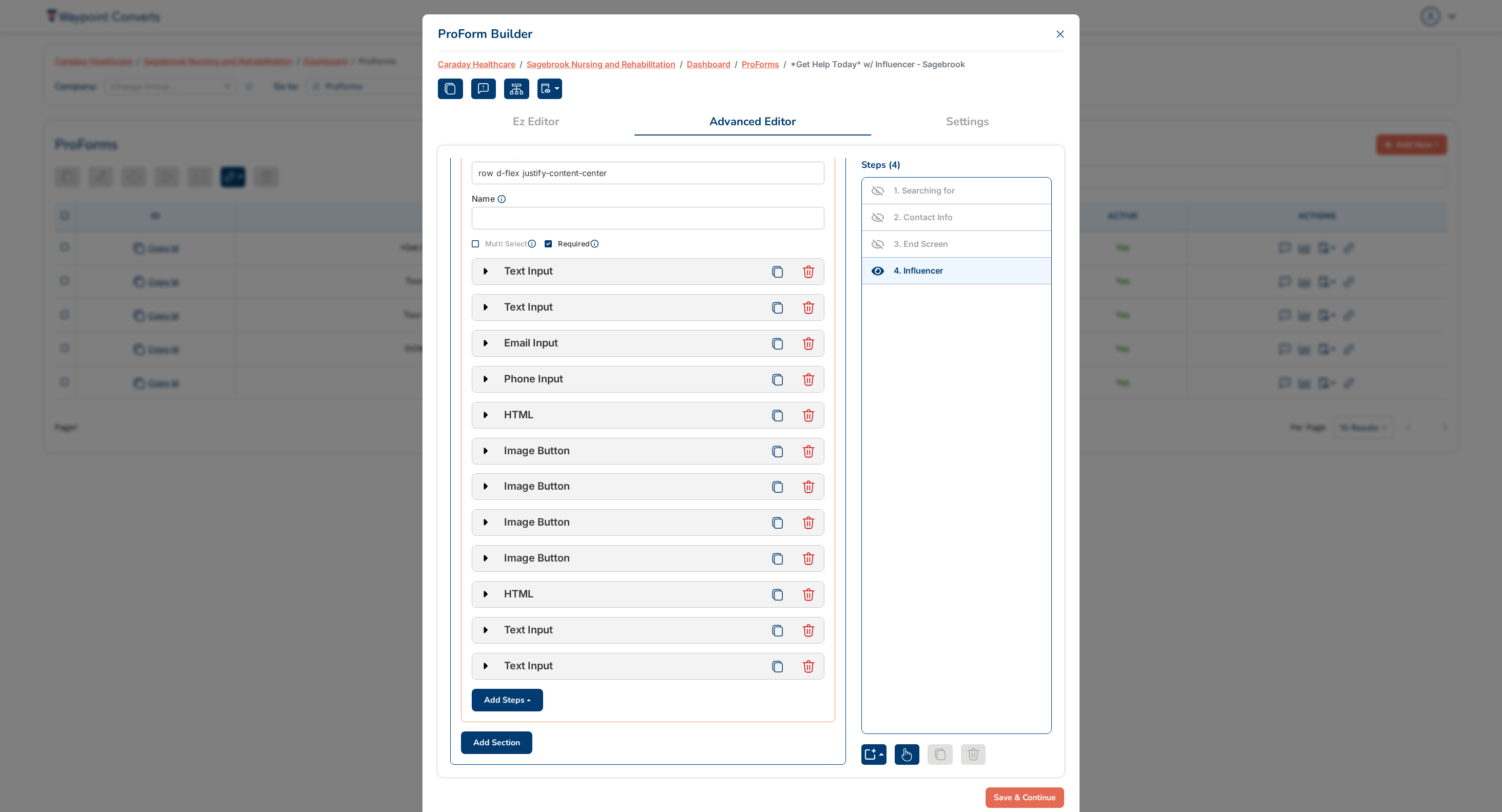 click 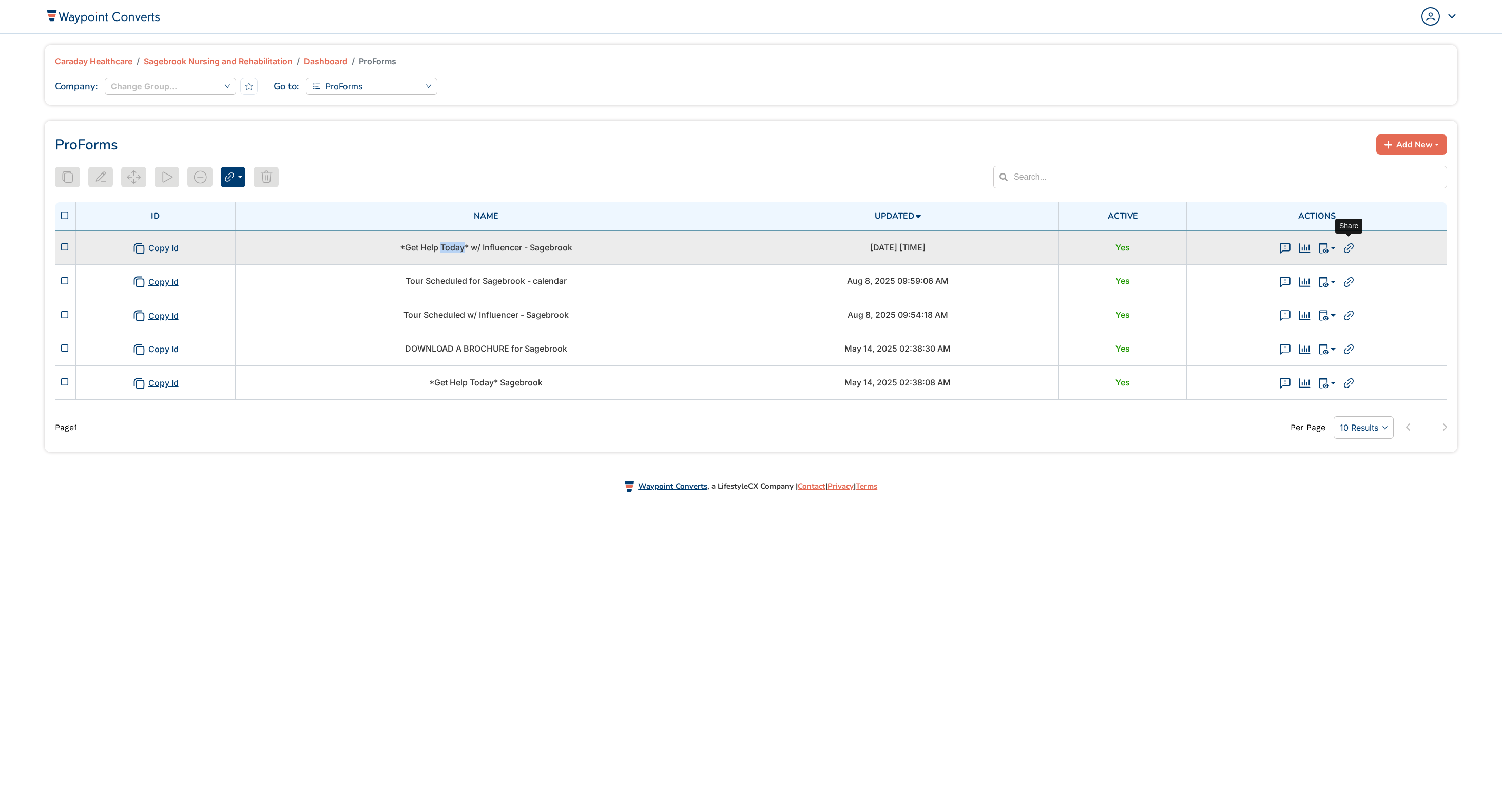 click at bounding box center (1349, 247) 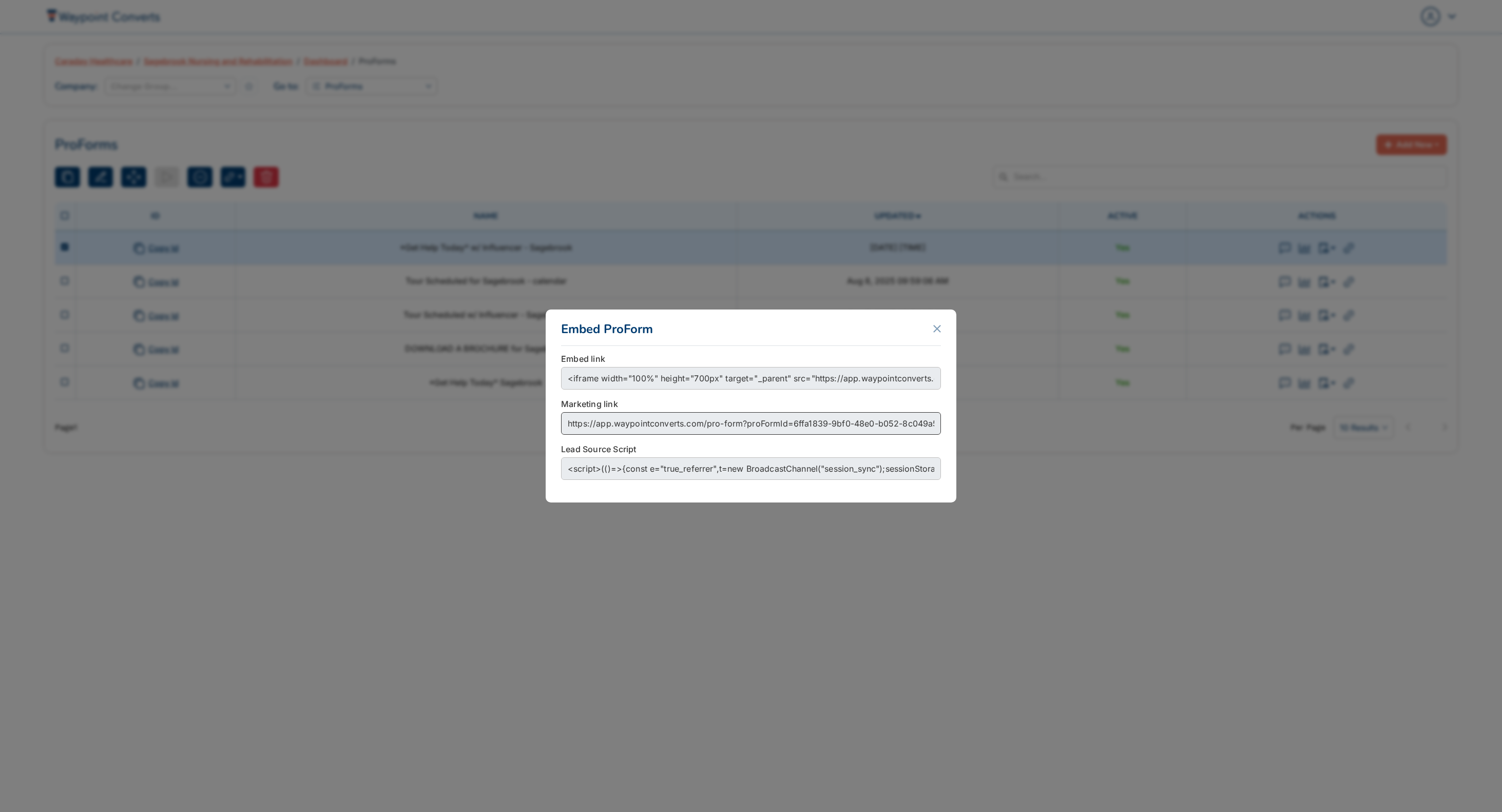 click on "https://app.waypointconverts.com/pro-form?proFormId=6ffa1839-9bf0-48e0-b052-8c049a59dea9" at bounding box center [751, 423] 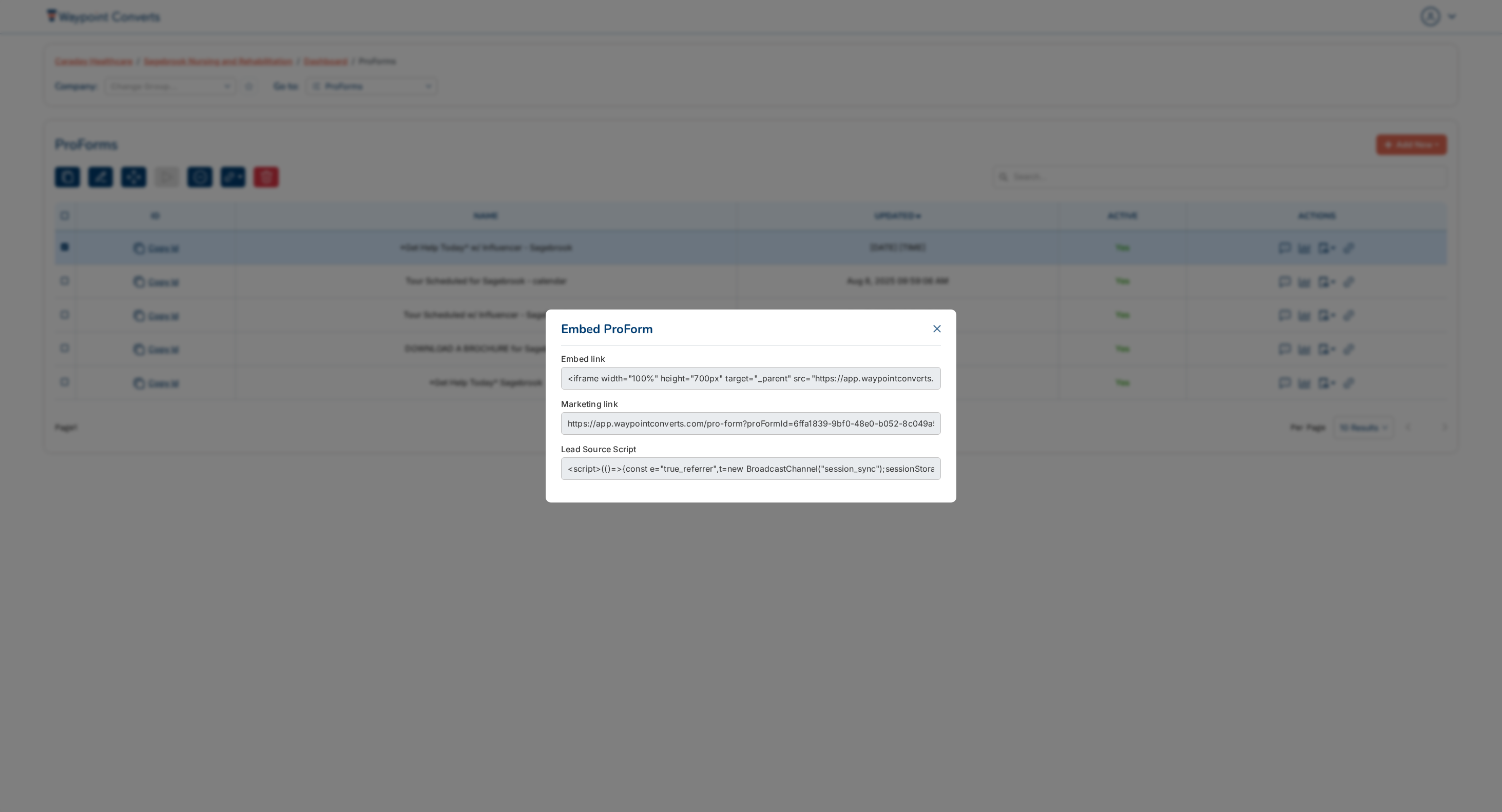 click 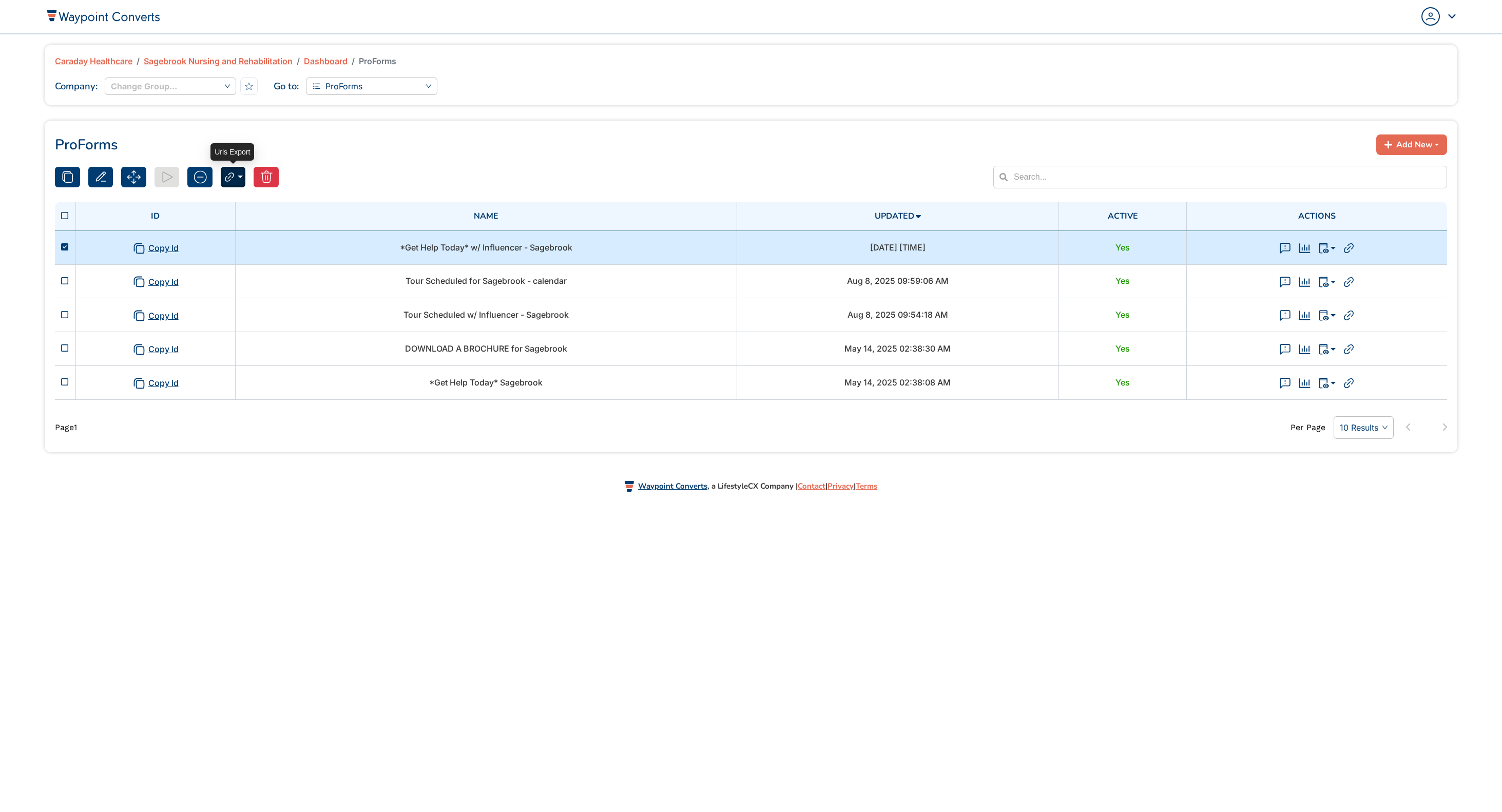 click 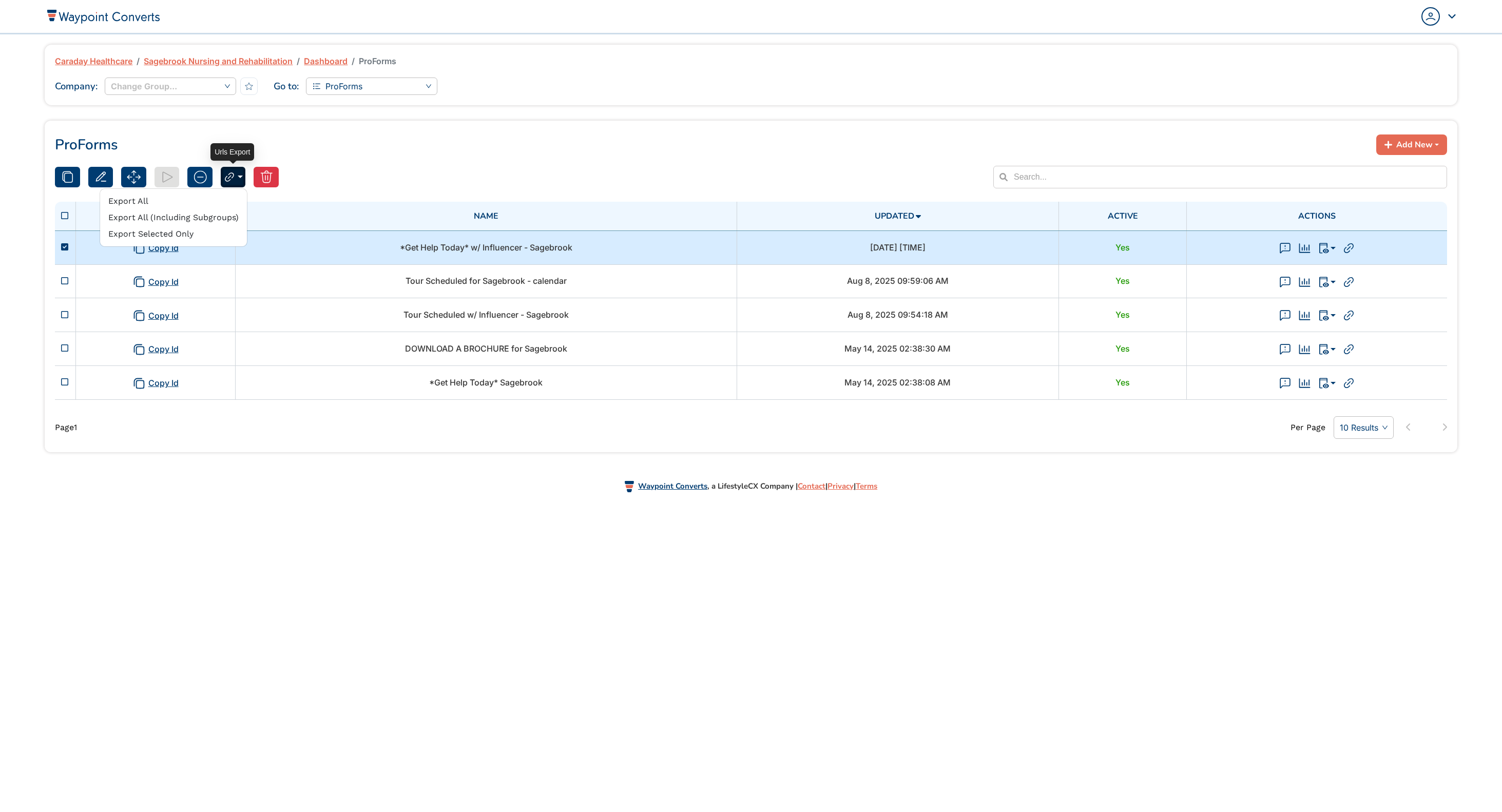 click 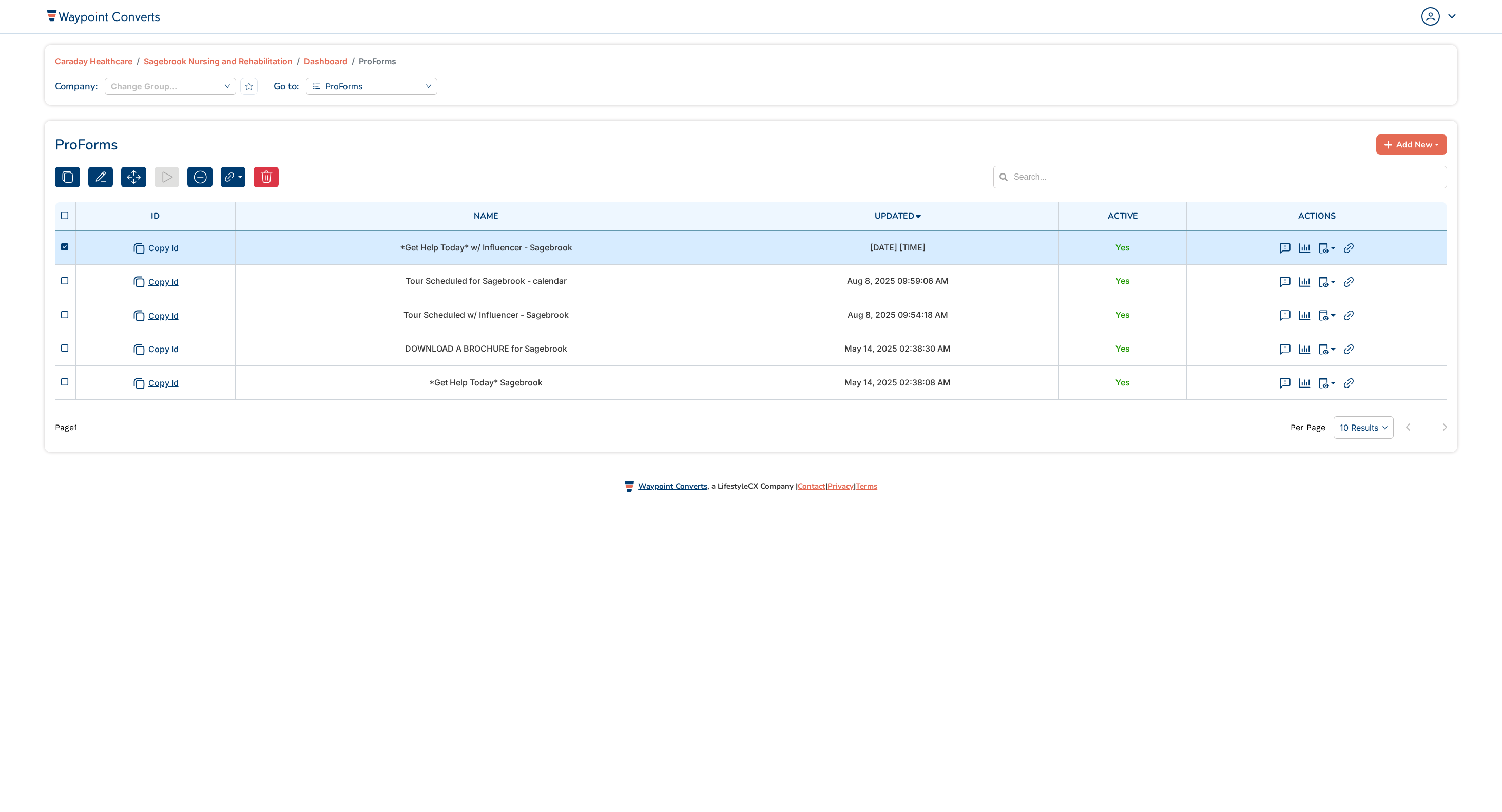 click on "*Get Help Today* w/ Influencer - Sagebrook" at bounding box center [486, 247] 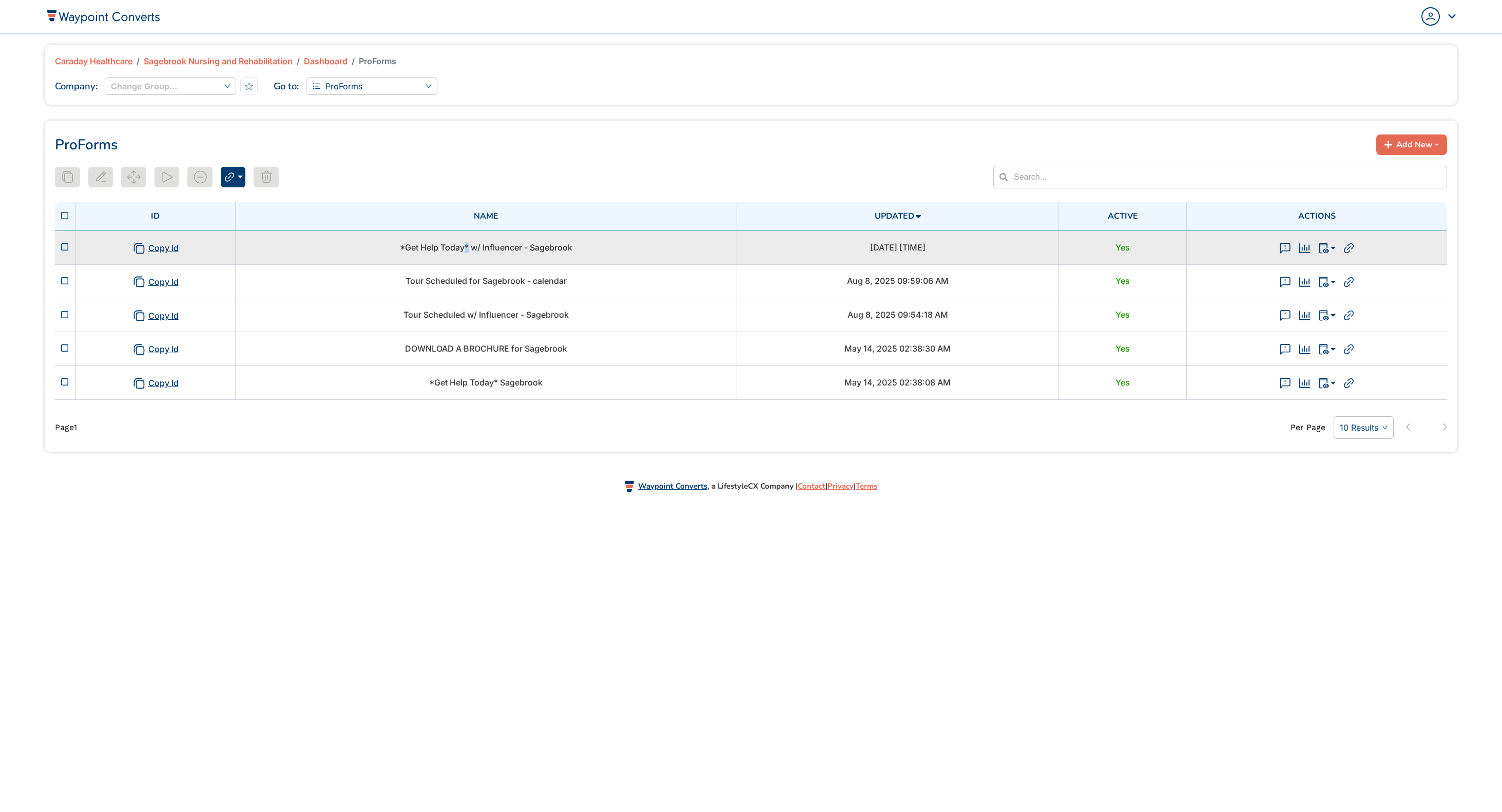 click on "*Get Help Today* w/ Influencer - Sagebrook" at bounding box center (486, 247) 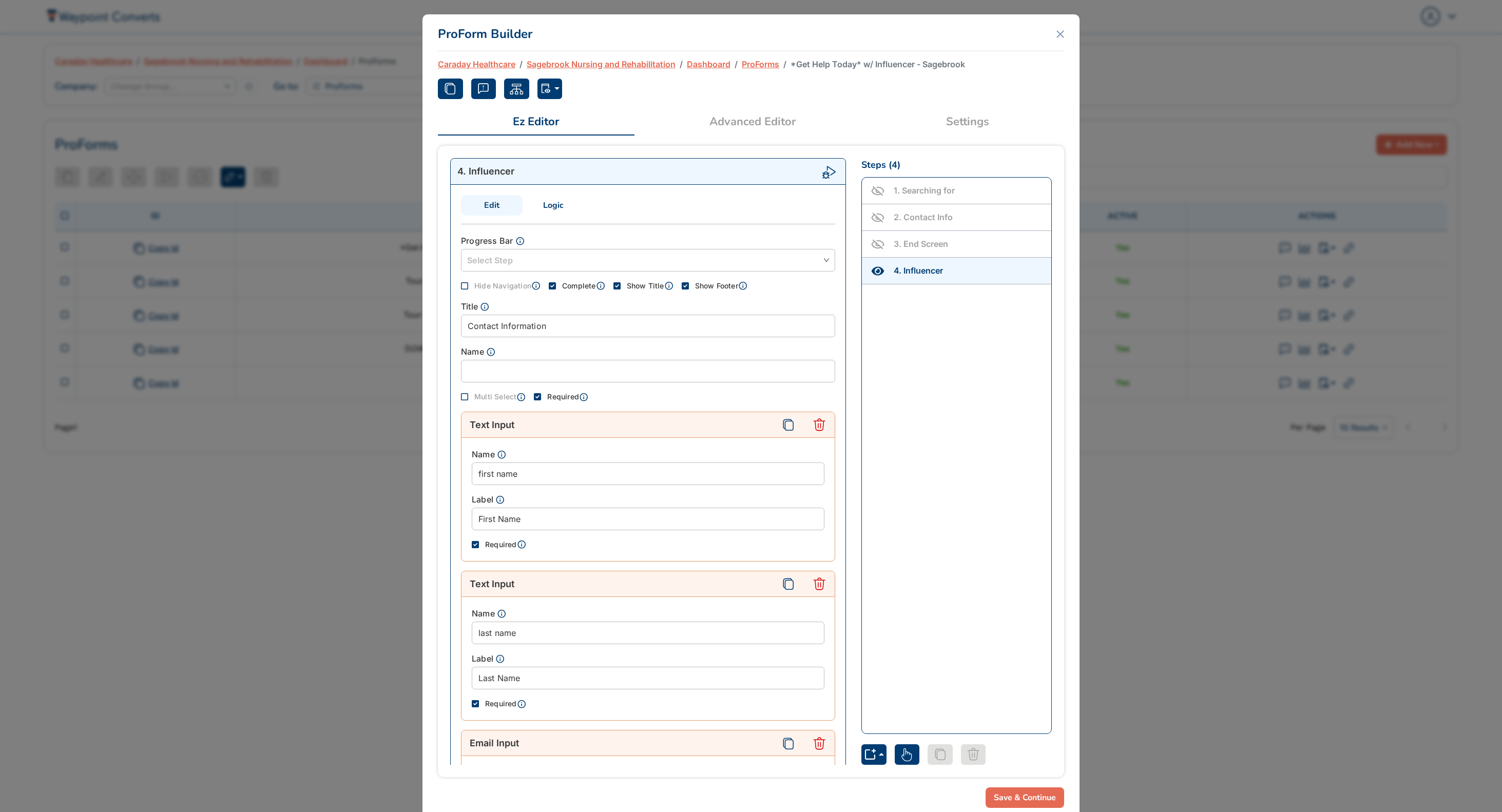 click on "Advanced Editor" at bounding box center (753, 122) 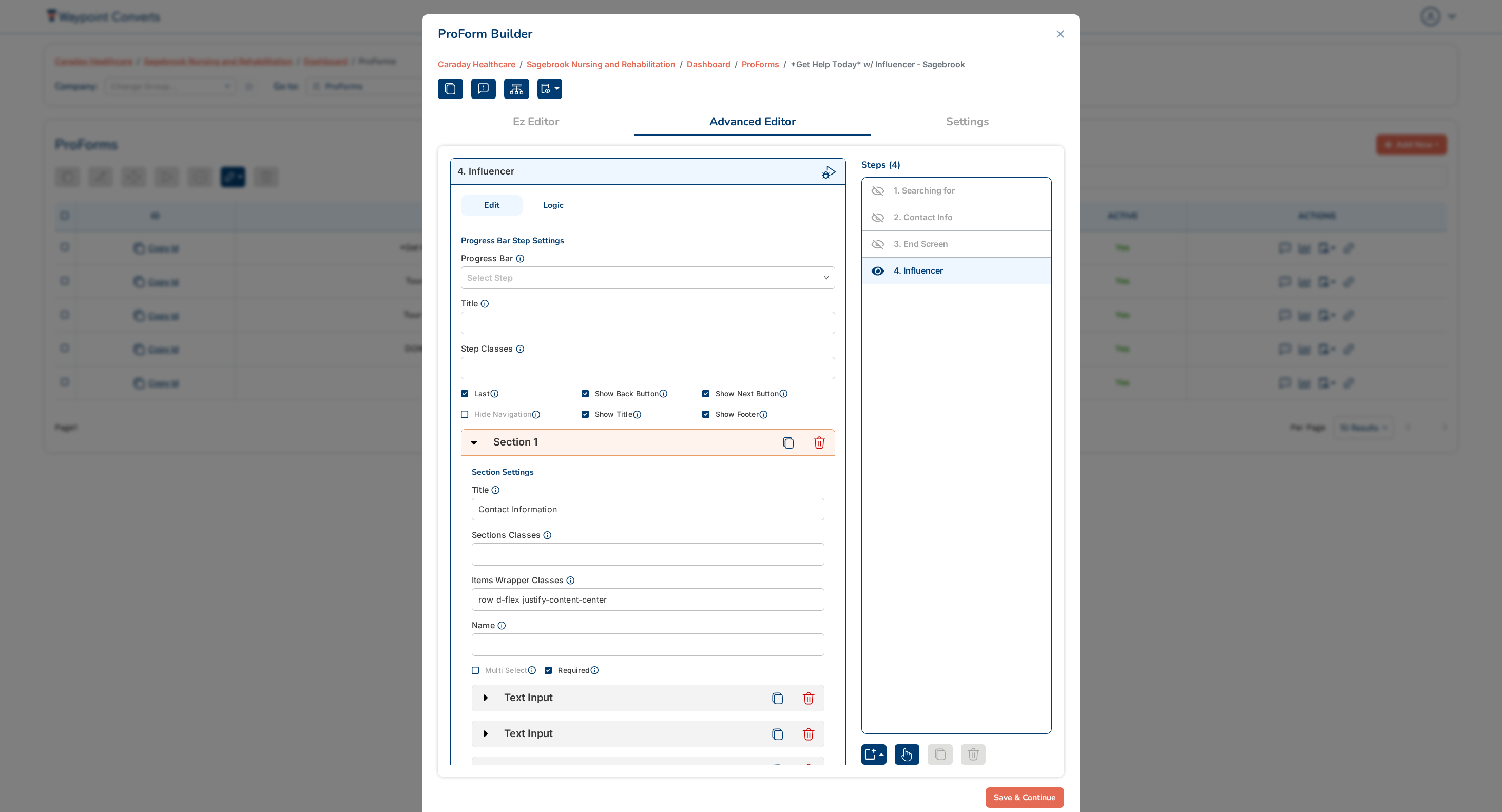 click on "Logic" at bounding box center (553, 205) 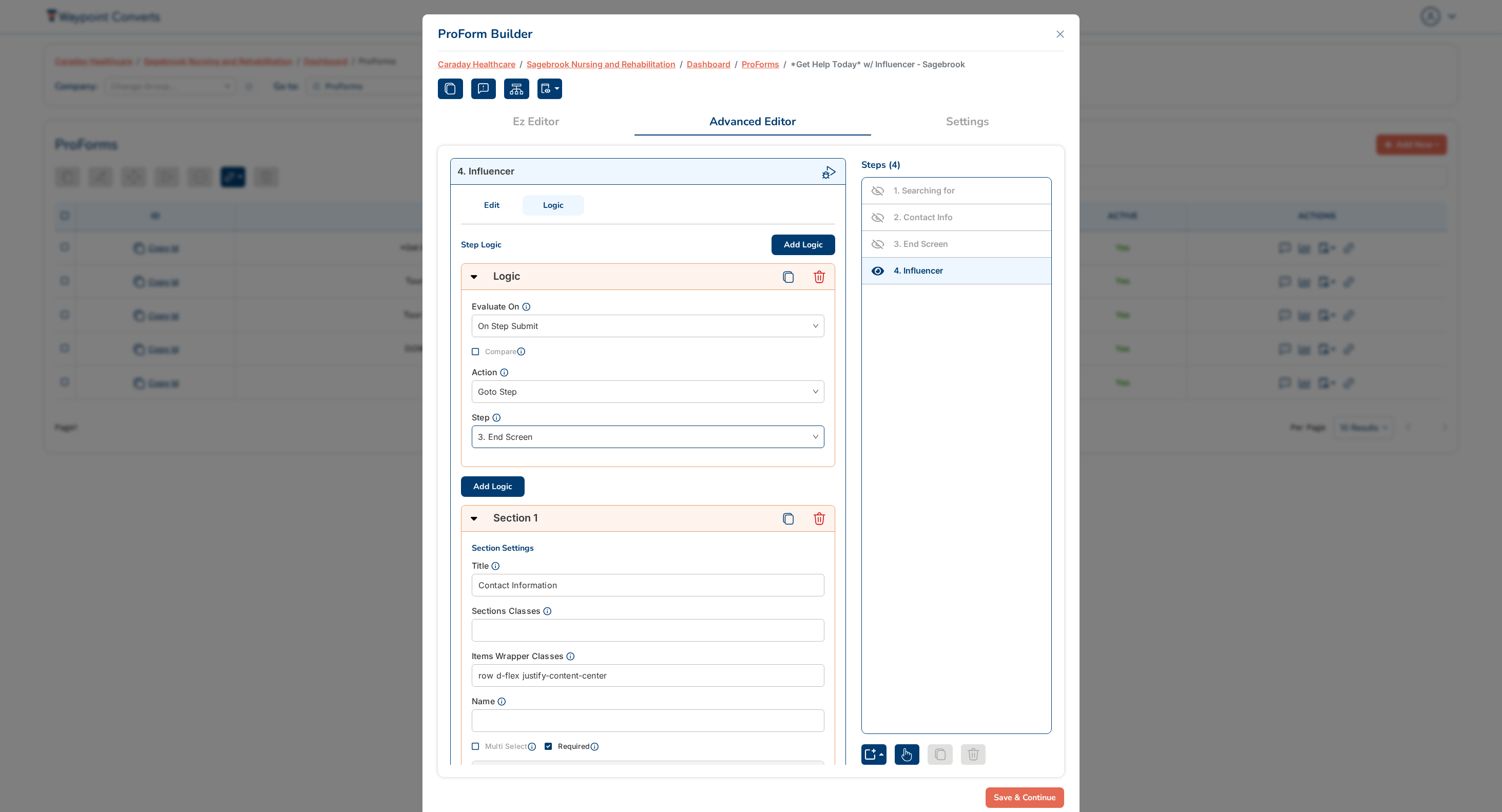 click on "3. End Screen" at bounding box center [648, 437] 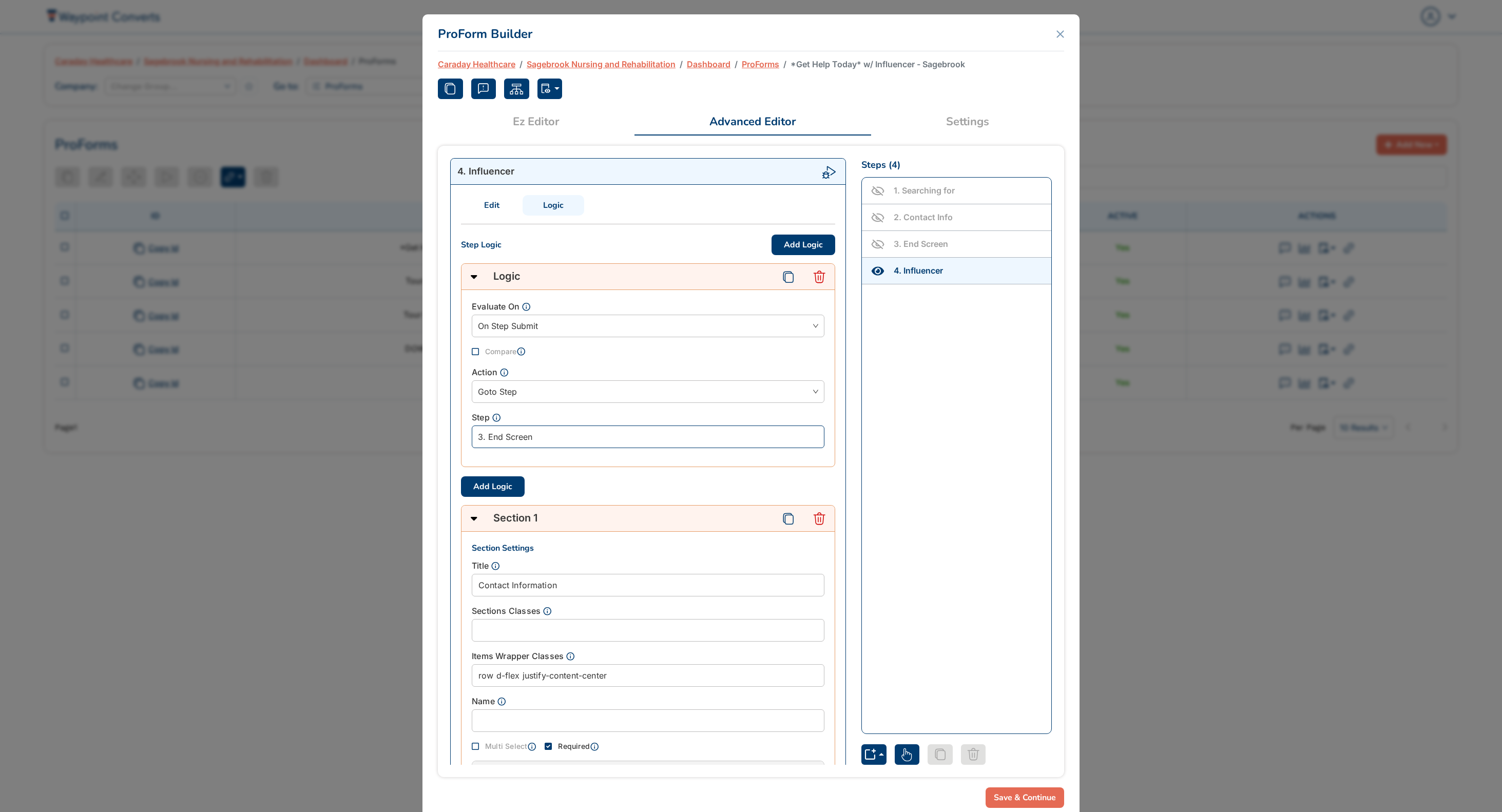click on "3. End Screen" at bounding box center [648, 437] 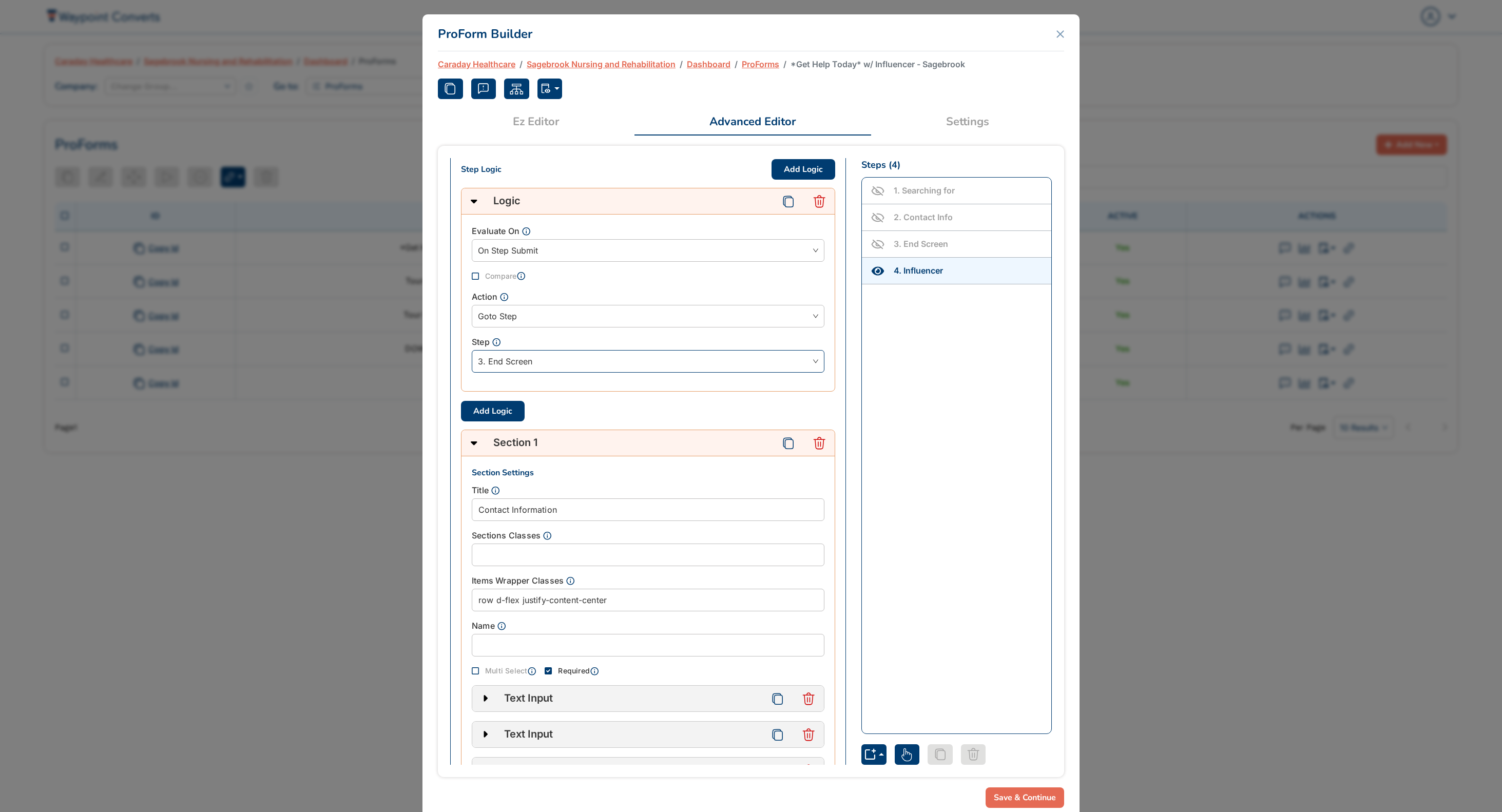 scroll, scrollTop: 0, scrollLeft: 0, axis: both 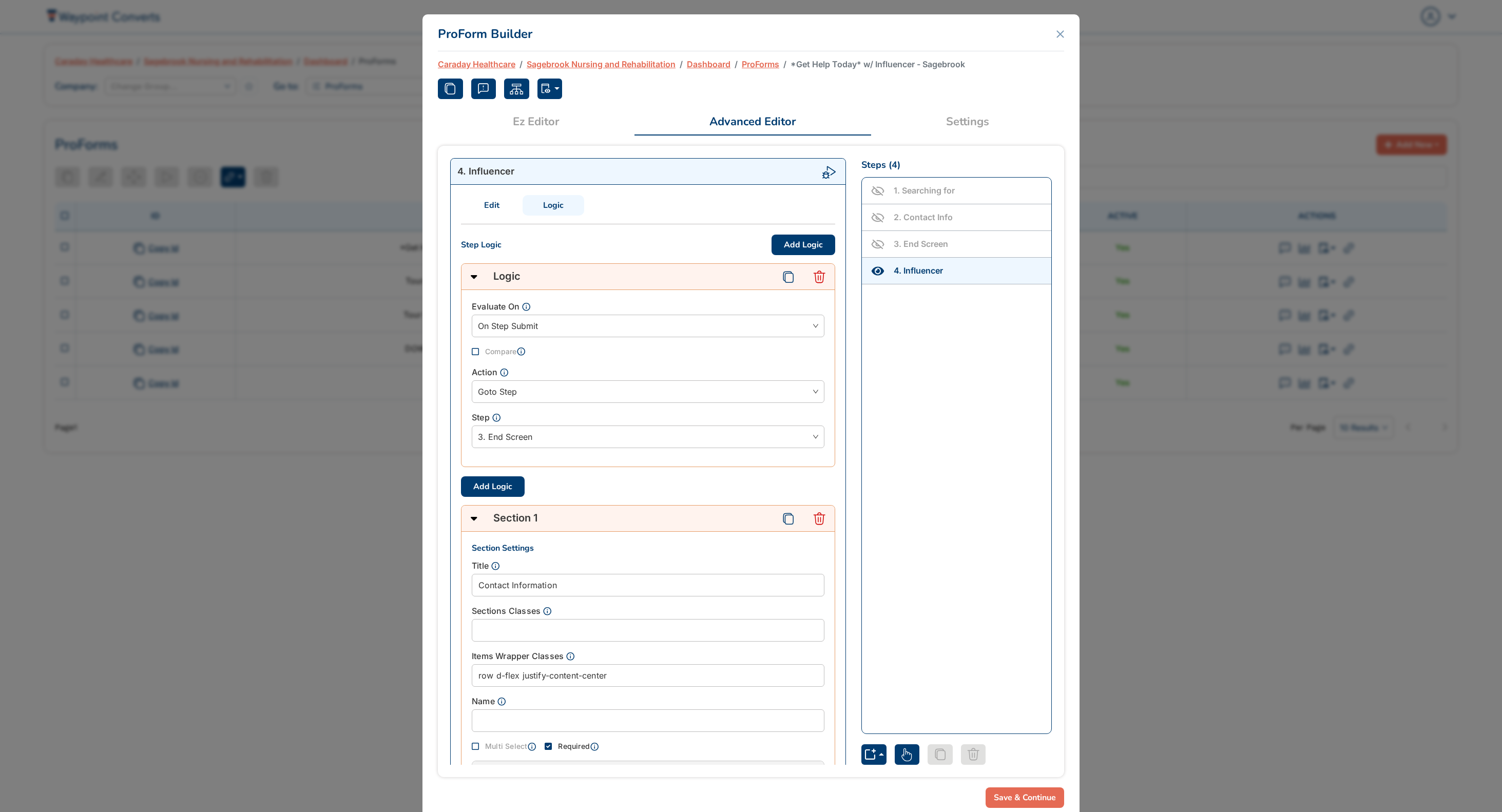 click on "Edit" at bounding box center [492, 205] 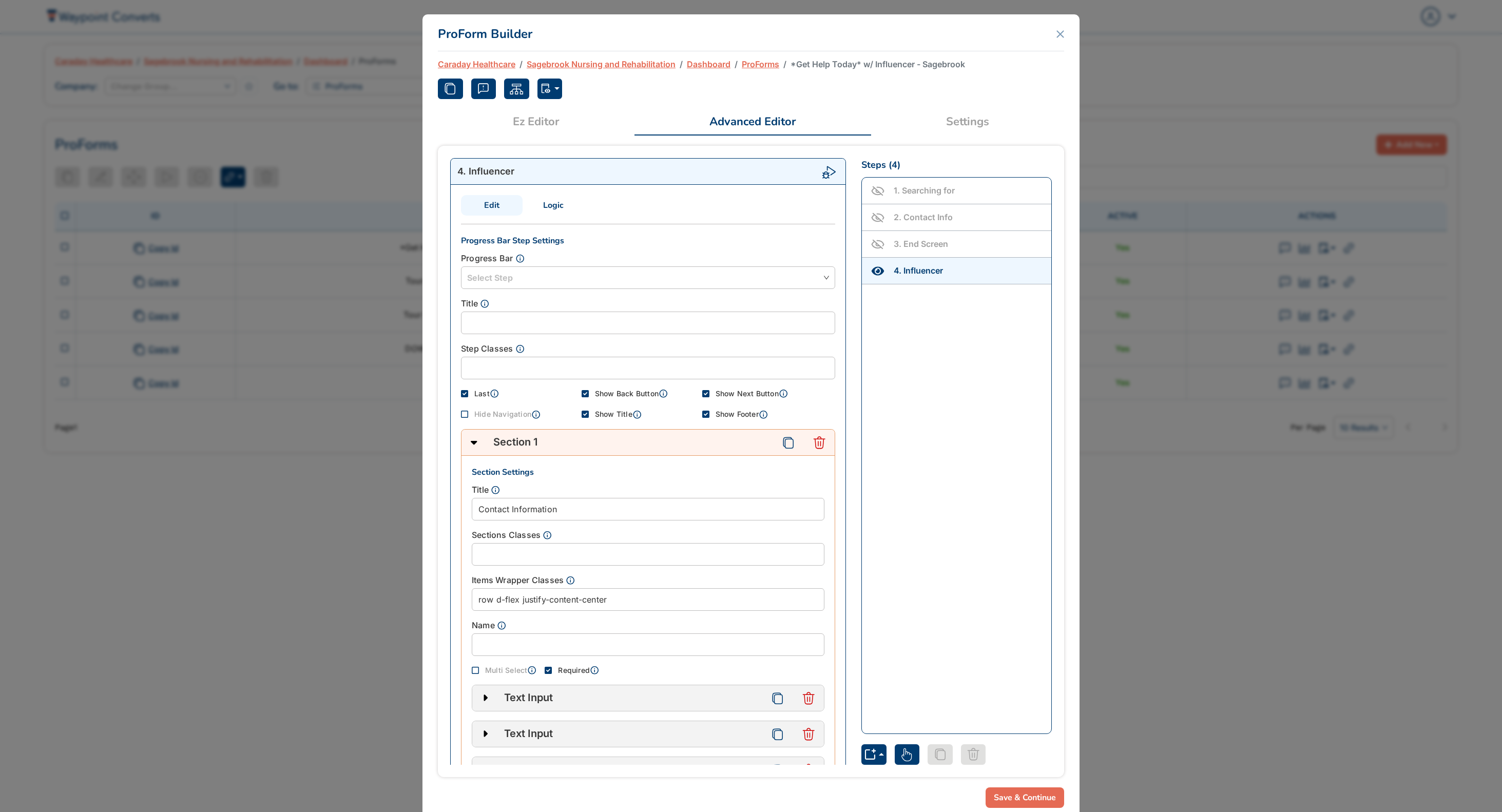 click on "3 .   End Screen" at bounding box center [921, 244] 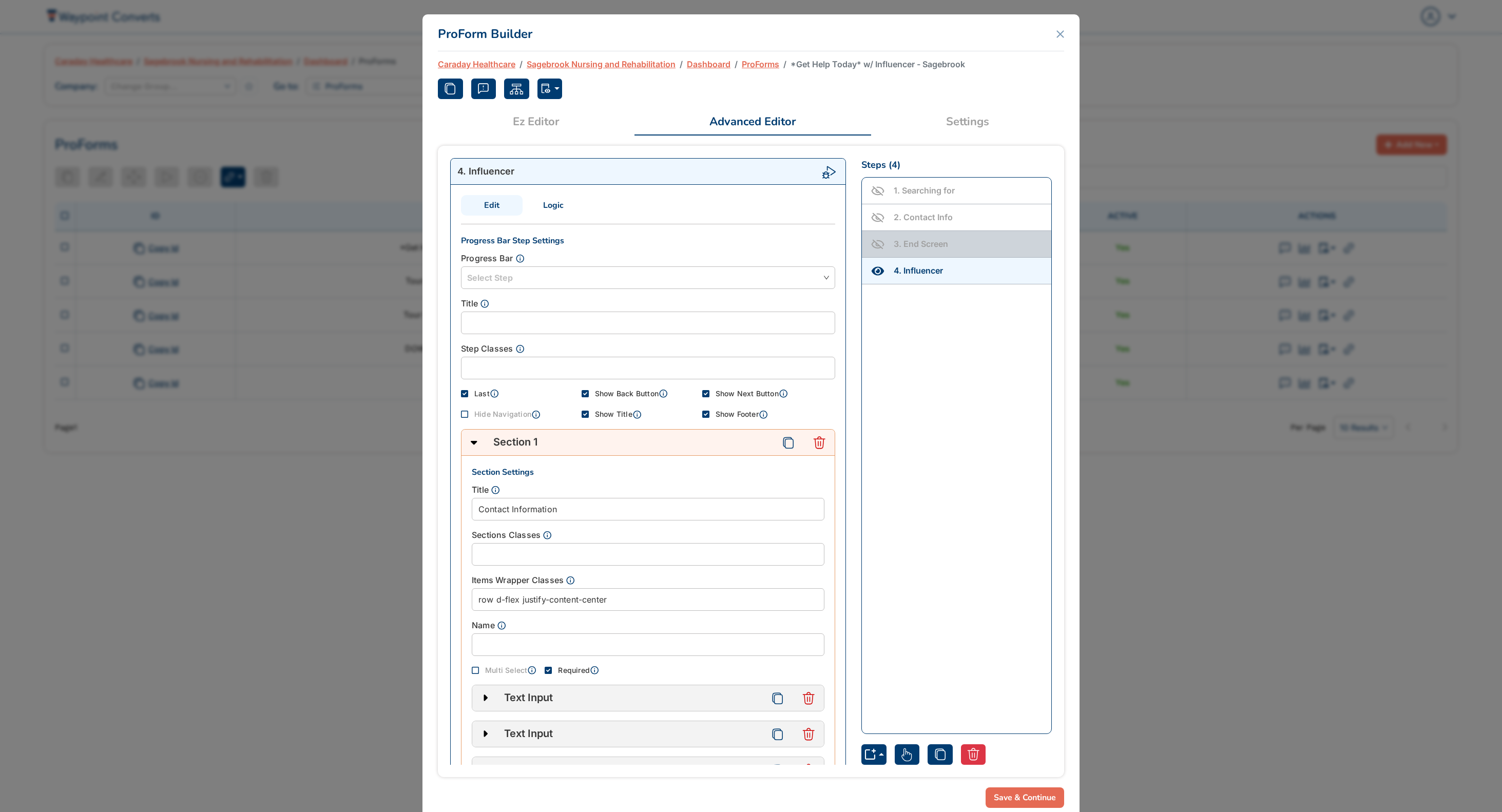 click on "1 .   Searching for" at bounding box center [924, 190] 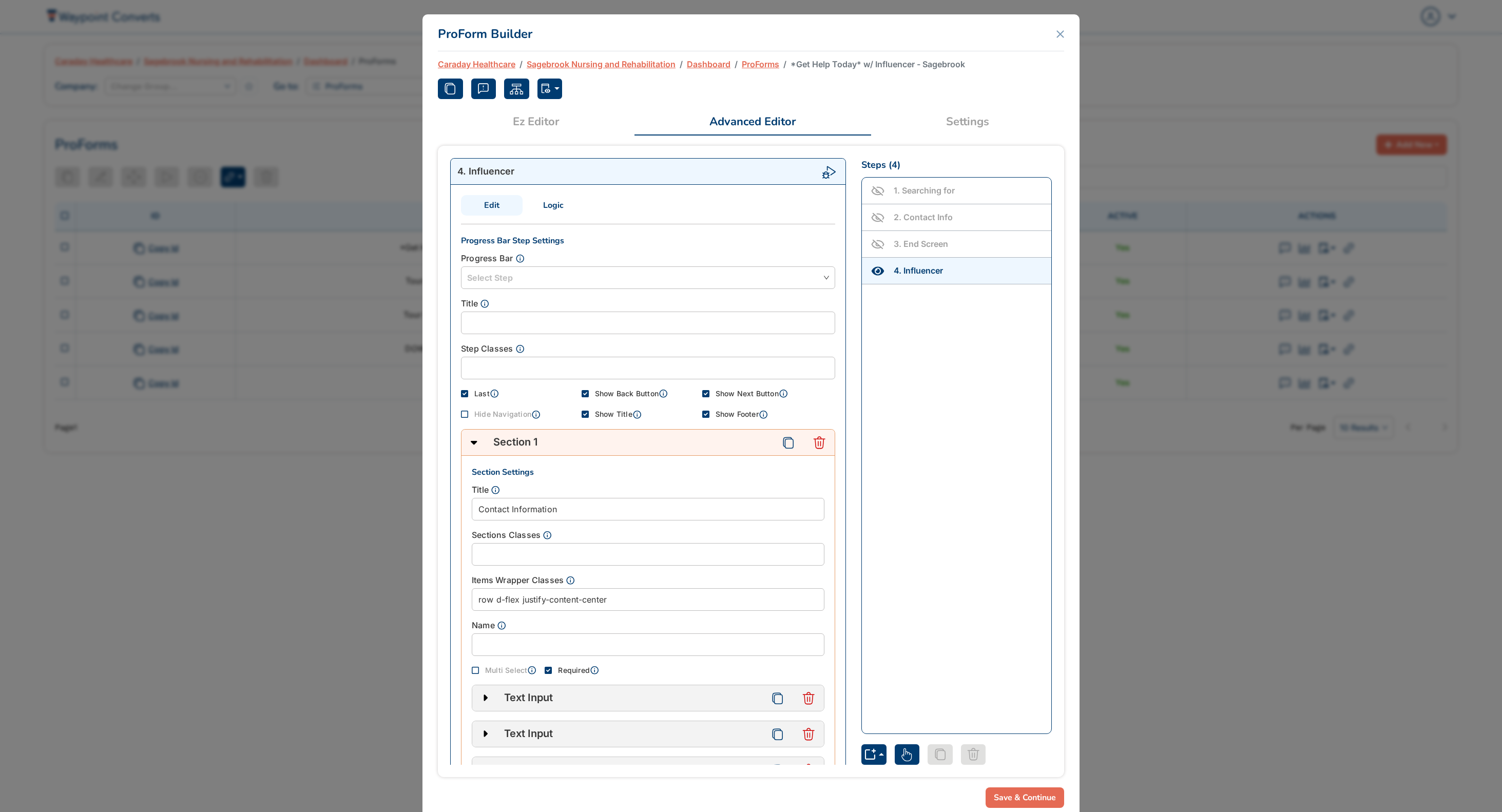 click on "Settings" at bounding box center [968, 122] 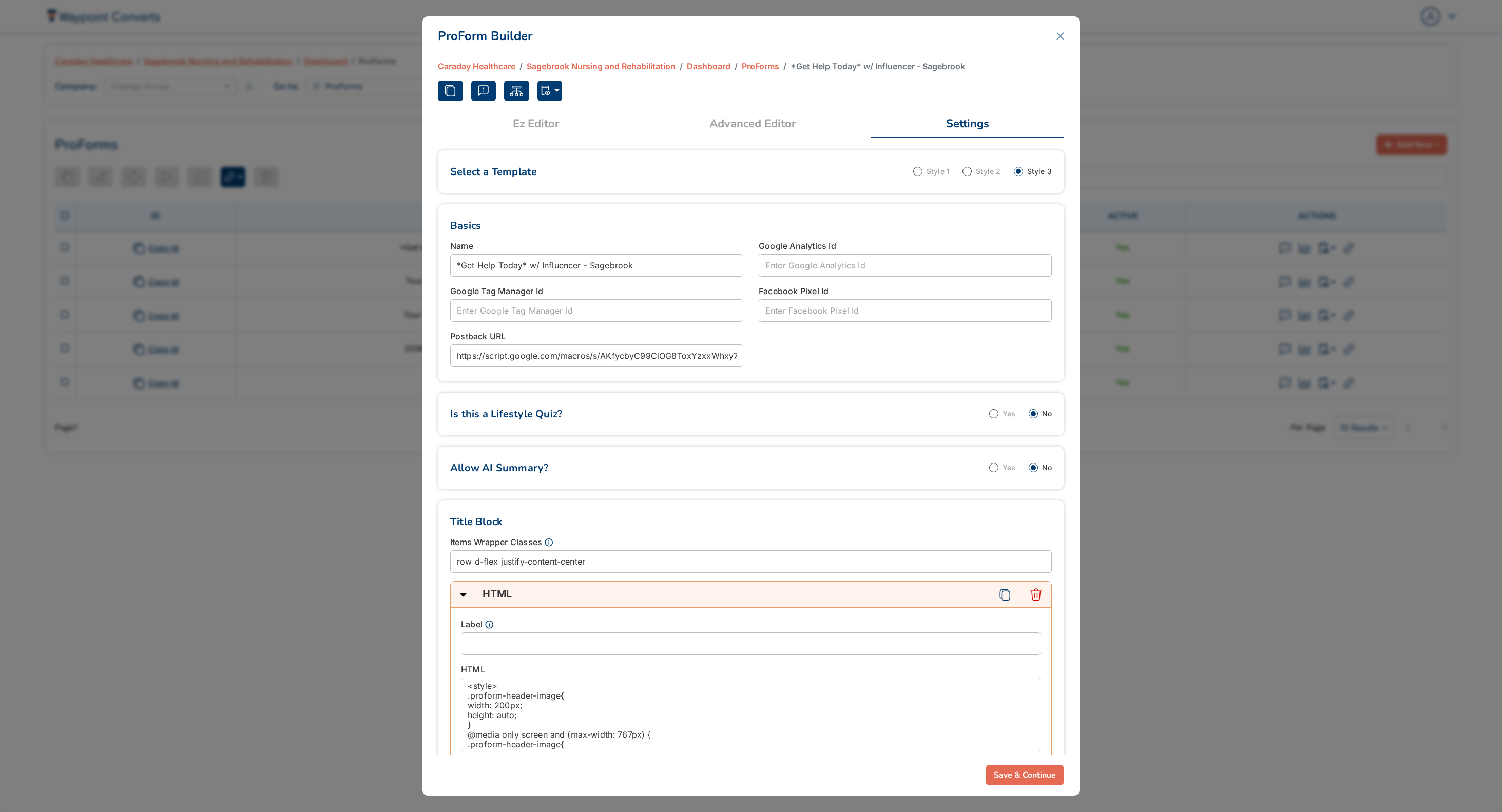 click on "Advanced Editor" at bounding box center [753, 124] 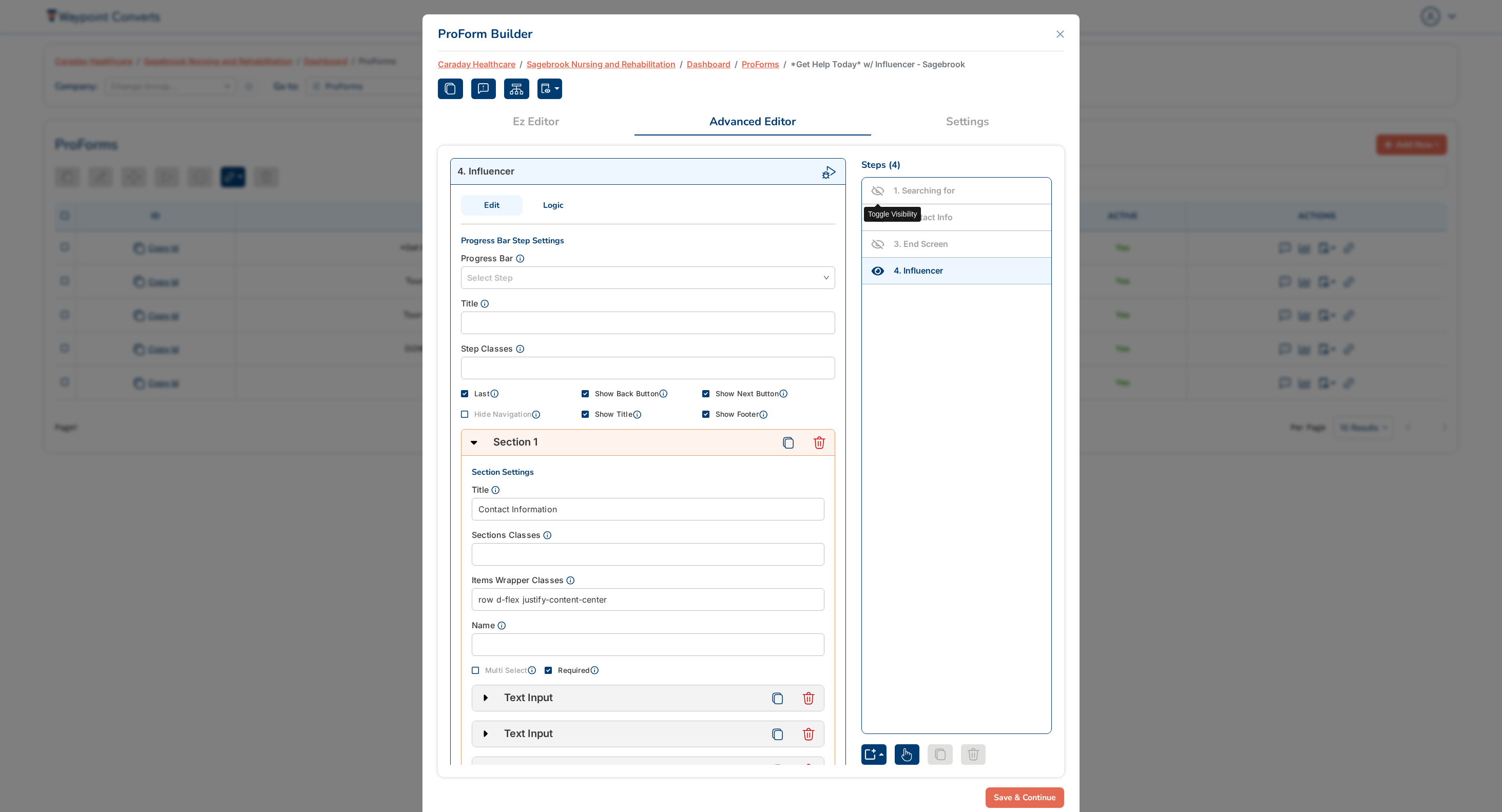 click 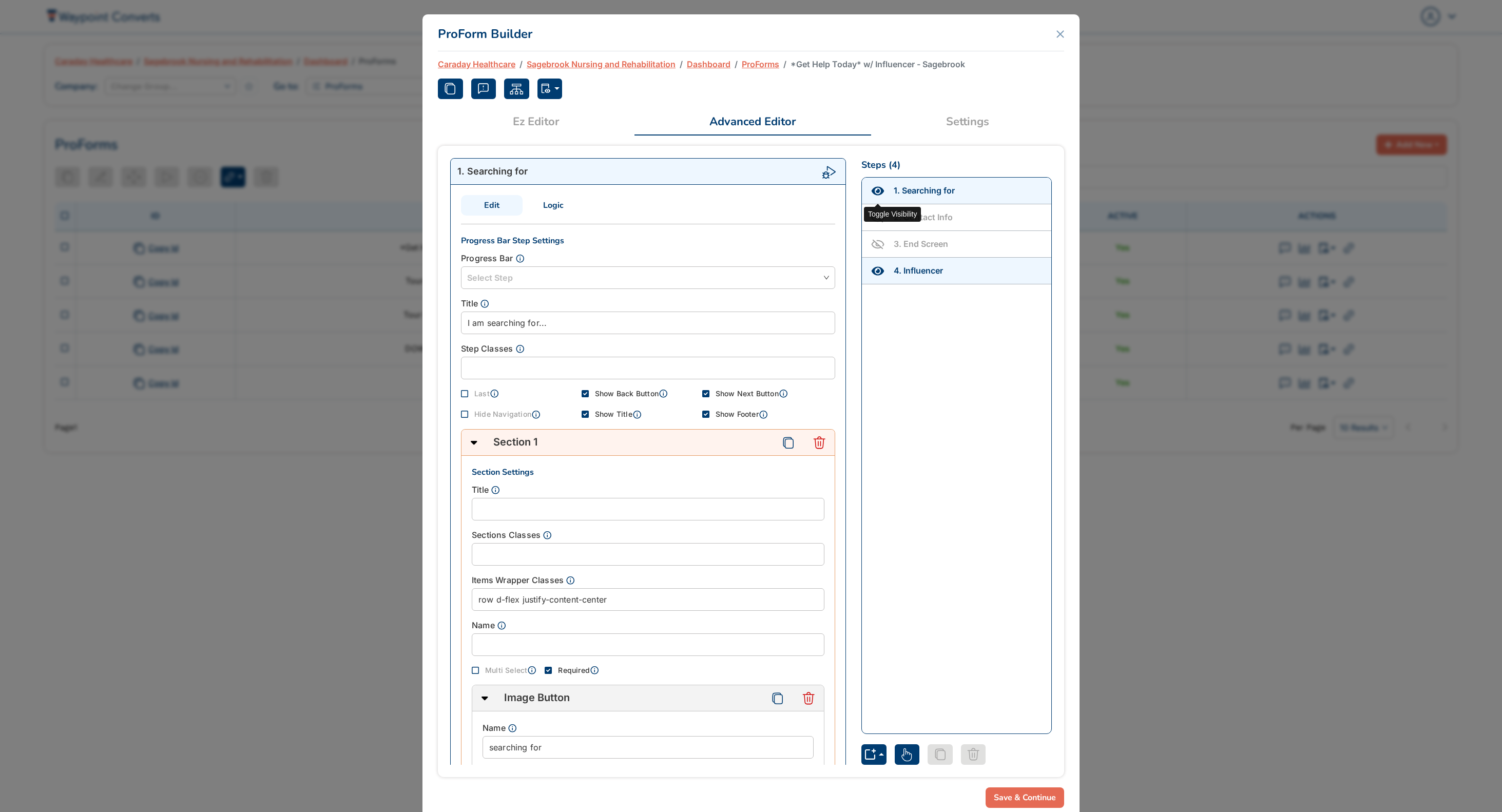 click 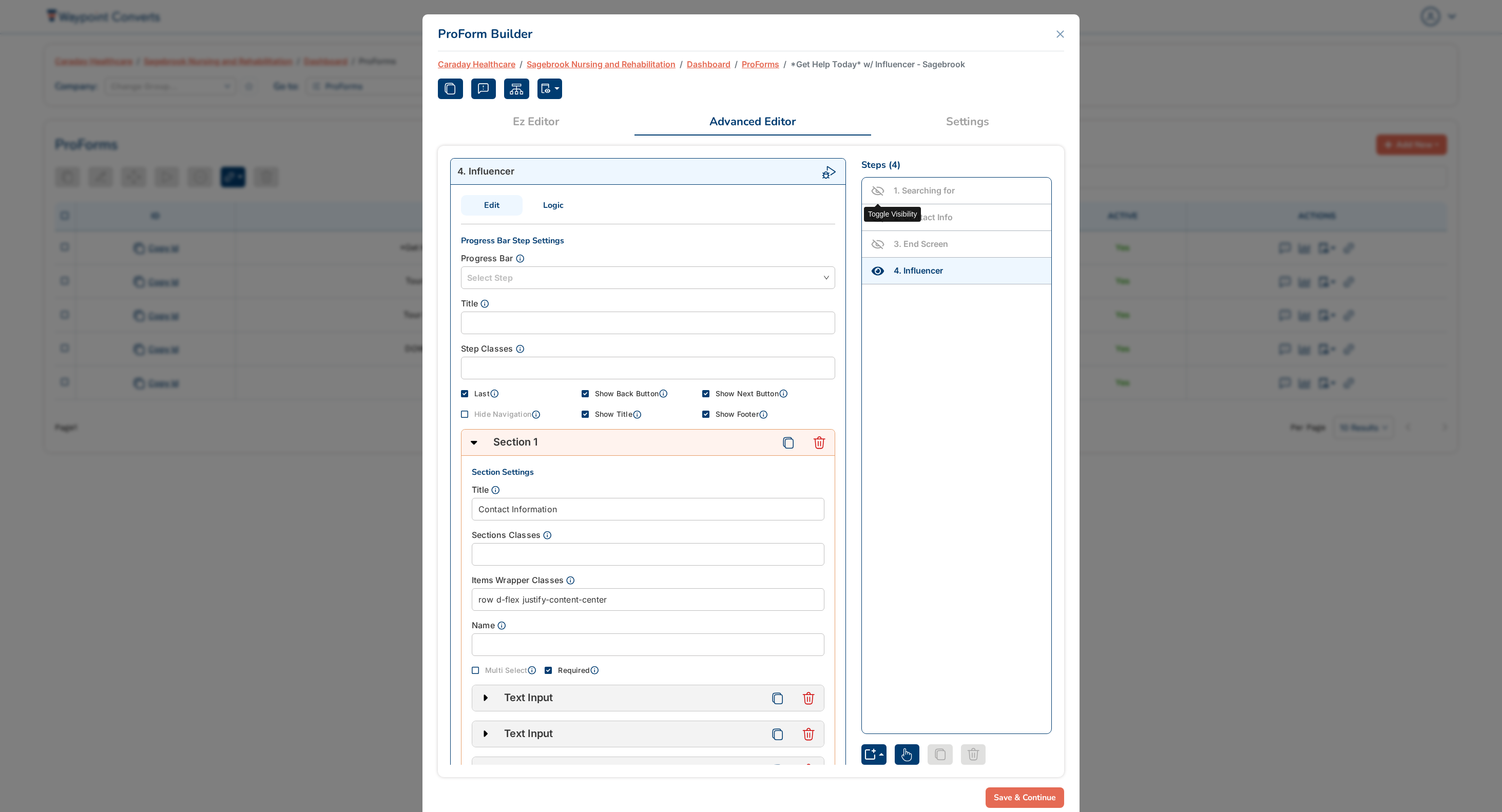 click 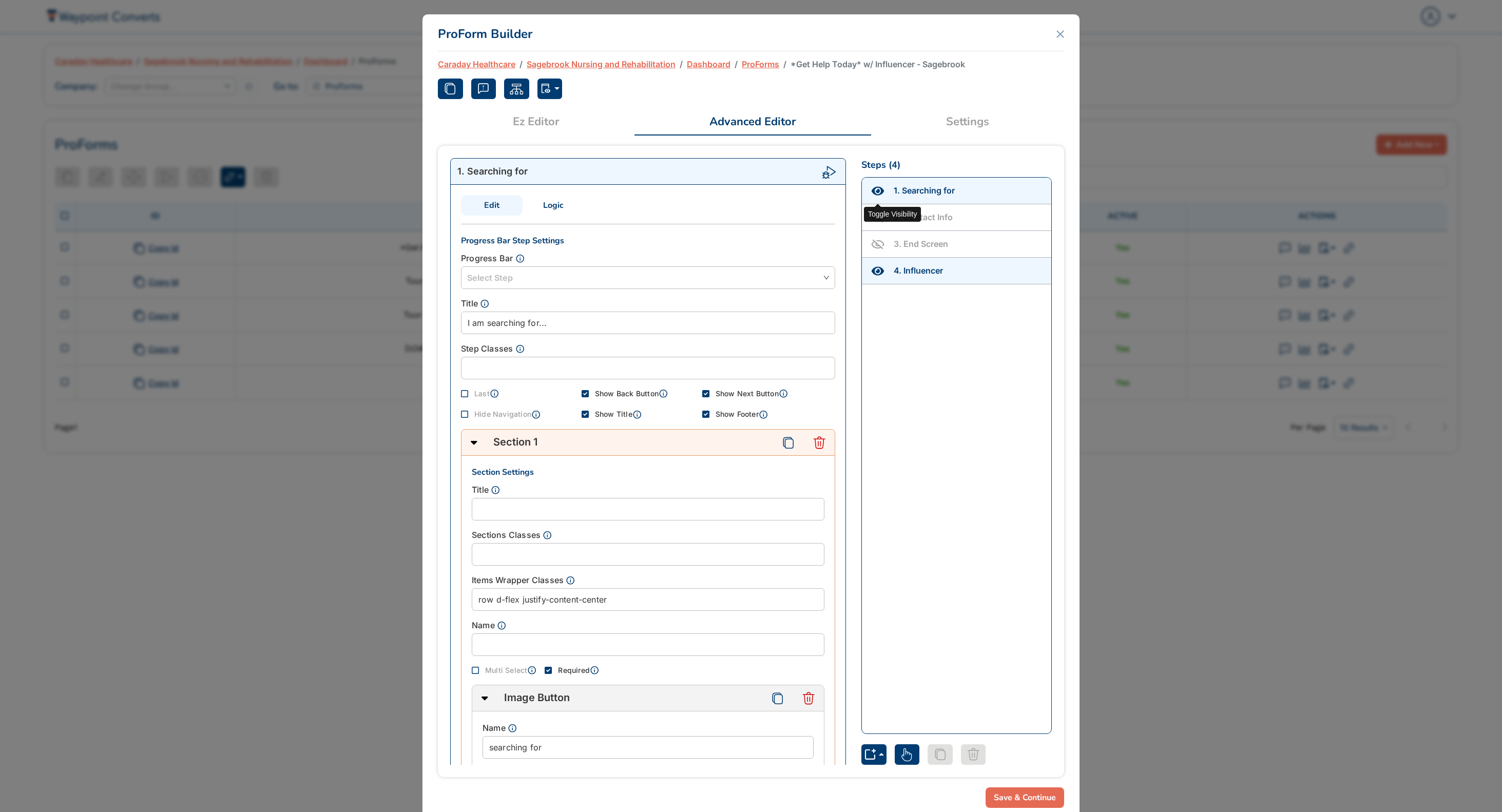 click 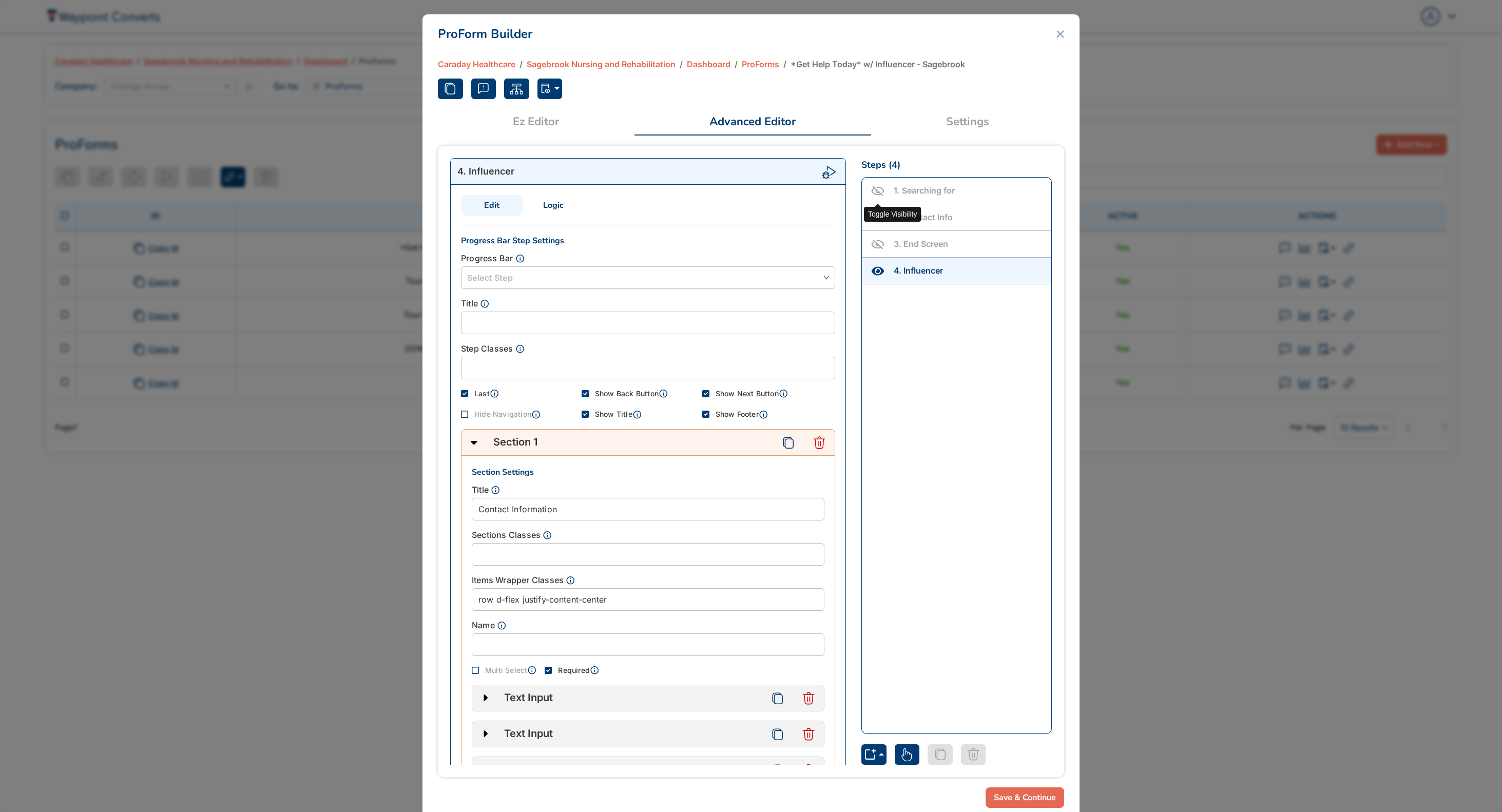 click 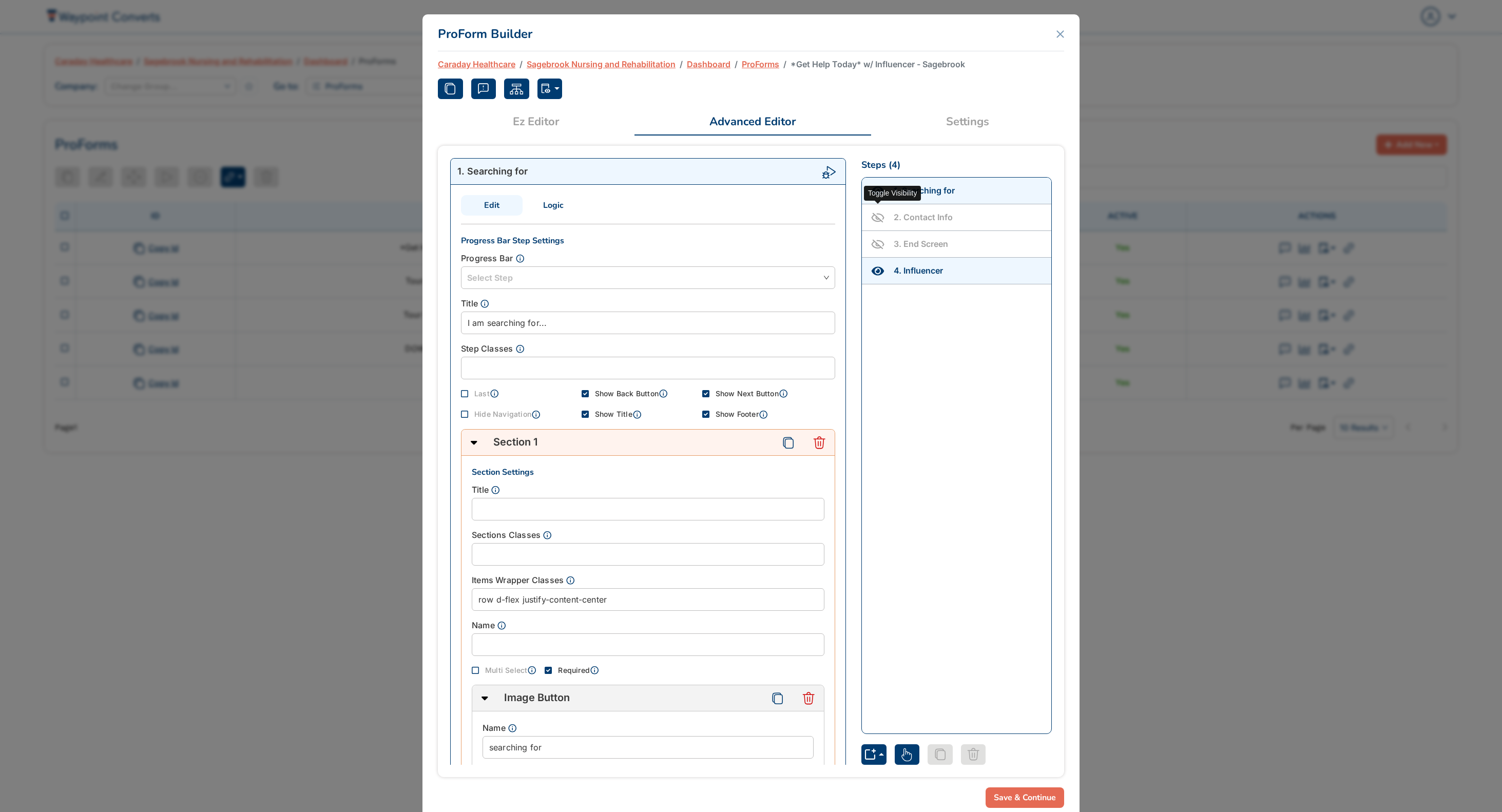 click 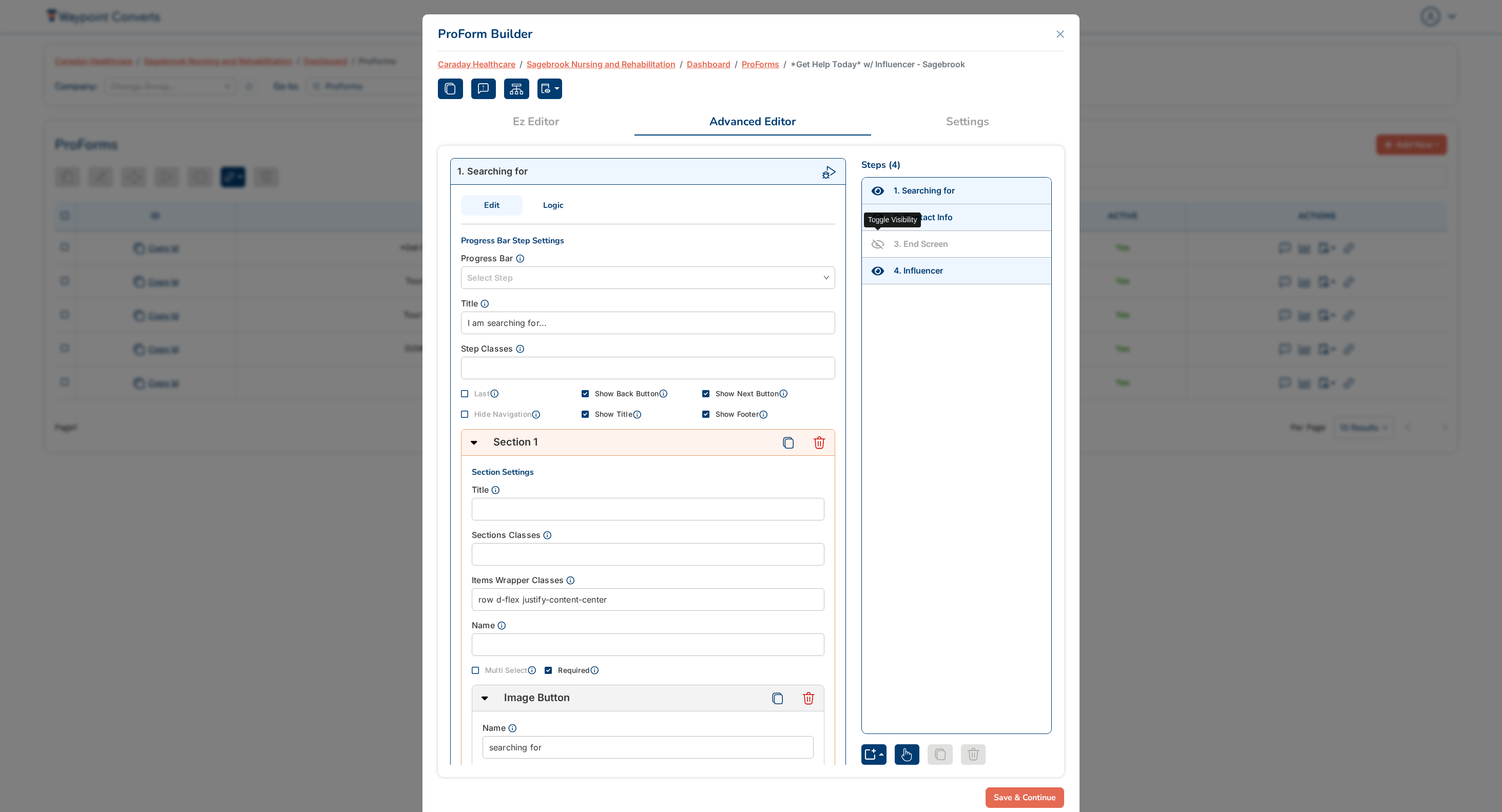 click 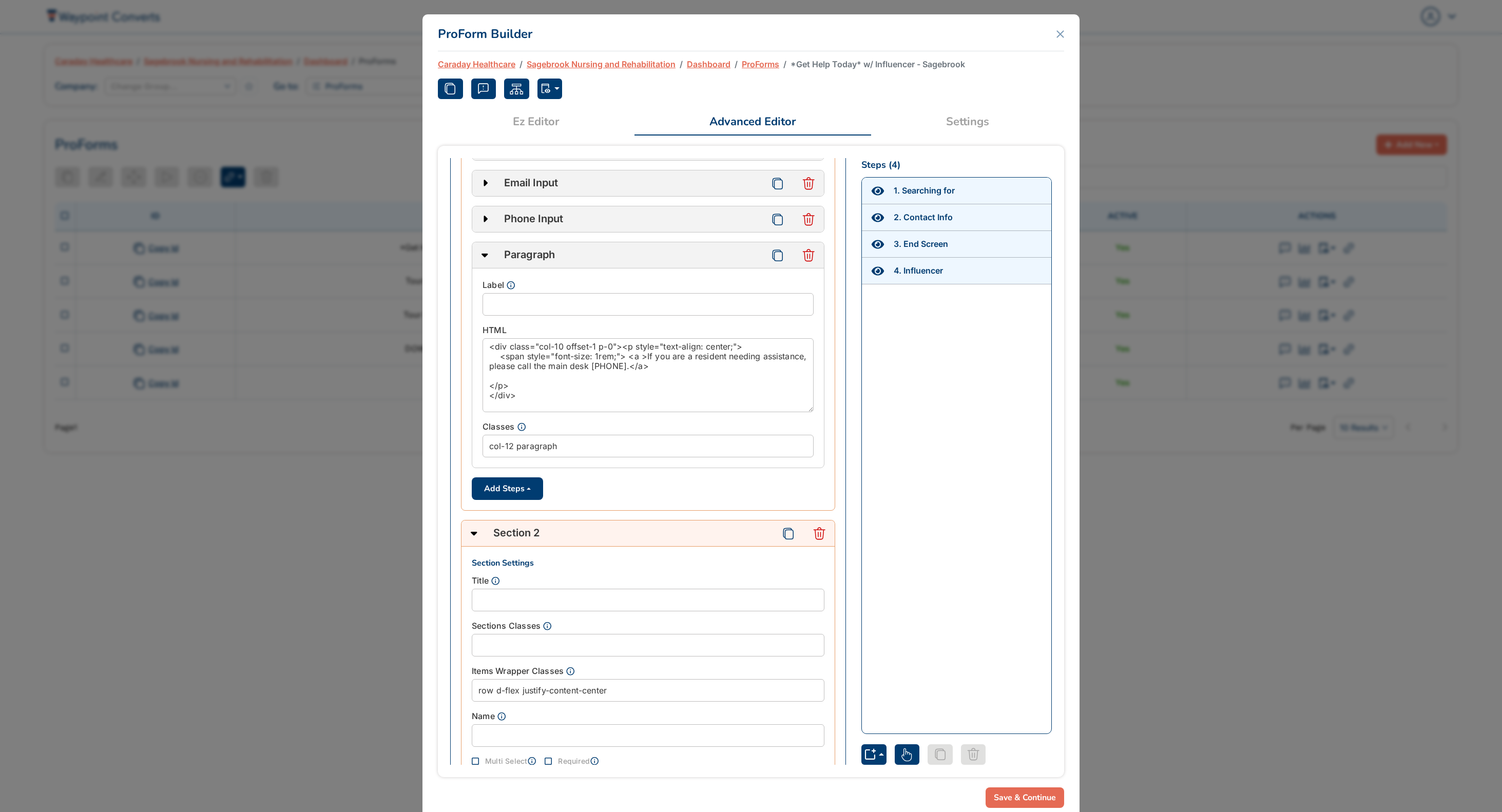 scroll, scrollTop: 2070, scrollLeft: 0, axis: vertical 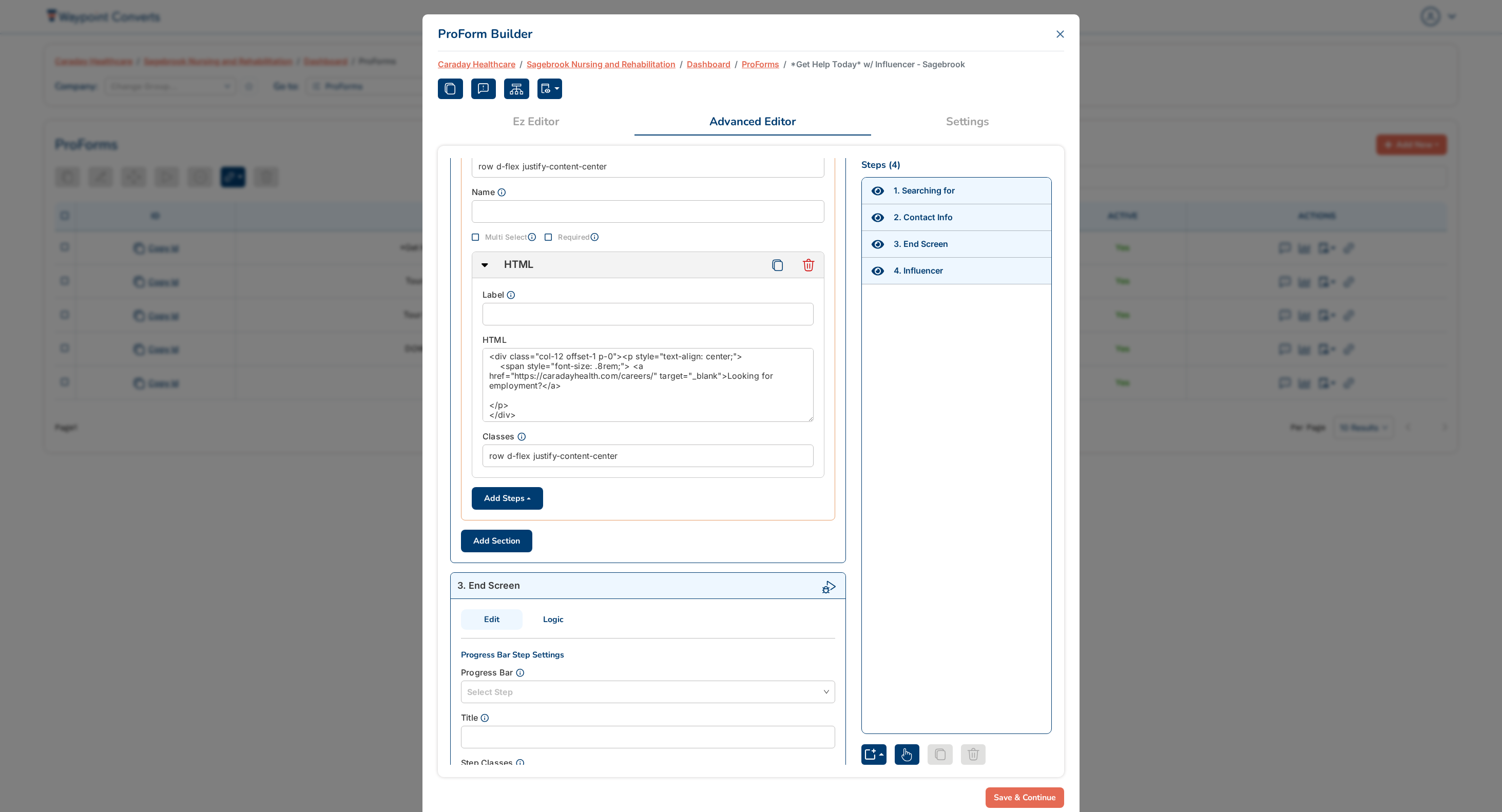 click 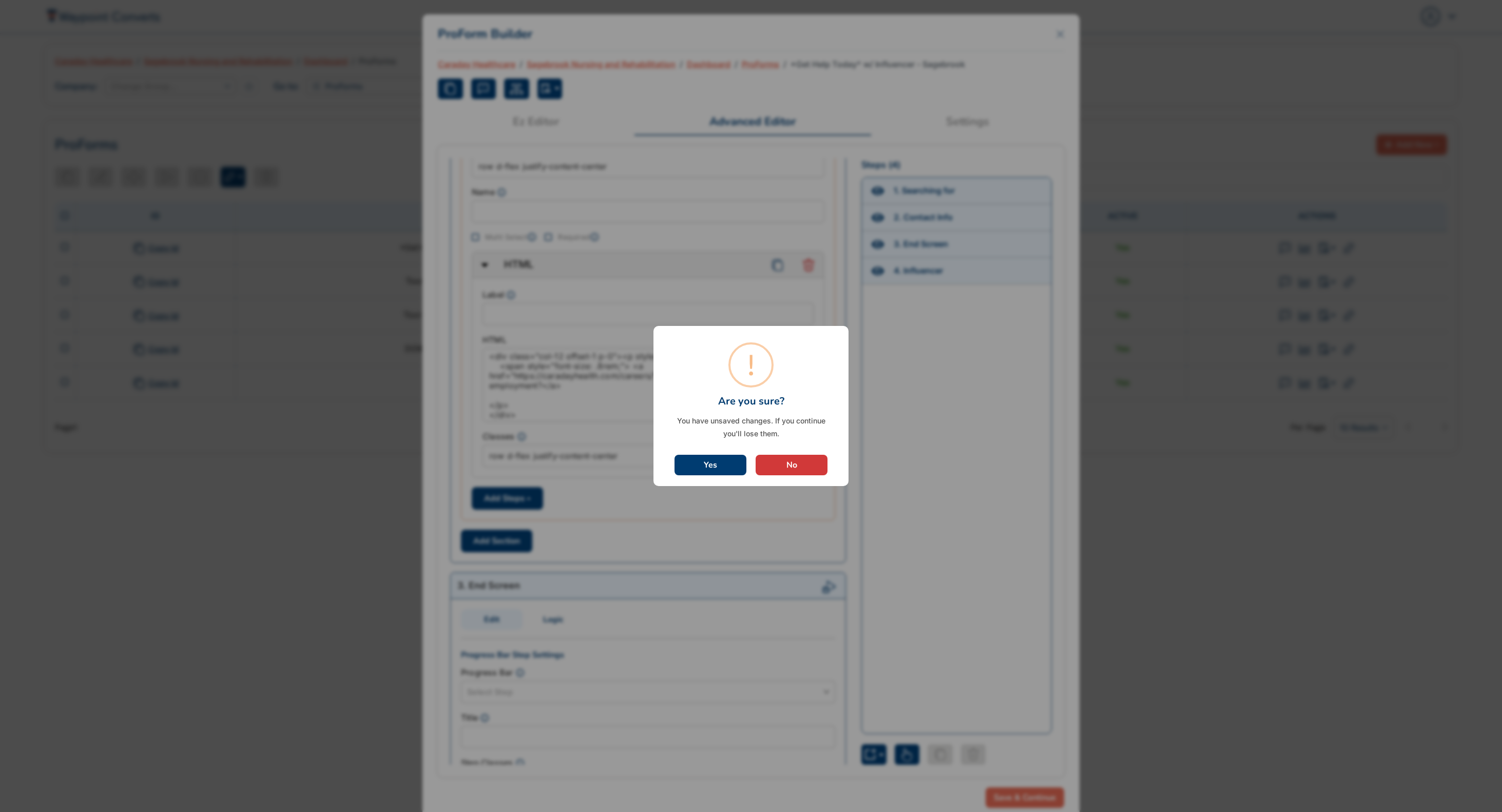 click on "Yes" at bounding box center (710, 465) 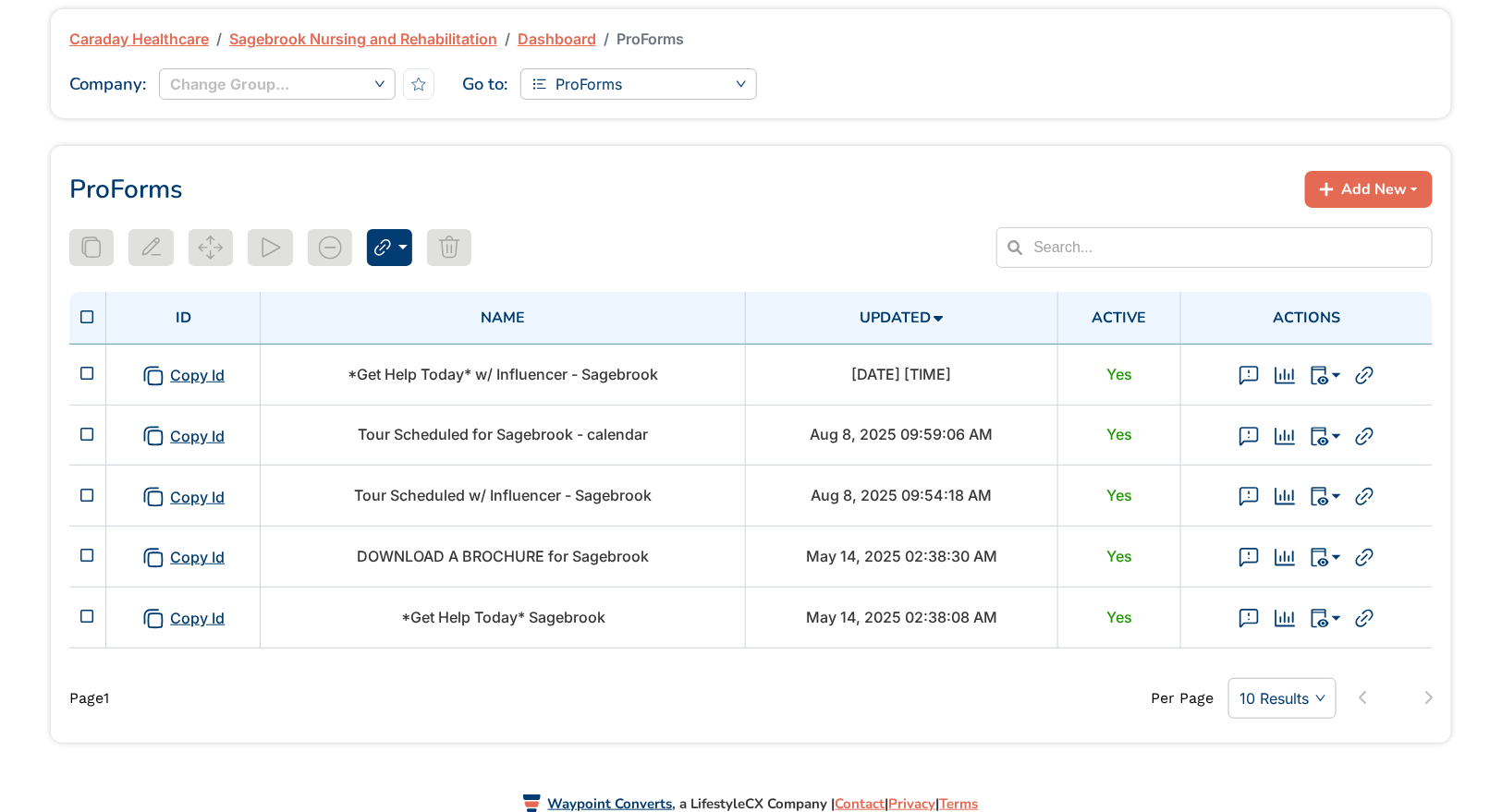 scroll, scrollTop: 80, scrollLeft: 0, axis: vertical 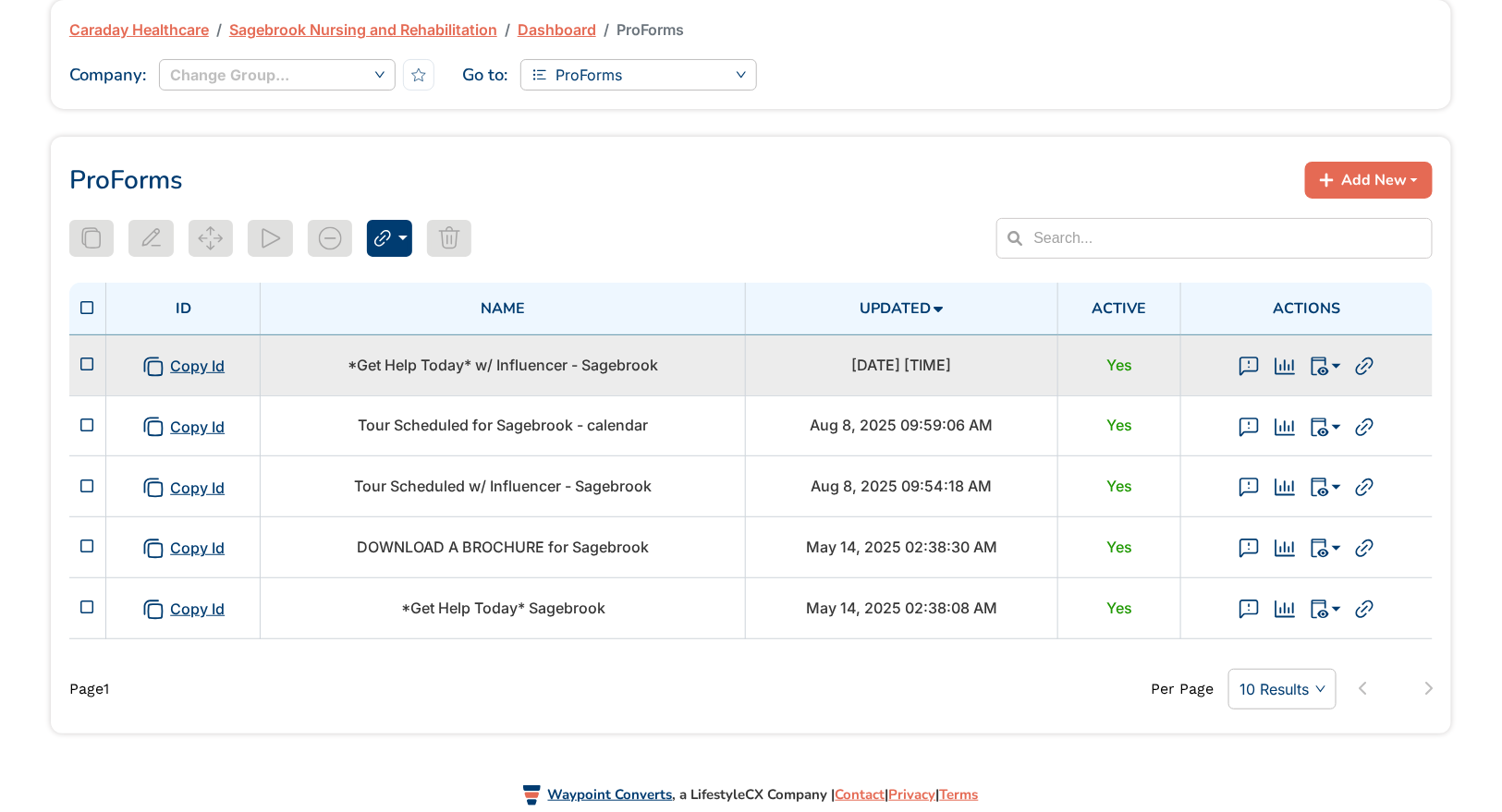 click on "*Get Help Today* w/ Influencer - Sagebrook" at bounding box center (503, 365) 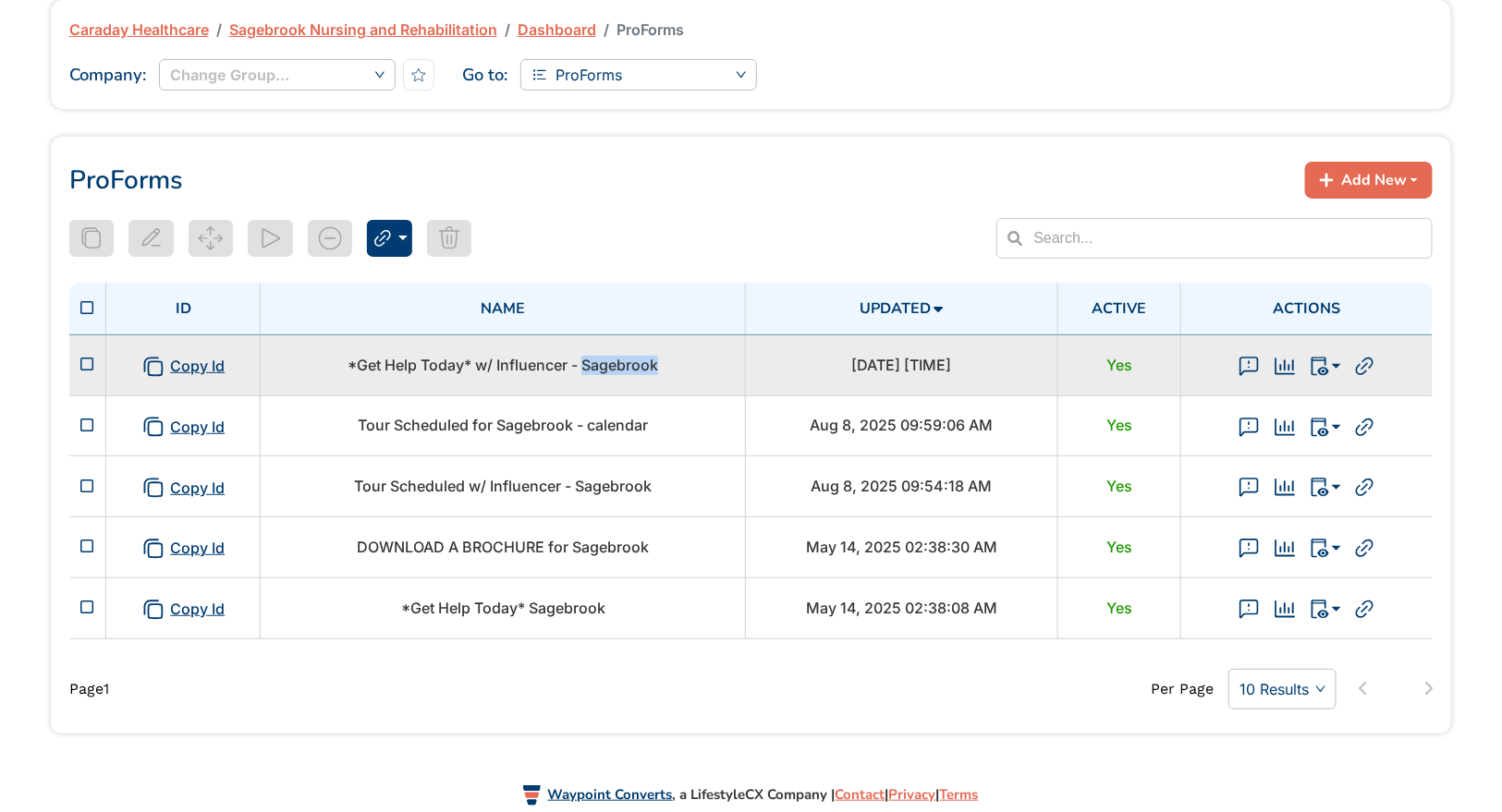 click on "*Get Help Today* w/ Influencer - Sagebrook" at bounding box center (503, 365) 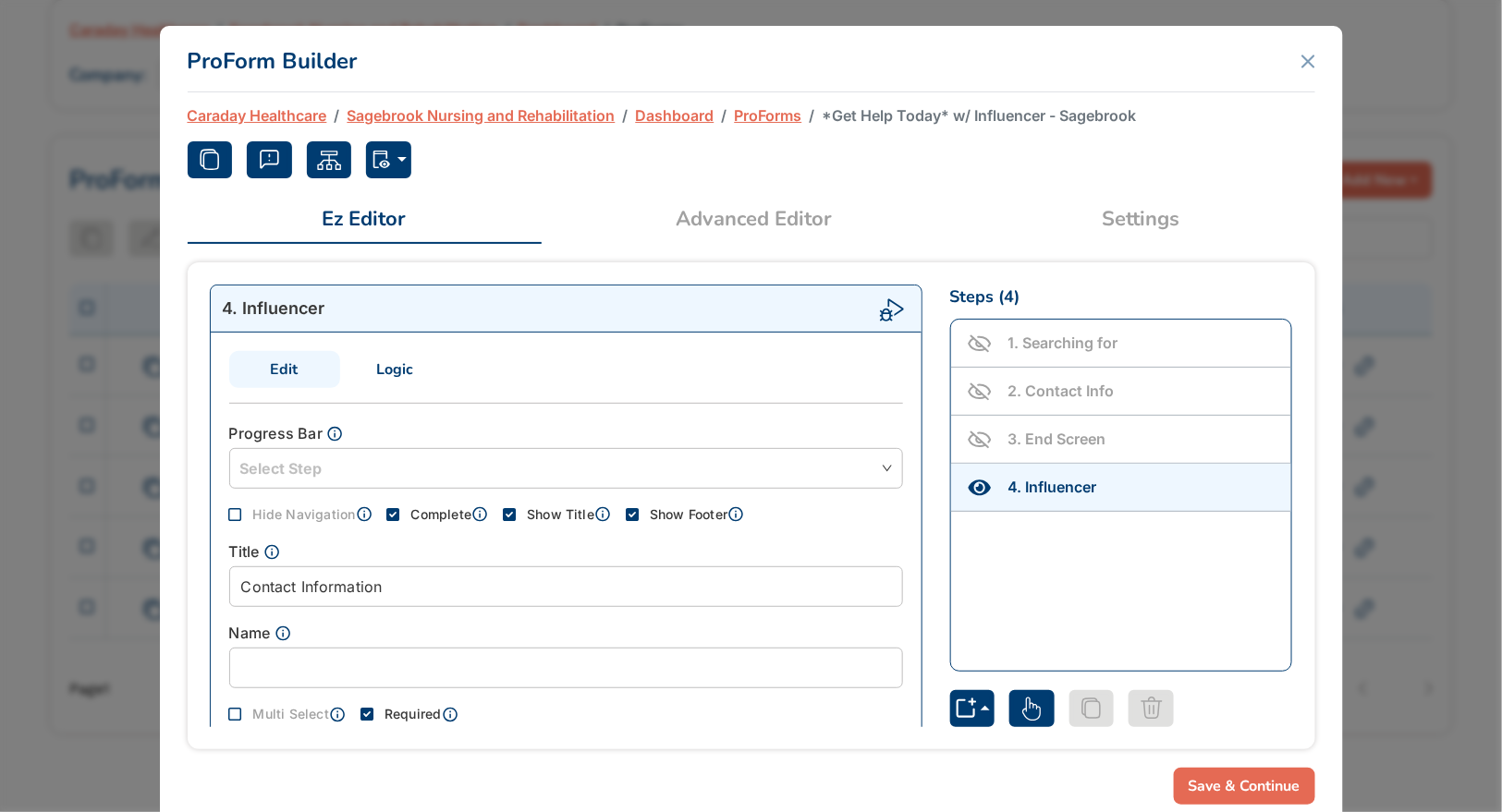 click on "Settings" at bounding box center [1142, 219] 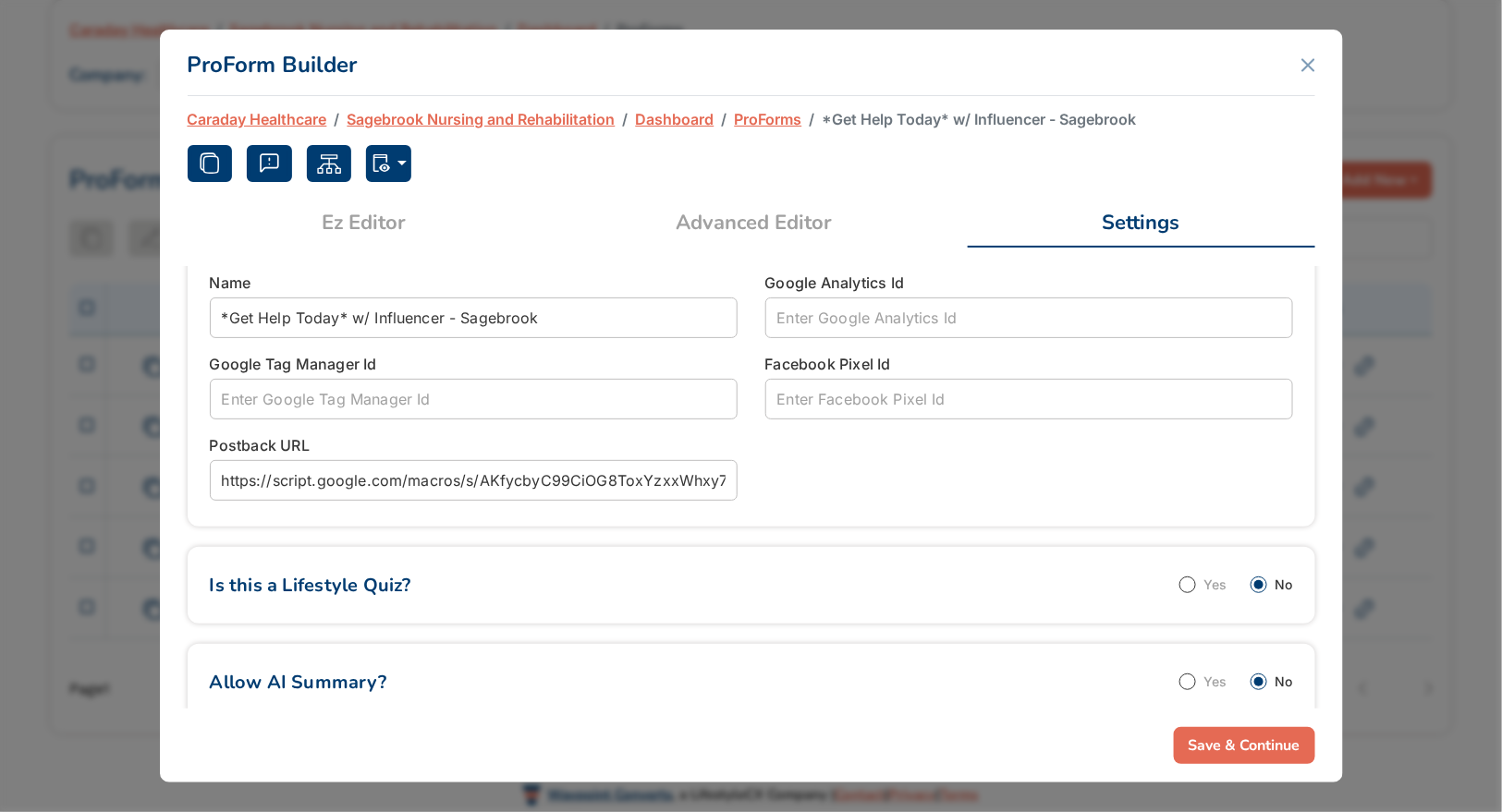scroll, scrollTop: 162, scrollLeft: 0, axis: vertical 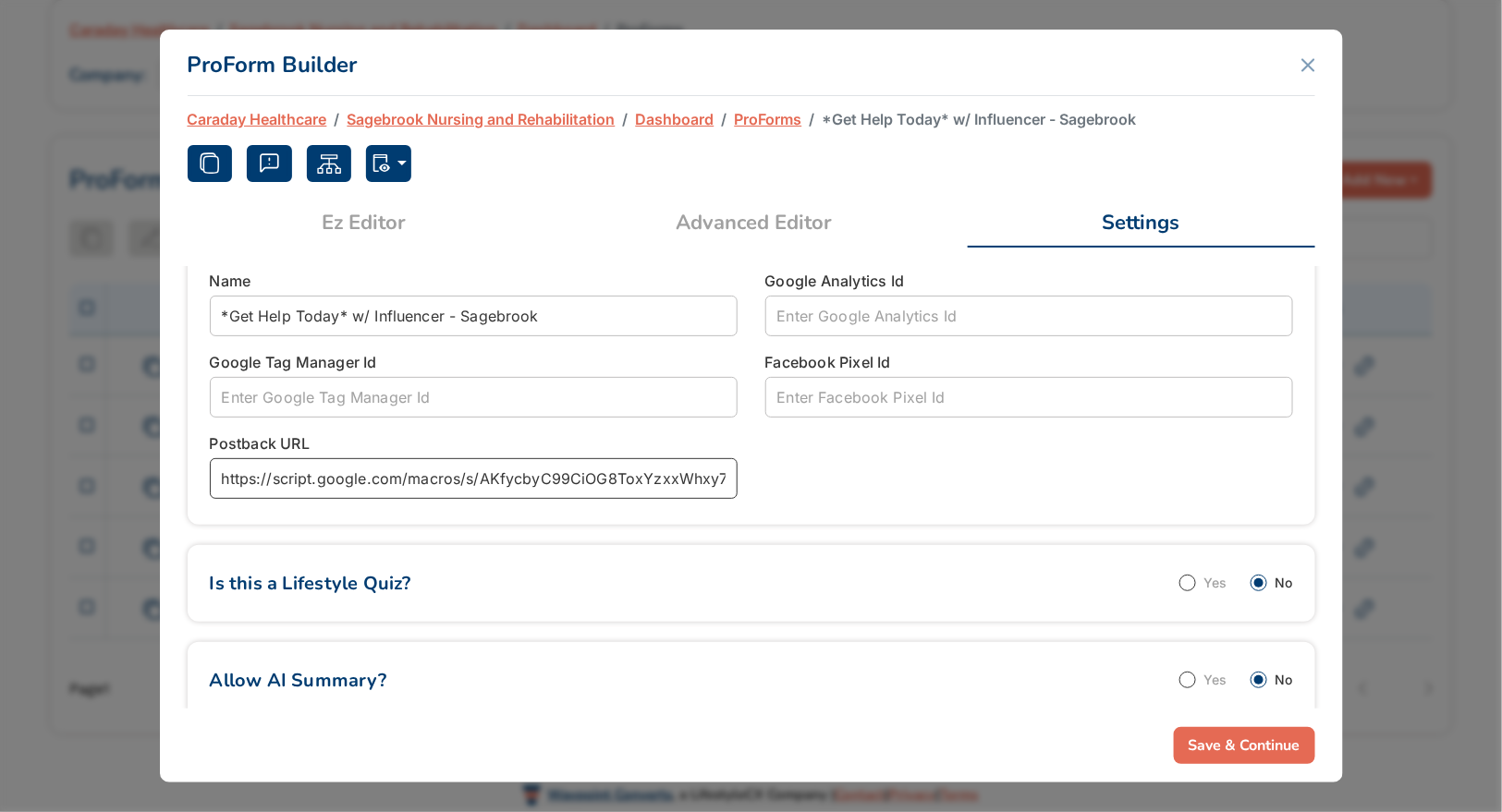 click on "https://script.google.com/macros/s/AKfycbyC99CiOG8ToxYzxxWhxy7gnbQ3w4TDdVlLm9s8vQo3GajnaUQwPnX3eyiQRAeWiAcq9w/exec?gid=0" at bounding box center [473, 479] 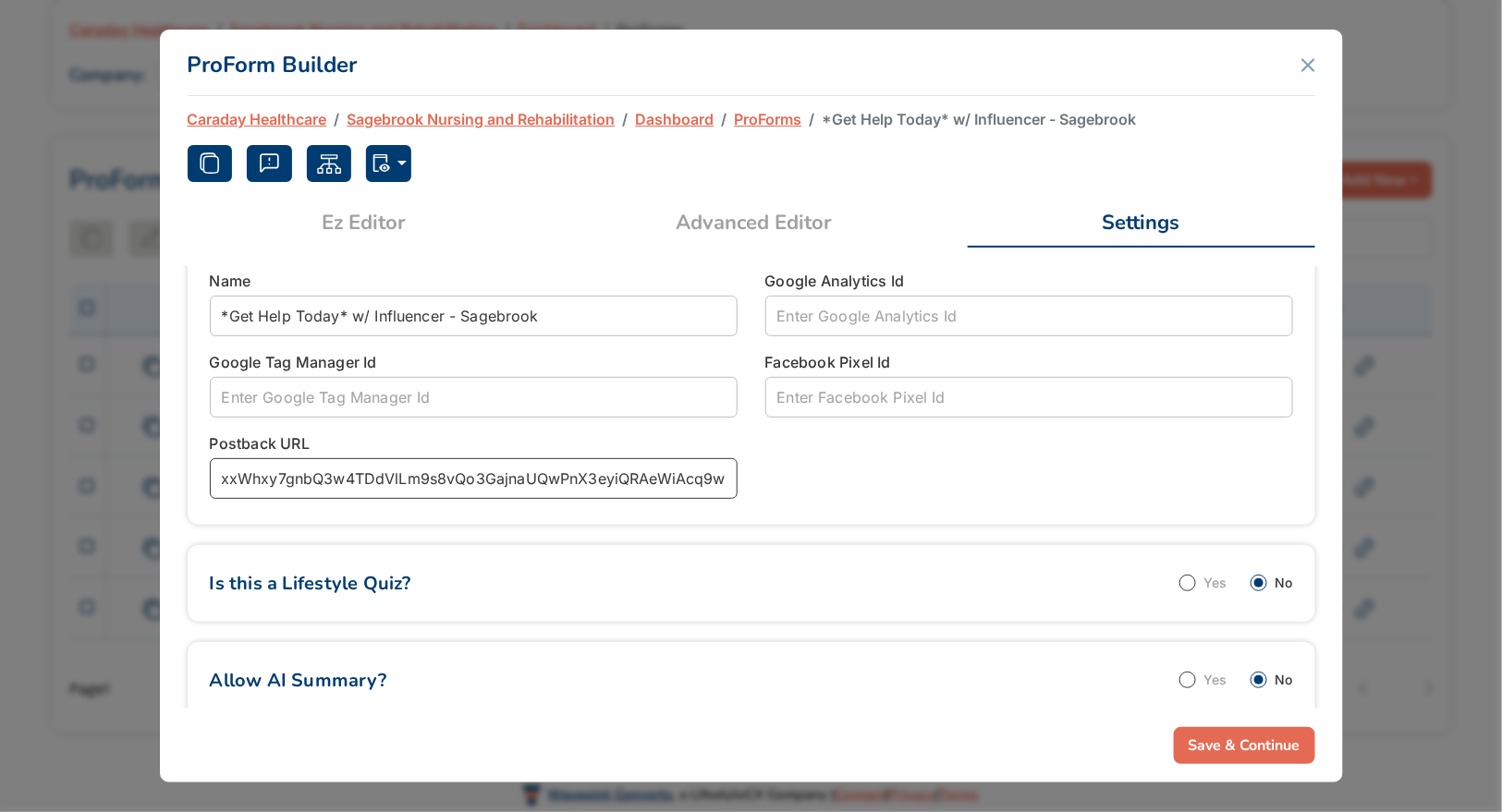 scroll, scrollTop: 0, scrollLeft: 527, axis: horizontal 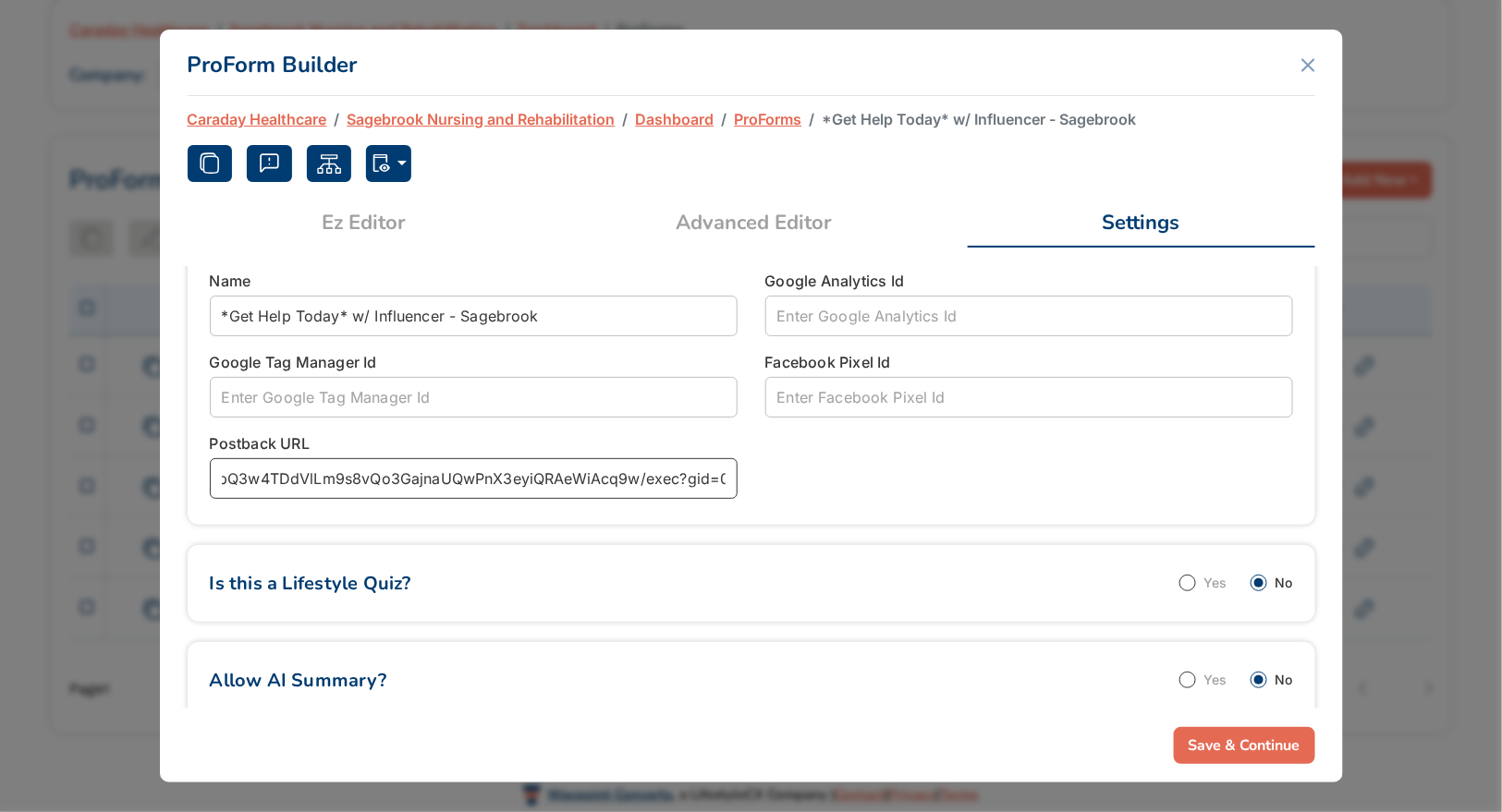 drag, startPoint x: 600, startPoint y: 479, endPoint x: 763, endPoint y: 486, distance: 163.15024 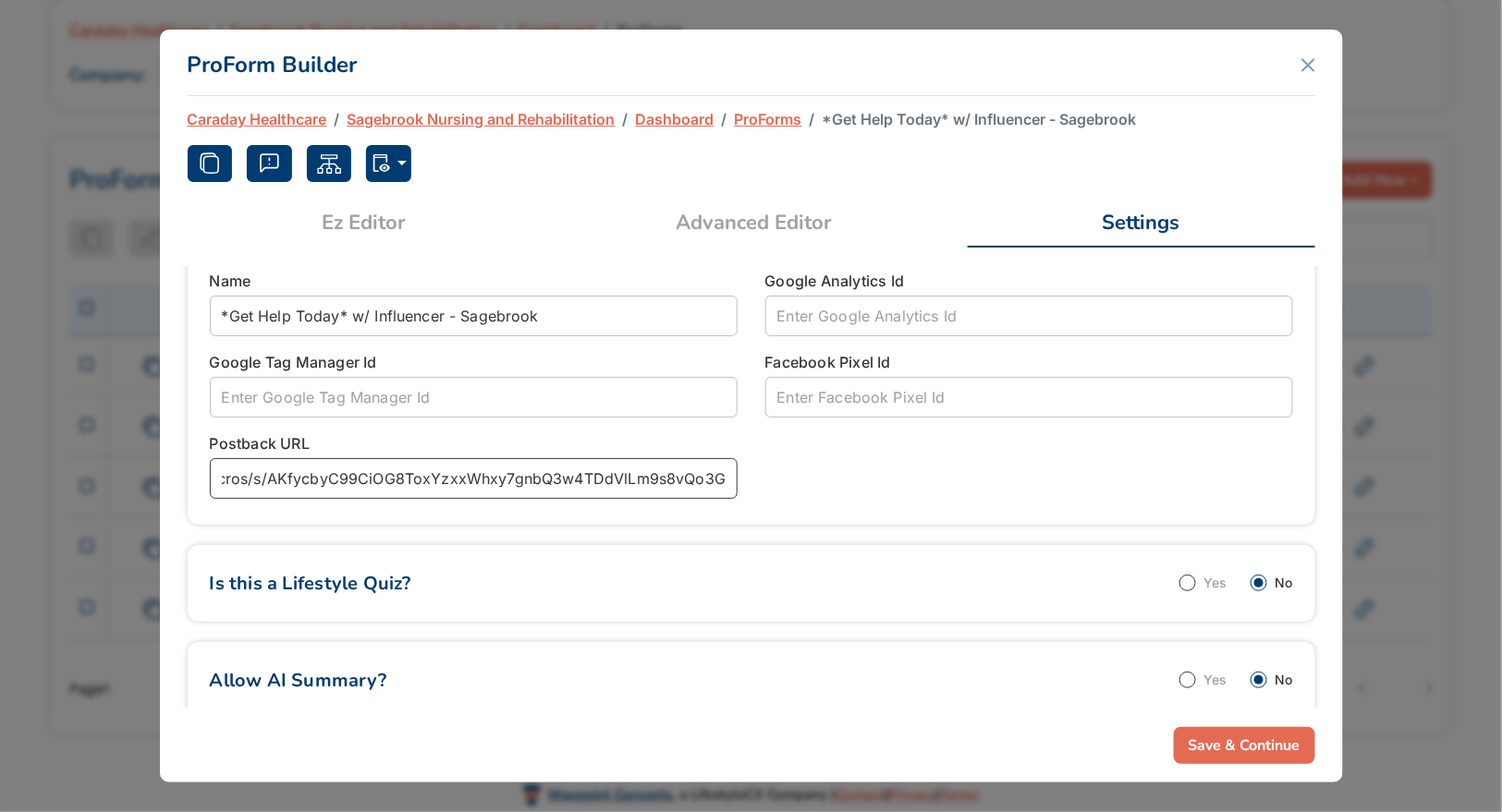 scroll, scrollTop: 0, scrollLeft: 0, axis: both 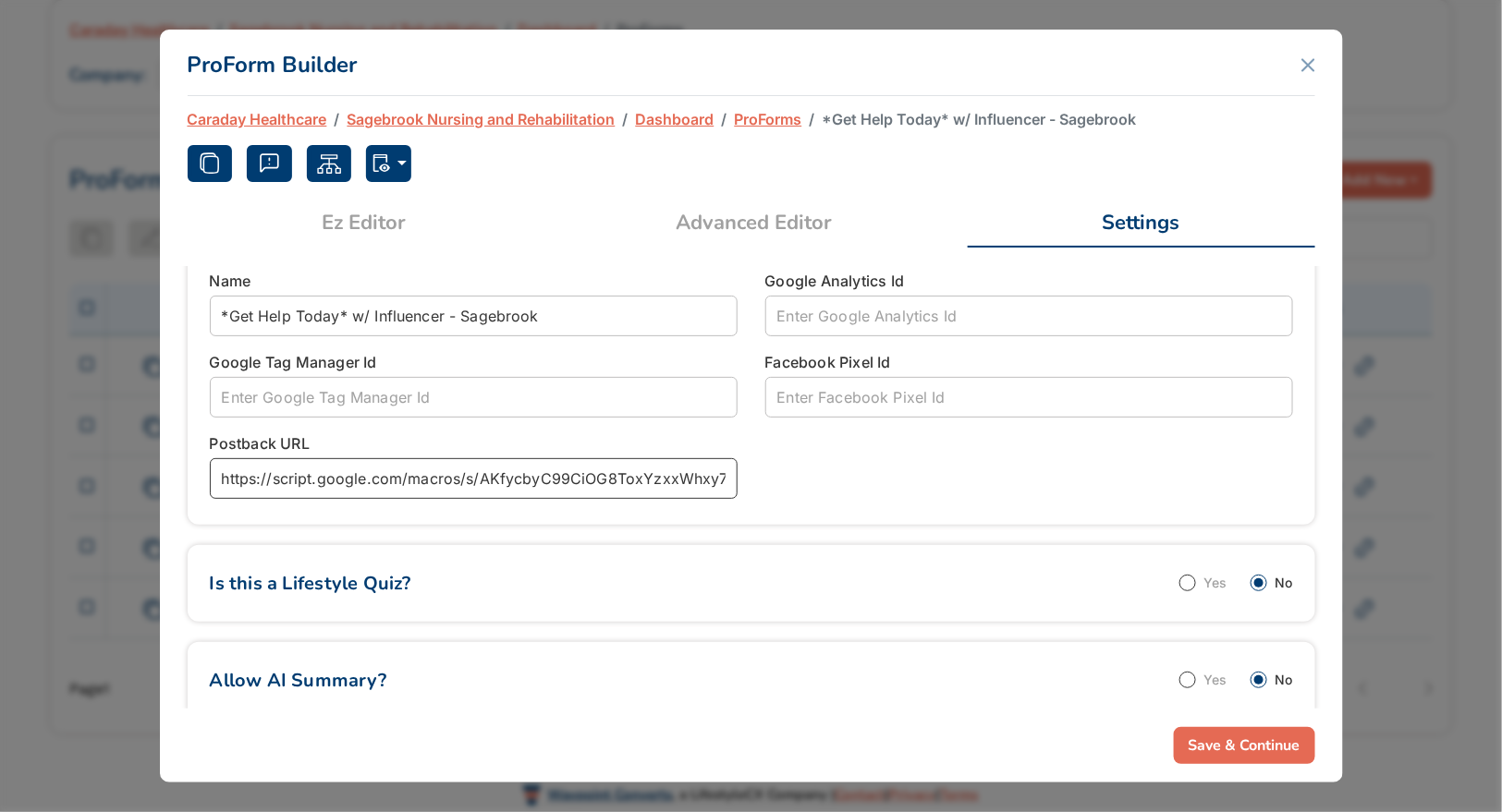 drag, startPoint x: 278, startPoint y: 476, endPoint x: 159, endPoint y: 484, distance: 119.2686 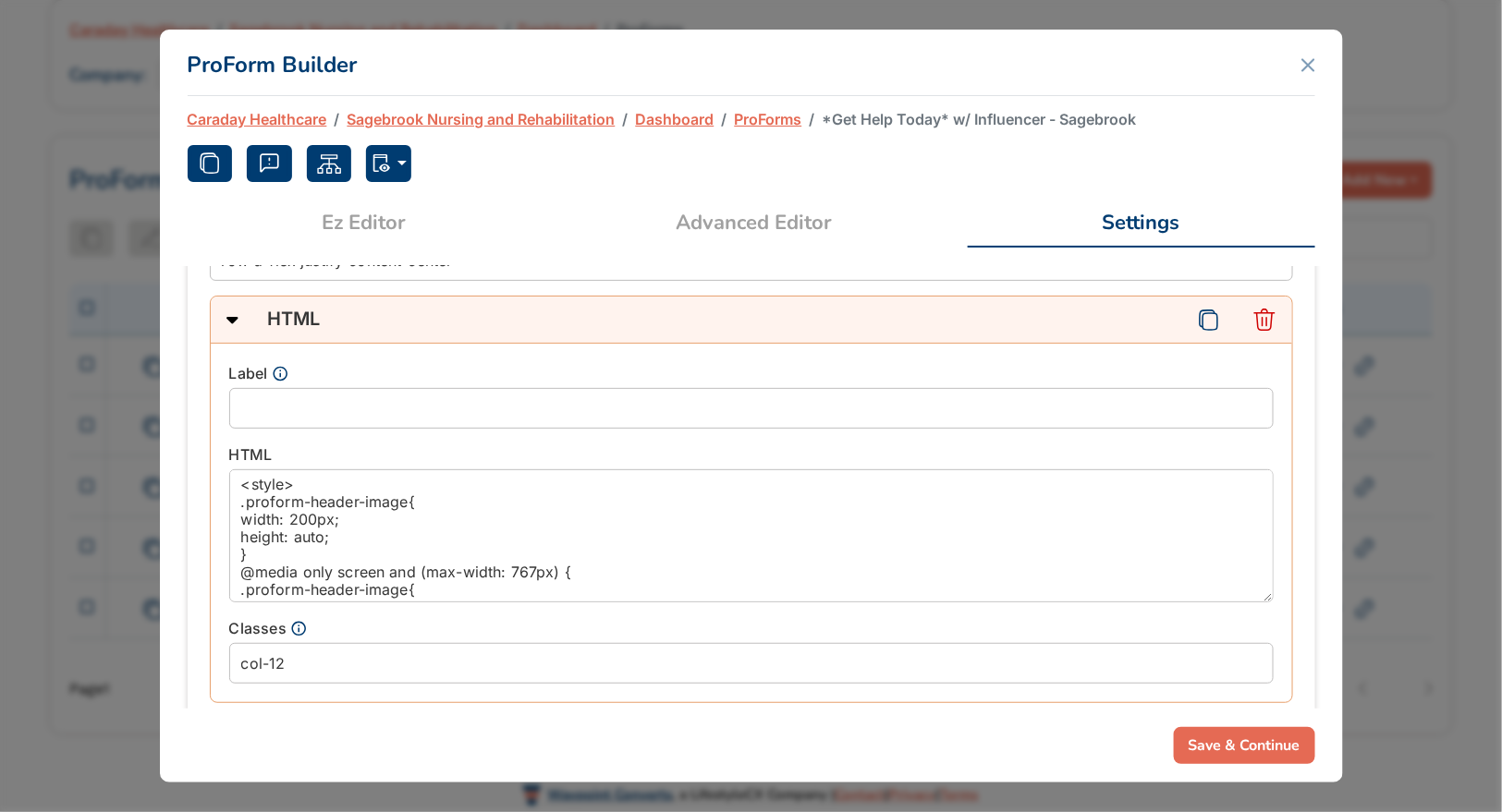 scroll, scrollTop: 753, scrollLeft: 0, axis: vertical 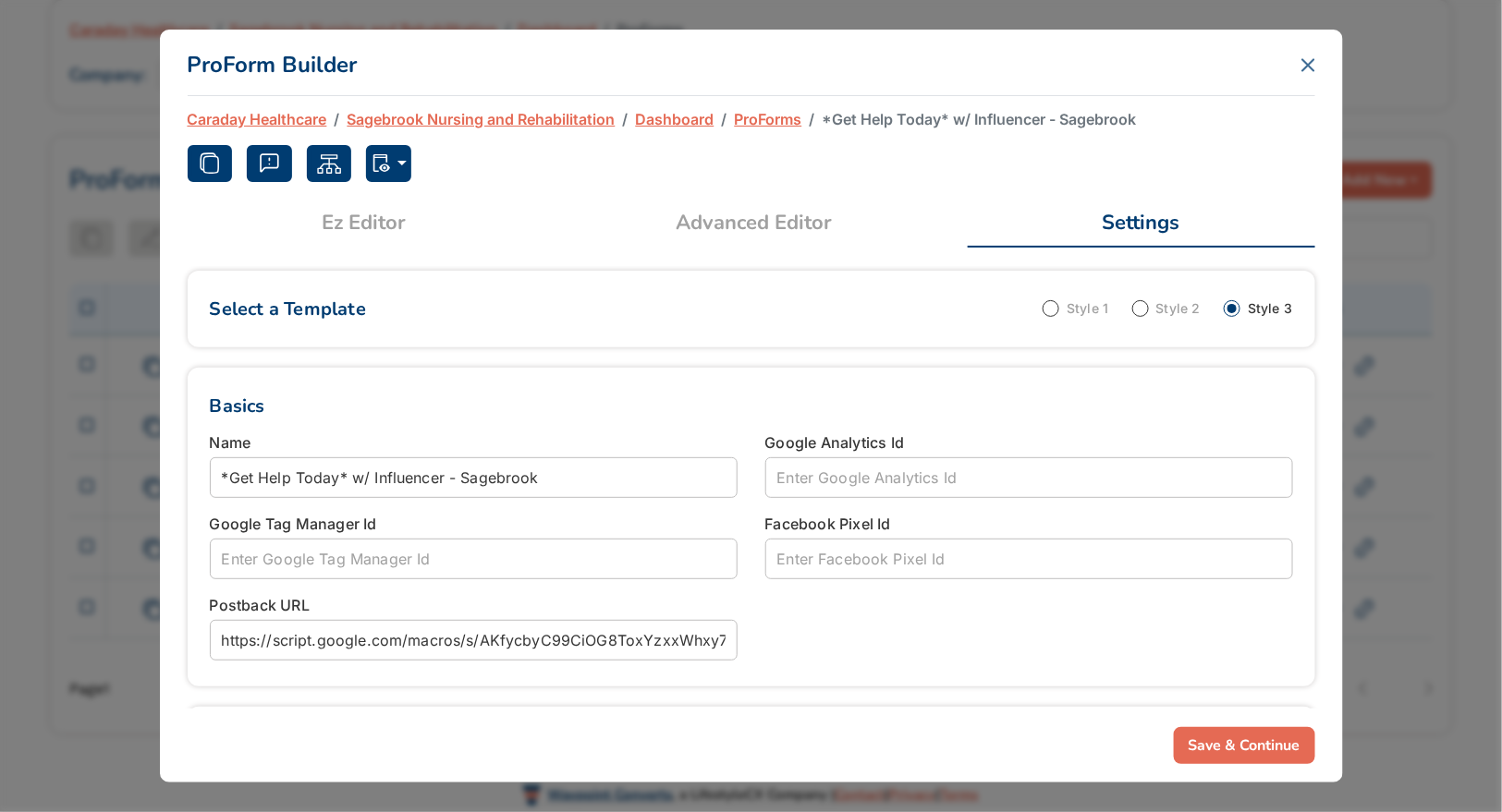 click 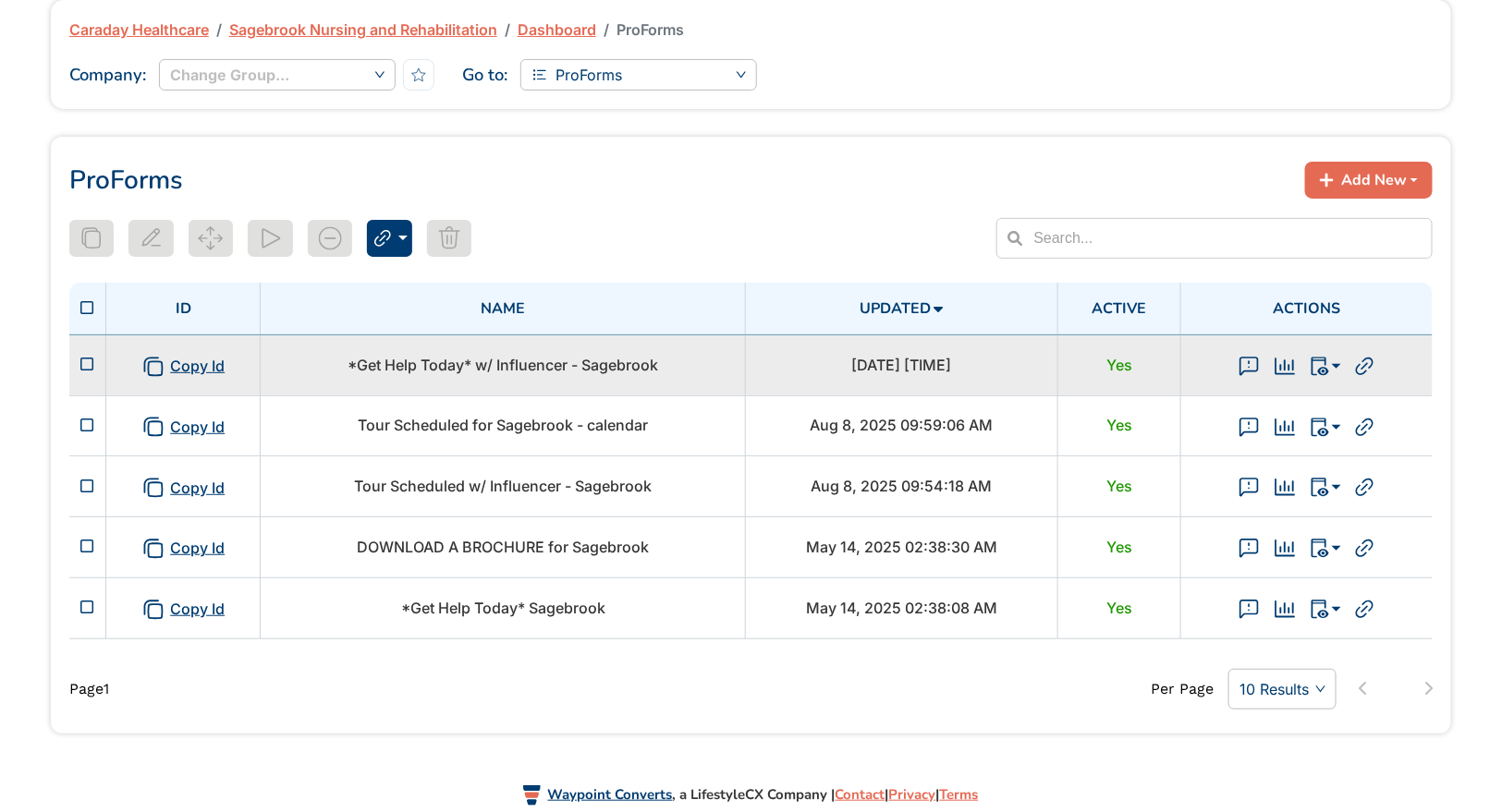 click on "*Get Help Today* w/ Influencer - Sagebrook" at bounding box center (503, 365) 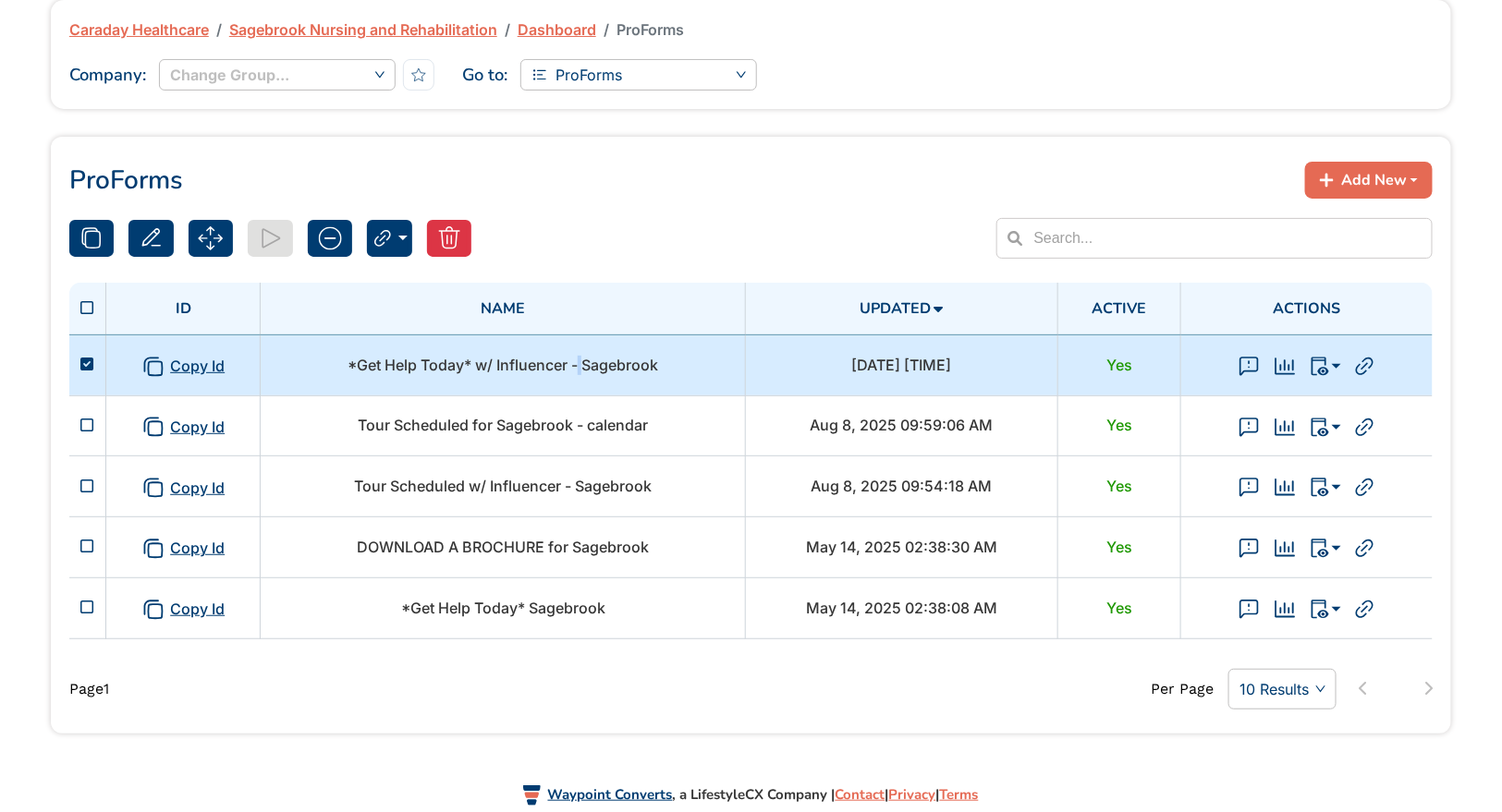 click on "*Get Help Today* w/ Influencer - Sagebrook" at bounding box center [503, 365] 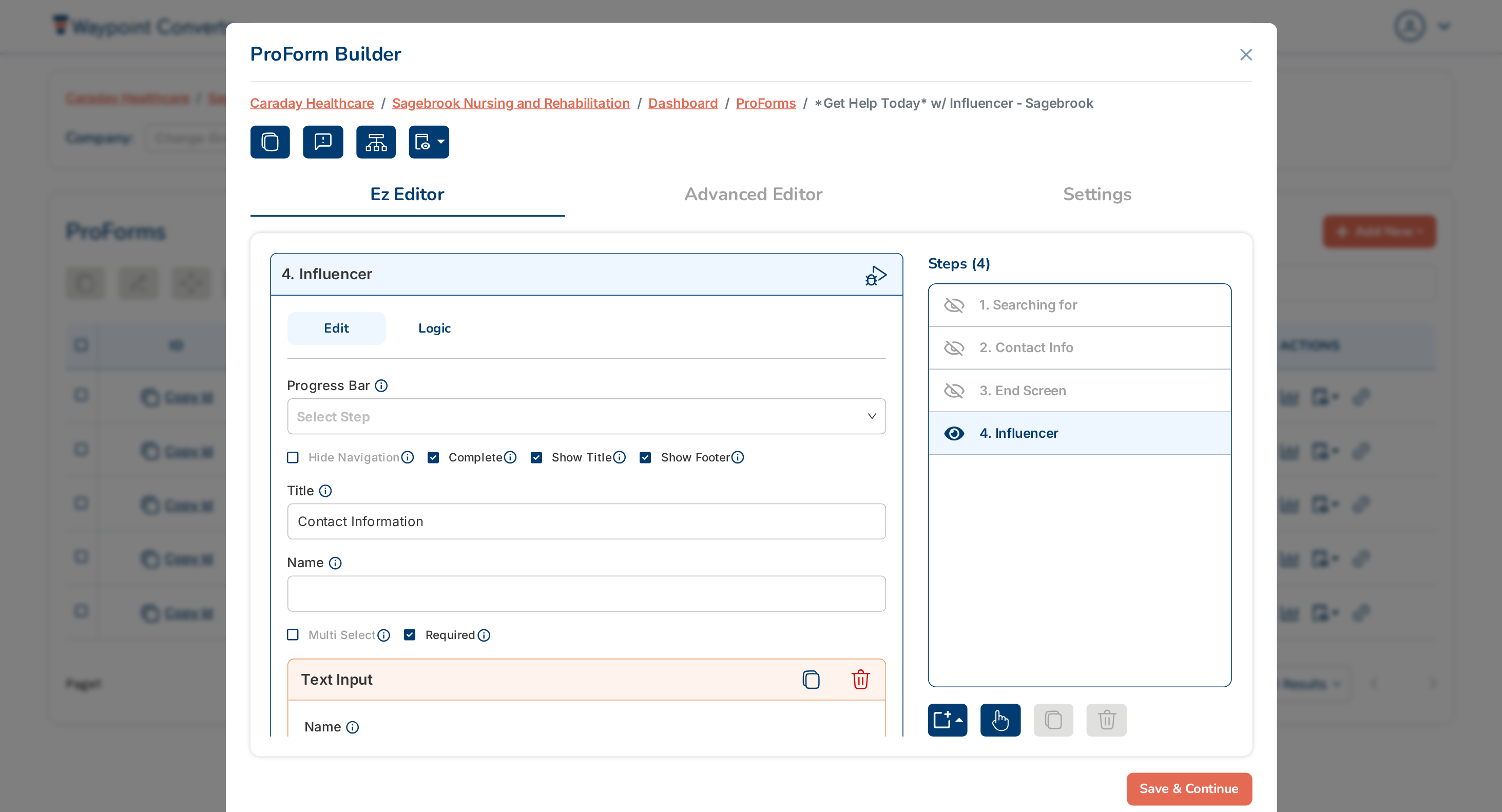 scroll, scrollTop: 0, scrollLeft: 0, axis: both 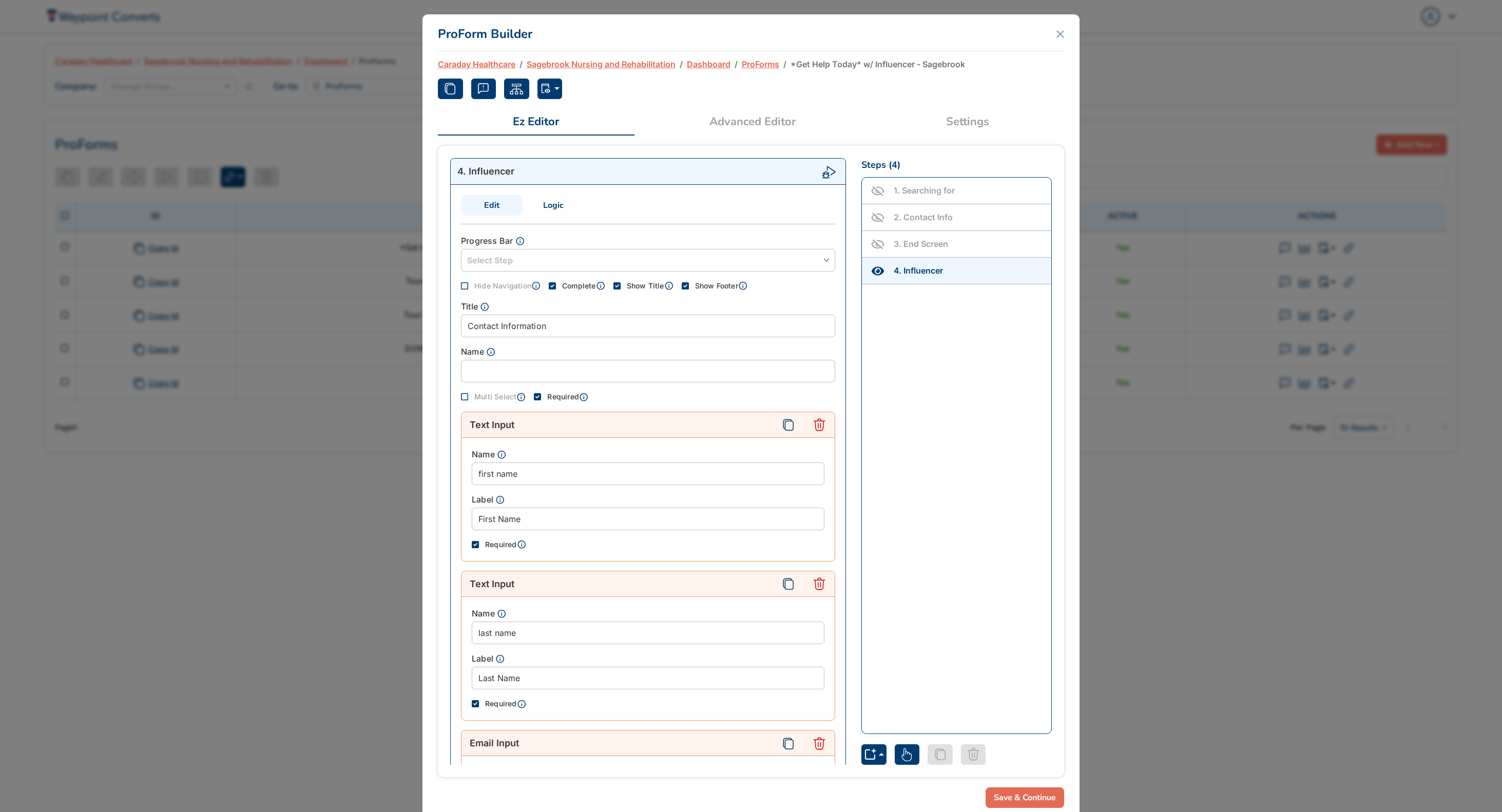 click on "Logic" at bounding box center [553, 205] 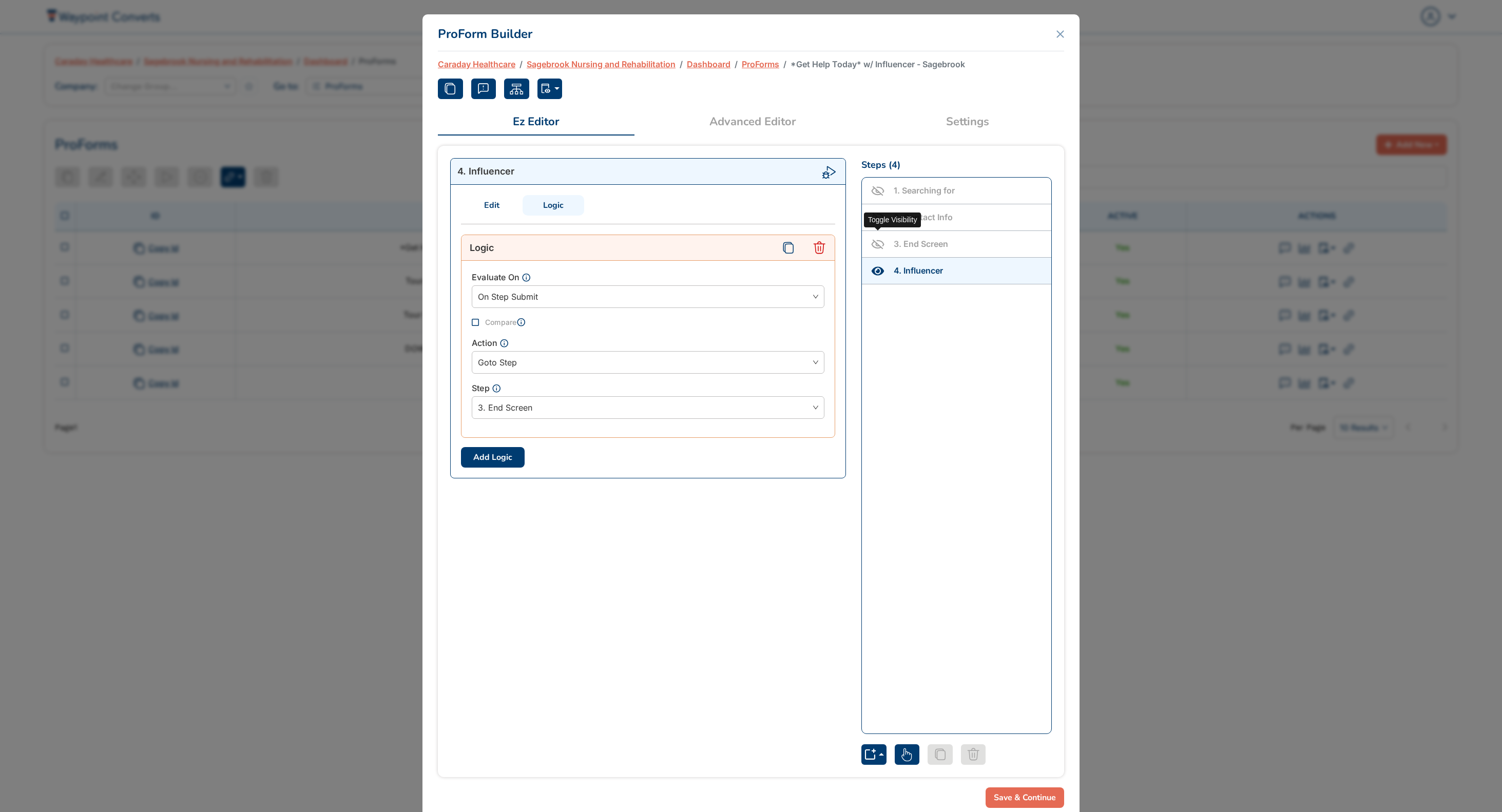 click 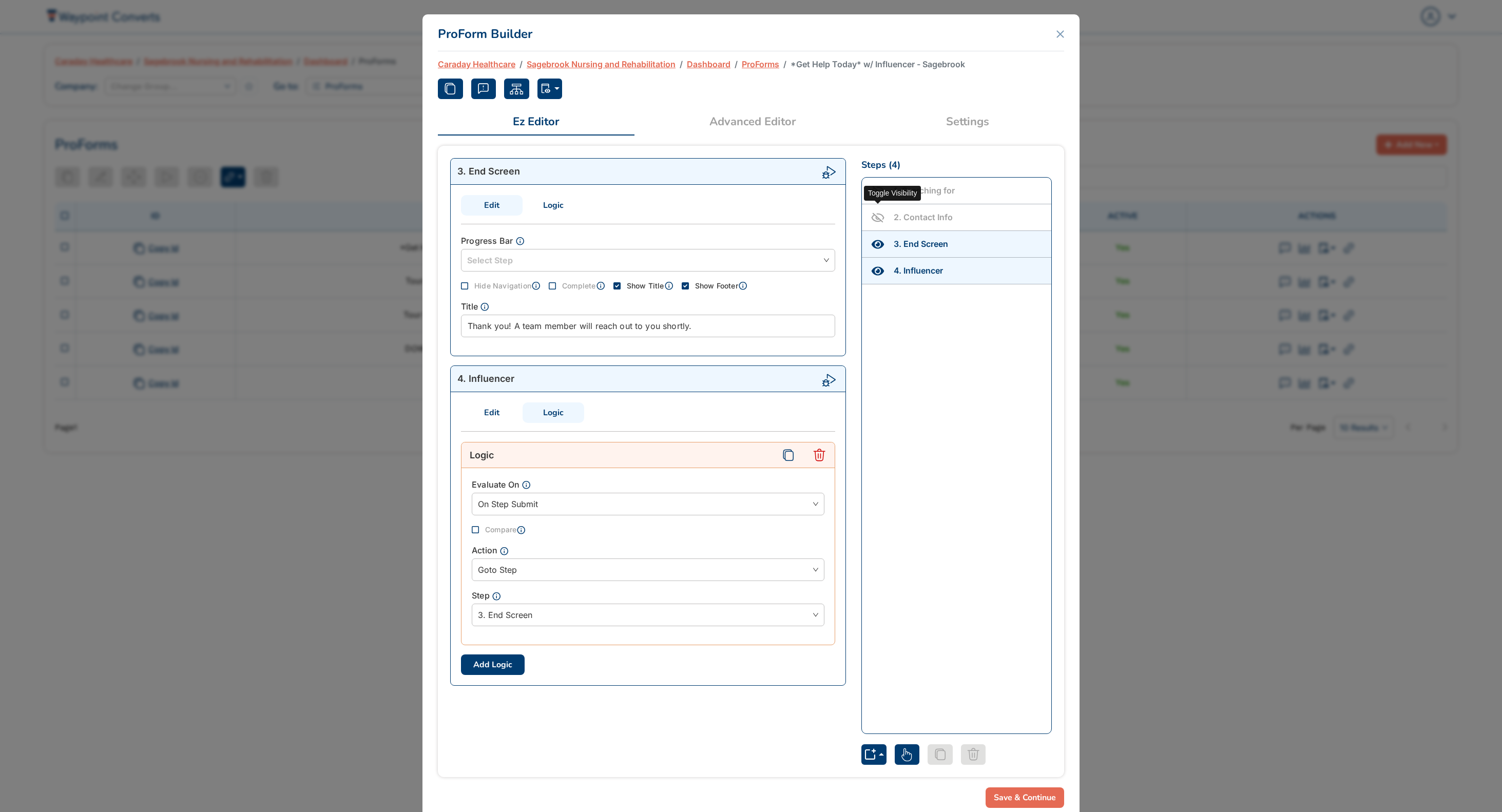 click 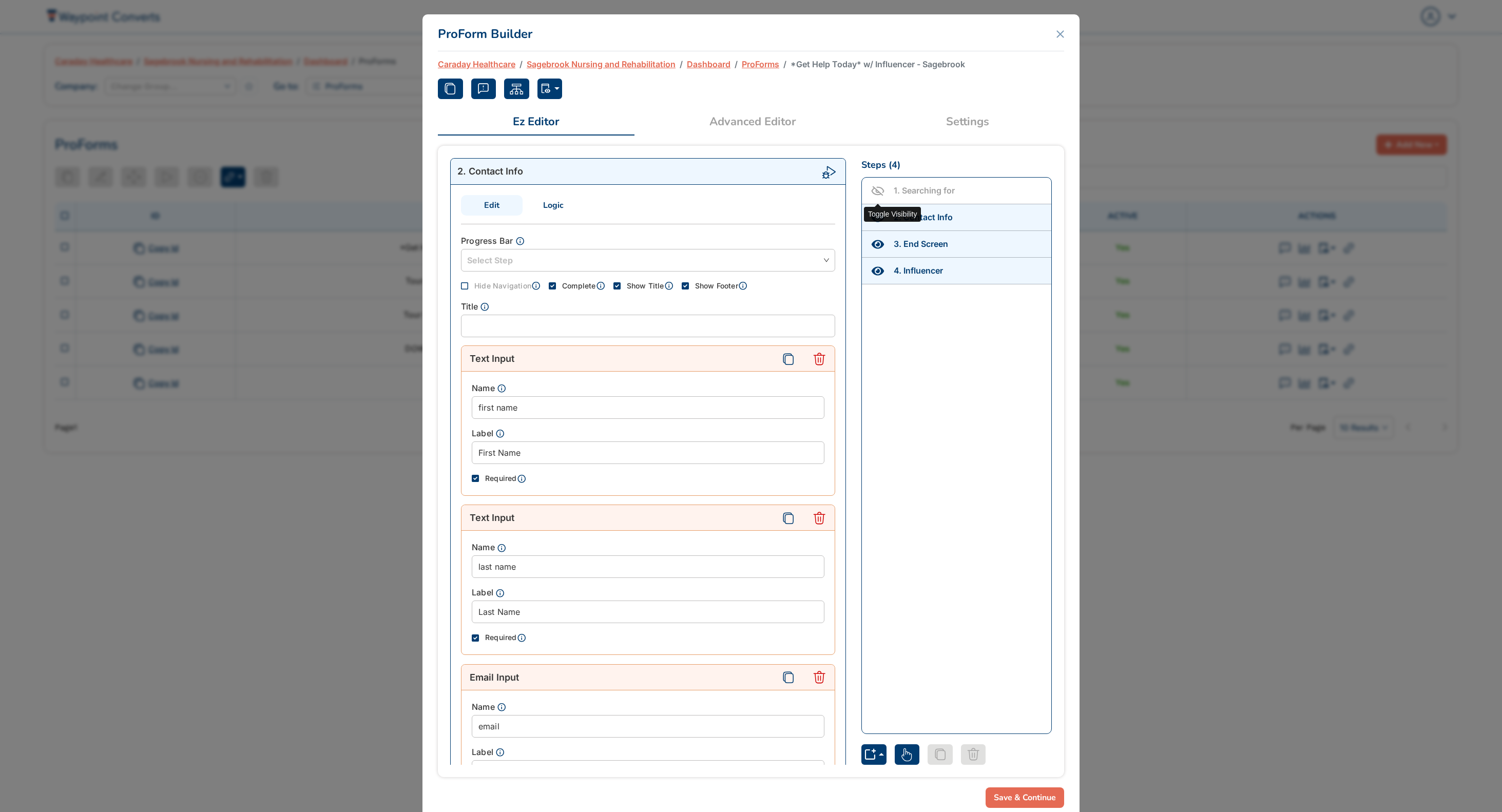 click 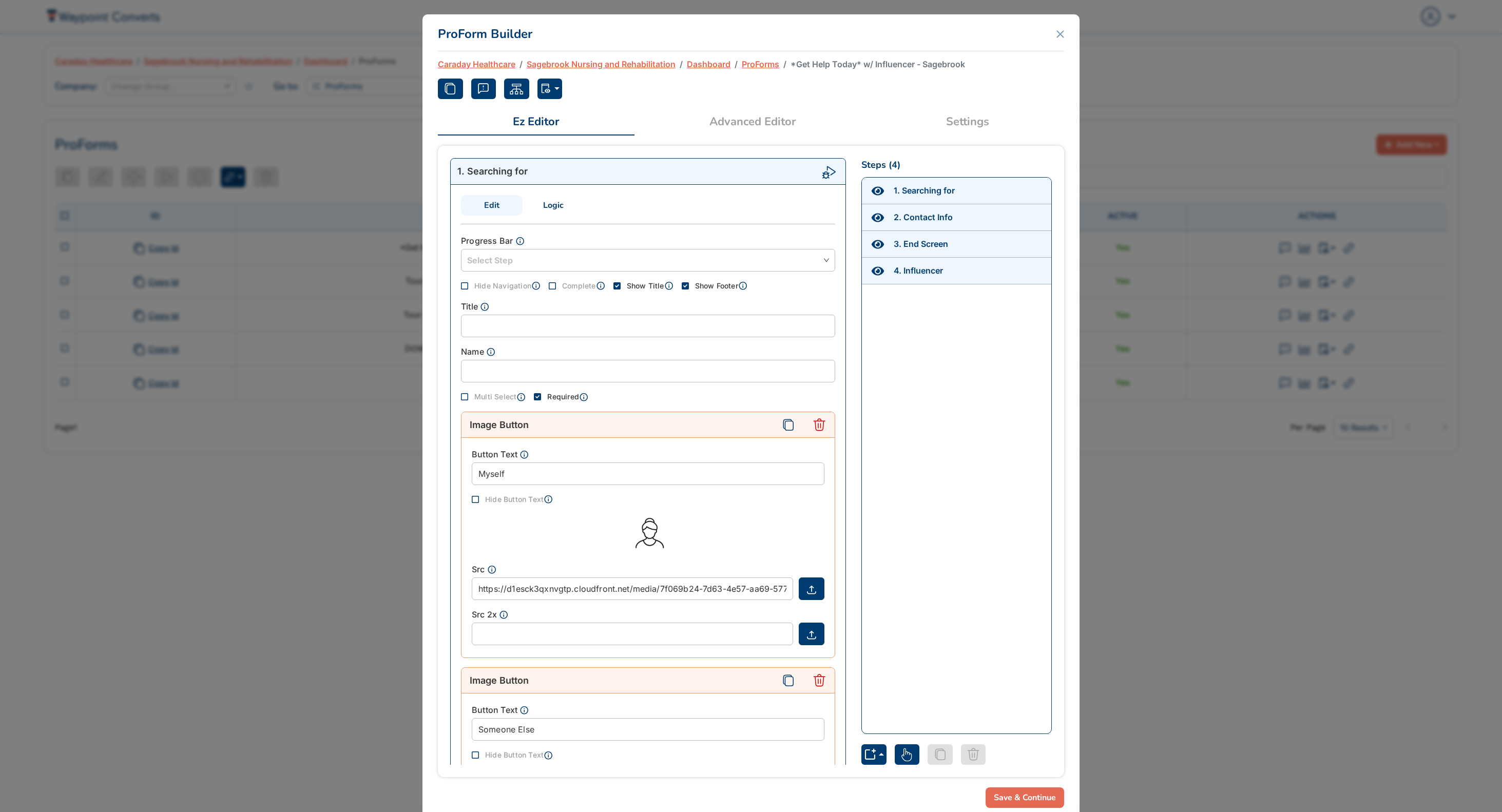 click on "Logic" at bounding box center (553, 205) 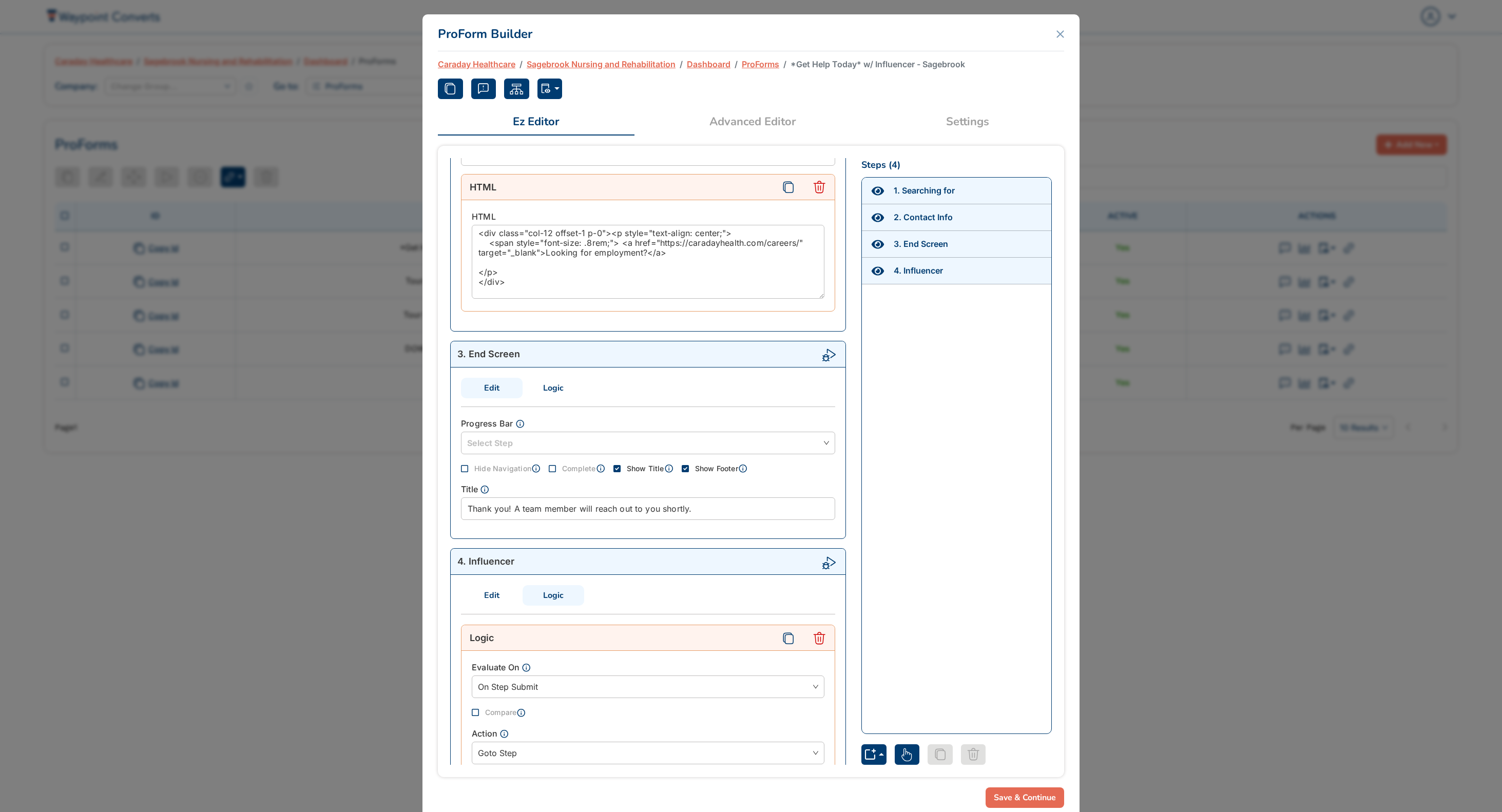 scroll, scrollTop: 1524, scrollLeft: 0, axis: vertical 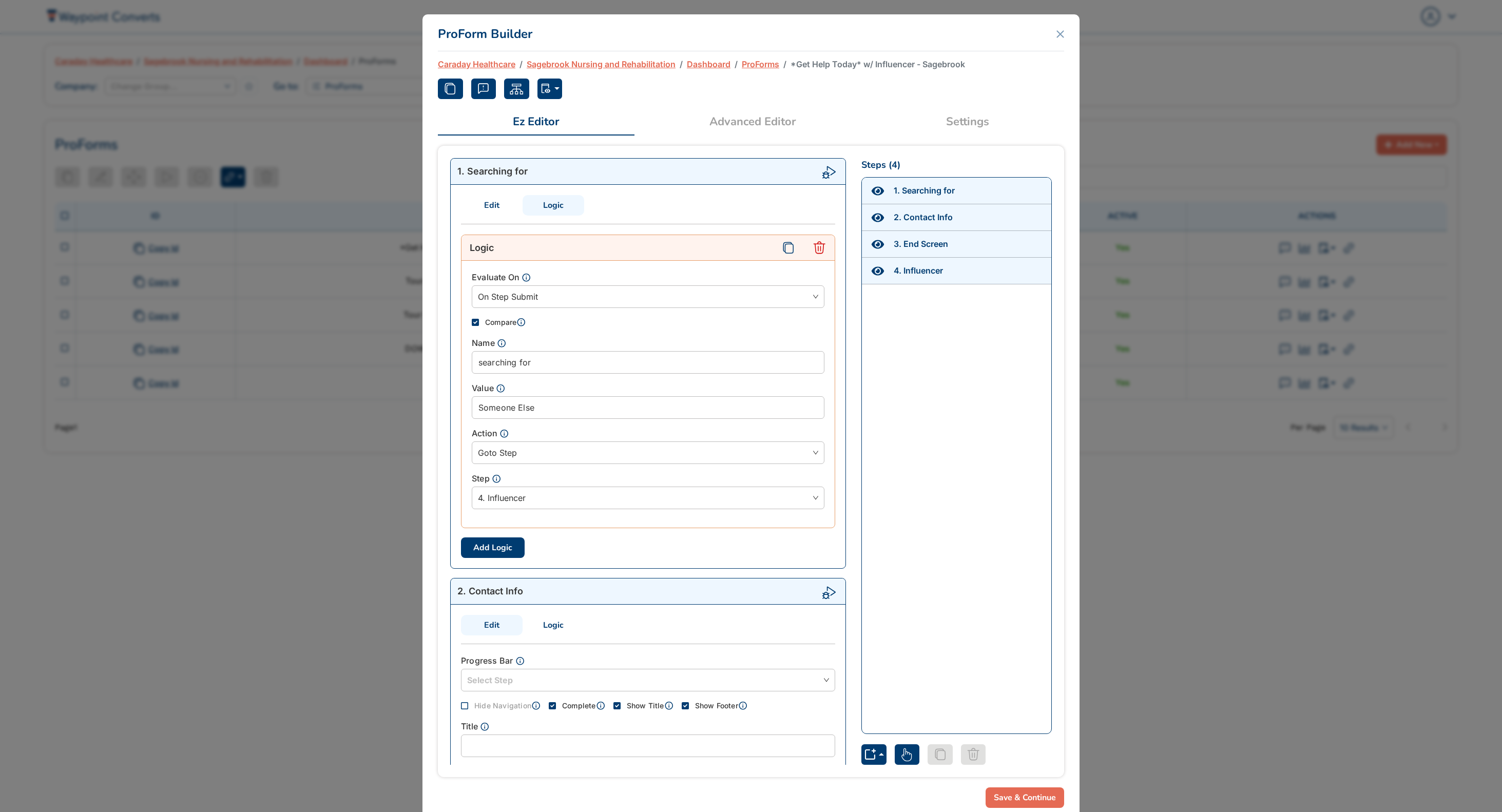 click on "Advanced Editor" at bounding box center (753, 122) 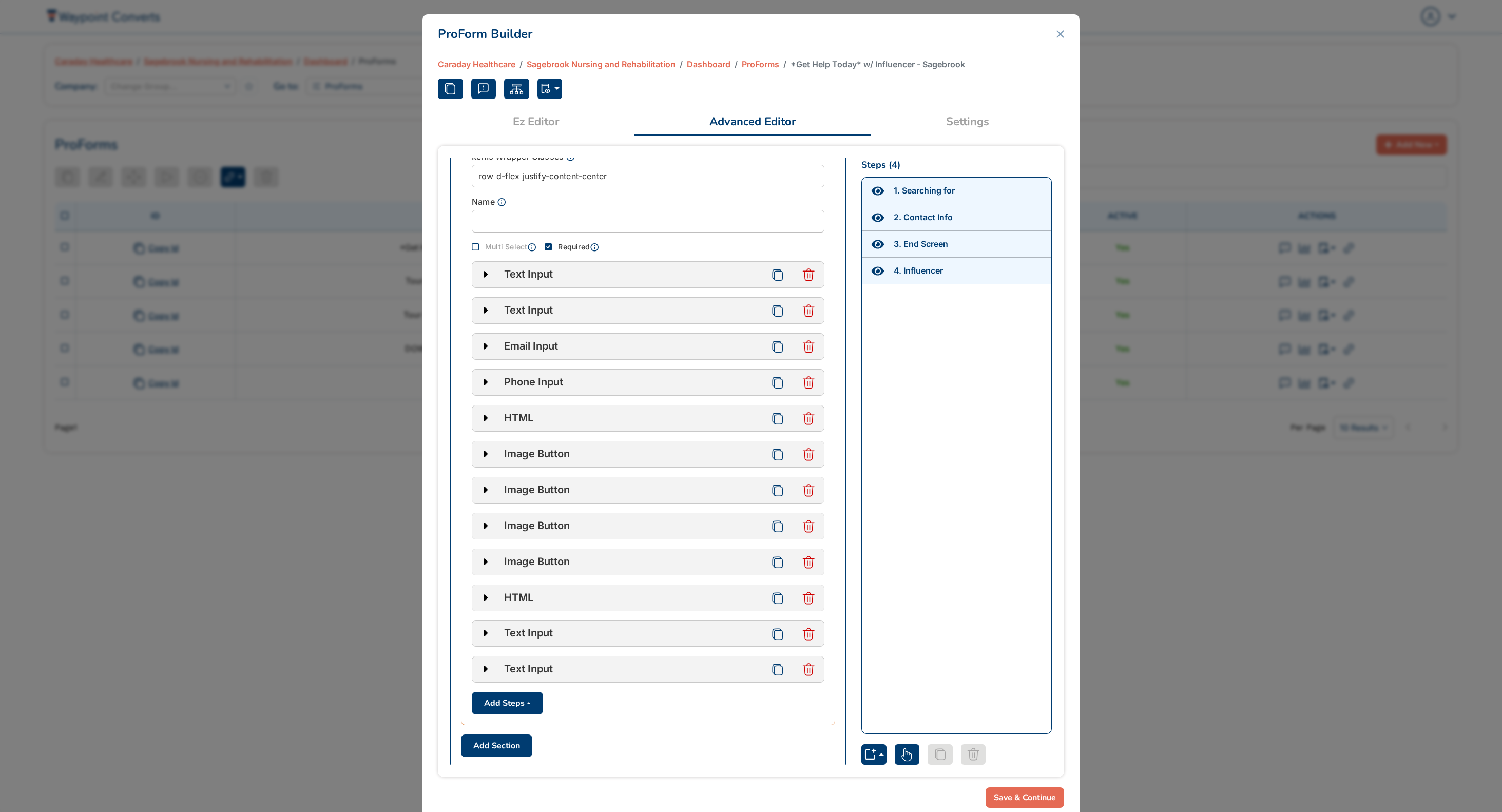scroll, scrollTop: 4281, scrollLeft: 0, axis: vertical 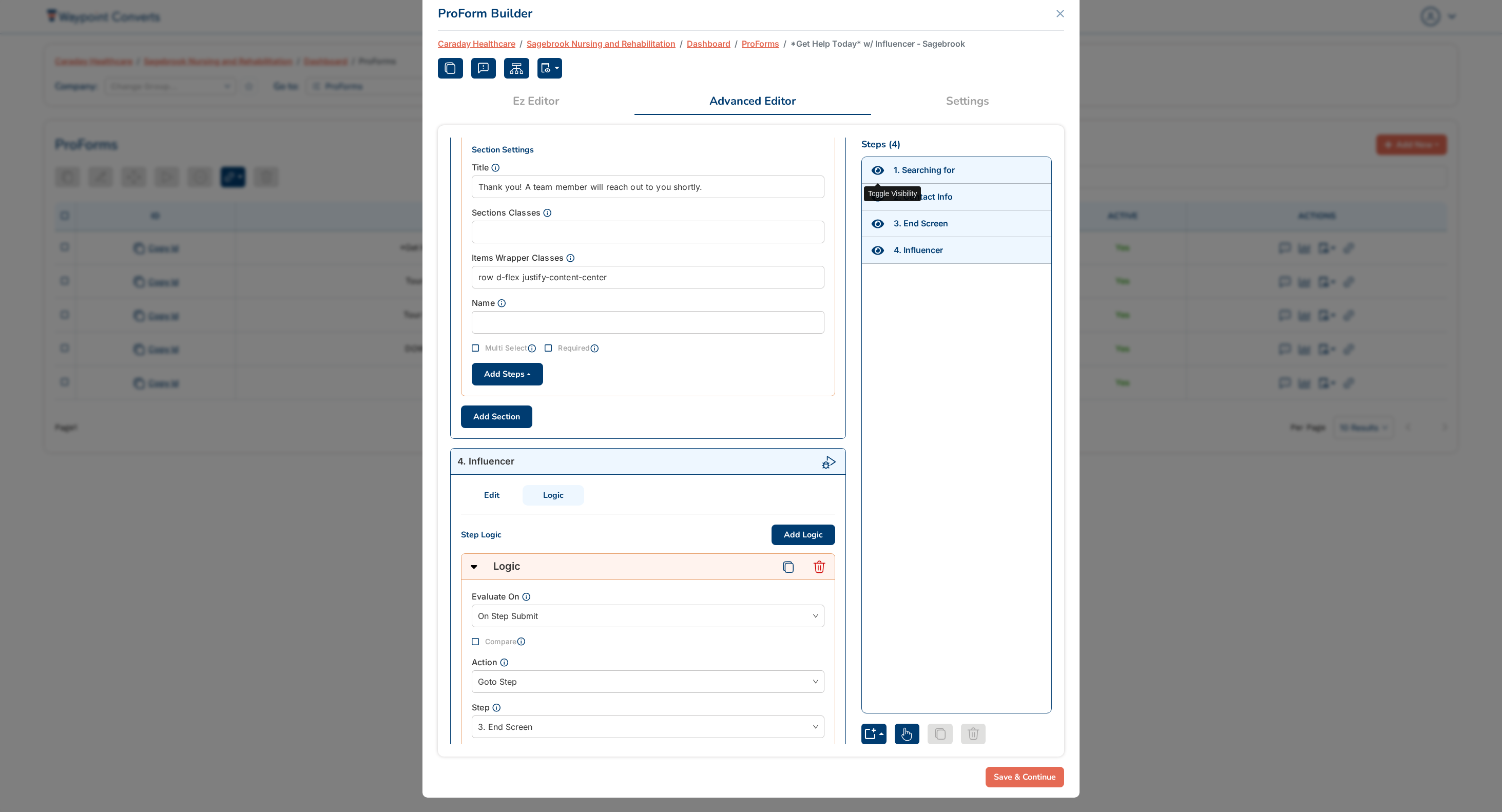 click 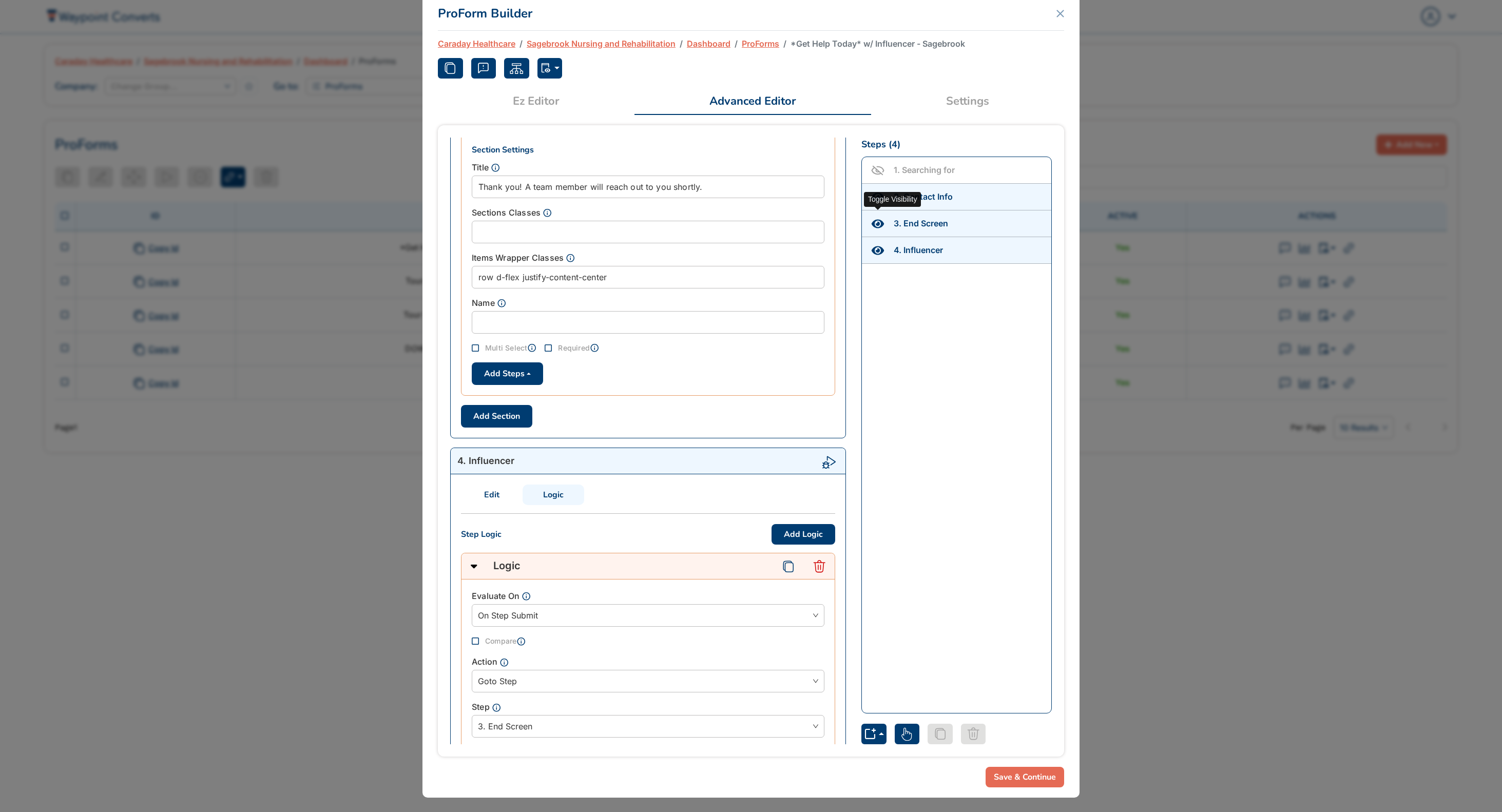 click 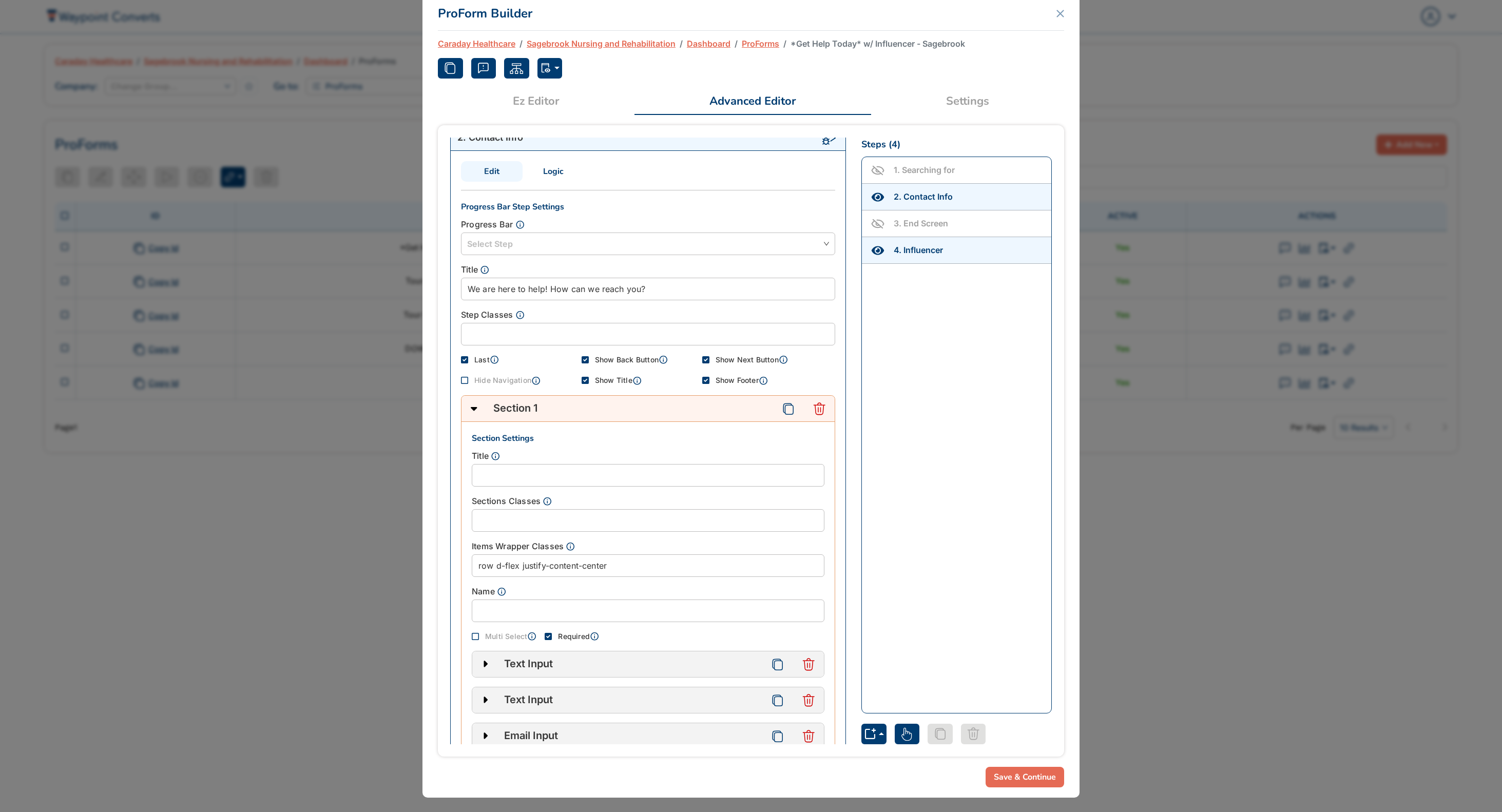 scroll, scrollTop: 0, scrollLeft: 0, axis: both 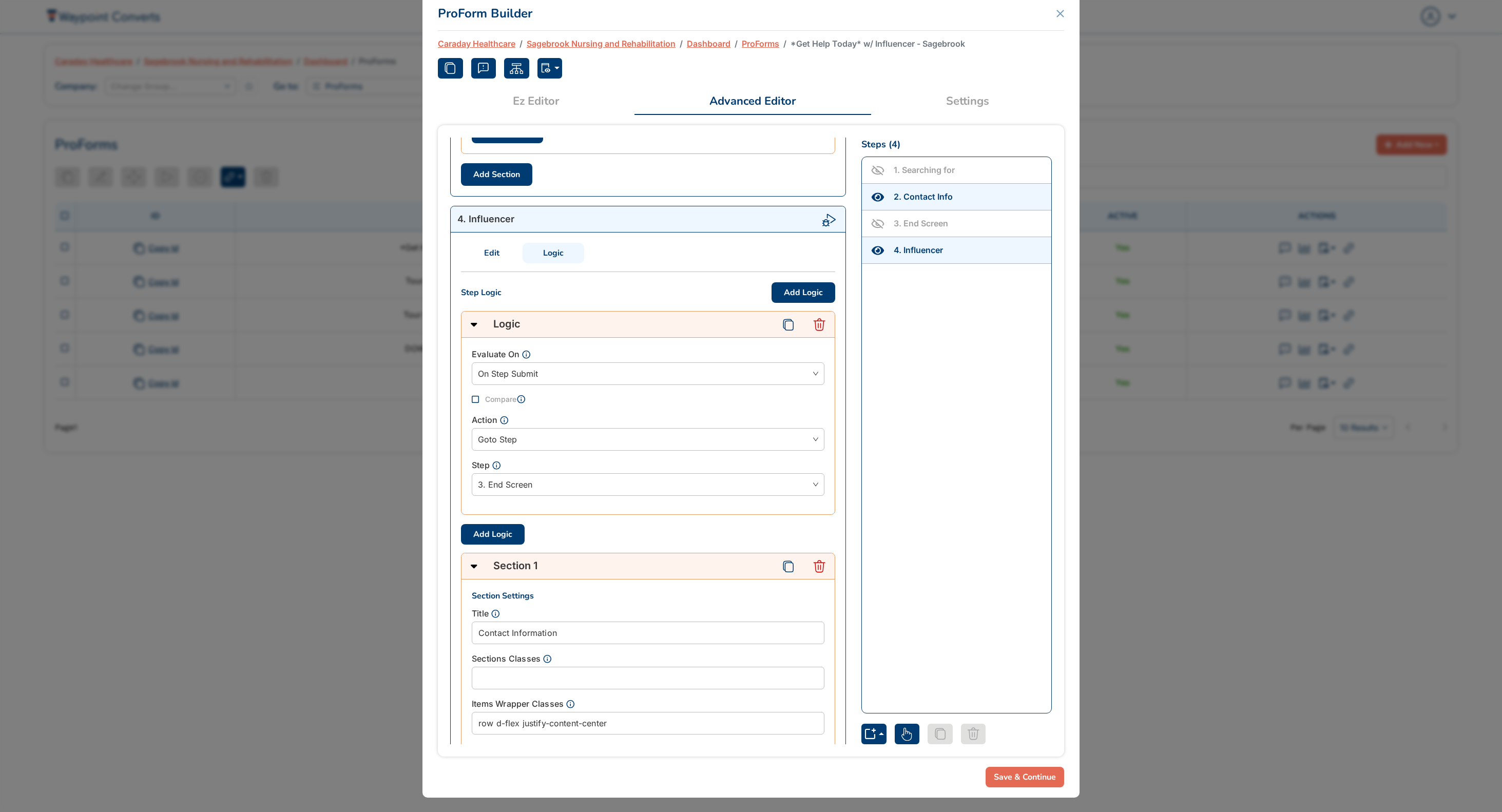 click on "Logic" at bounding box center (553, 253) 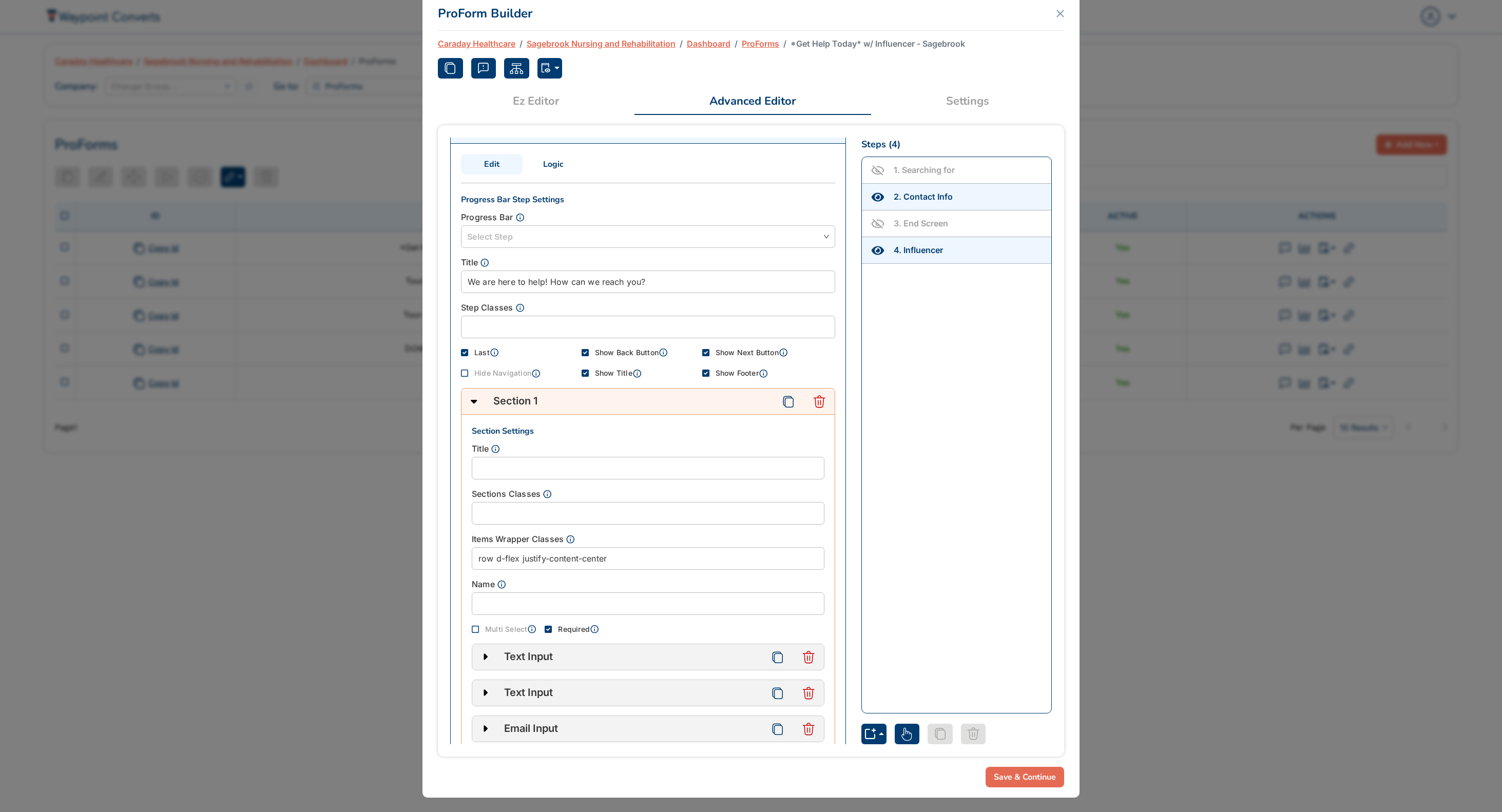 scroll, scrollTop: 0, scrollLeft: 0, axis: both 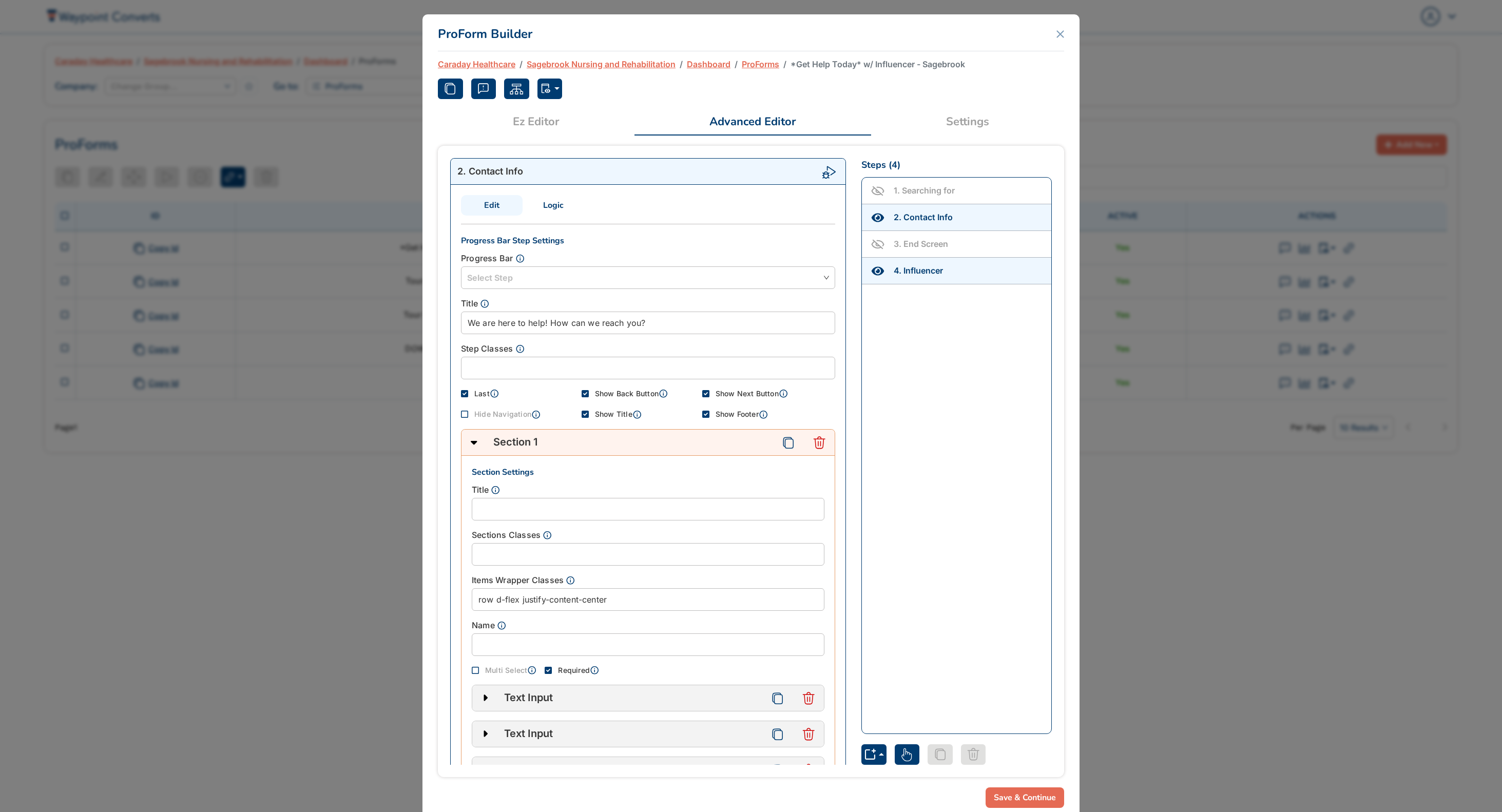click on "ProForm Builder" at bounding box center (751, 33) 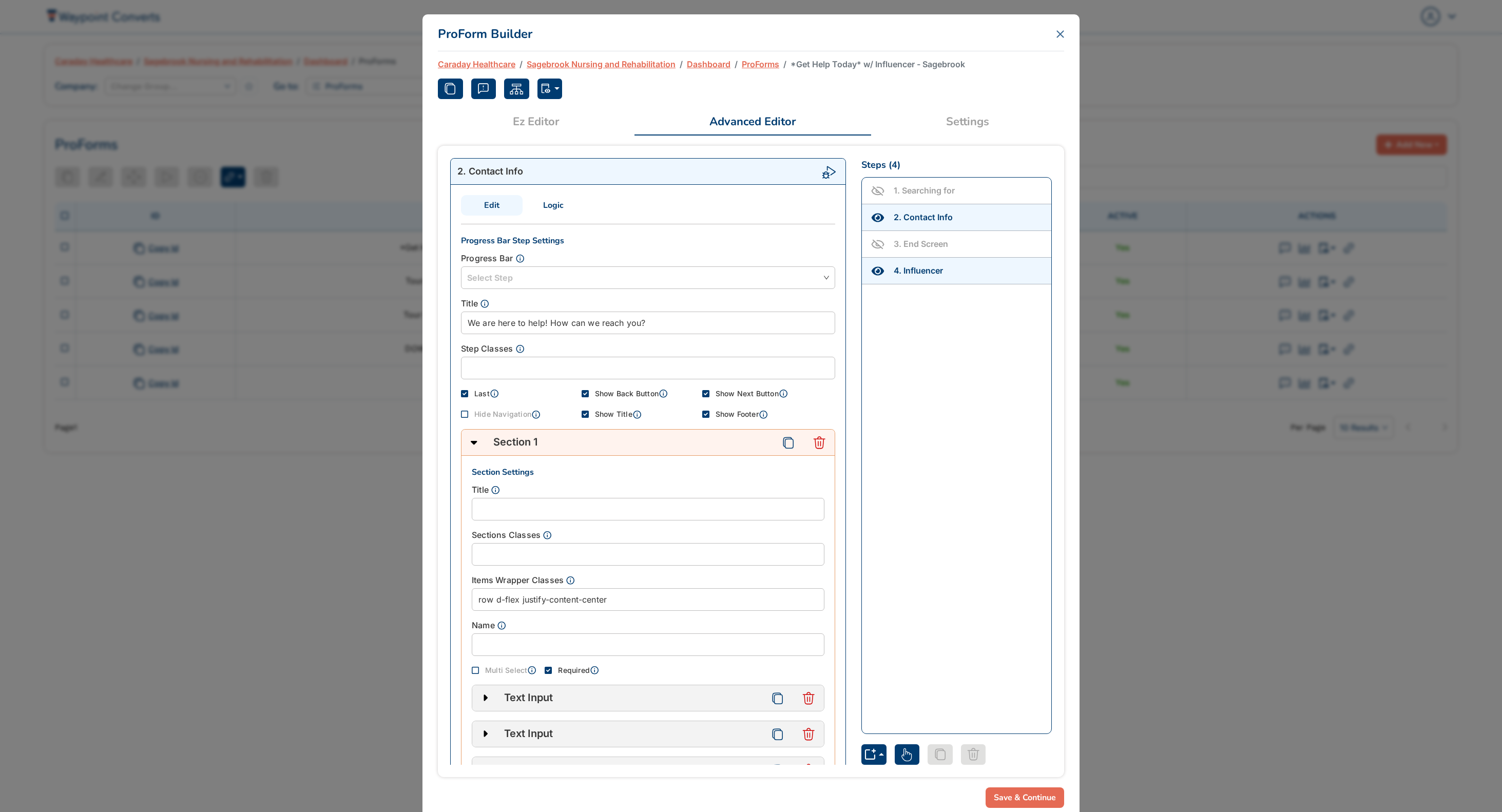 click 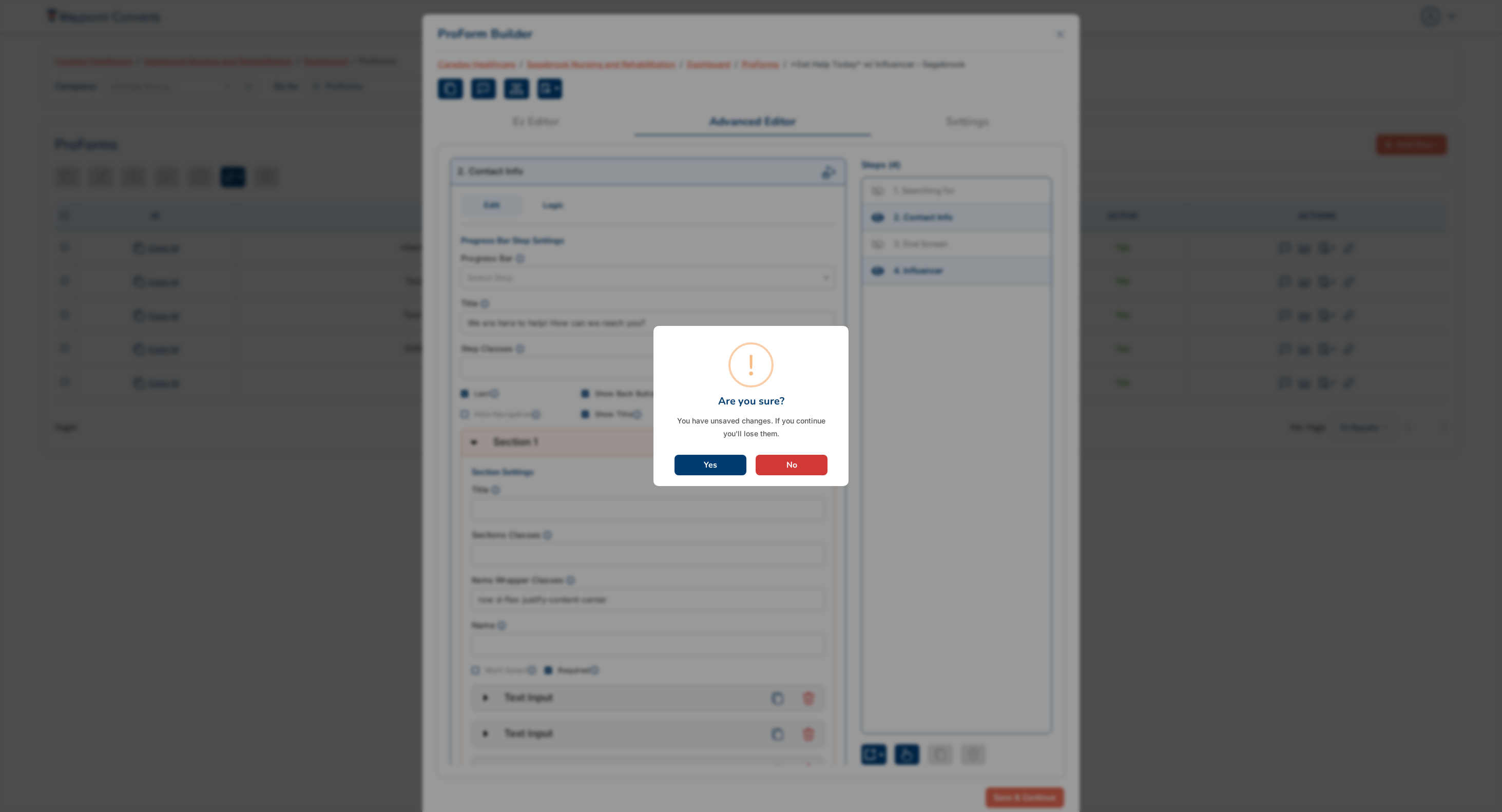 click on "Yes" at bounding box center (710, 465) 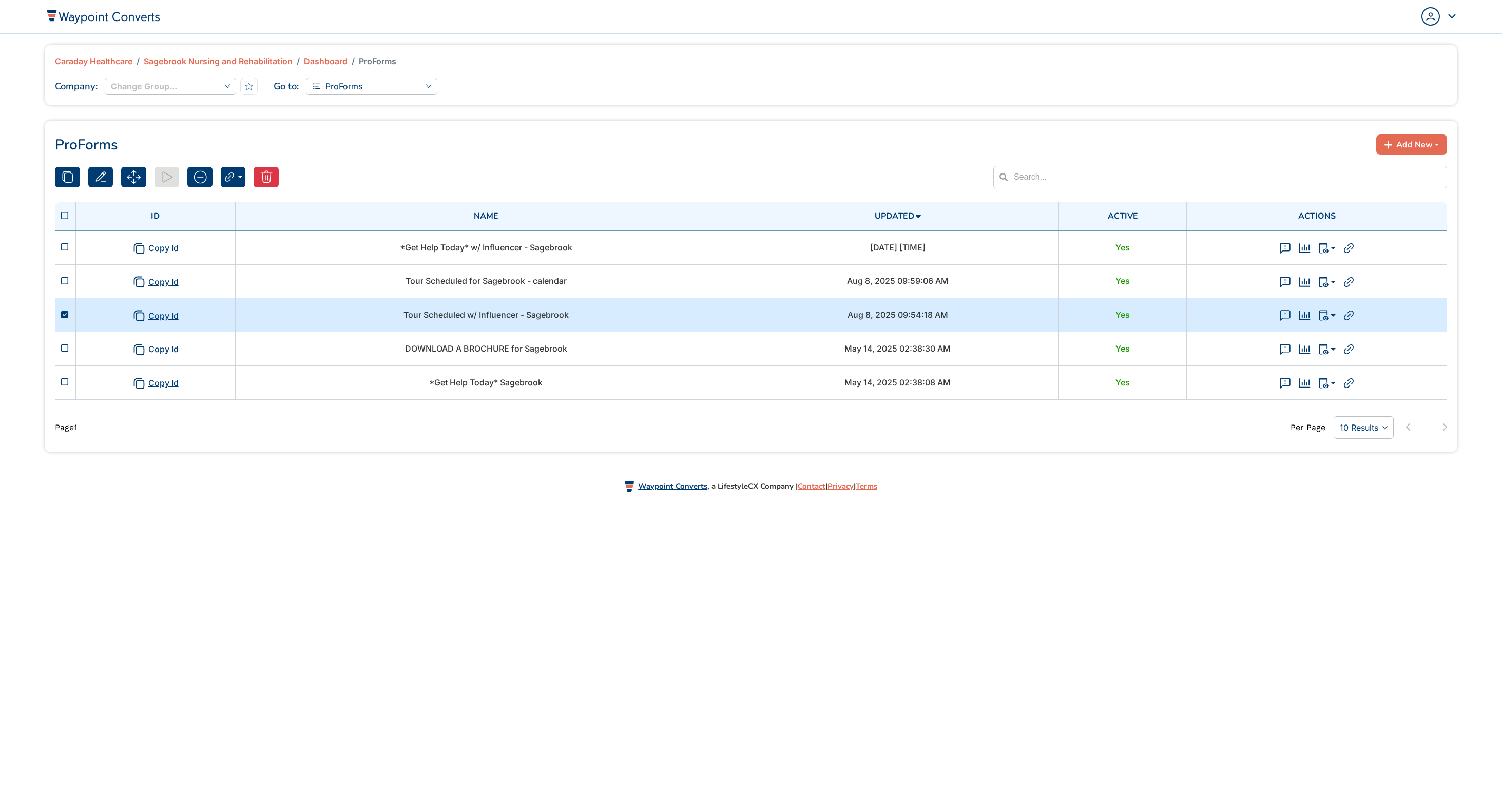 click on "Tour Scheduled w/ Influencer - Sagebrook" at bounding box center (486, 315) 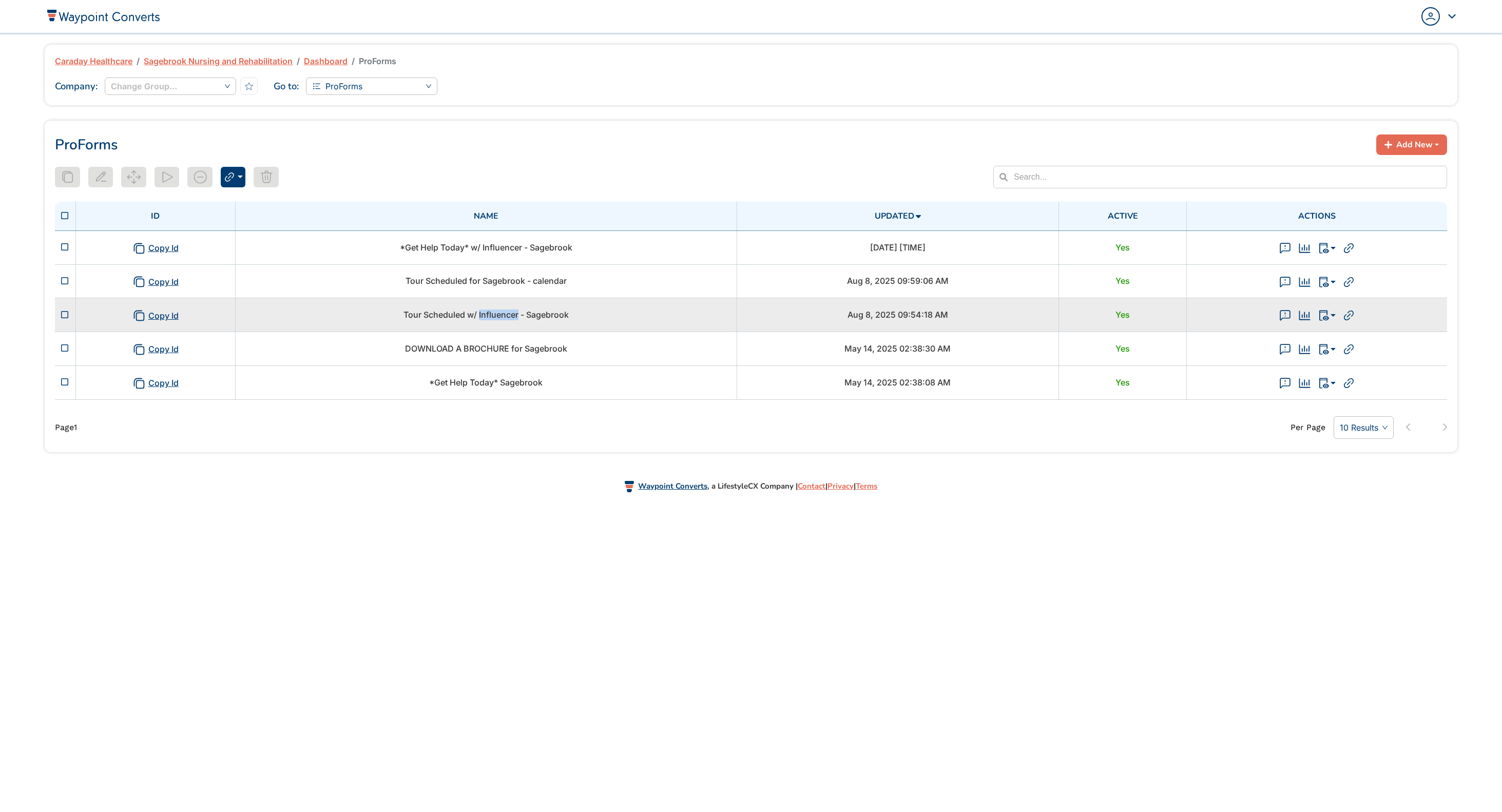 click on "Tour Scheduled w/ Influencer - Sagebrook" at bounding box center [486, 315] 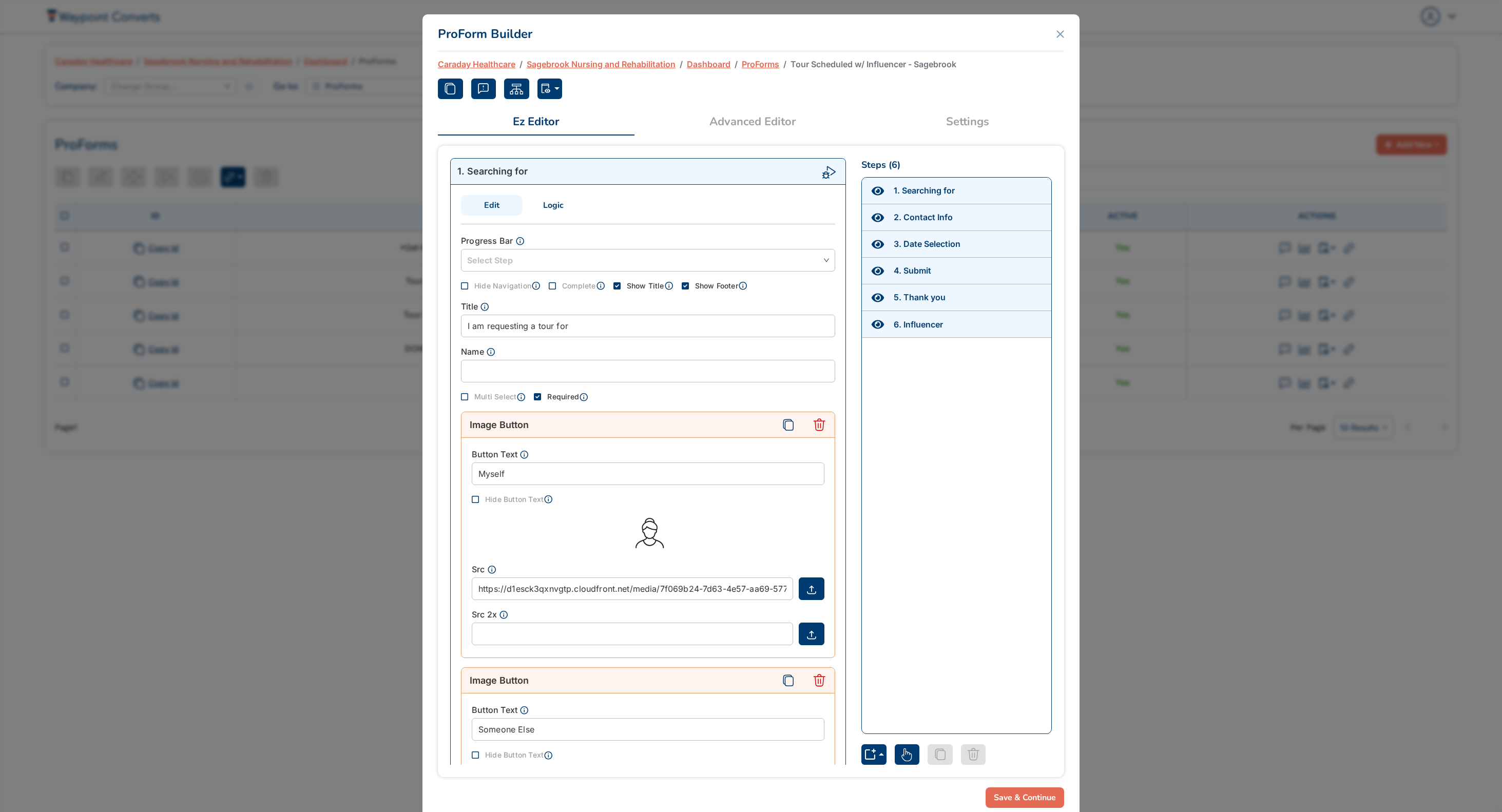 click on "Advanced Editor" at bounding box center (753, 122) 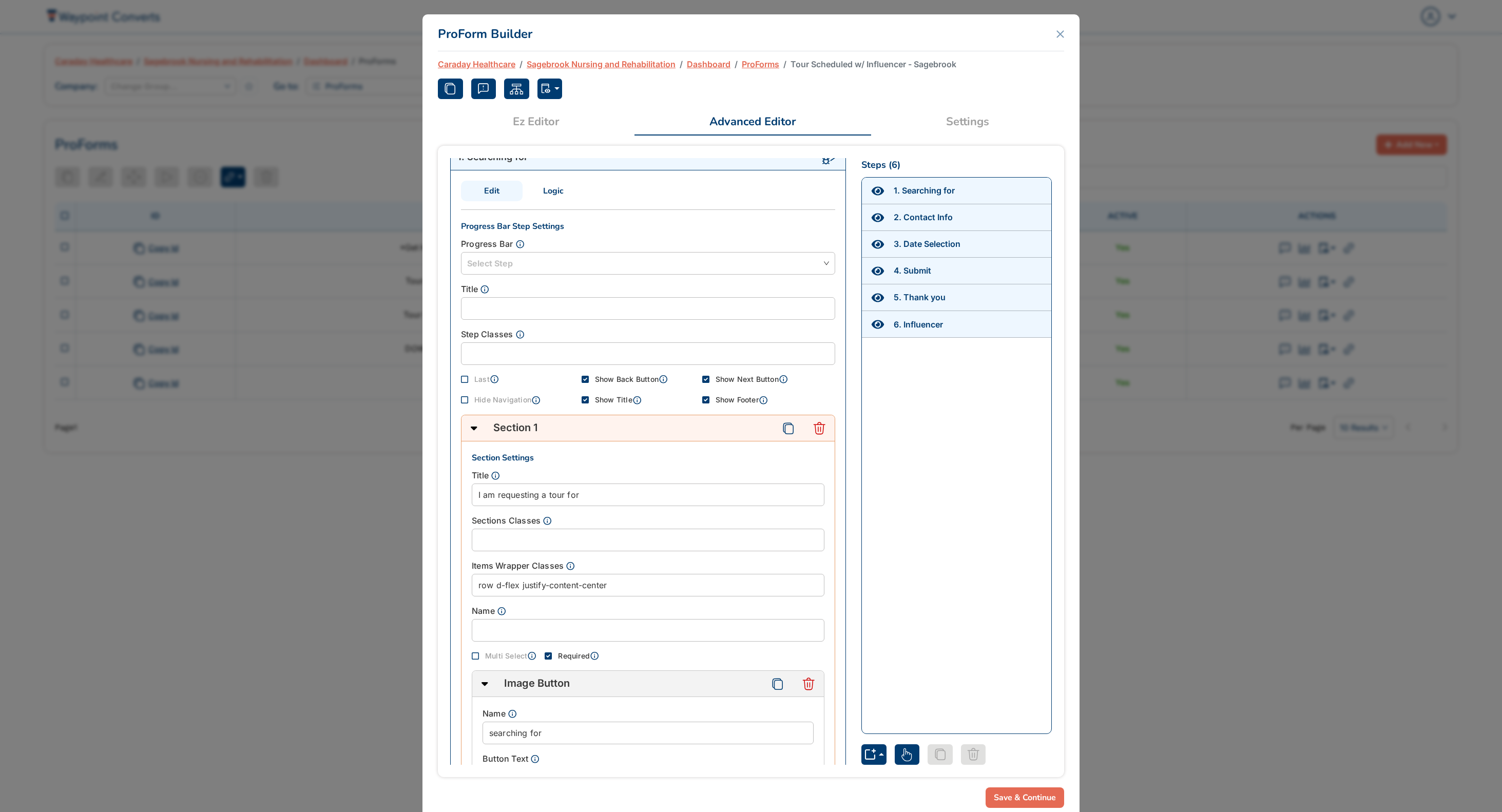 scroll, scrollTop: 0, scrollLeft: 0, axis: both 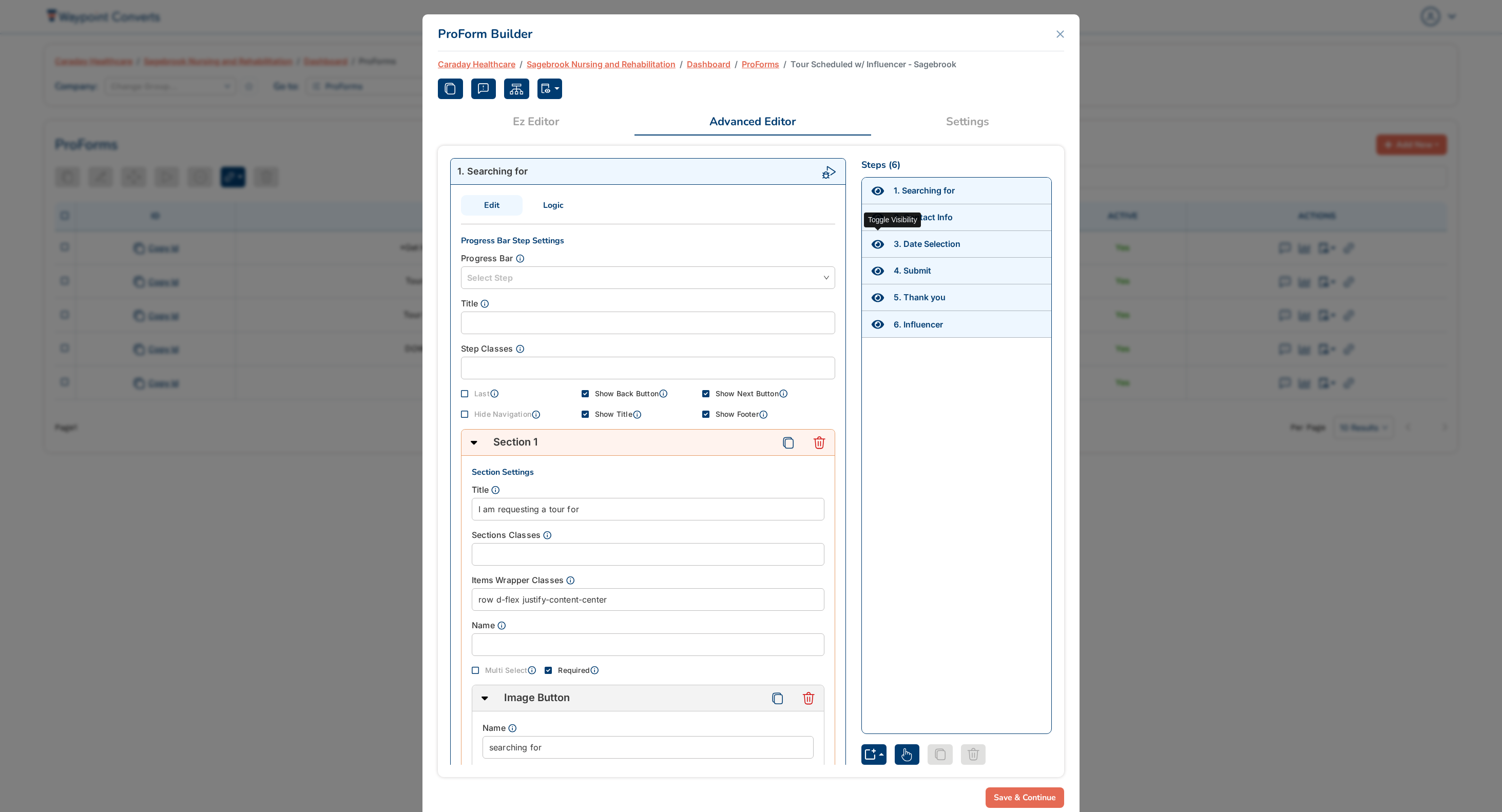 click at bounding box center (878, 244) 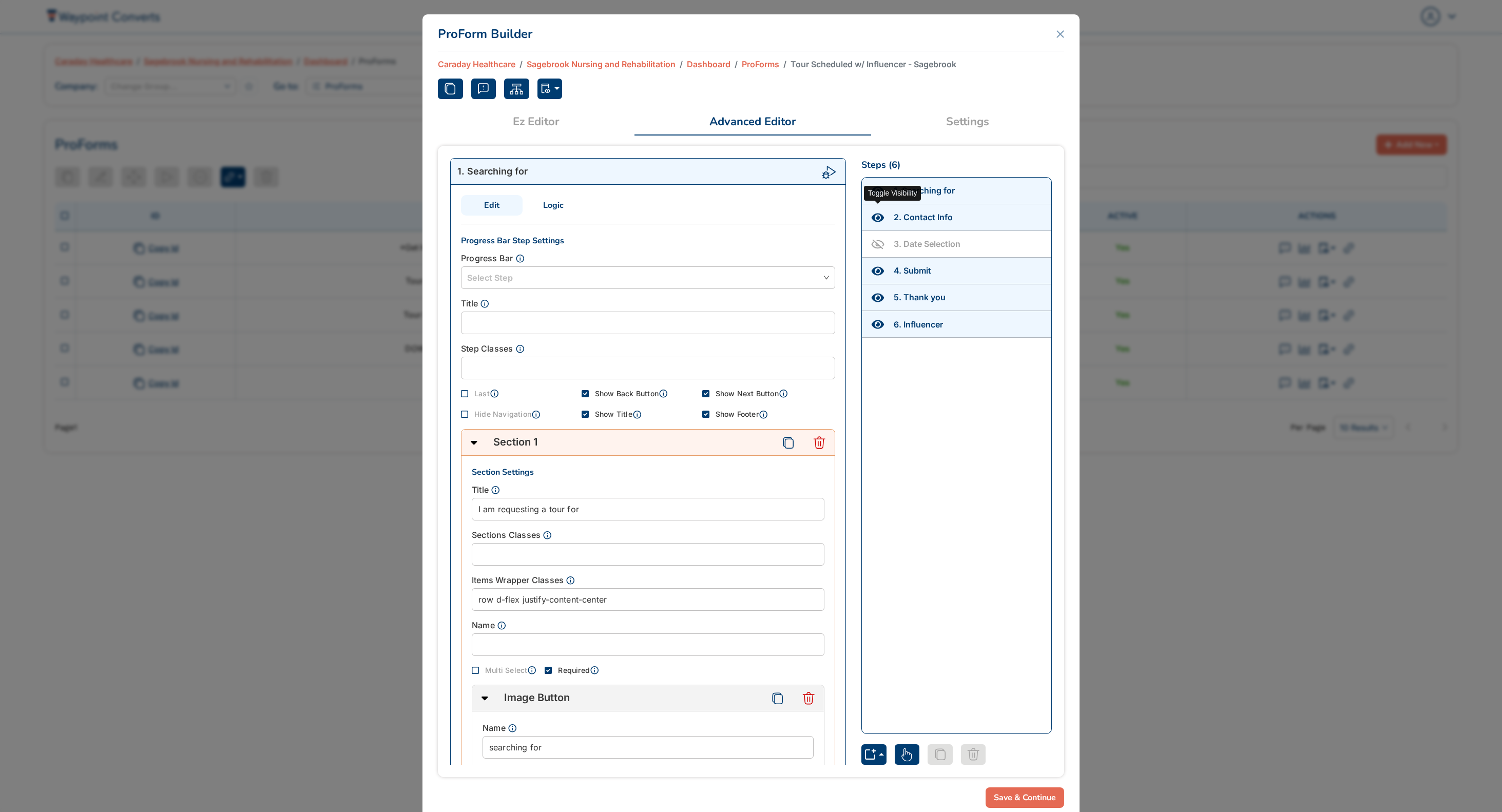 click 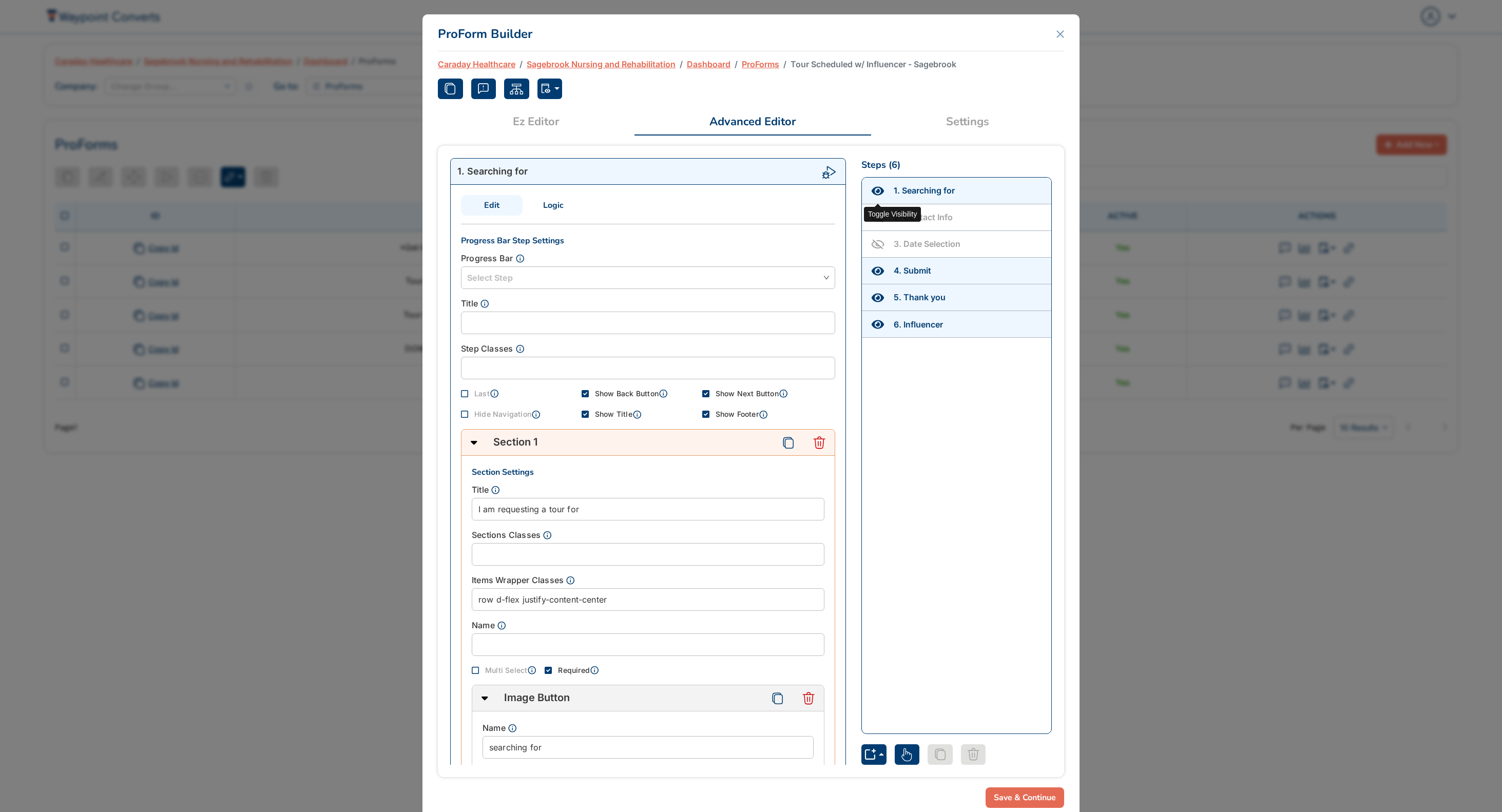 click 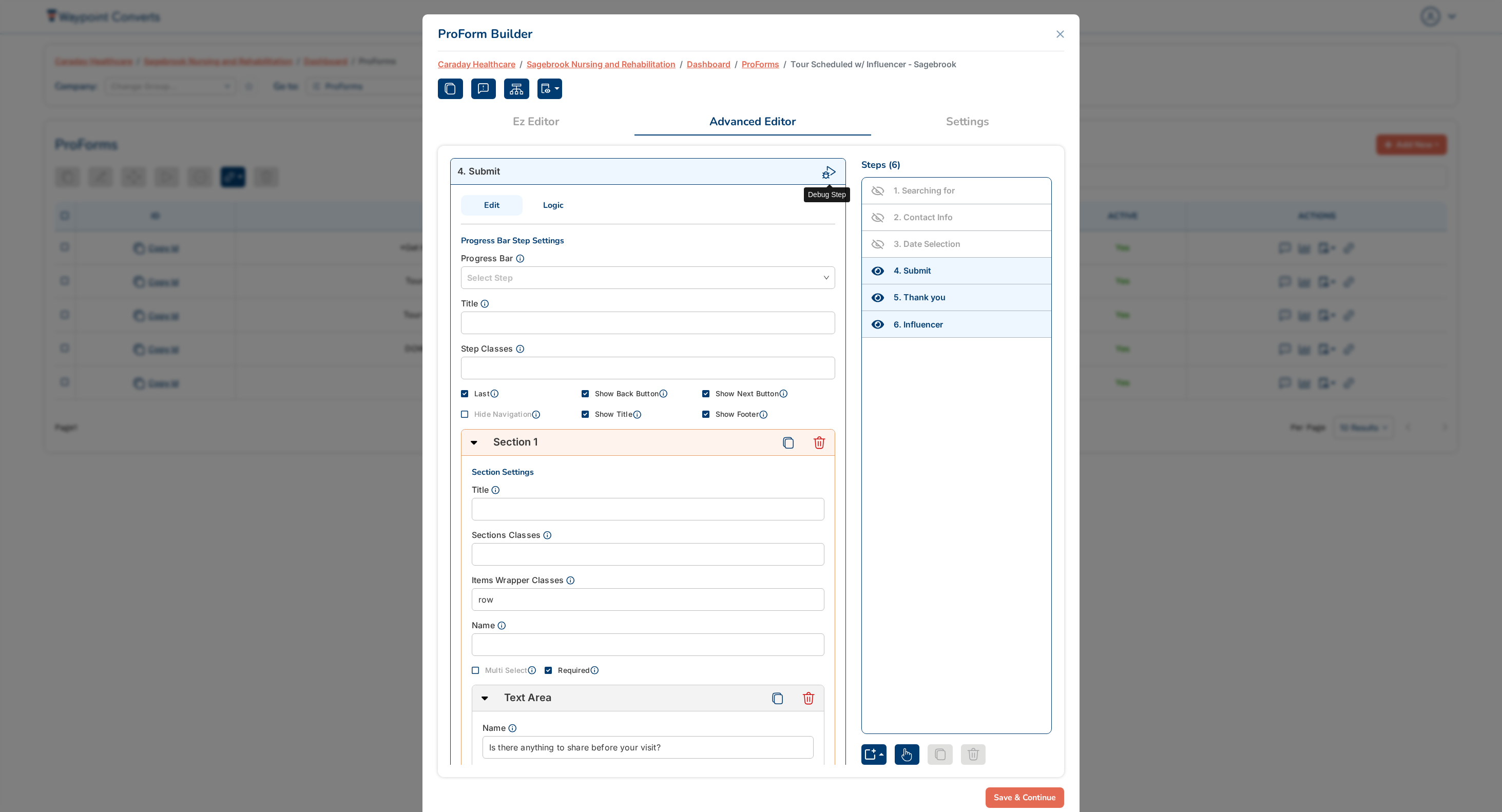 click 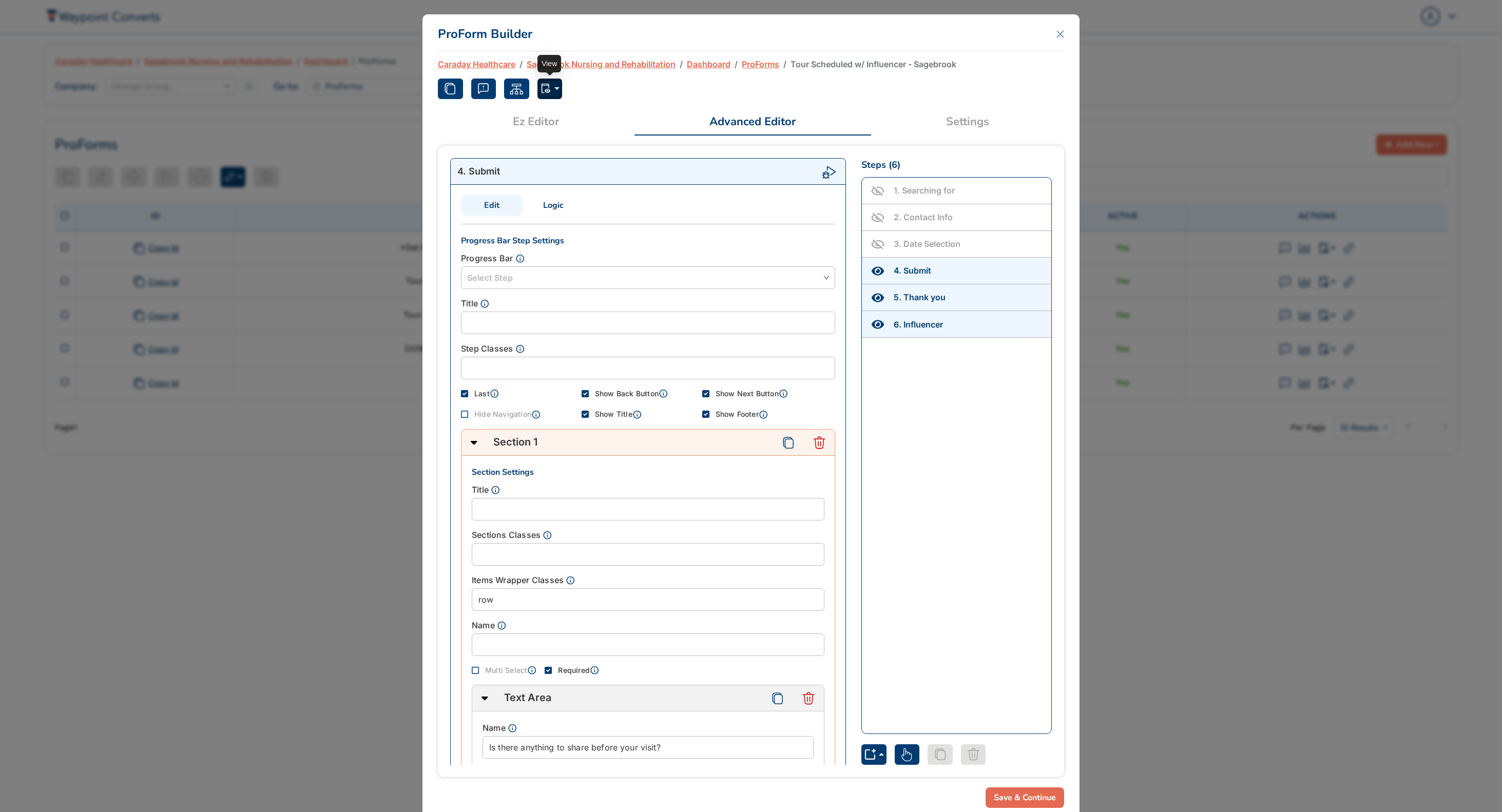 click at bounding box center (550, 89) 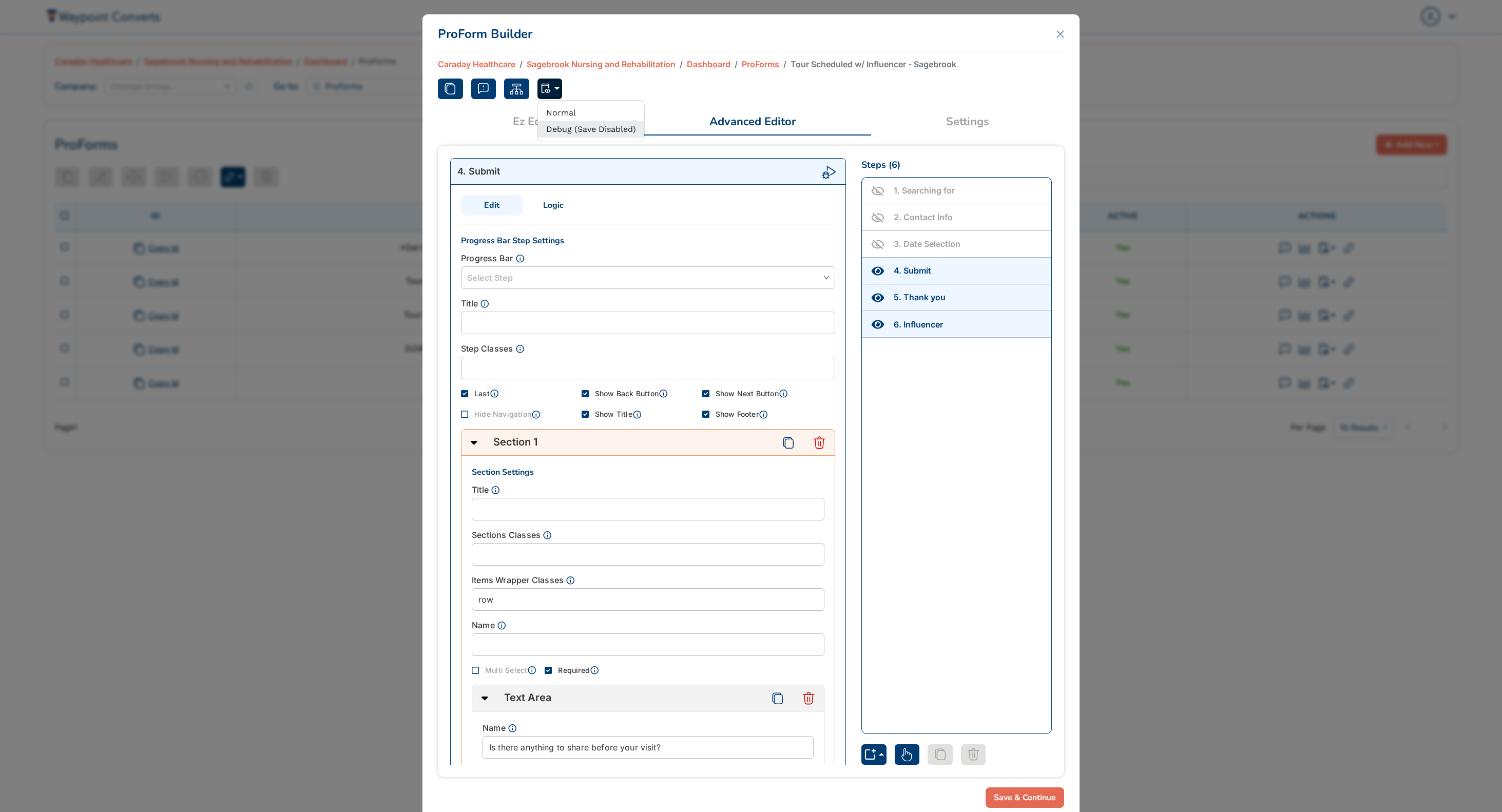 click on "Debug (Save Disabled)" at bounding box center (591, 129) 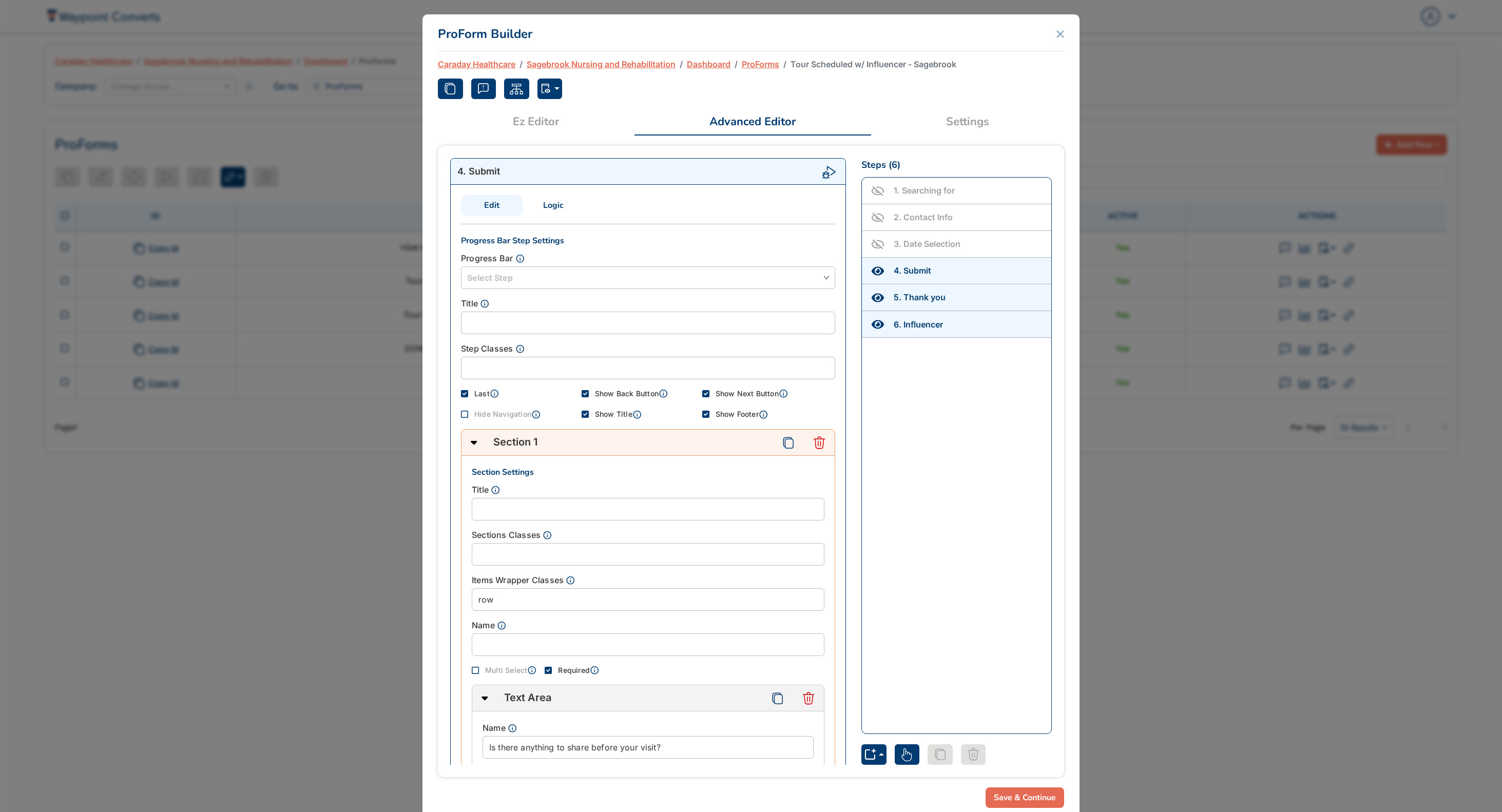 scroll, scrollTop: 21, scrollLeft: 0, axis: vertical 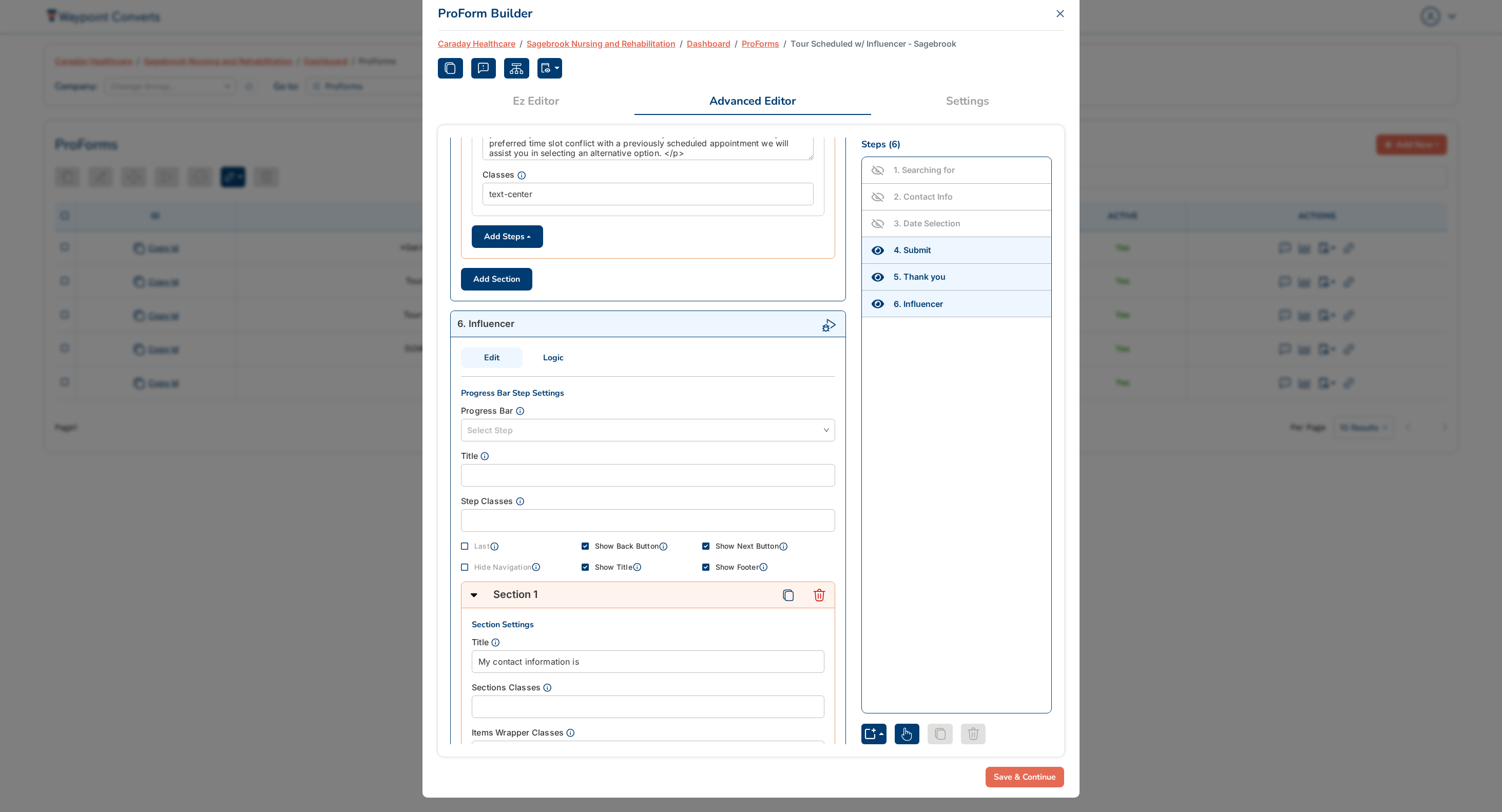 click 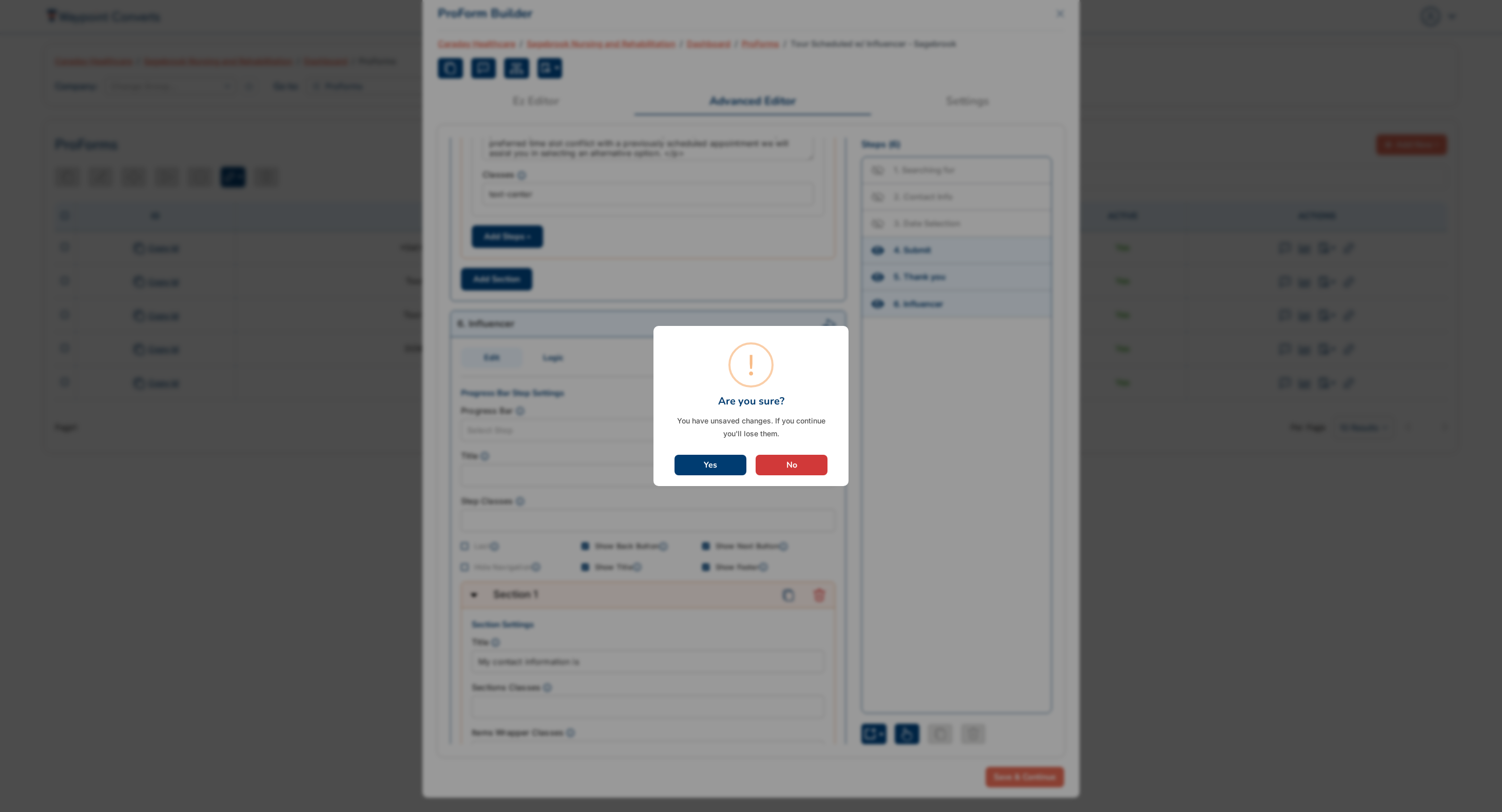 click on "Yes" at bounding box center (710, 465) 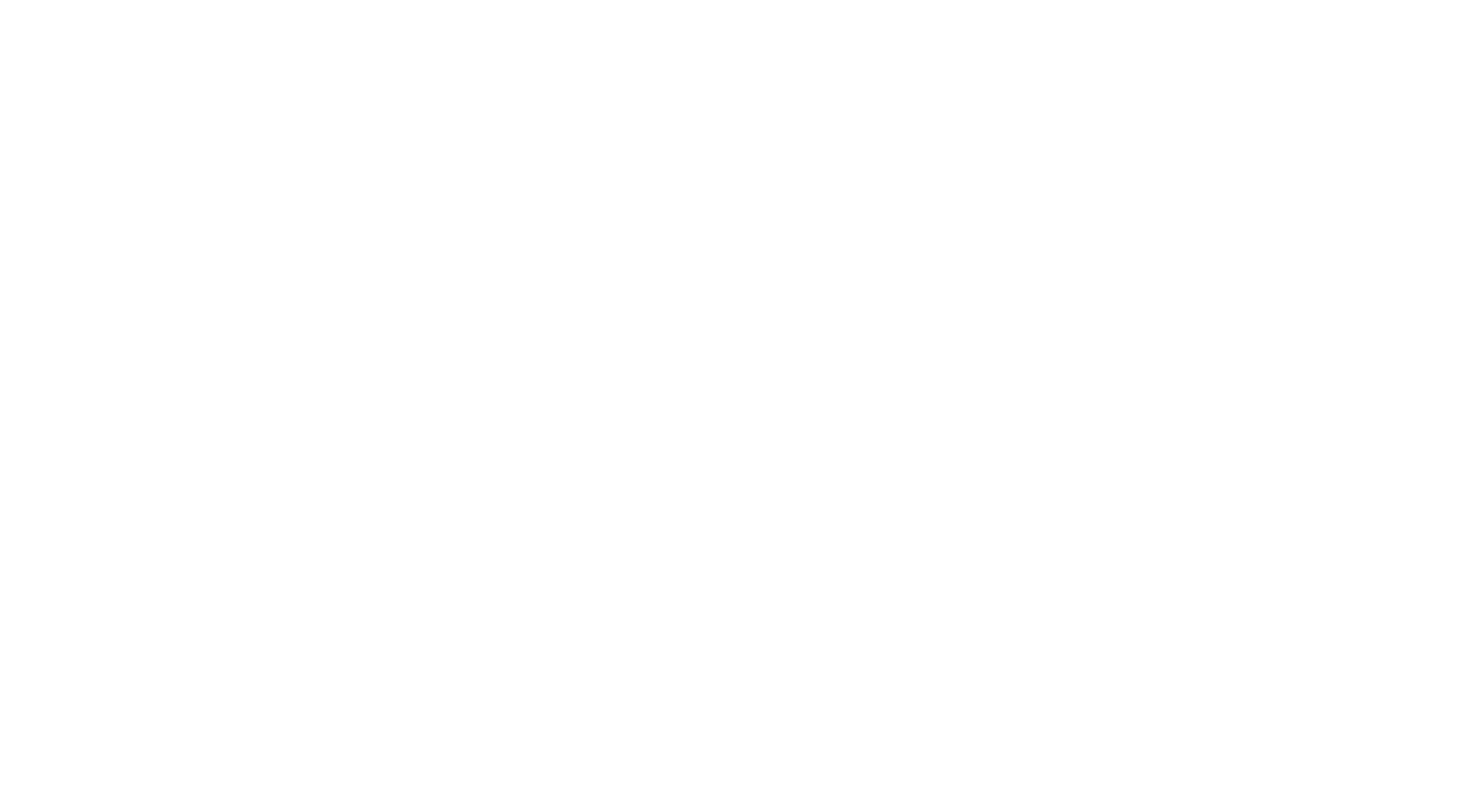 scroll, scrollTop: 0, scrollLeft: 0, axis: both 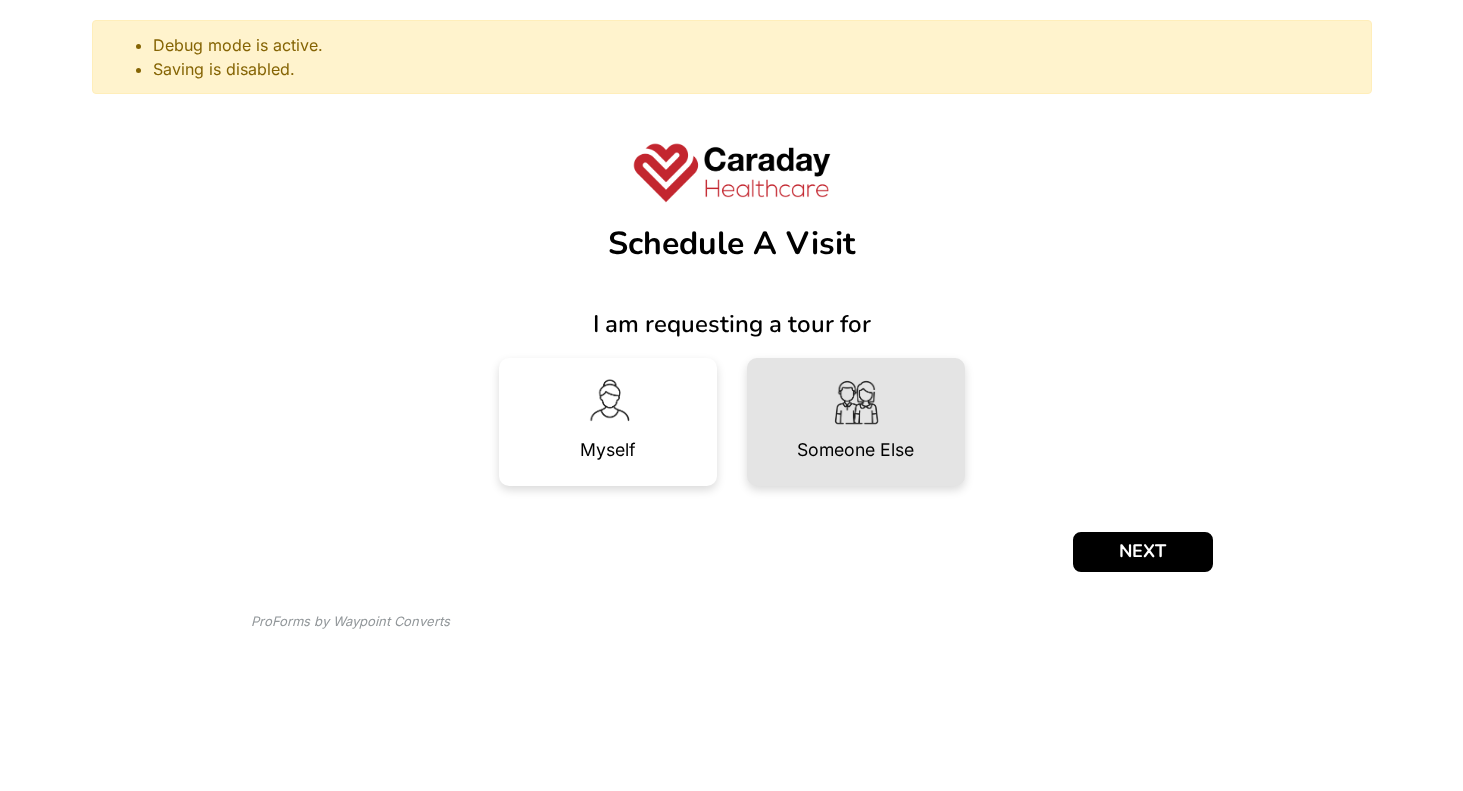 click at bounding box center [856, 402] 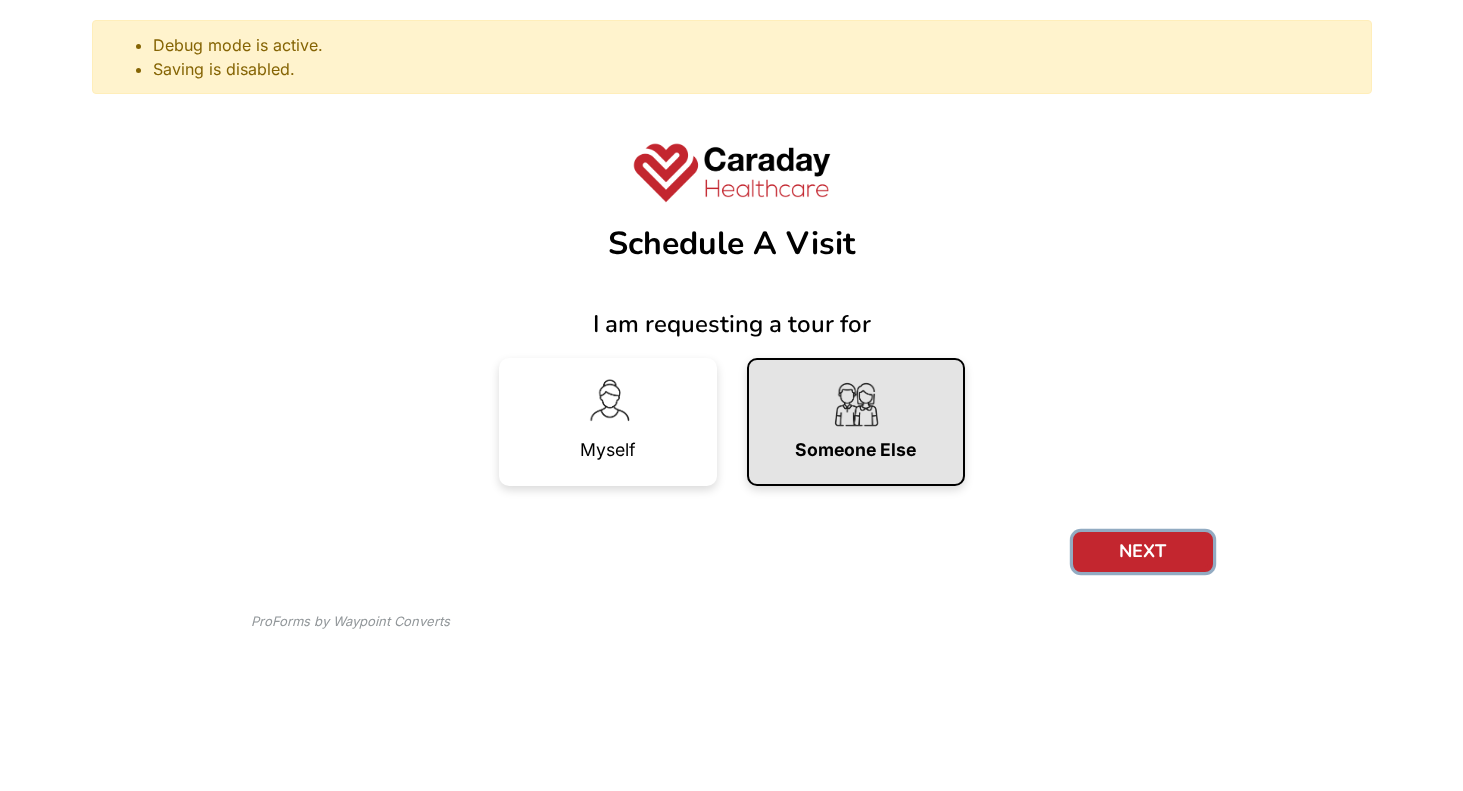 click on "NEXT" at bounding box center [1143, 552] 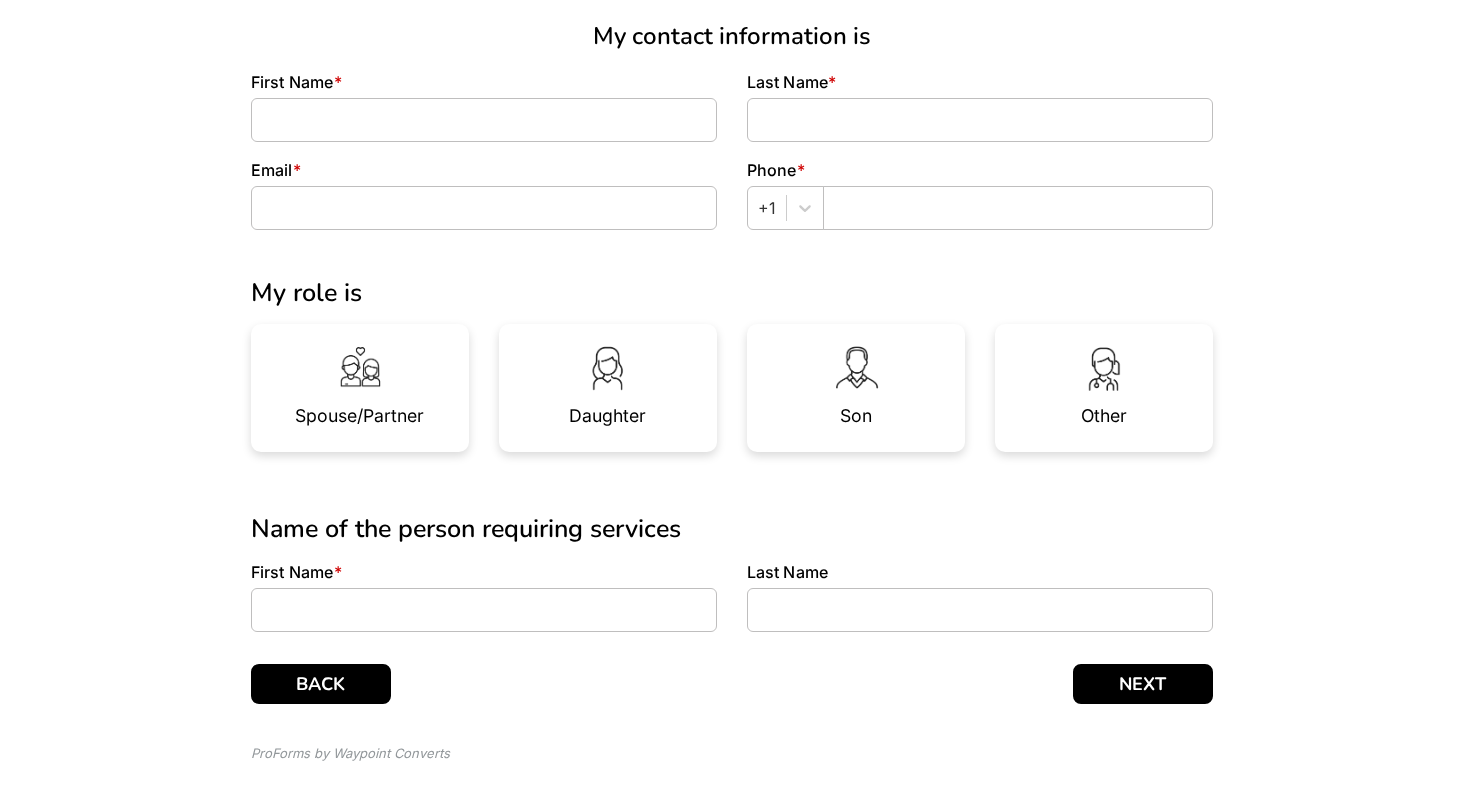 scroll, scrollTop: 292, scrollLeft: 0, axis: vertical 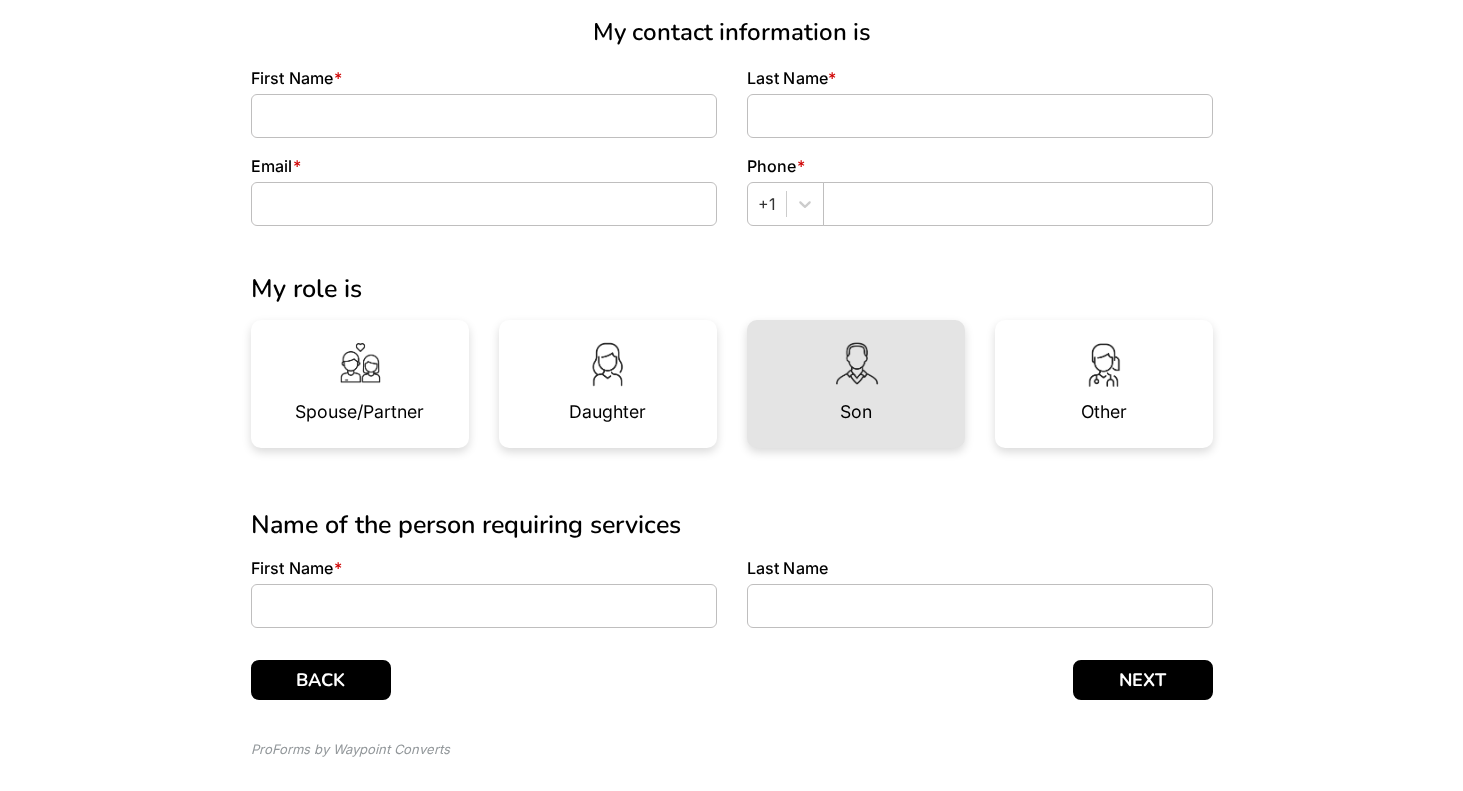 click on "Son" at bounding box center (856, 412) 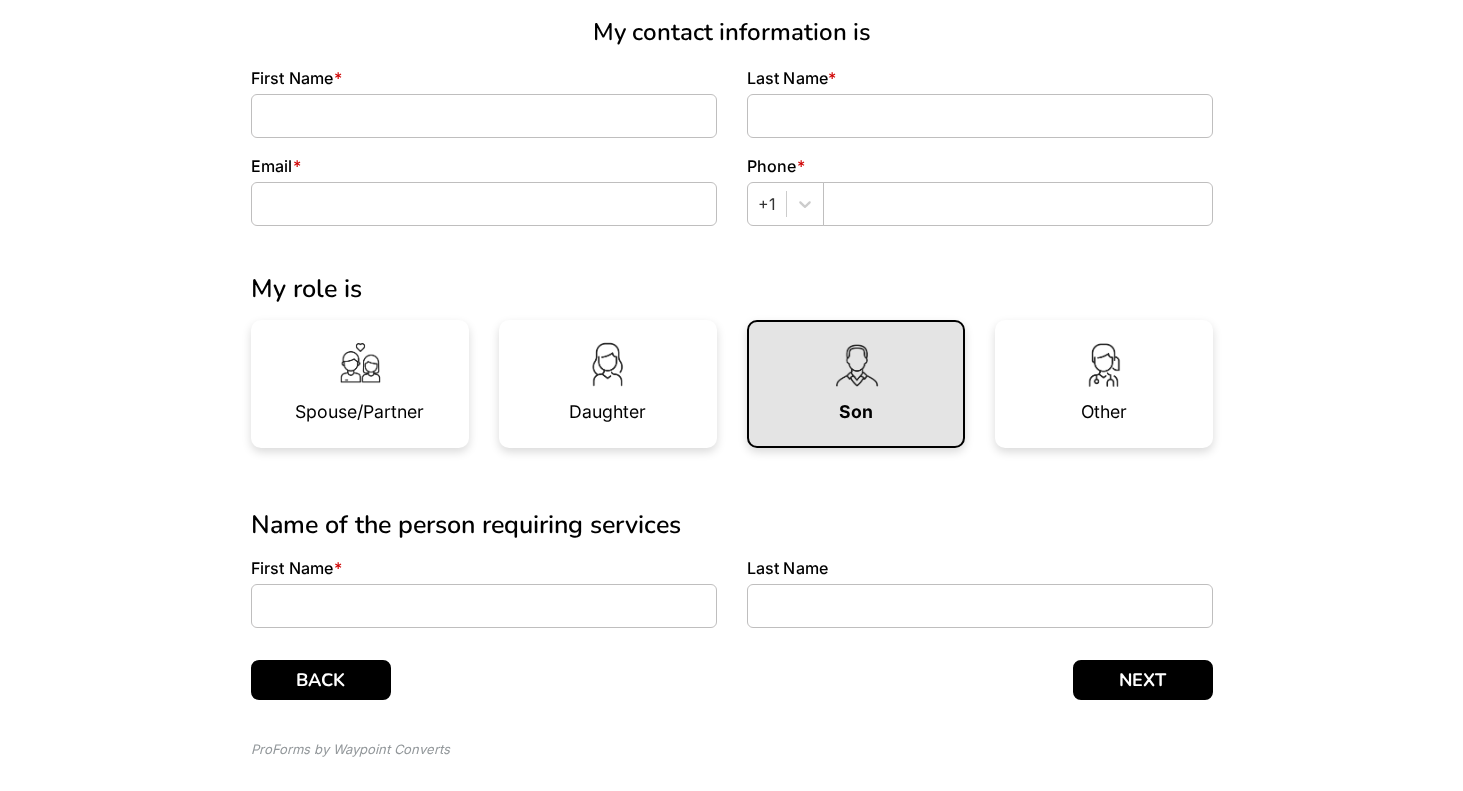 scroll, scrollTop: 277, scrollLeft: 0, axis: vertical 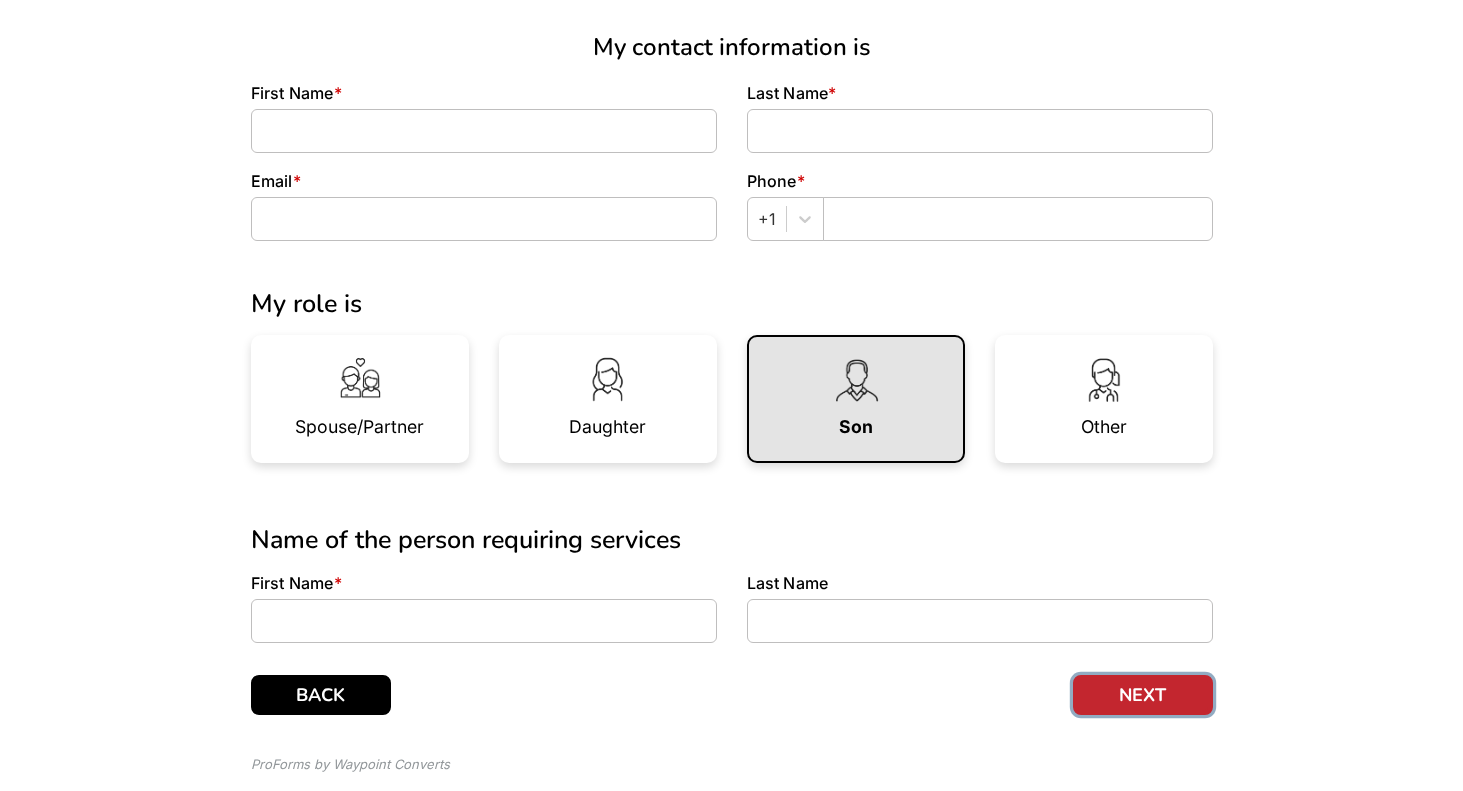 click on "NEXT" at bounding box center [1143, 695] 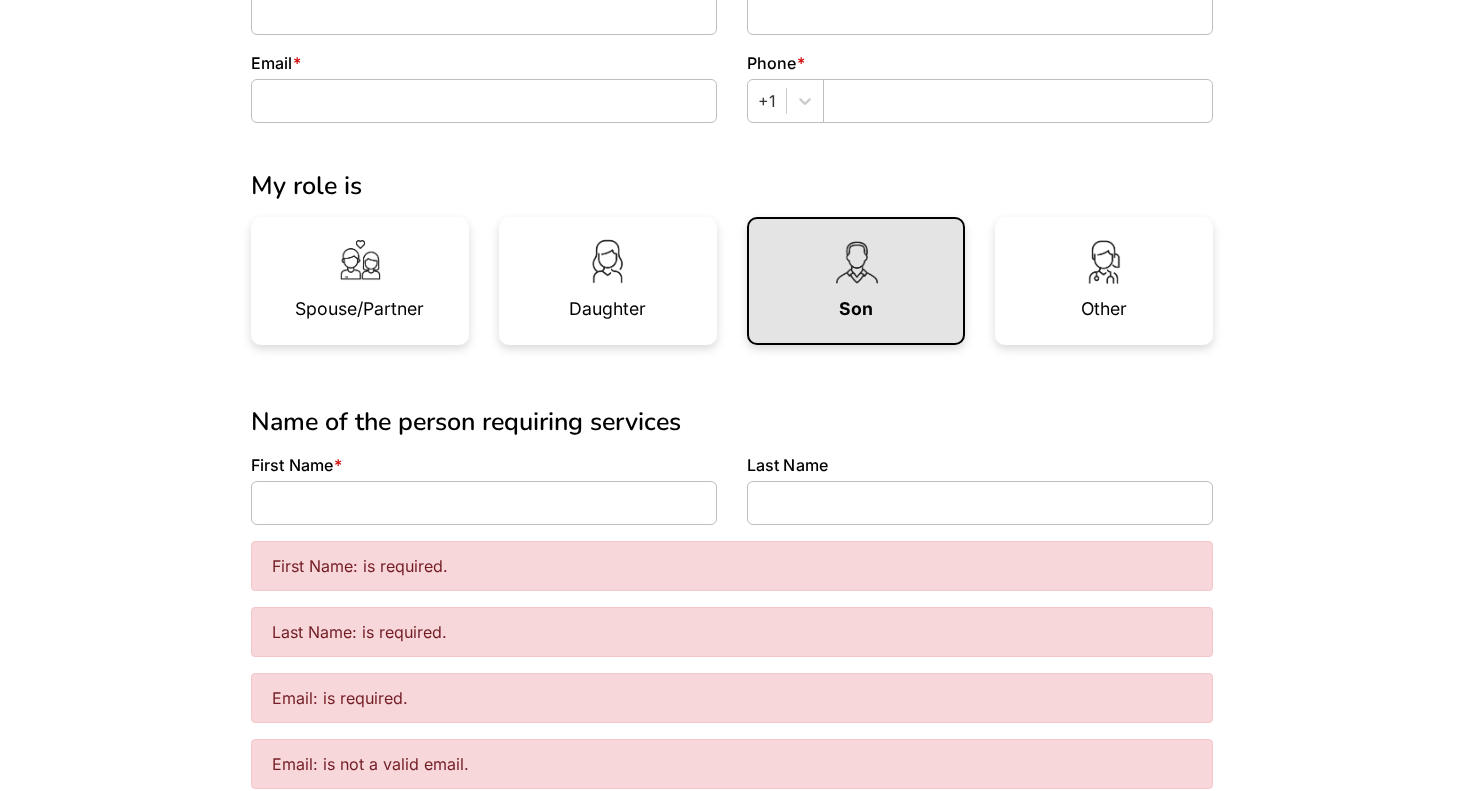 scroll, scrollTop: 417, scrollLeft: 0, axis: vertical 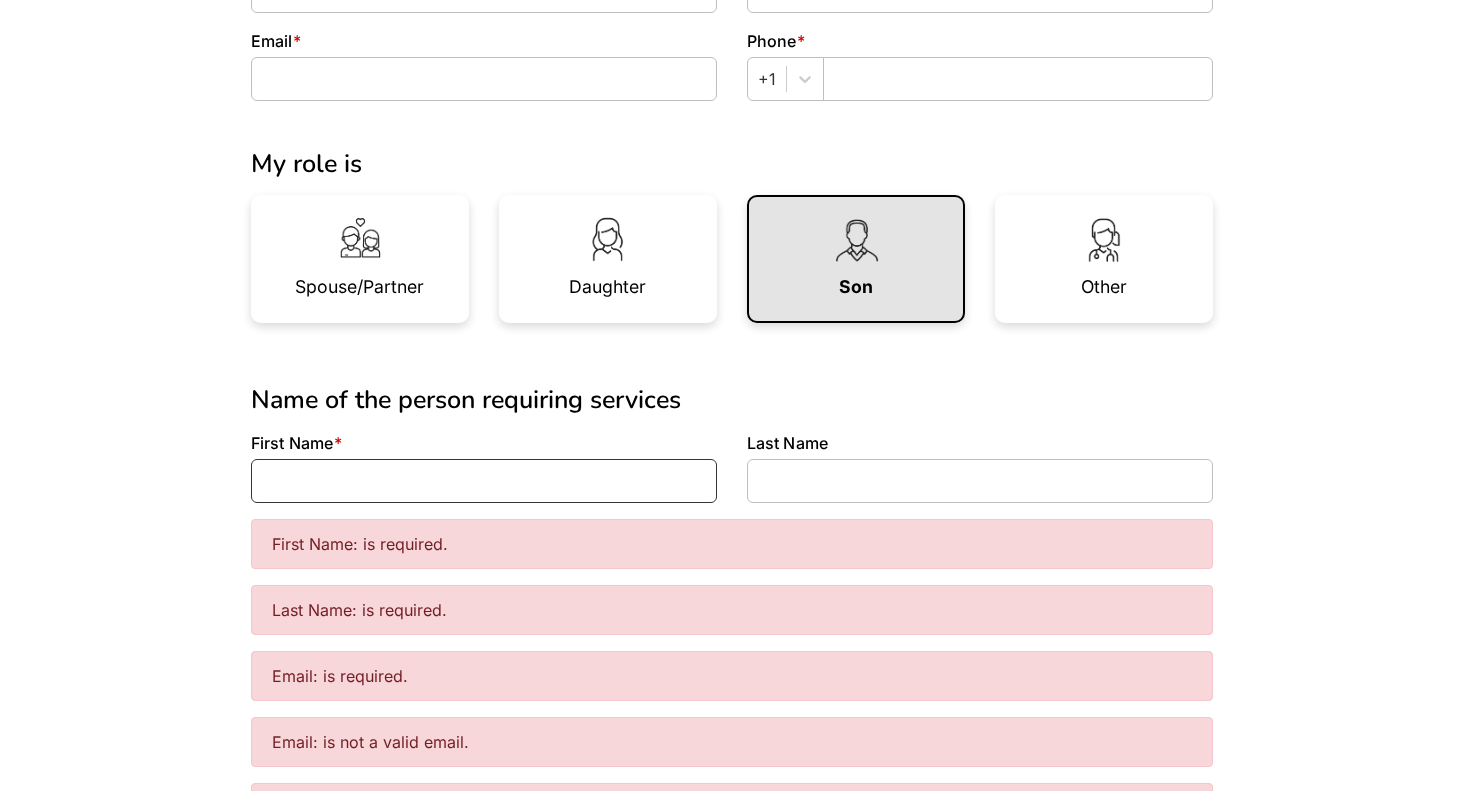 click at bounding box center [484, 481] 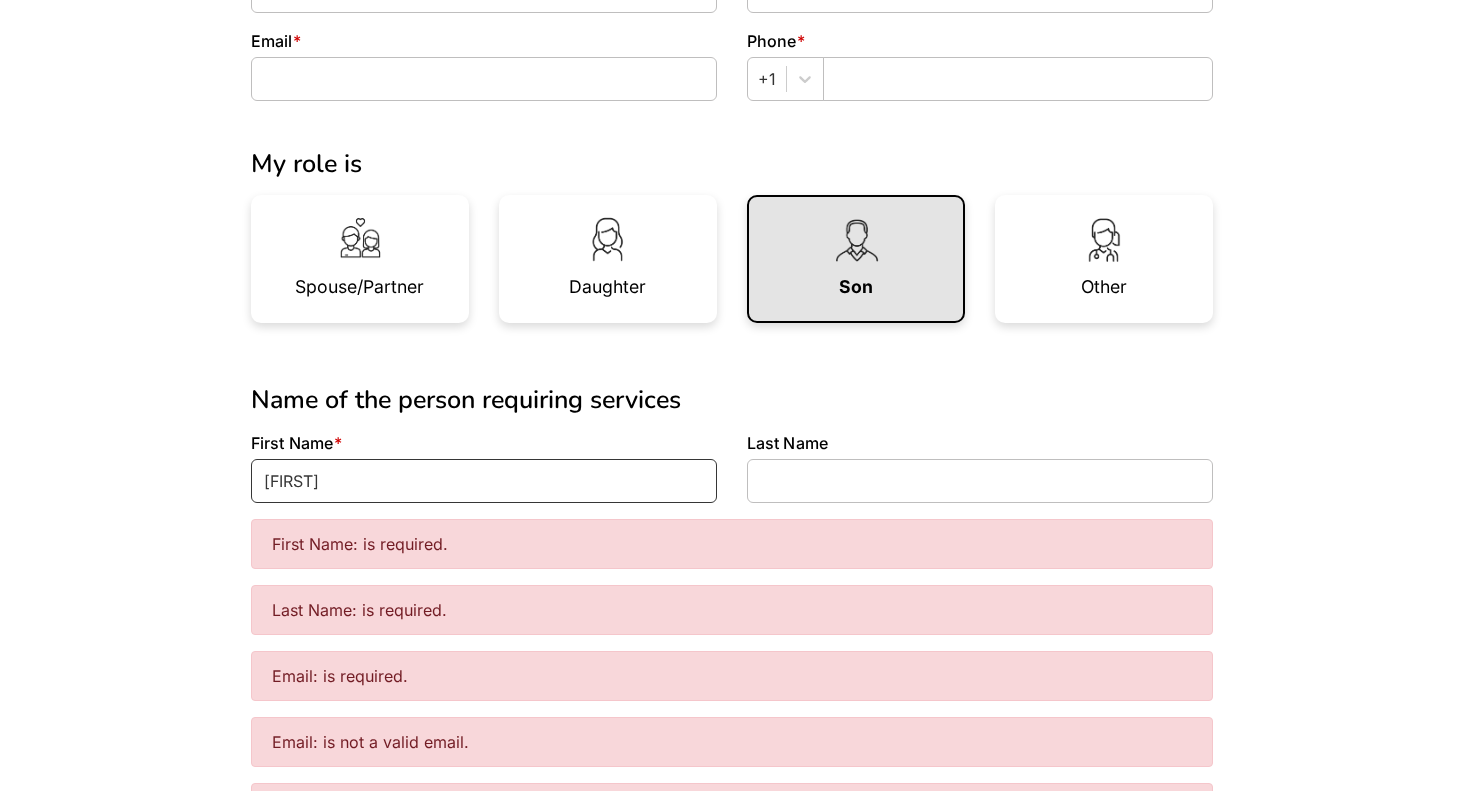 type on "Steve" 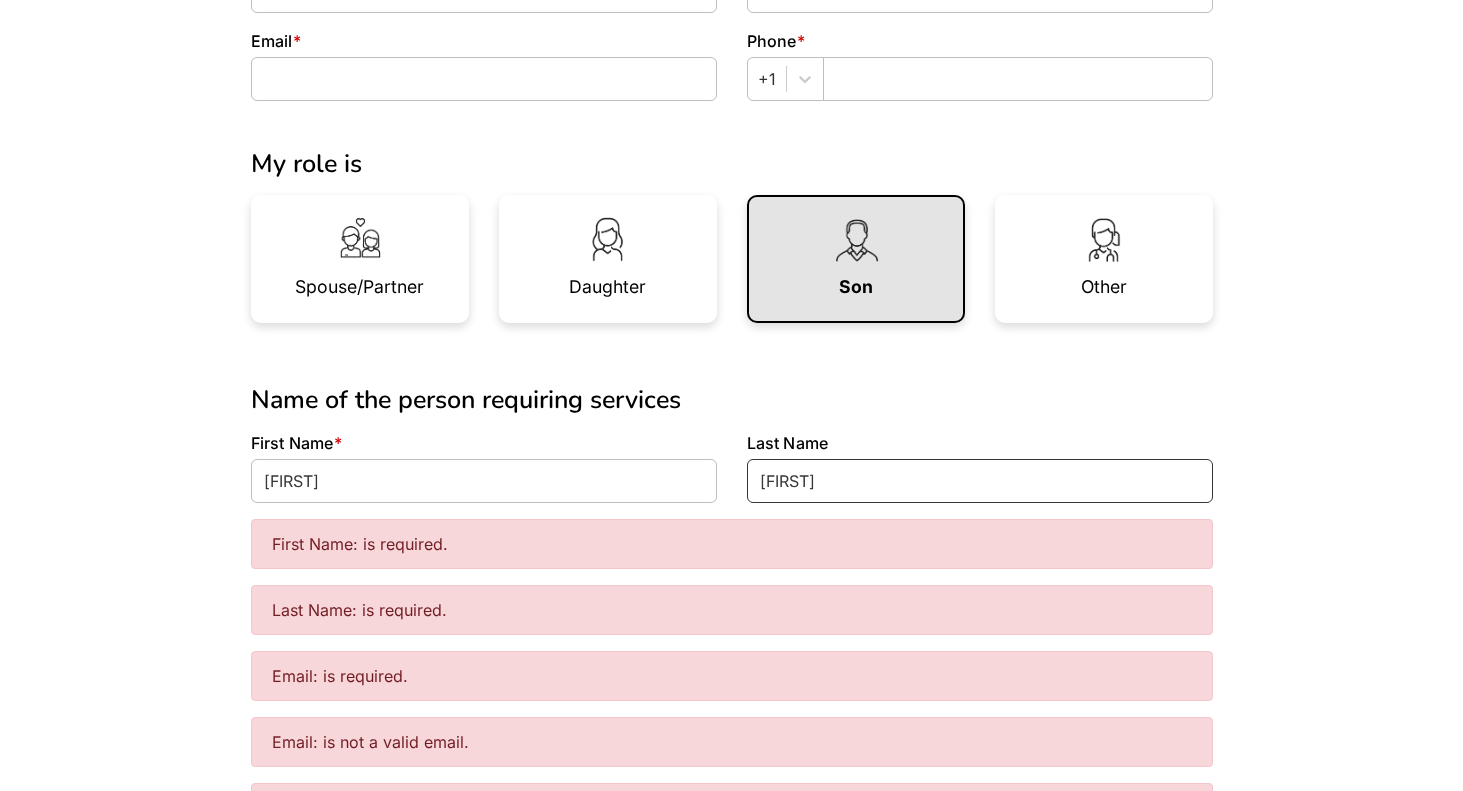 type on "Bobs" 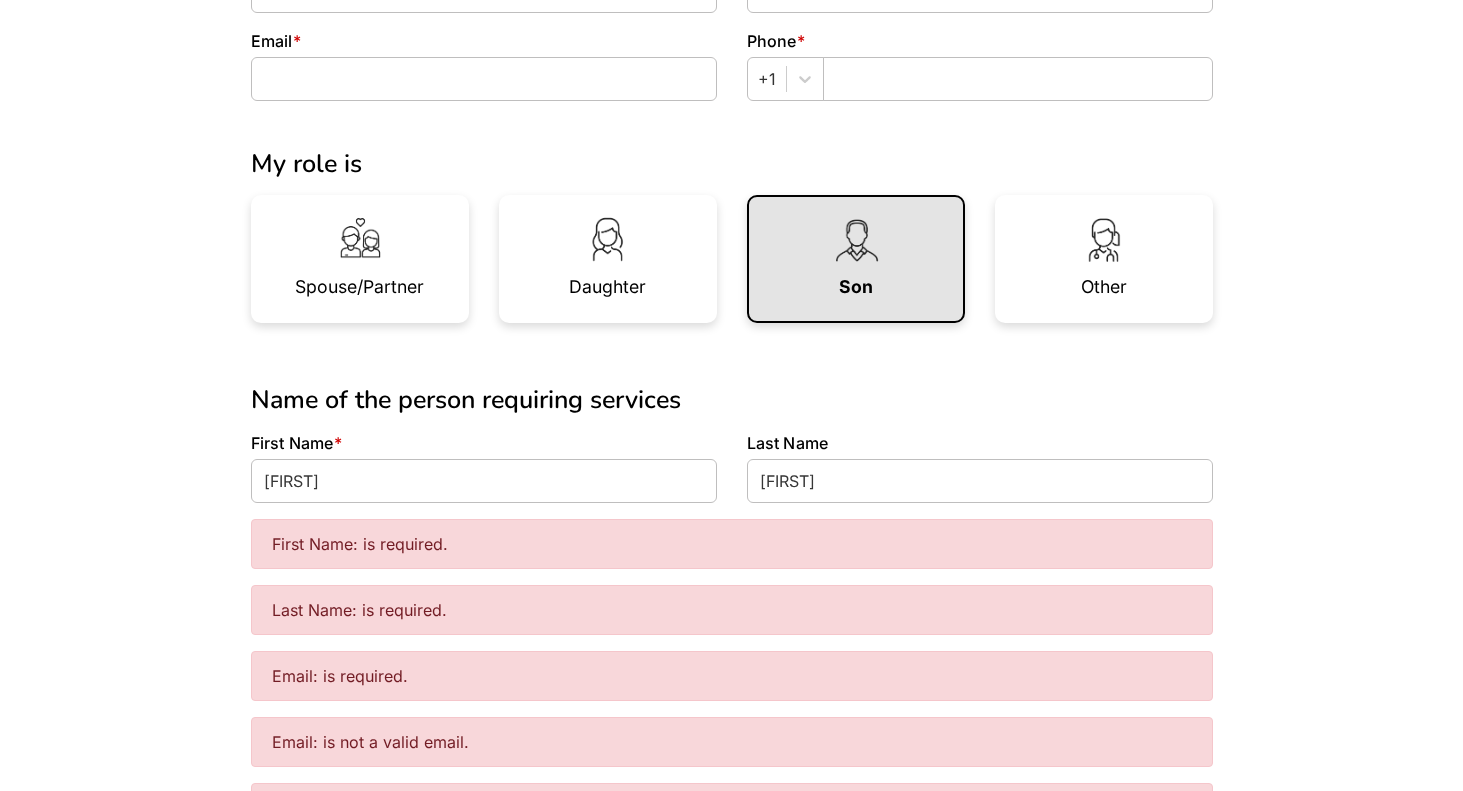 click on "Name of the person requiring services" at bounding box center [732, 400] 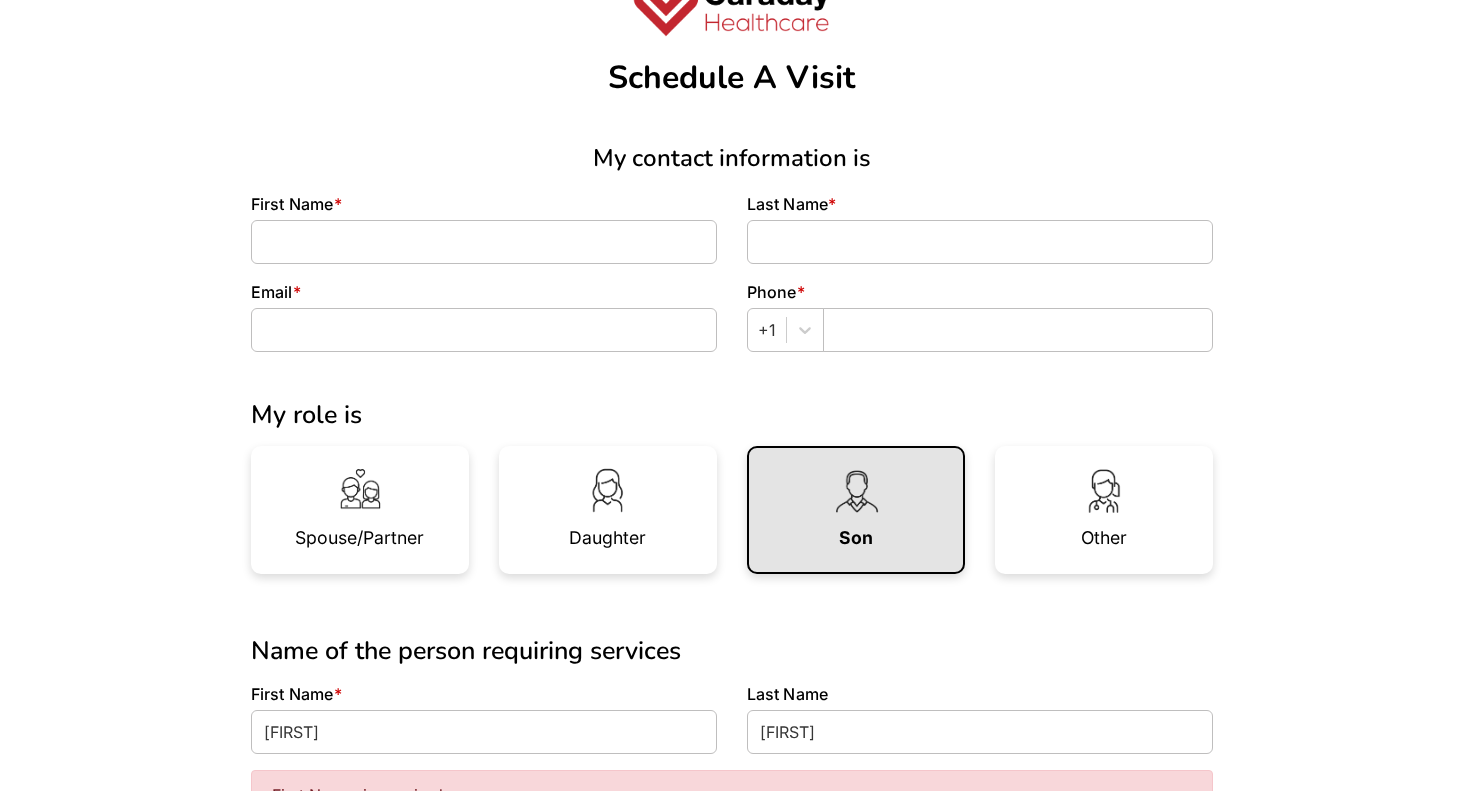 scroll, scrollTop: 19, scrollLeft: 0, axis: vertical 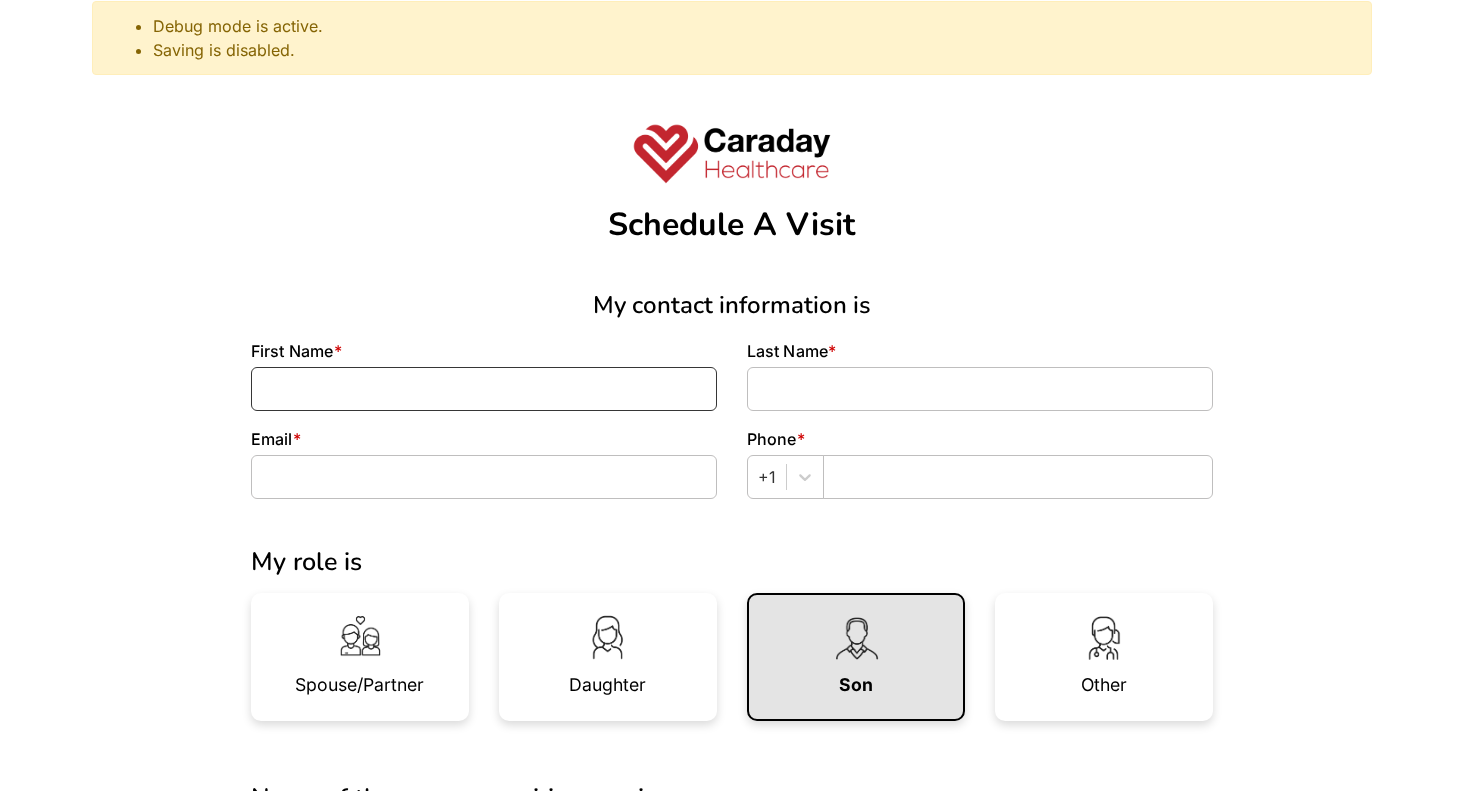 click at bounding box center (484, 389) 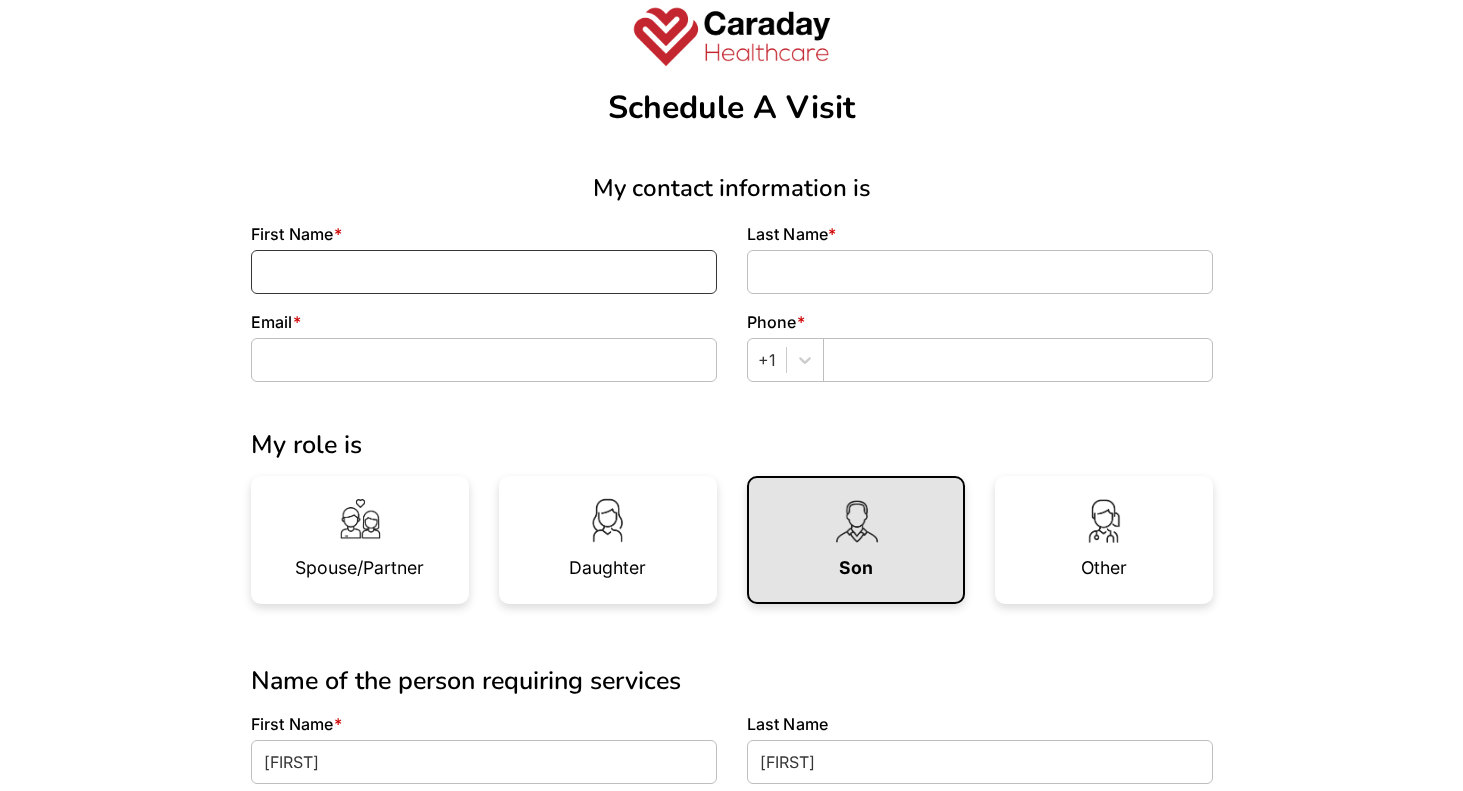 scroll, scrollTop: 113, scrollLeft: 0, axis: vertical 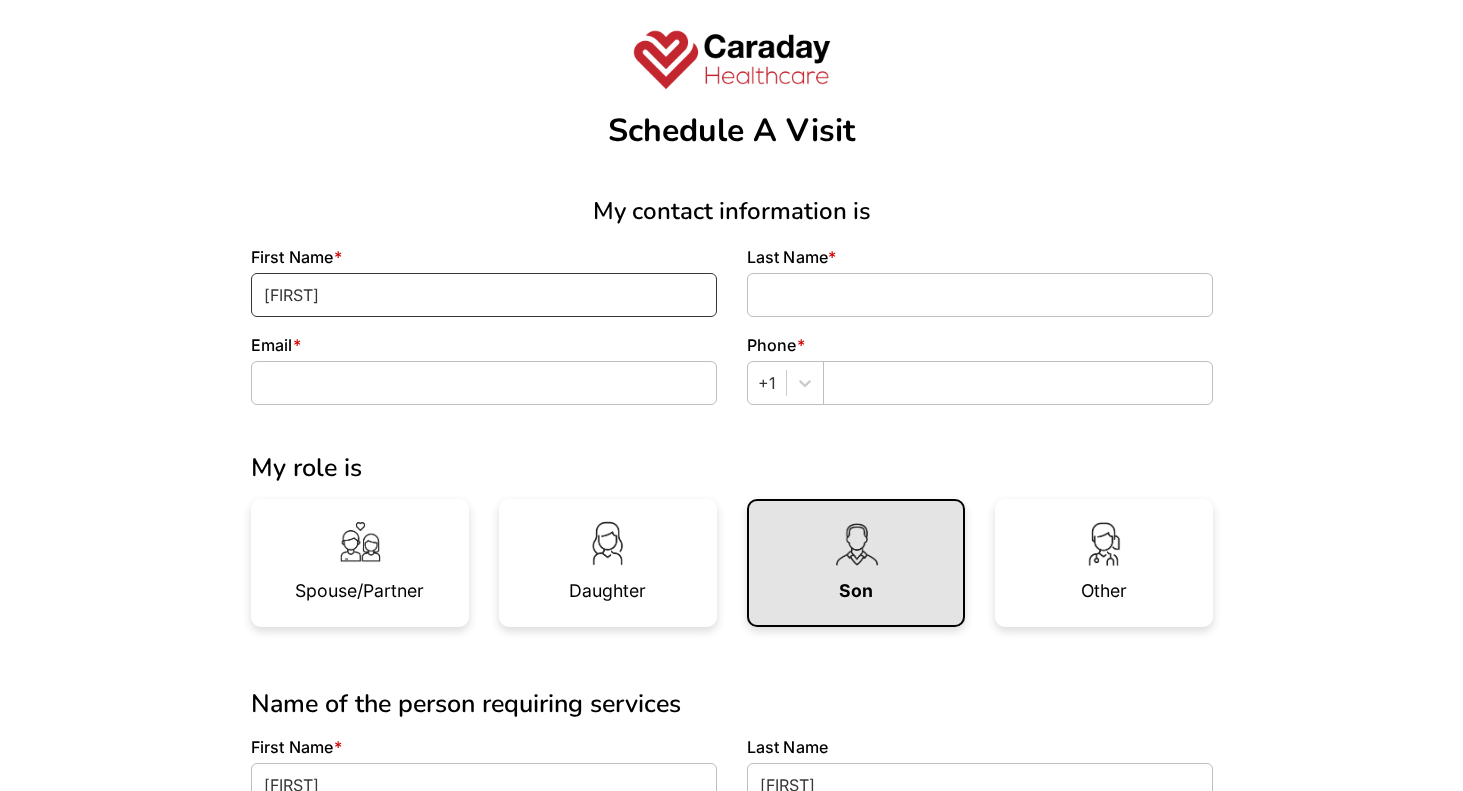 type on "Jim" 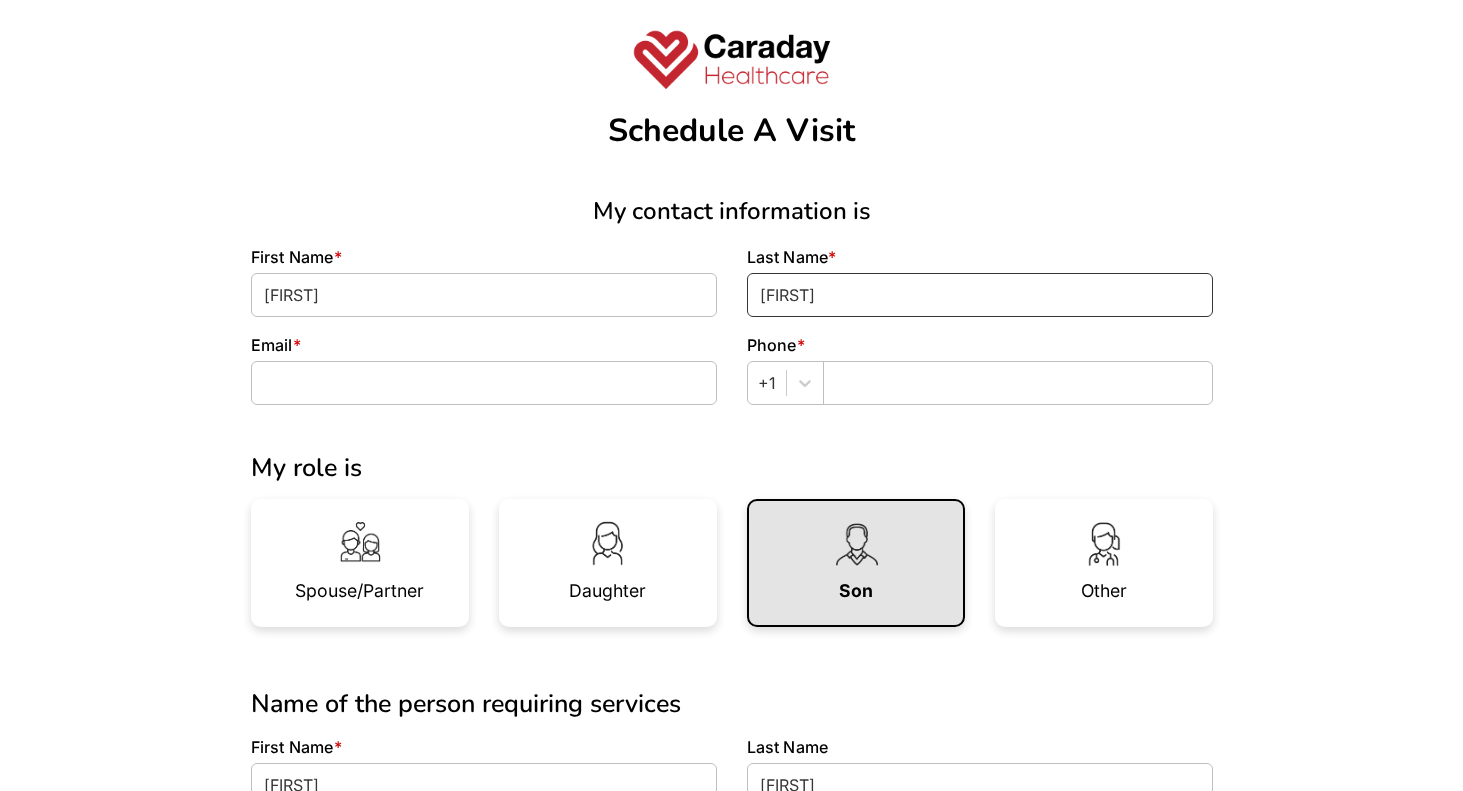 type on "Bobs" 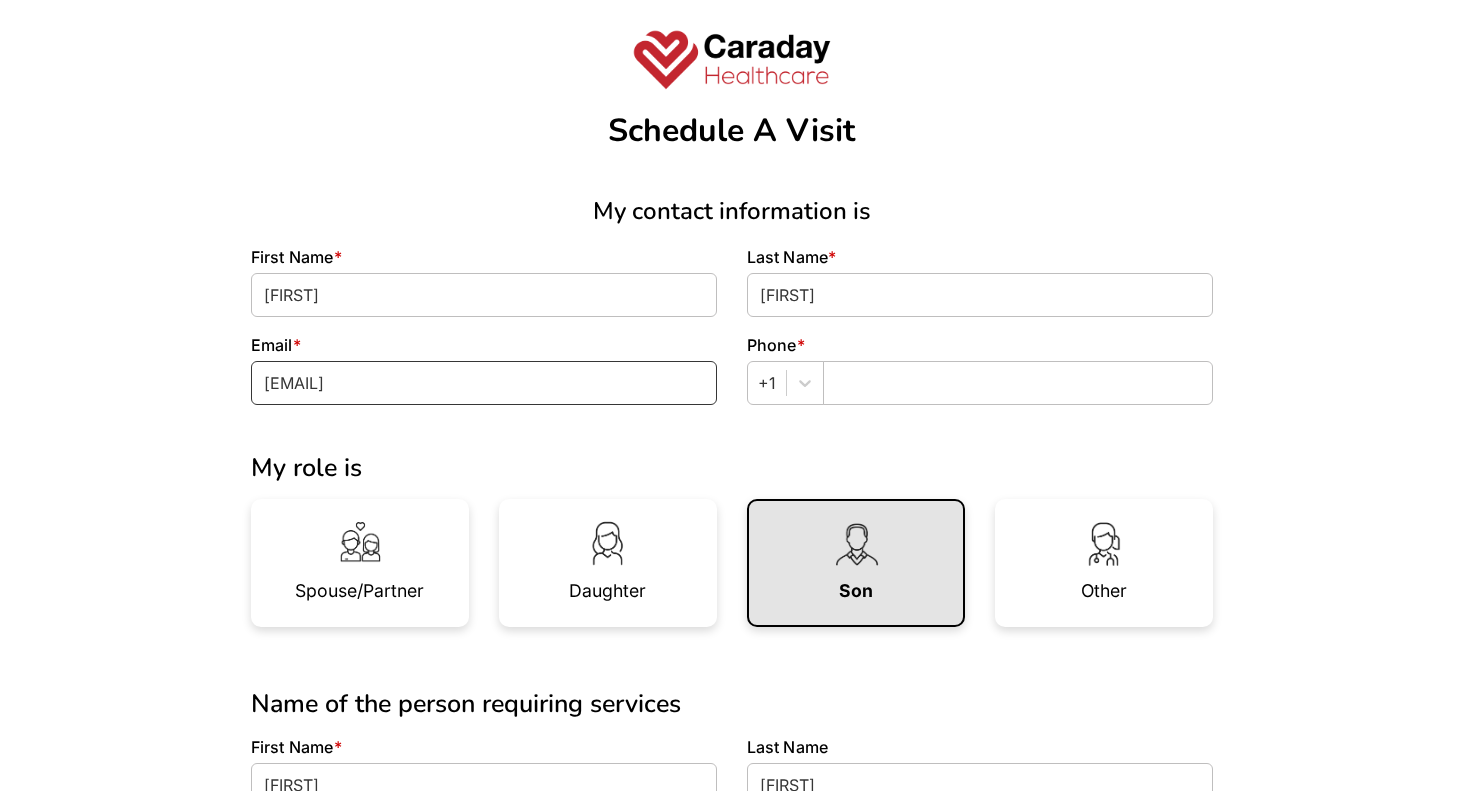 type on "brandon.compagna@gmail.com" 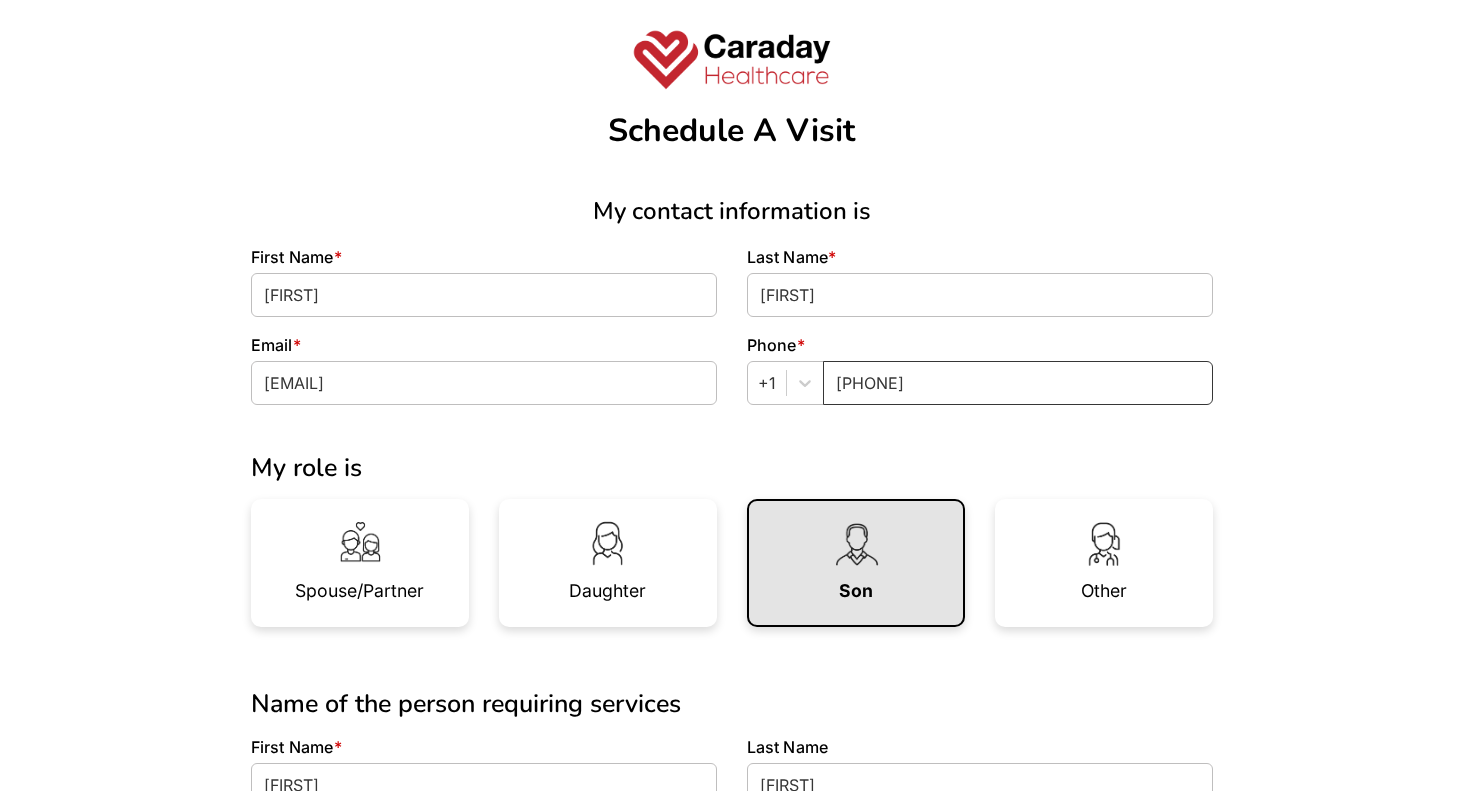 type on "8605599810" 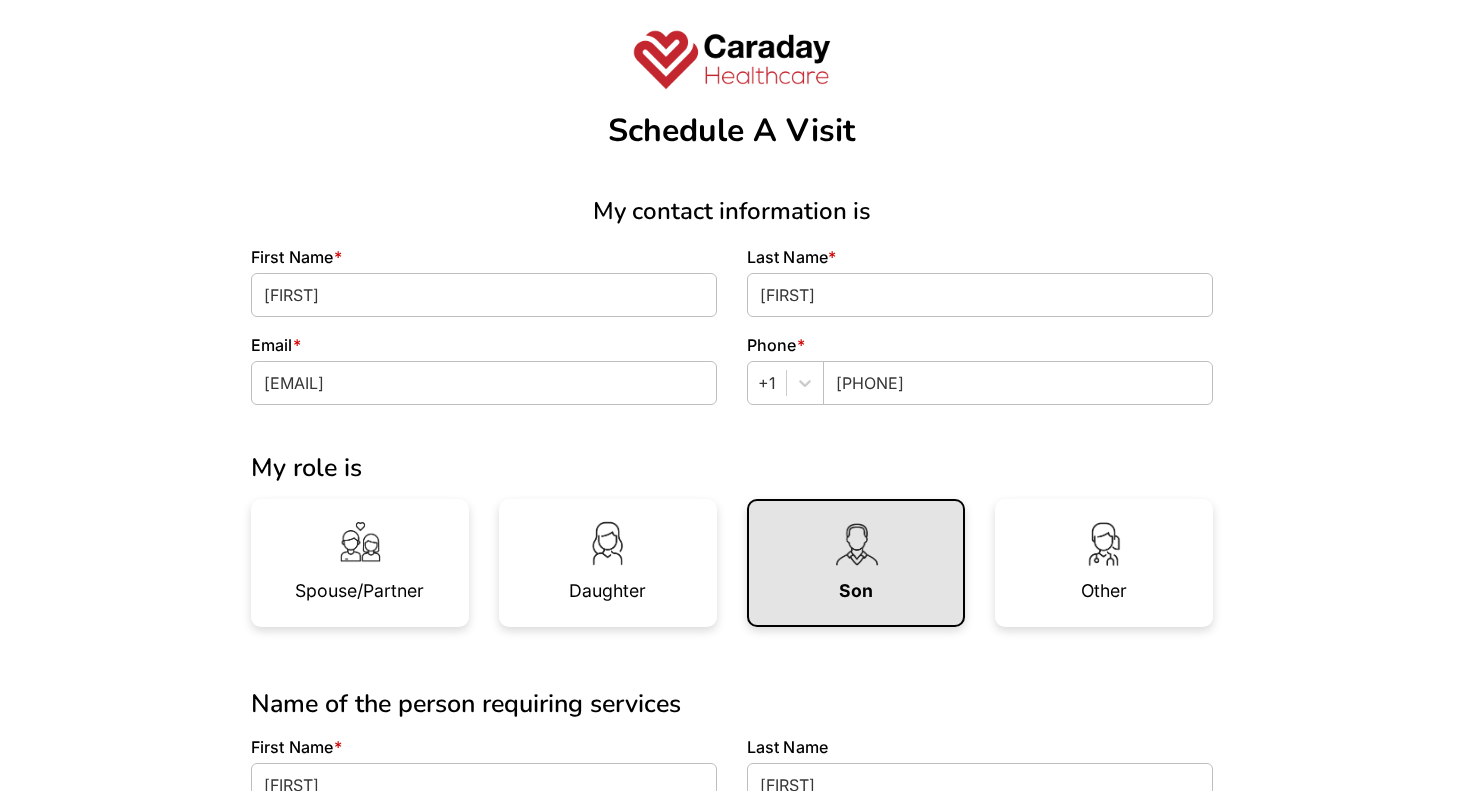 click on "My role is" at bounding box center [732, 460] 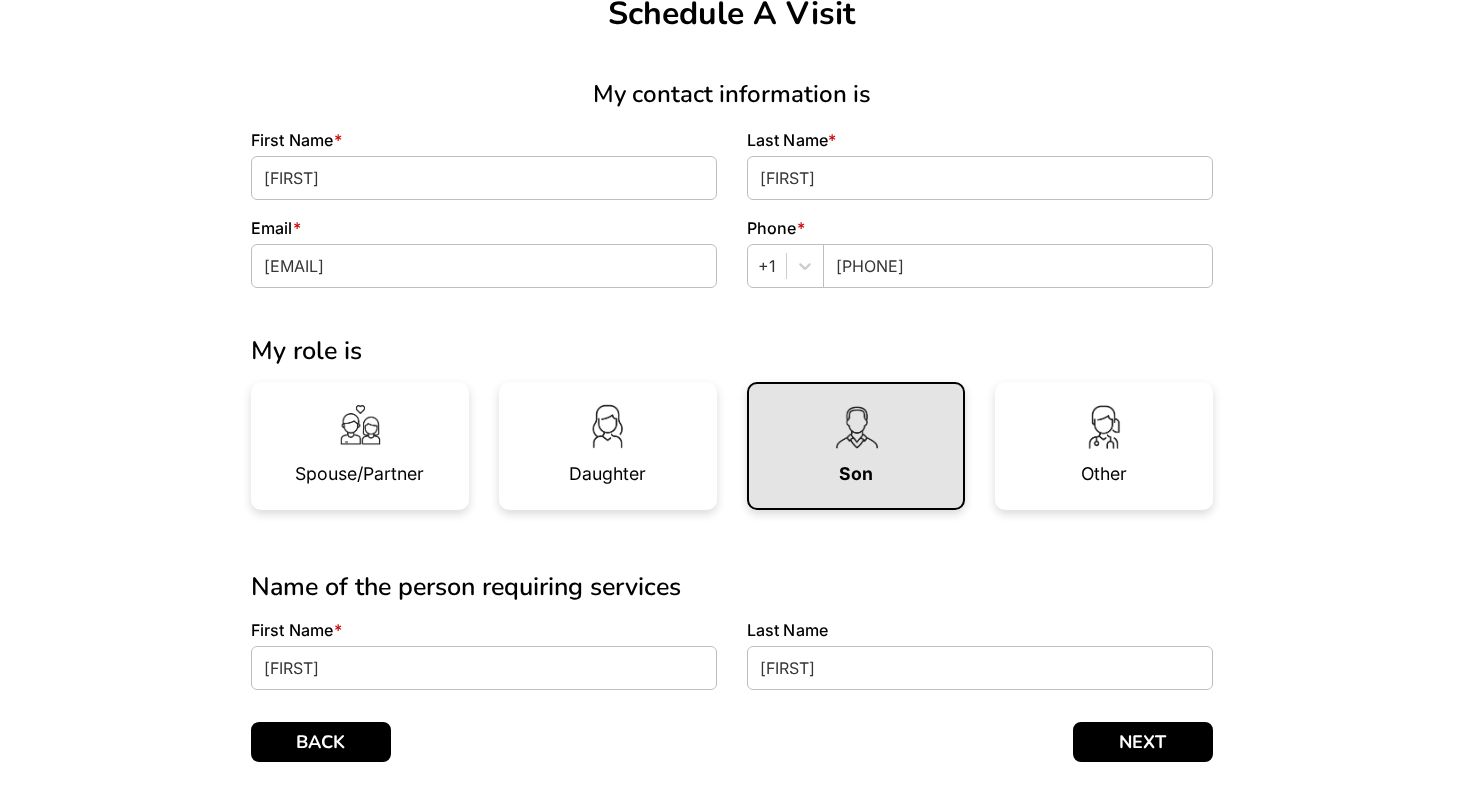 scroll, scrollTop: 328, scrollLeft: 0, axis: vertical 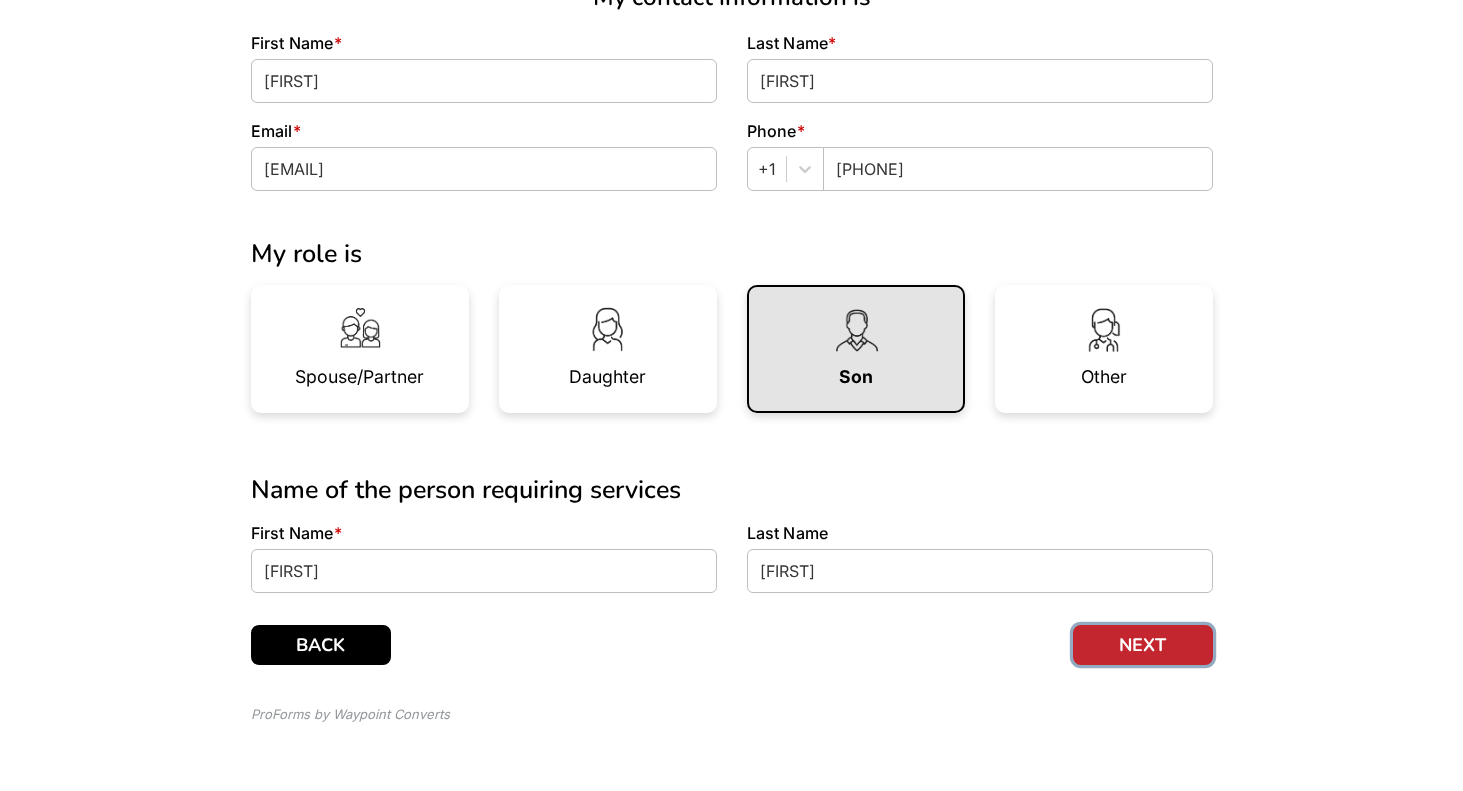 click on "NEXT" at bounding box center (1143, 645) 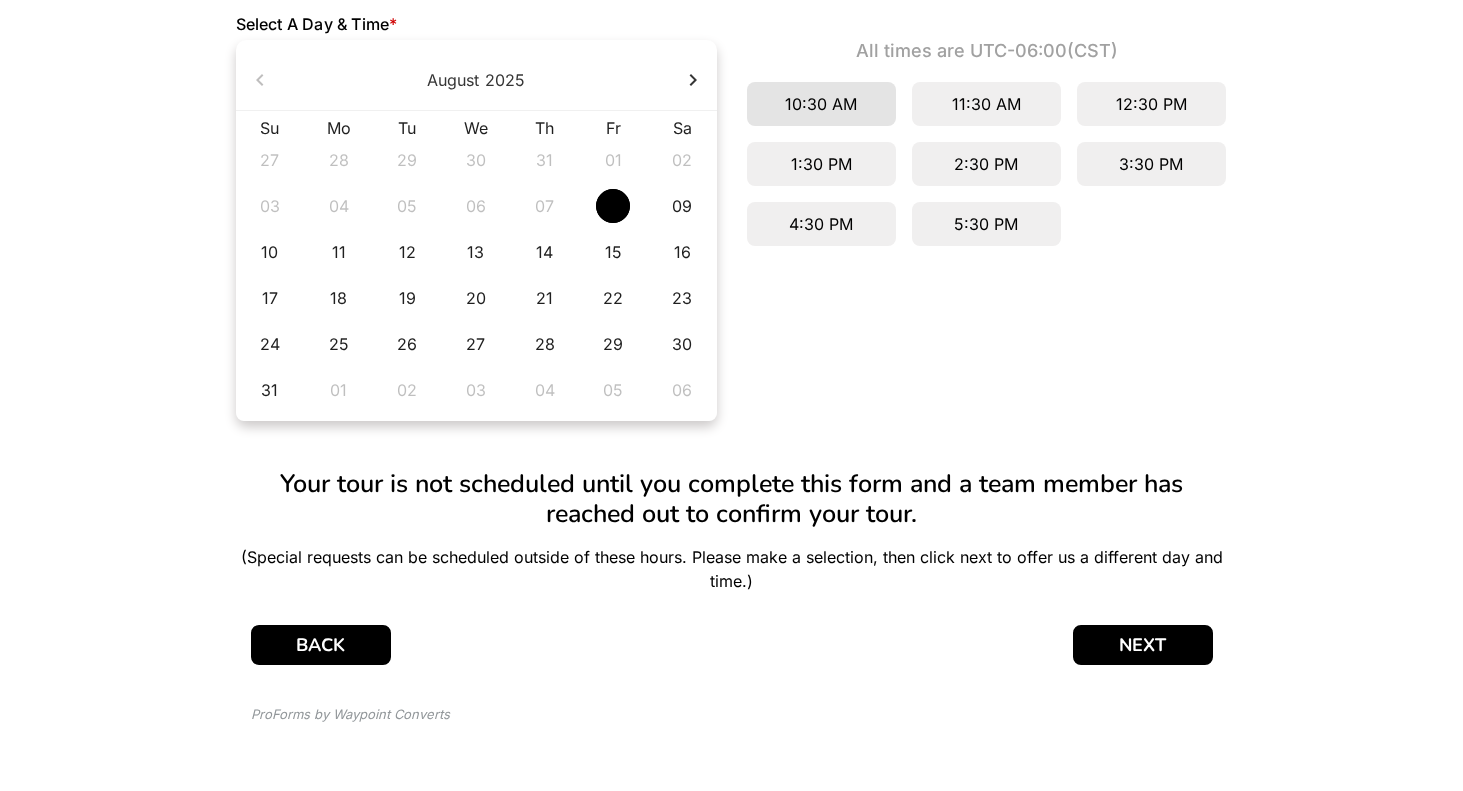 scroll, scrollTop: 0, scrollLeft: 0, axis: both 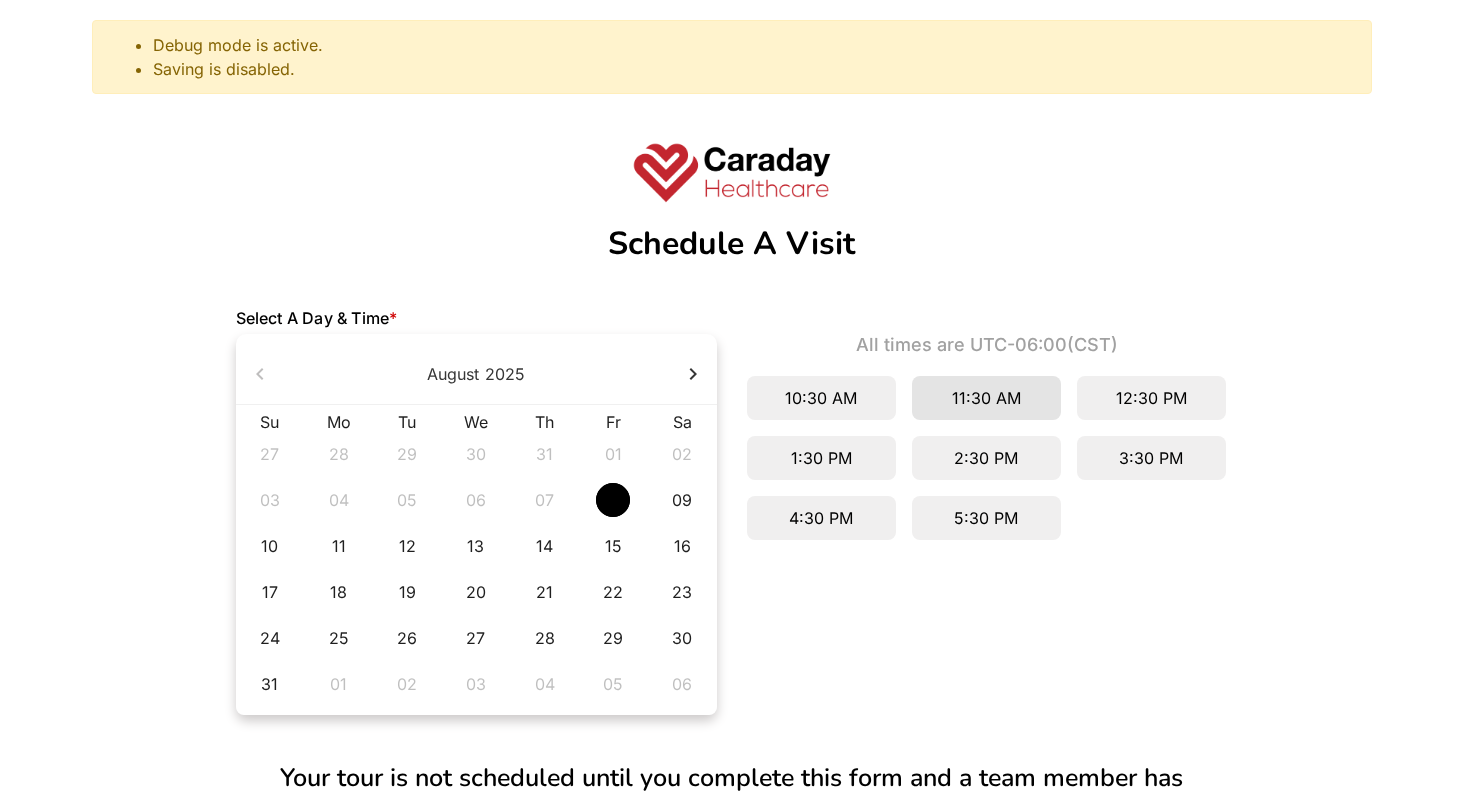 click on "11:30 AM" at bounding box center [986, 398] 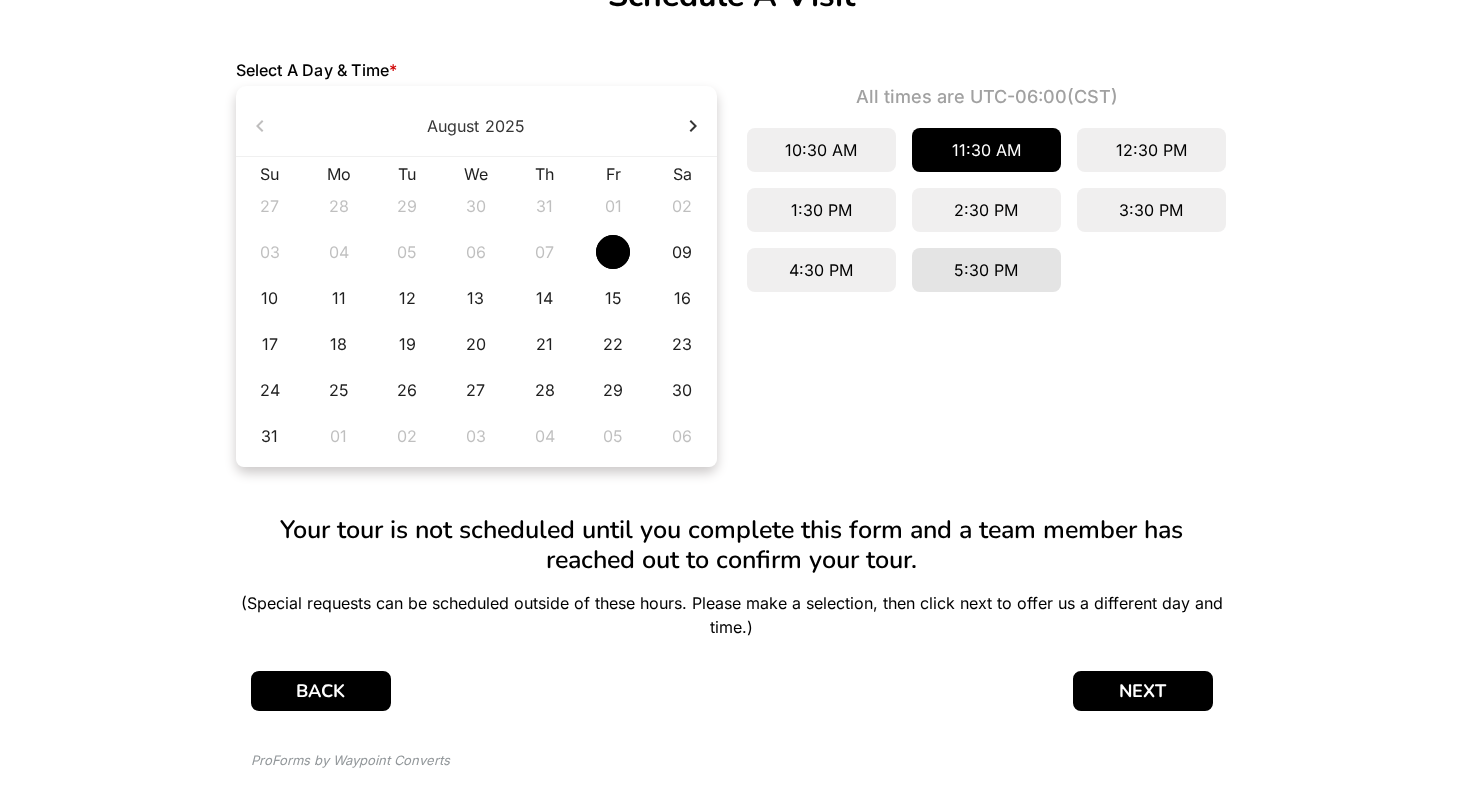 scroll, scrollTop: 295, scrollLeft: 0, axis: vertical 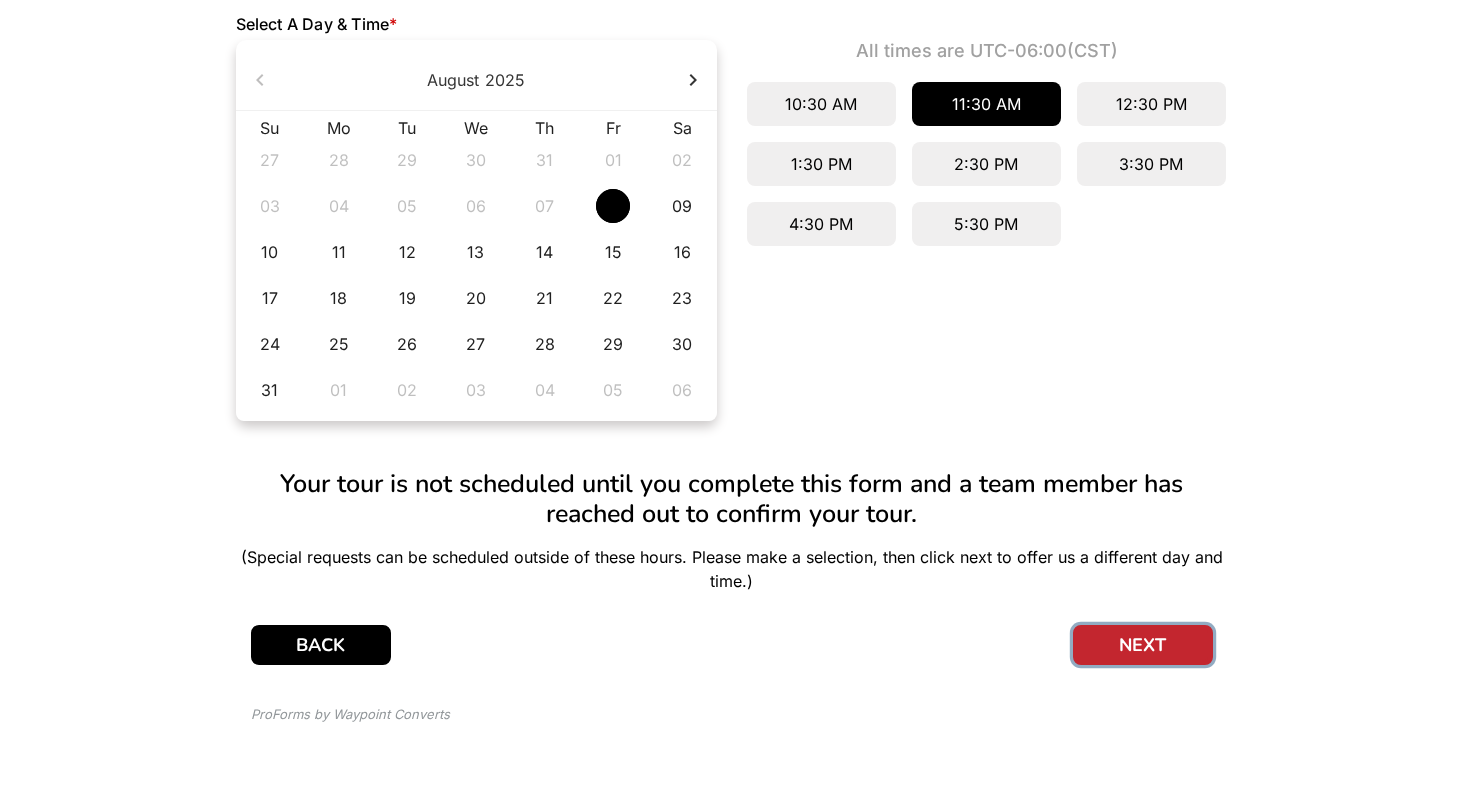 click on "NEXT" at bounding box center [1143, 645] 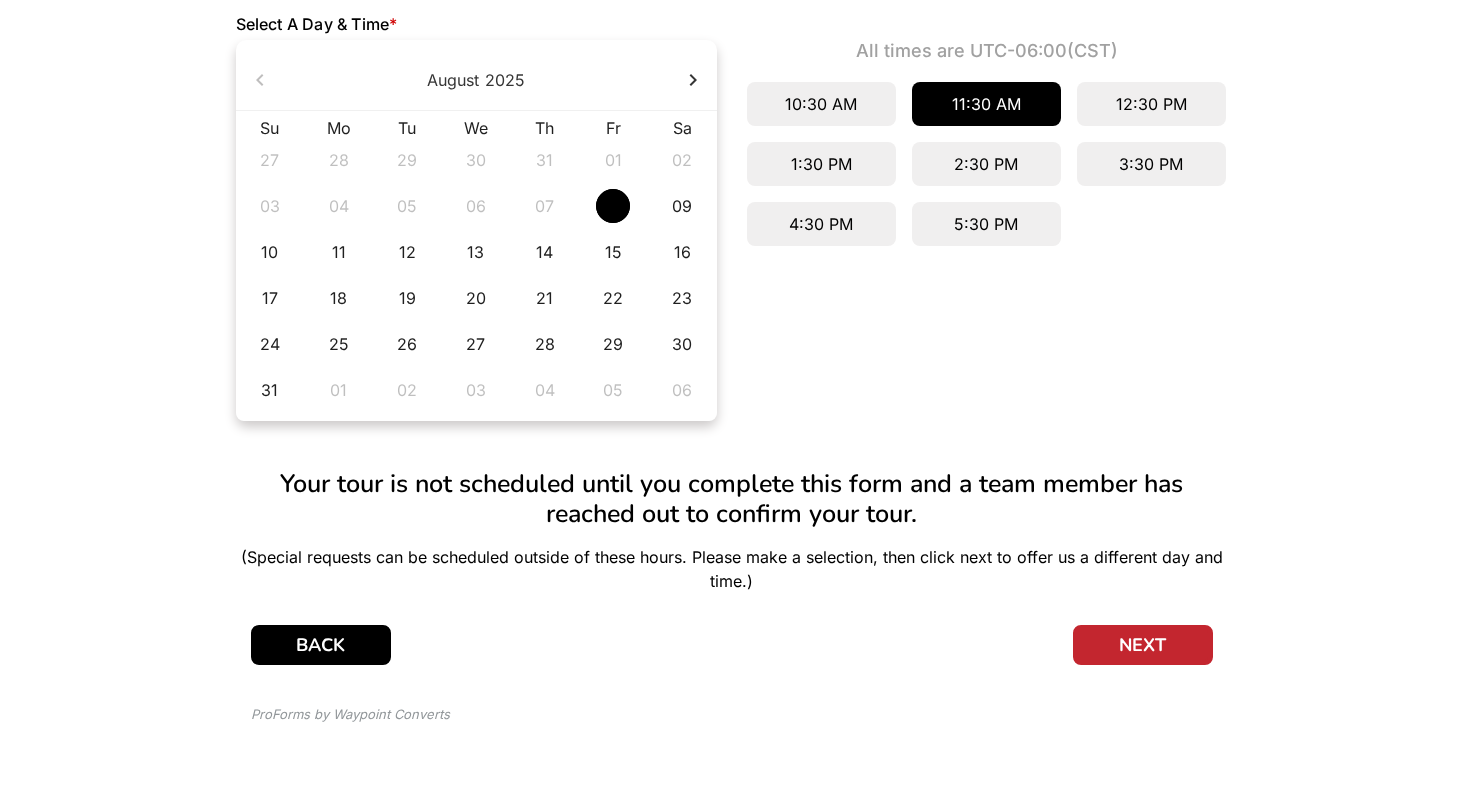 scroll, scrollTop: 0, scrollLeft: 0, axis: both 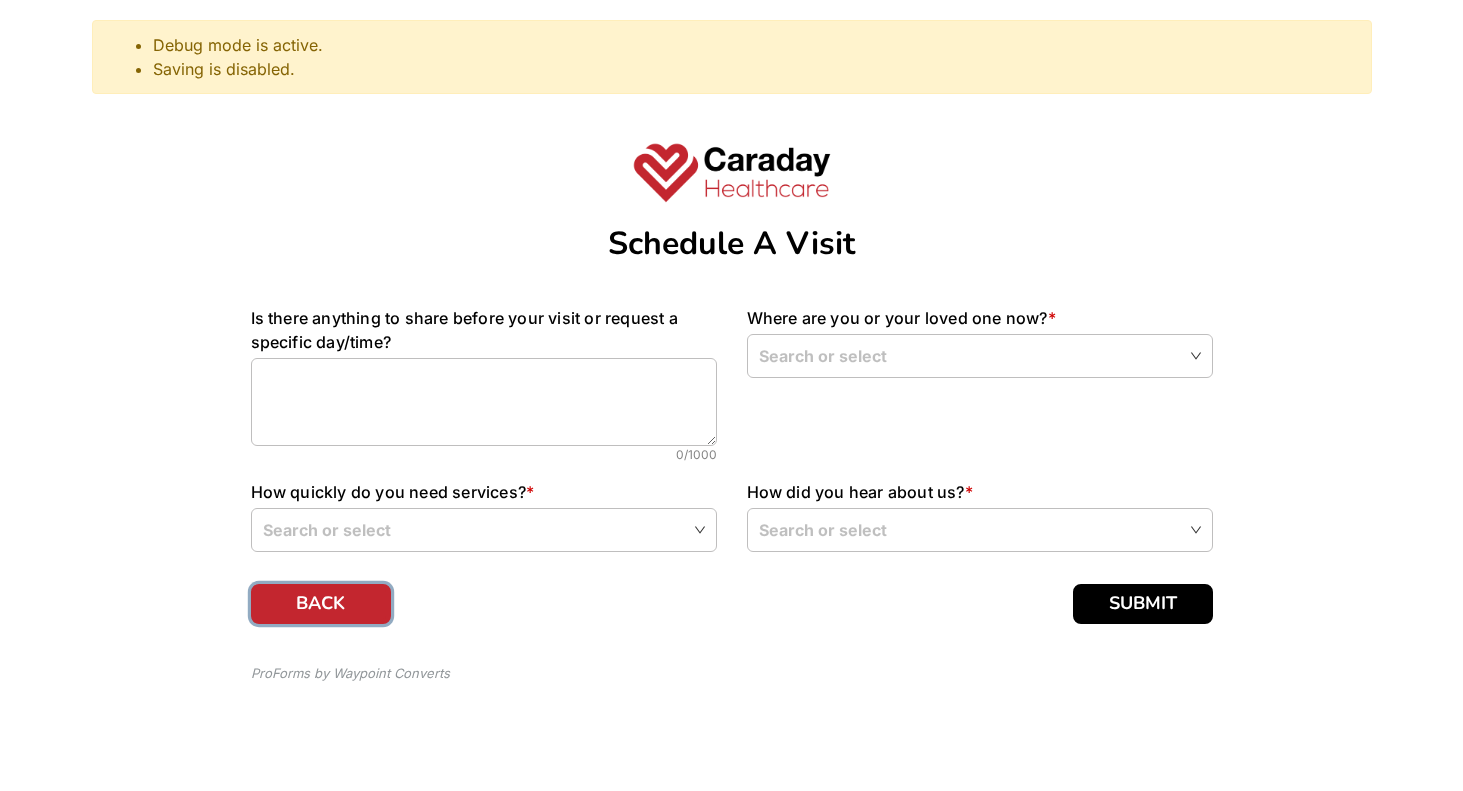 click on "BACK" at bounding box center (321, 604) 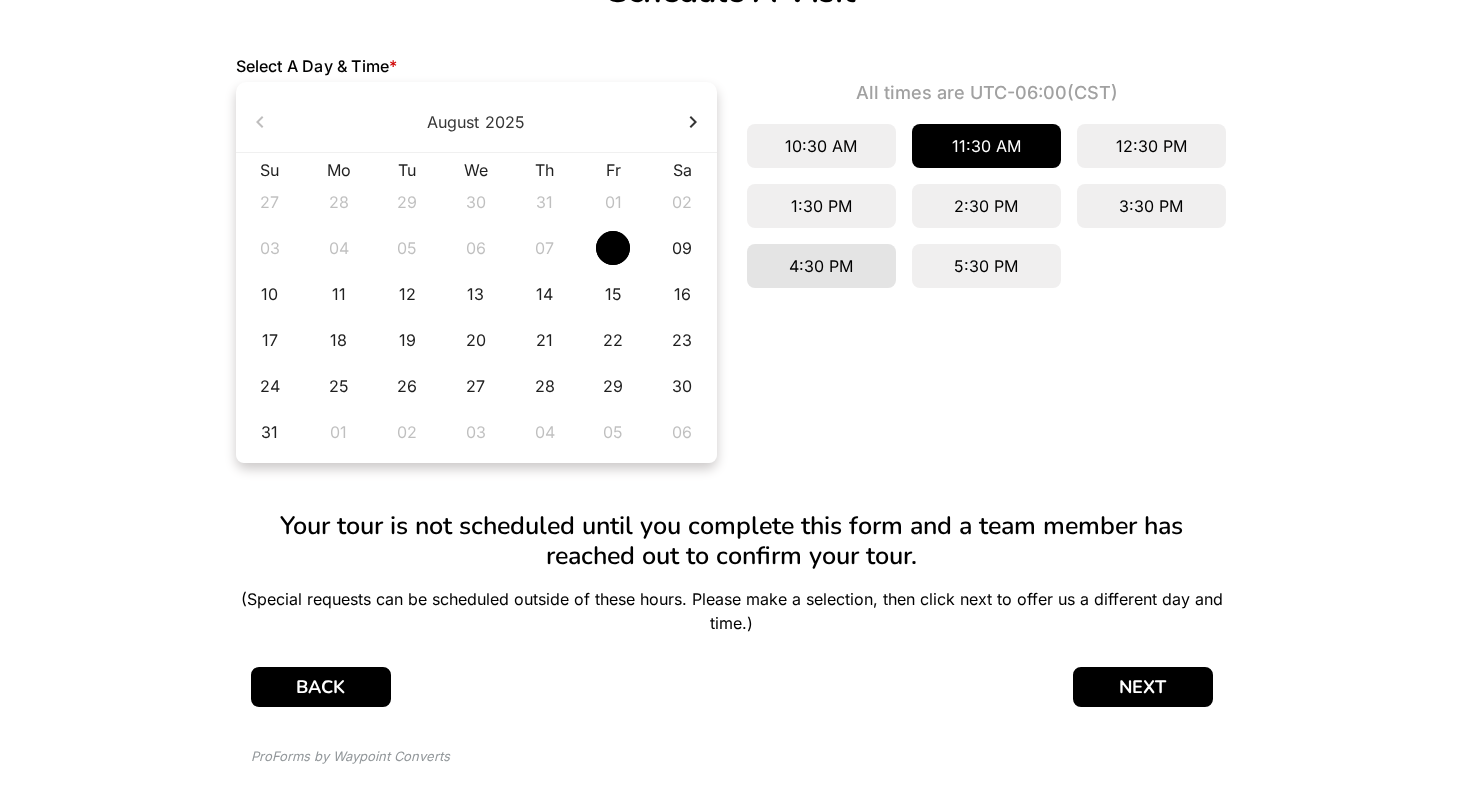 scroll, scrollTop: 295, scrollLeft: 0, axis: vertical 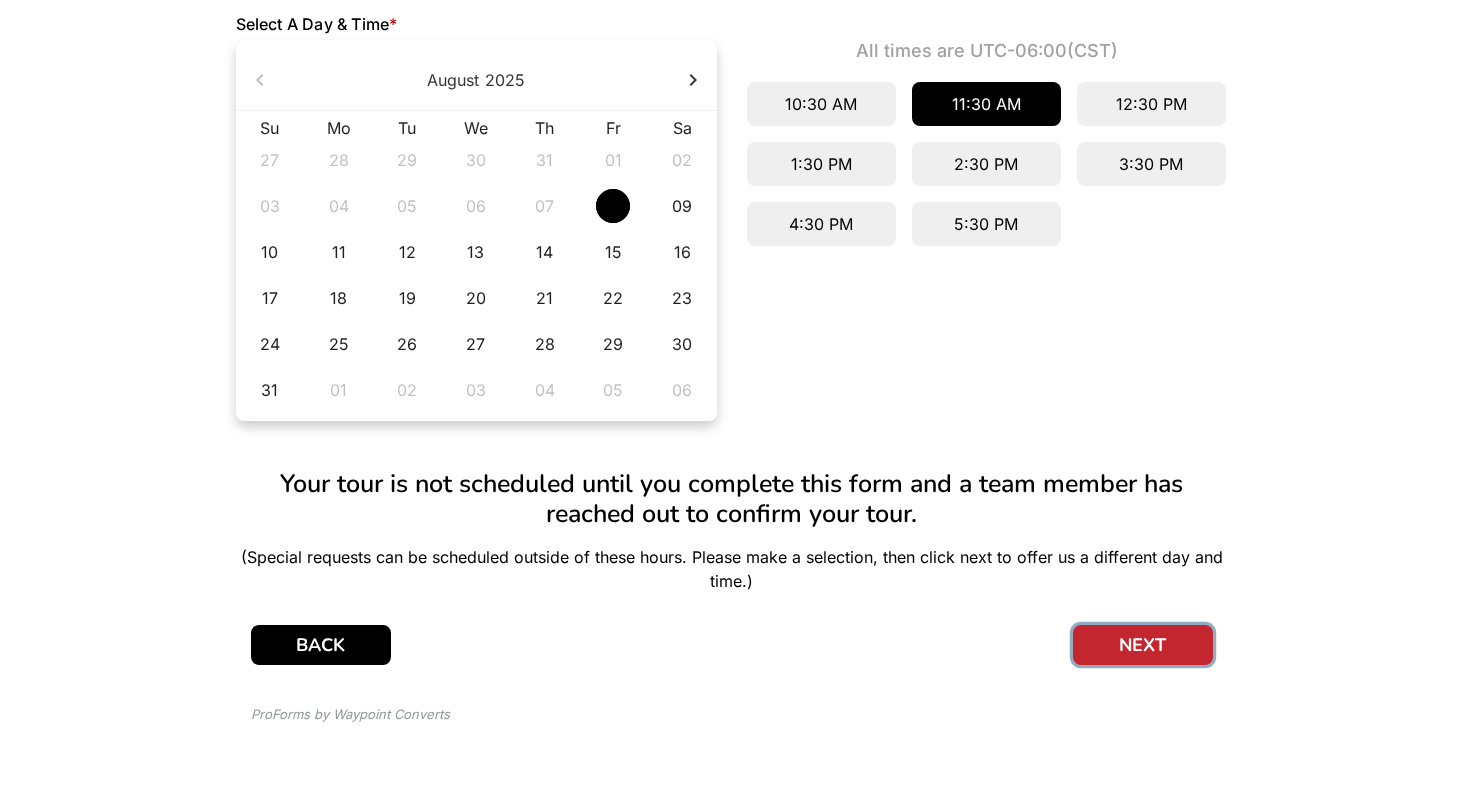 click on "NEXT" at bounding box center (1143, 645) 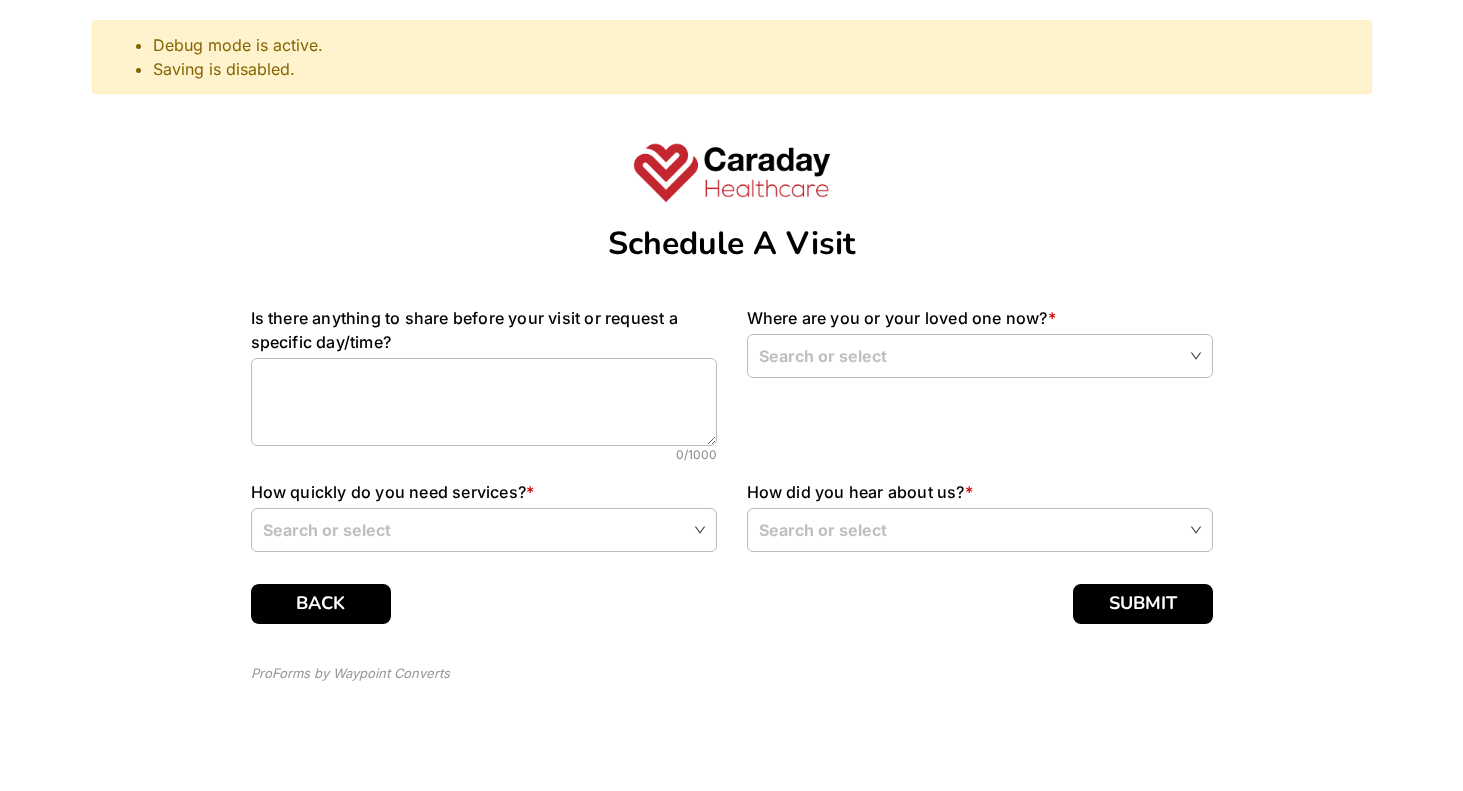 scroll, scrollTop: 0, scrollLeft: 0, axis: both 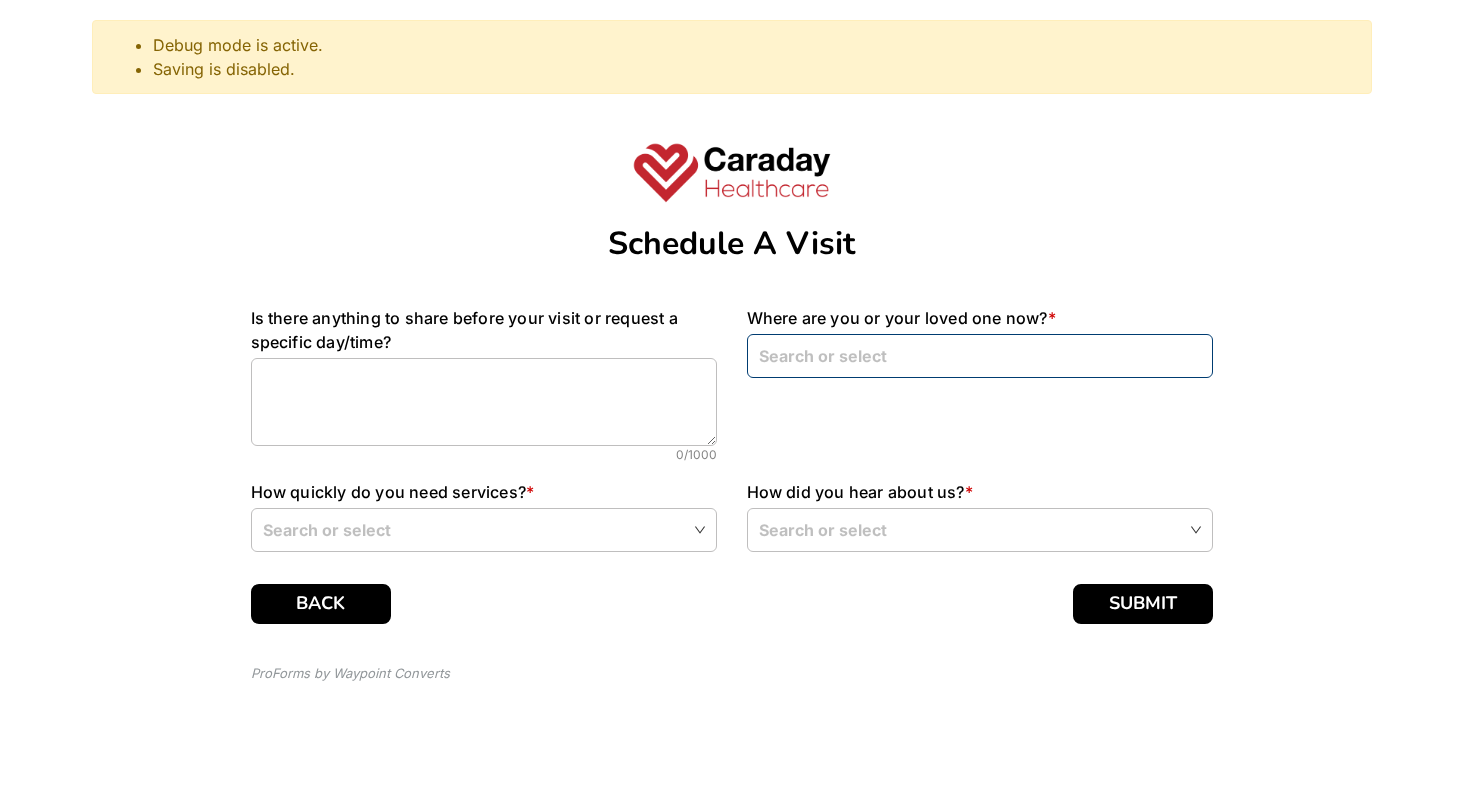 click at bounding box center (980, 355) 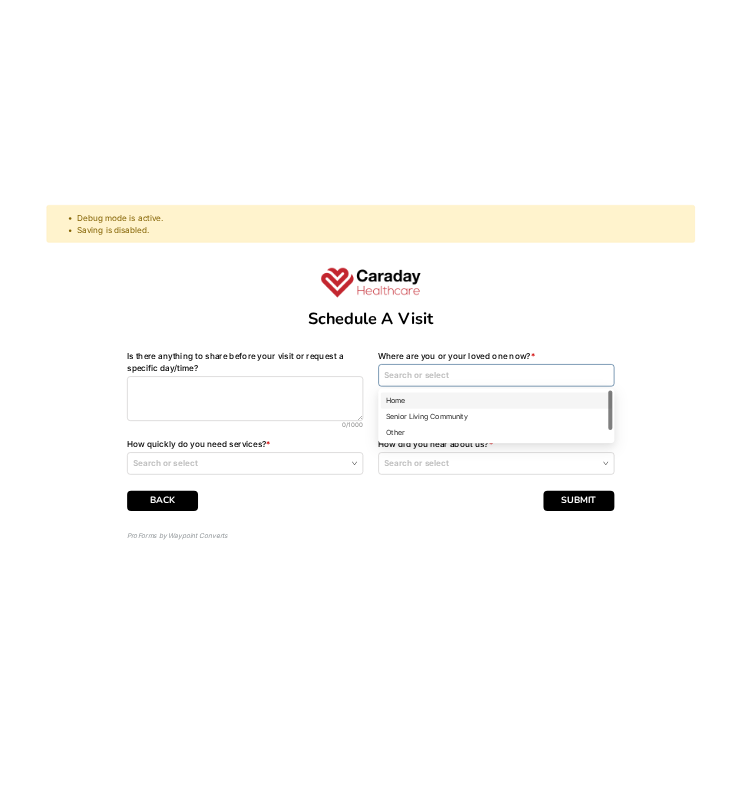 scroll, scrollTop: 0, scrollLeft: 0, axis: both 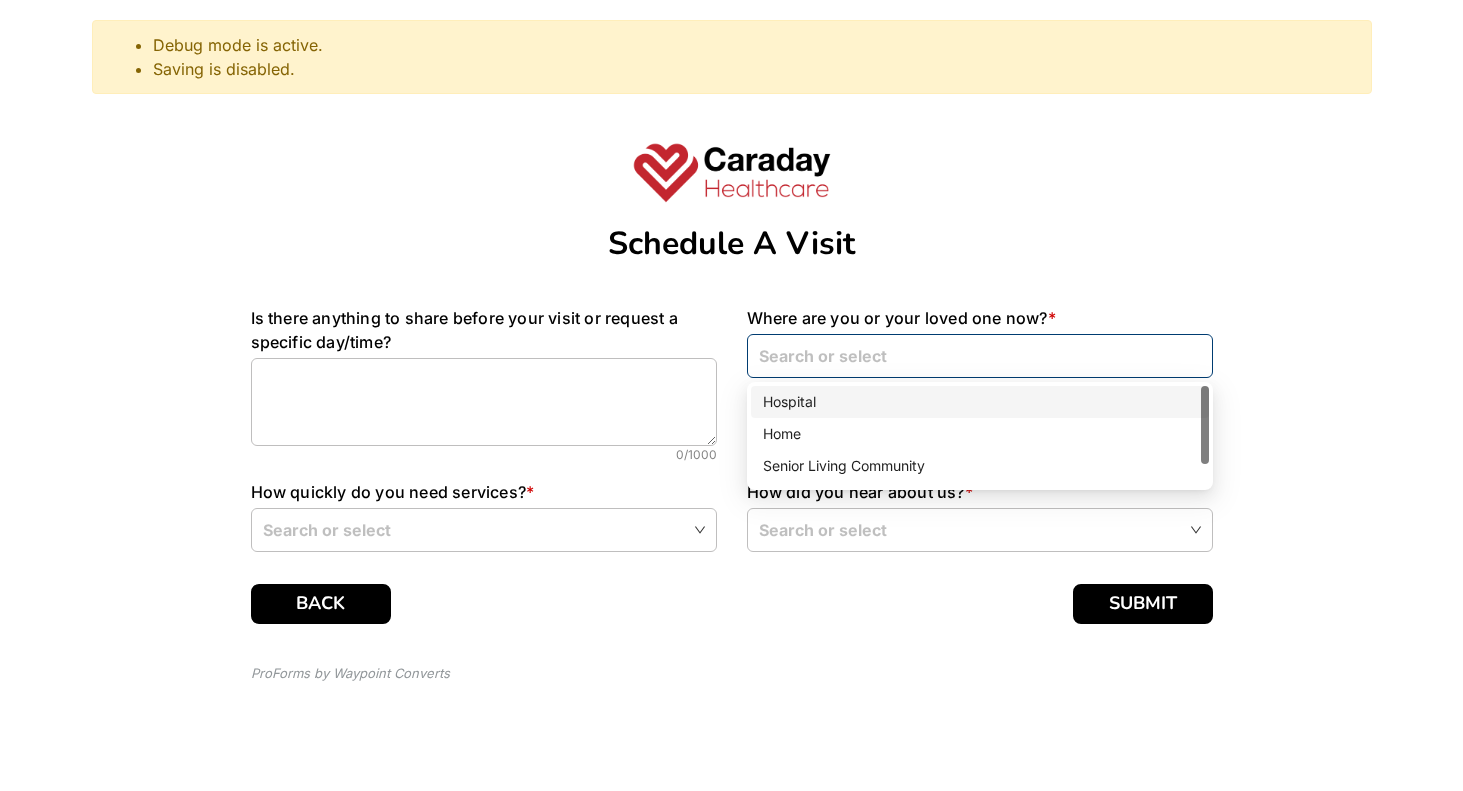 click on "Hospital" at bounding box center [980, 402] 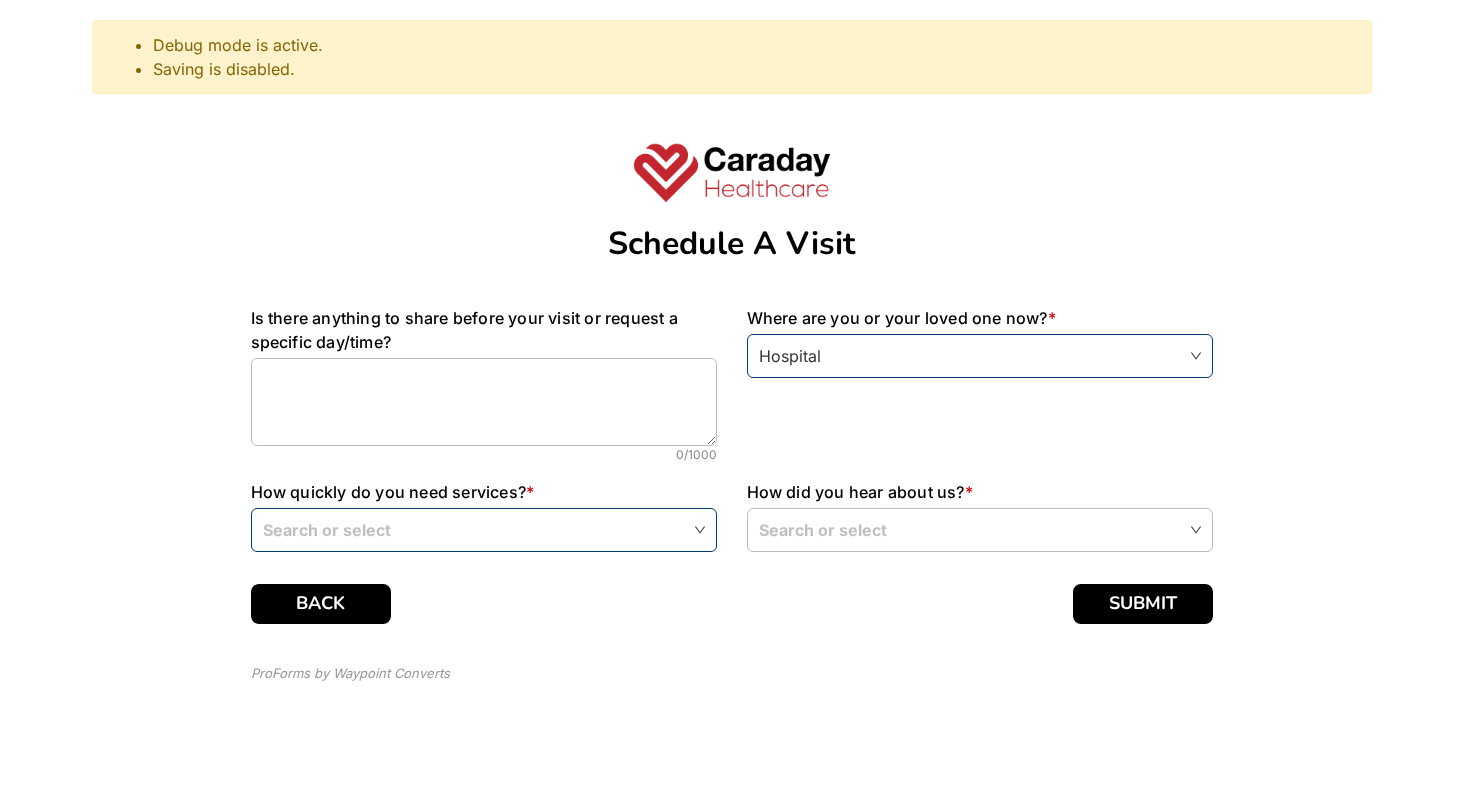 click at bounding box center (484, 529) 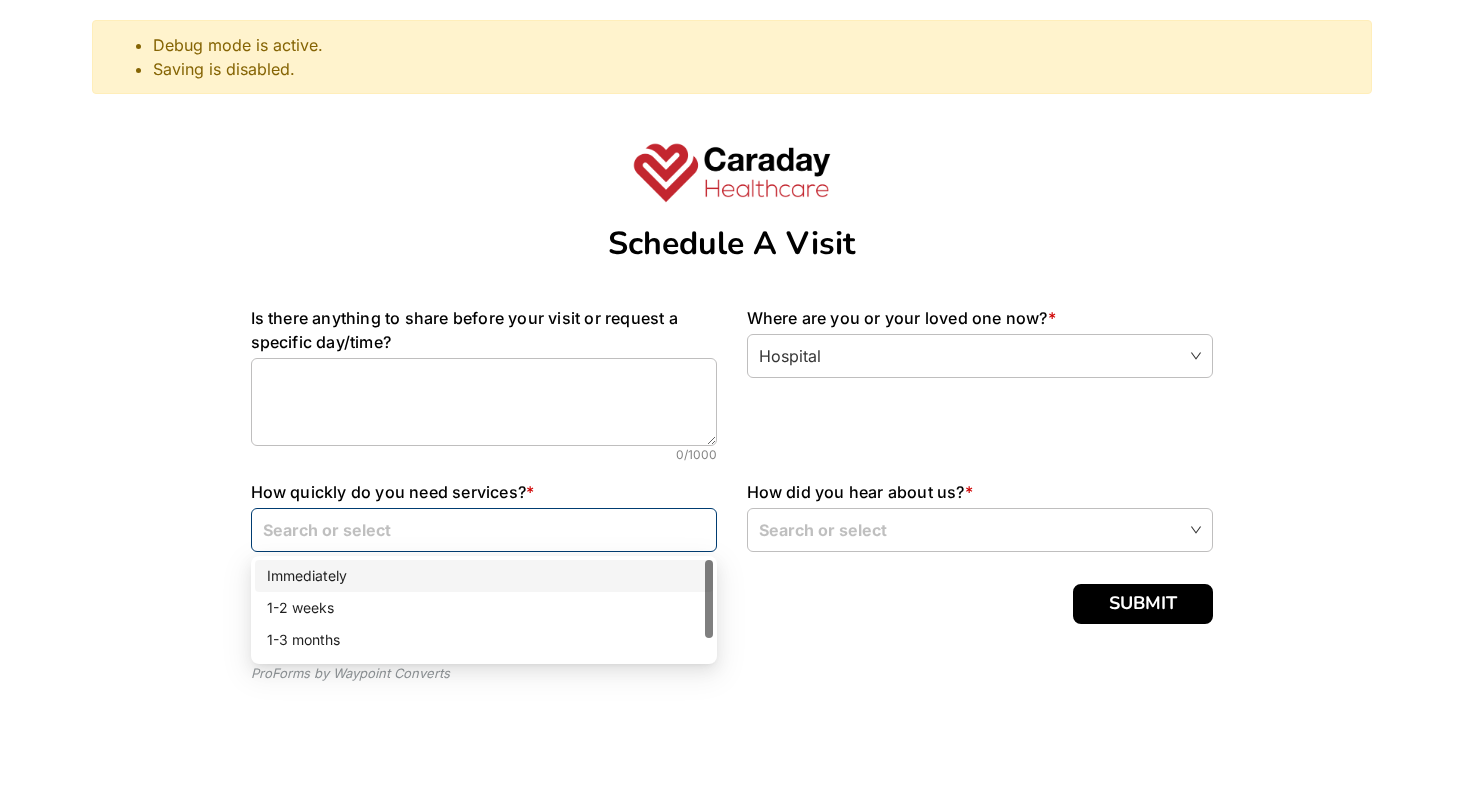 click on "Immediately" at bounding box center [484, 576] 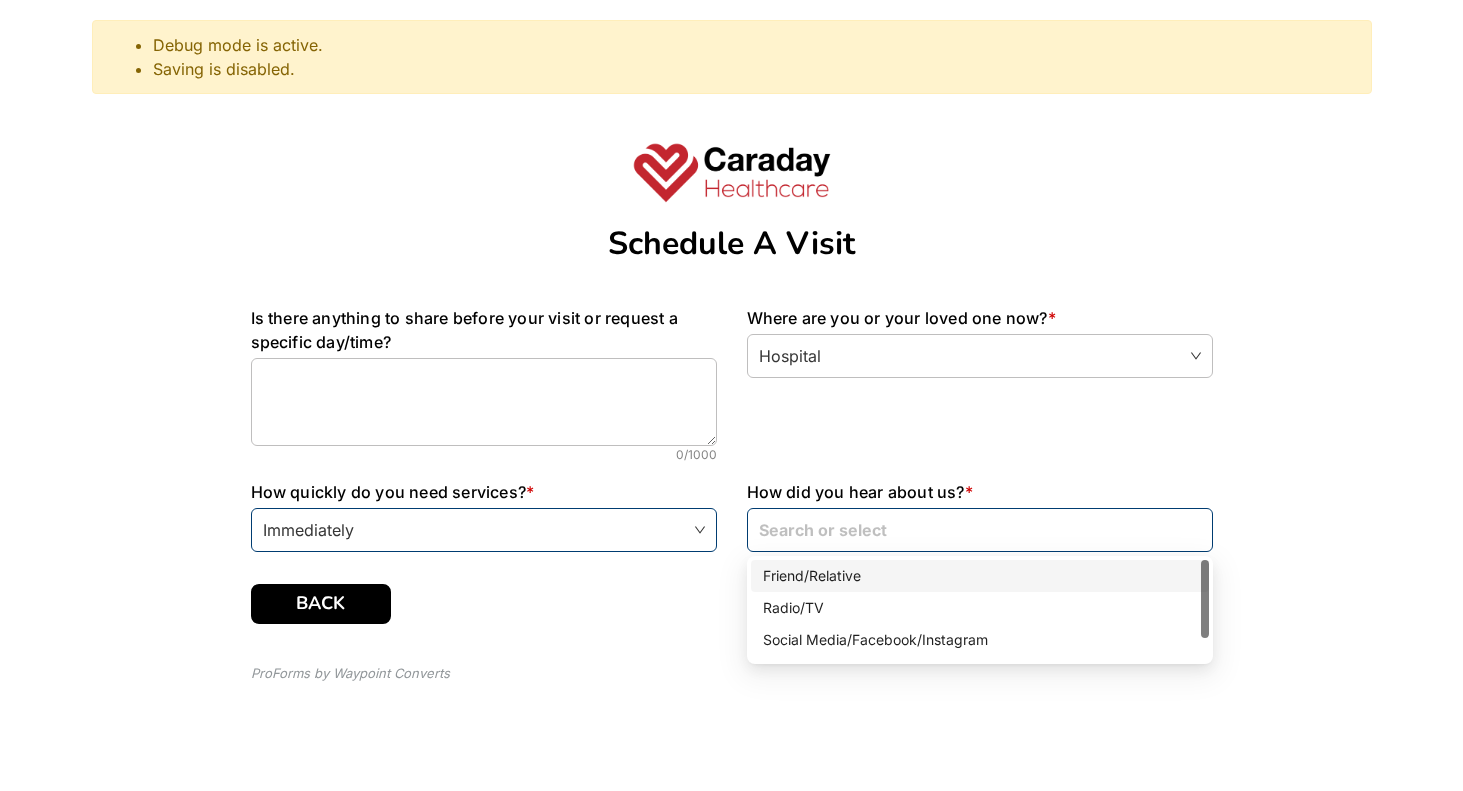 click at bounding box center [969, 530] 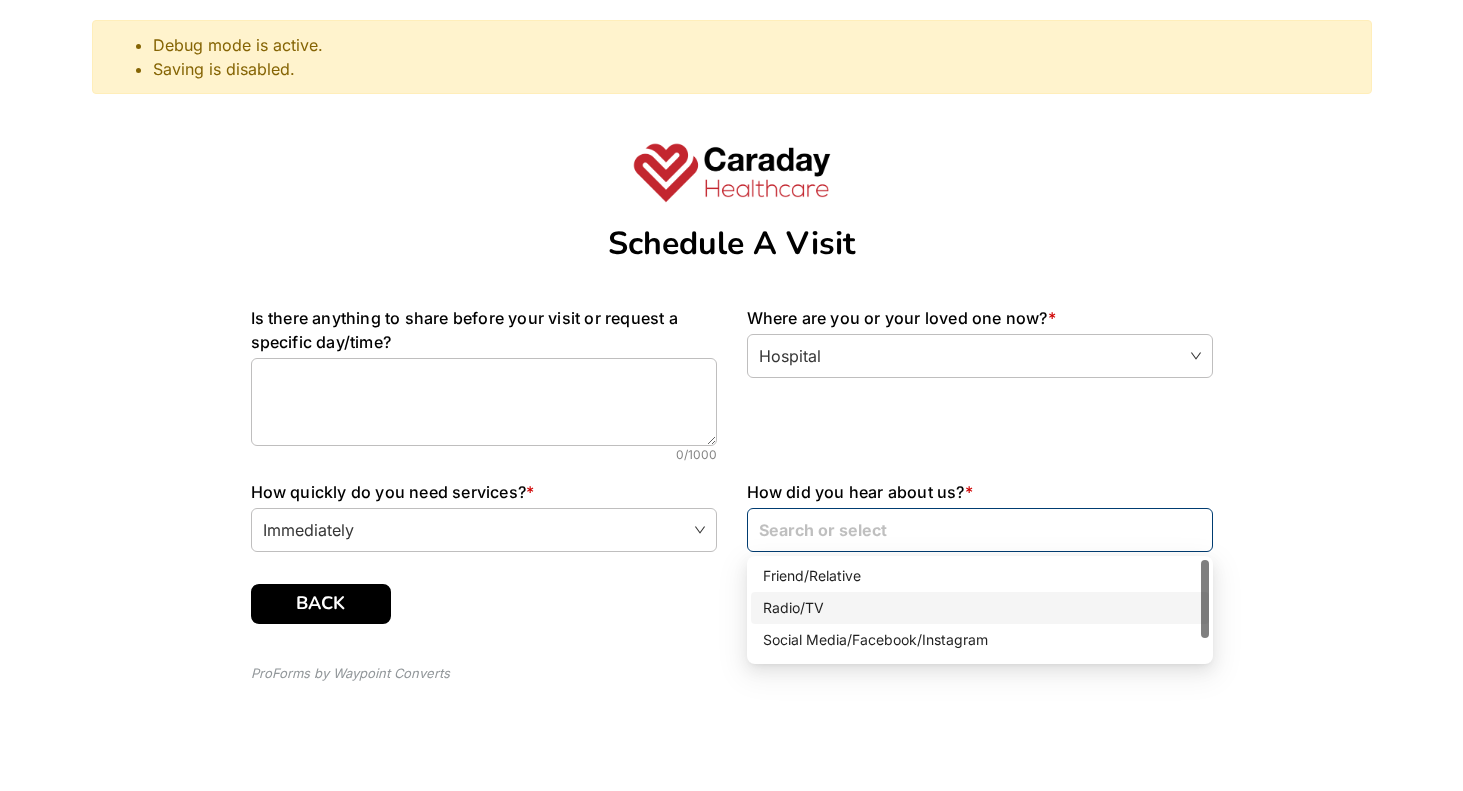 click on "Radio/TV" at bounding box center [980, 608] 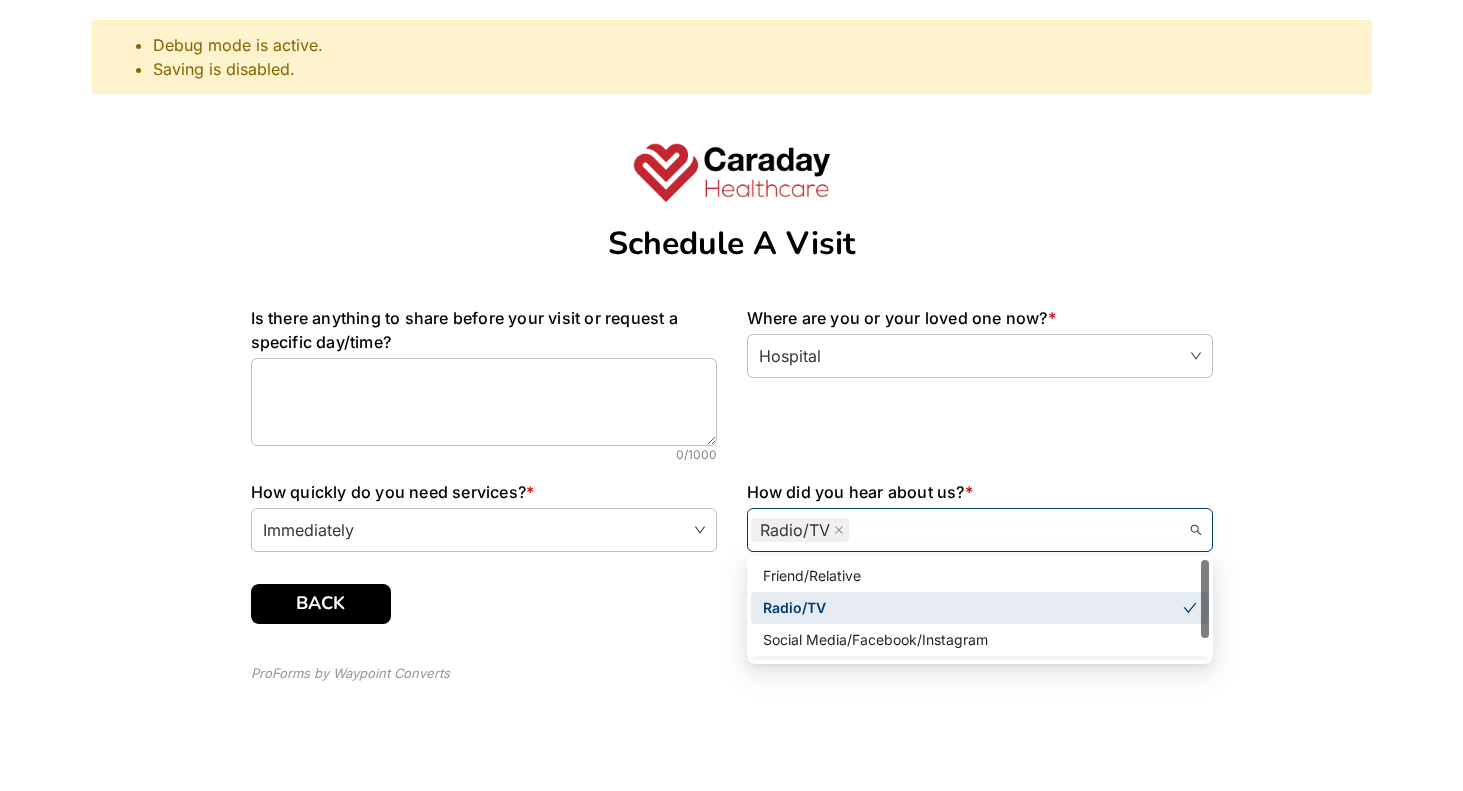 click on "ProForms by Waypoint Converts" at bounding box center (732, 677) 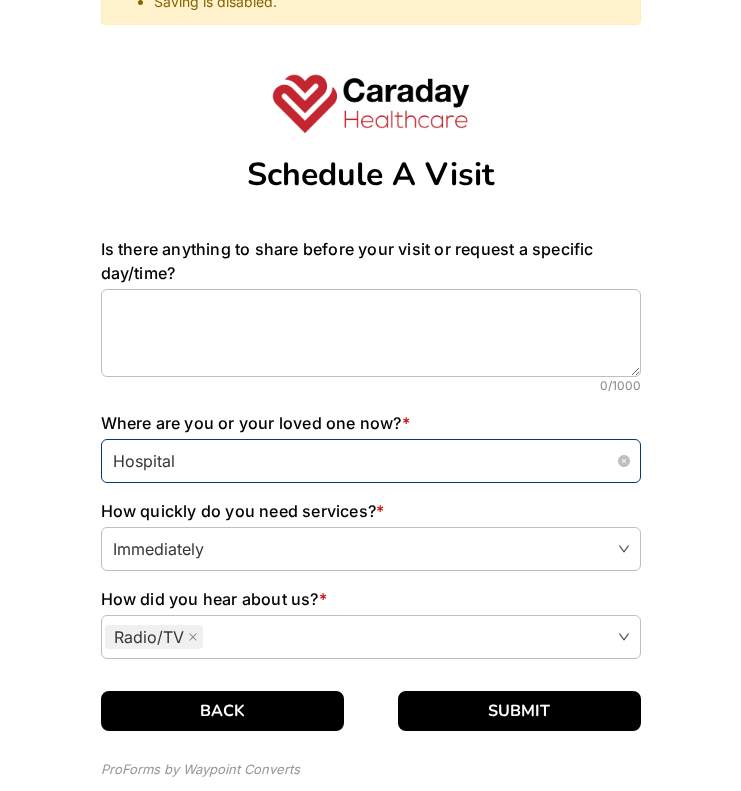 scroll, scrollTop: 119, scrollLeft: 0, axis: vertical 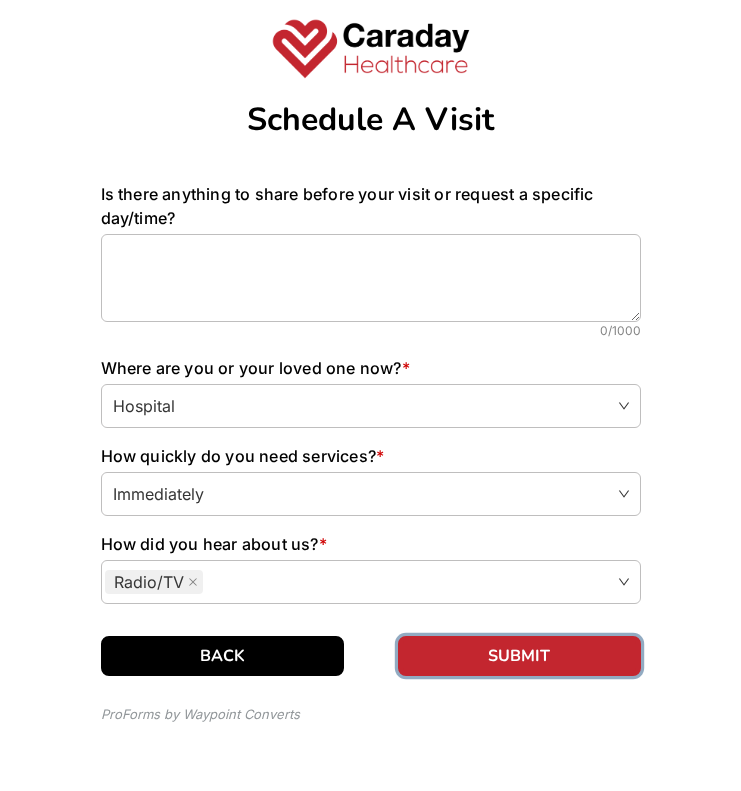 click on "SUBMIT" at bounding box center [519, 656] 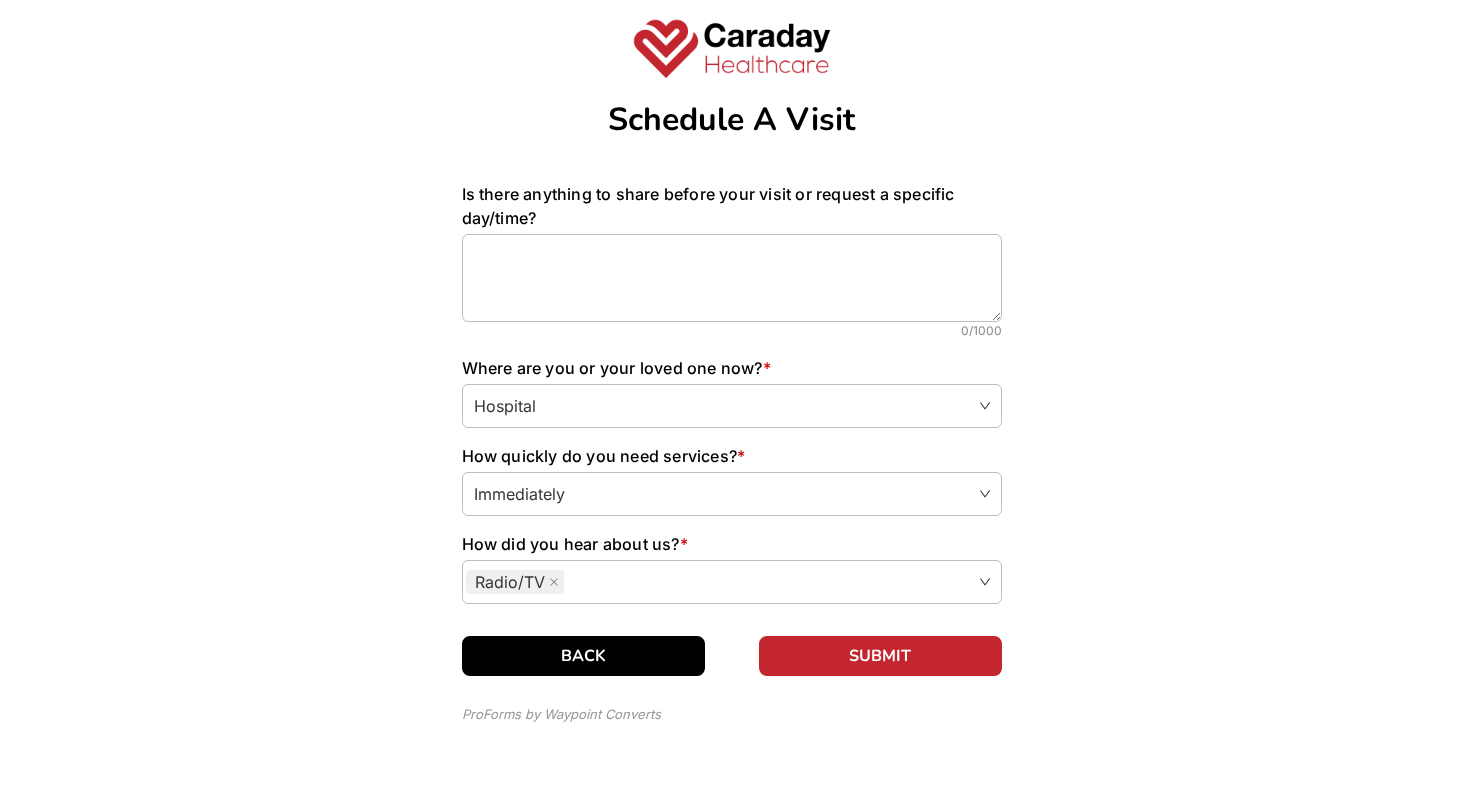 scroll, scrollTop: 0, scrollLeft: 0, axis: both 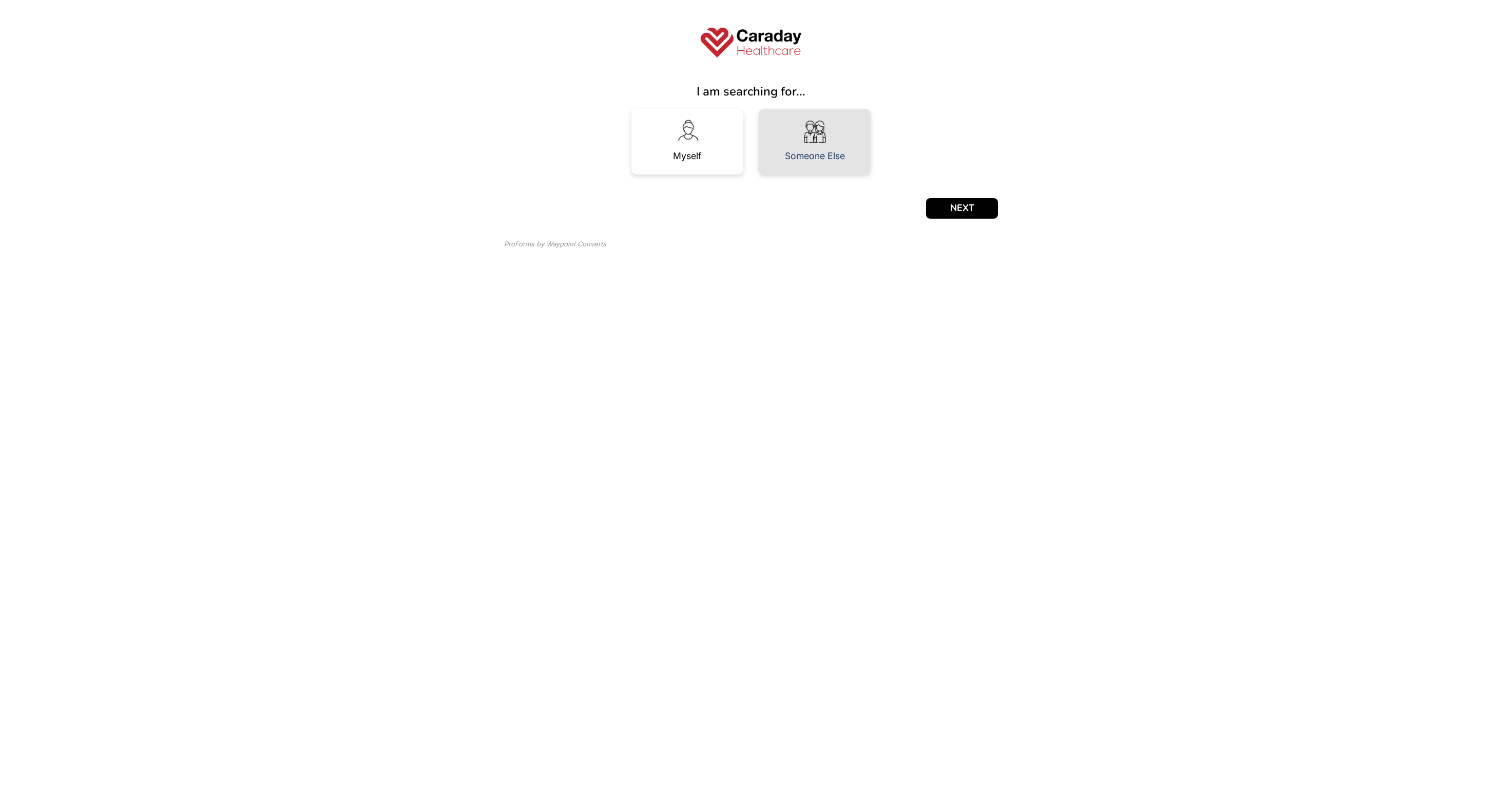 click on "Someone Else" at bounding box center (815, 156) 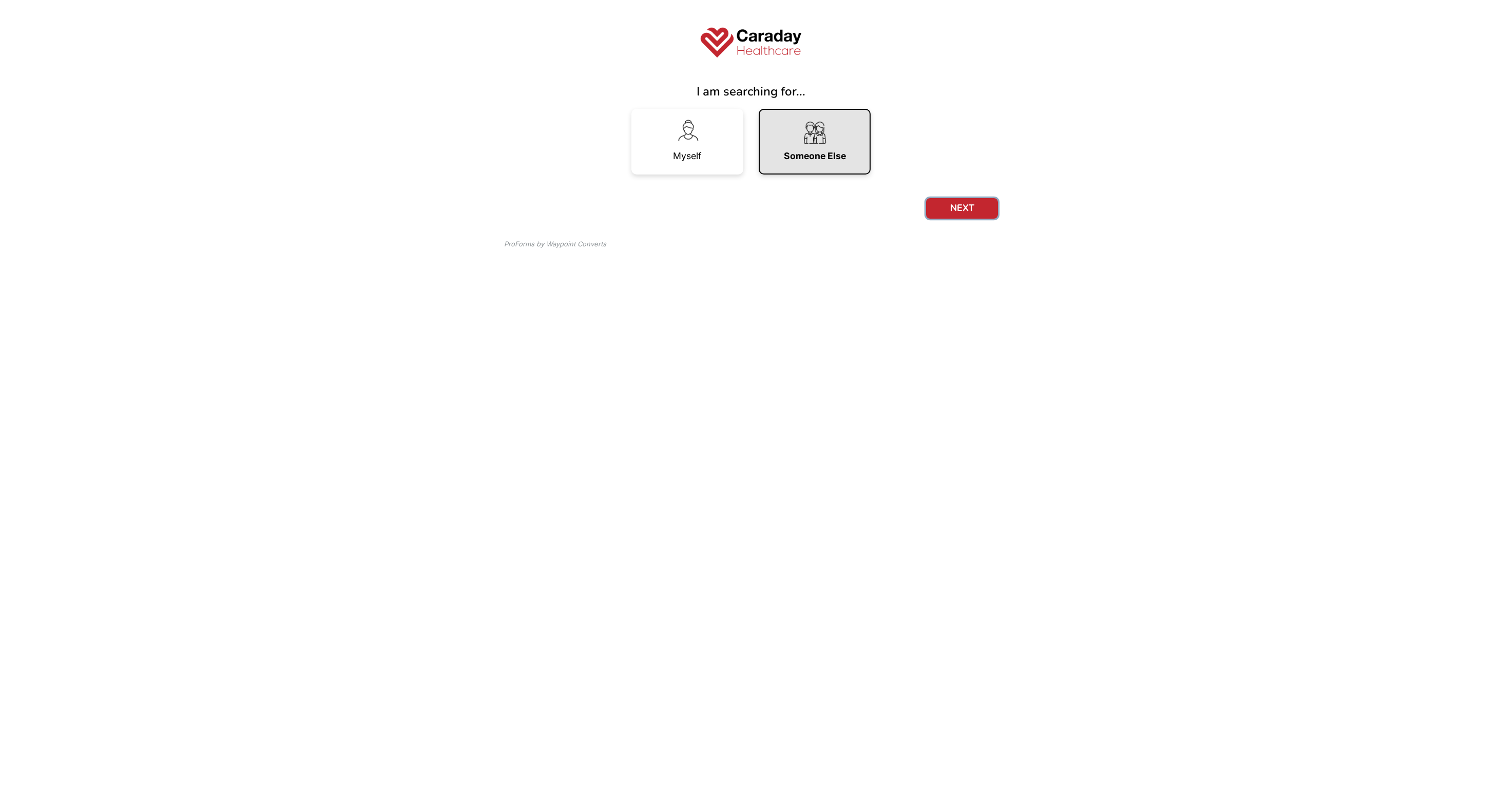 click on "NEXT" at bounding box center (962, 208) 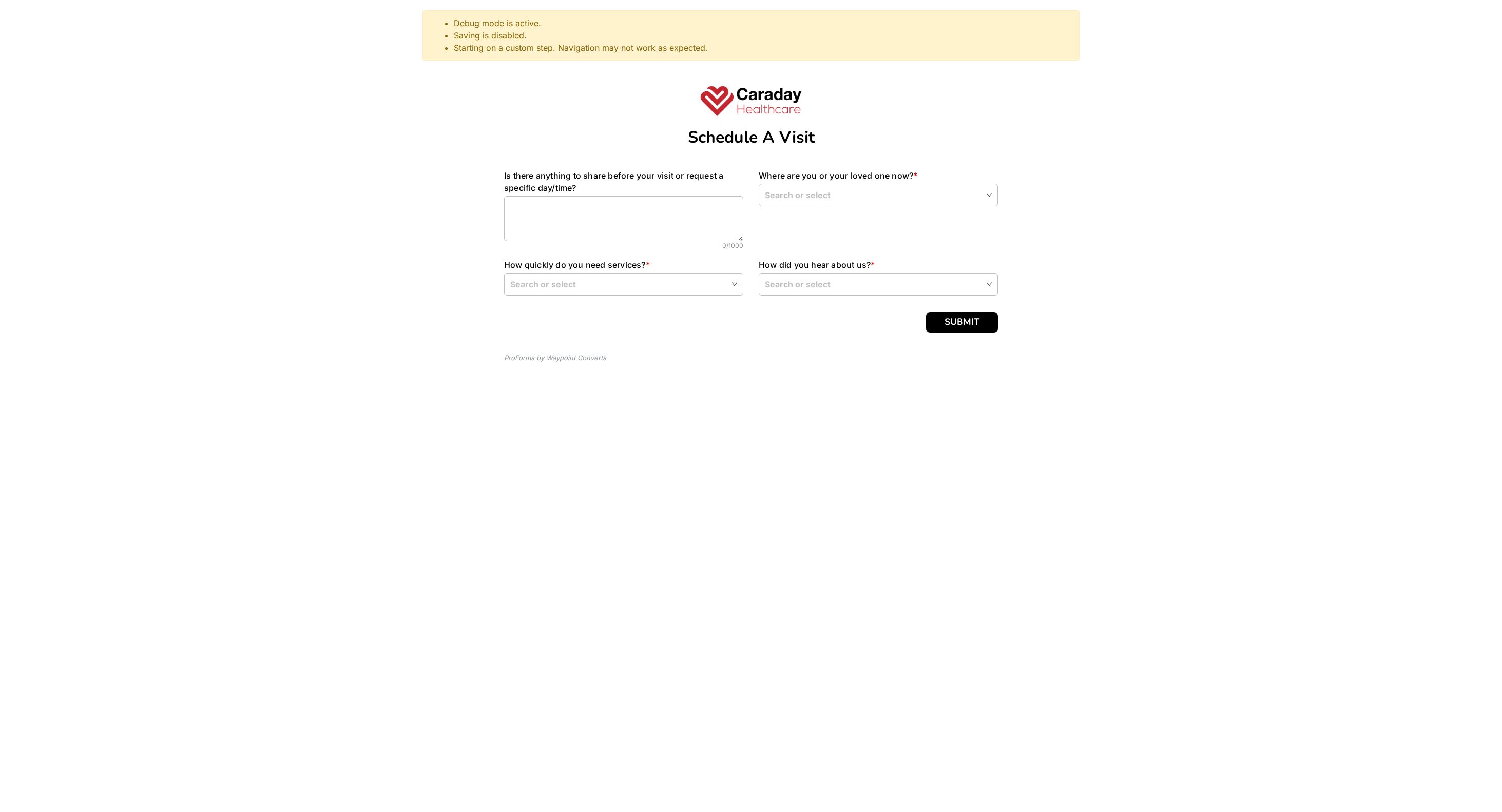 scroll, scrollTop: 0, scrollLeft: 0, axis: both 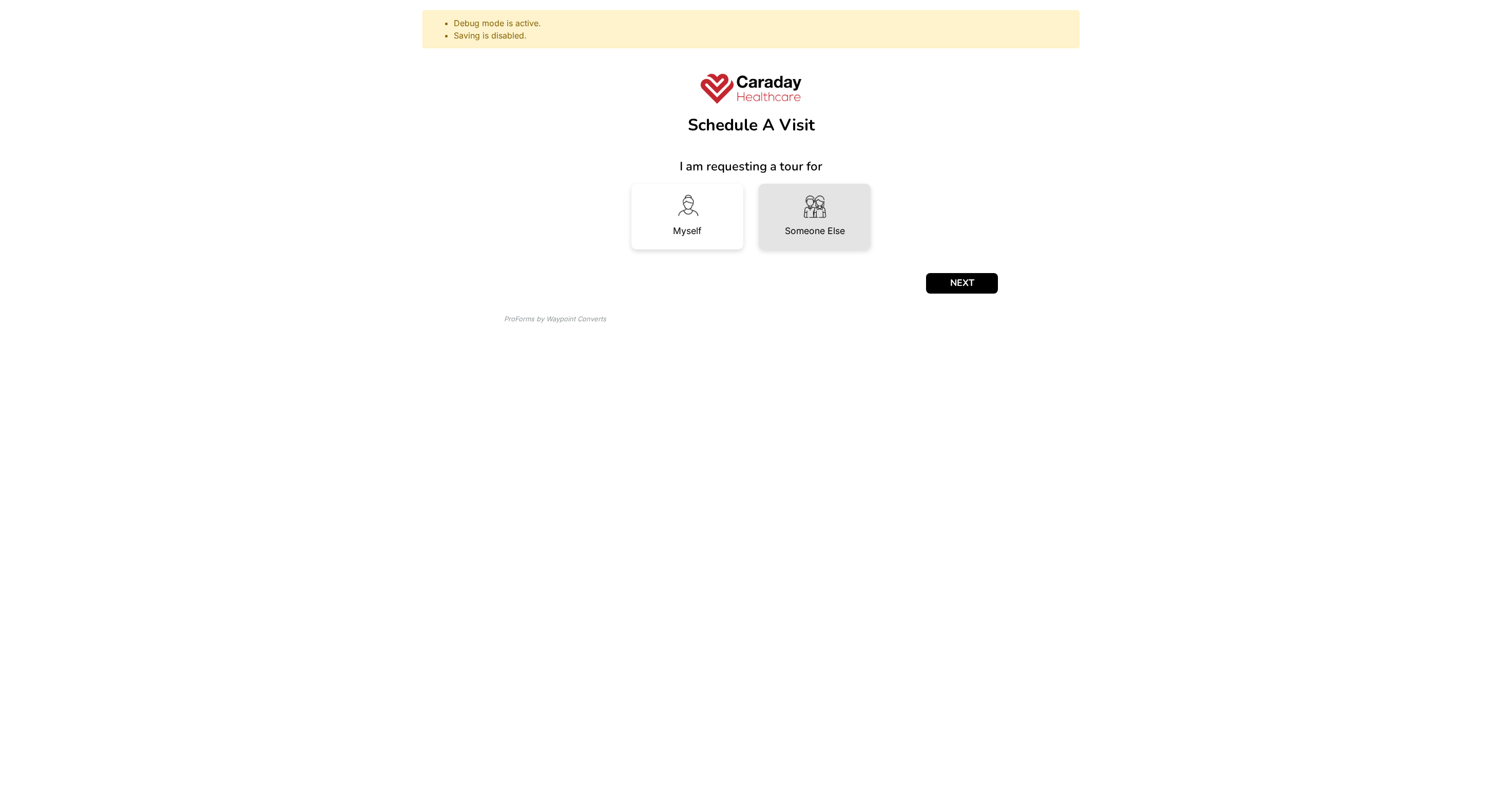 click on "Someone Else" at bounding box center [815, 231] 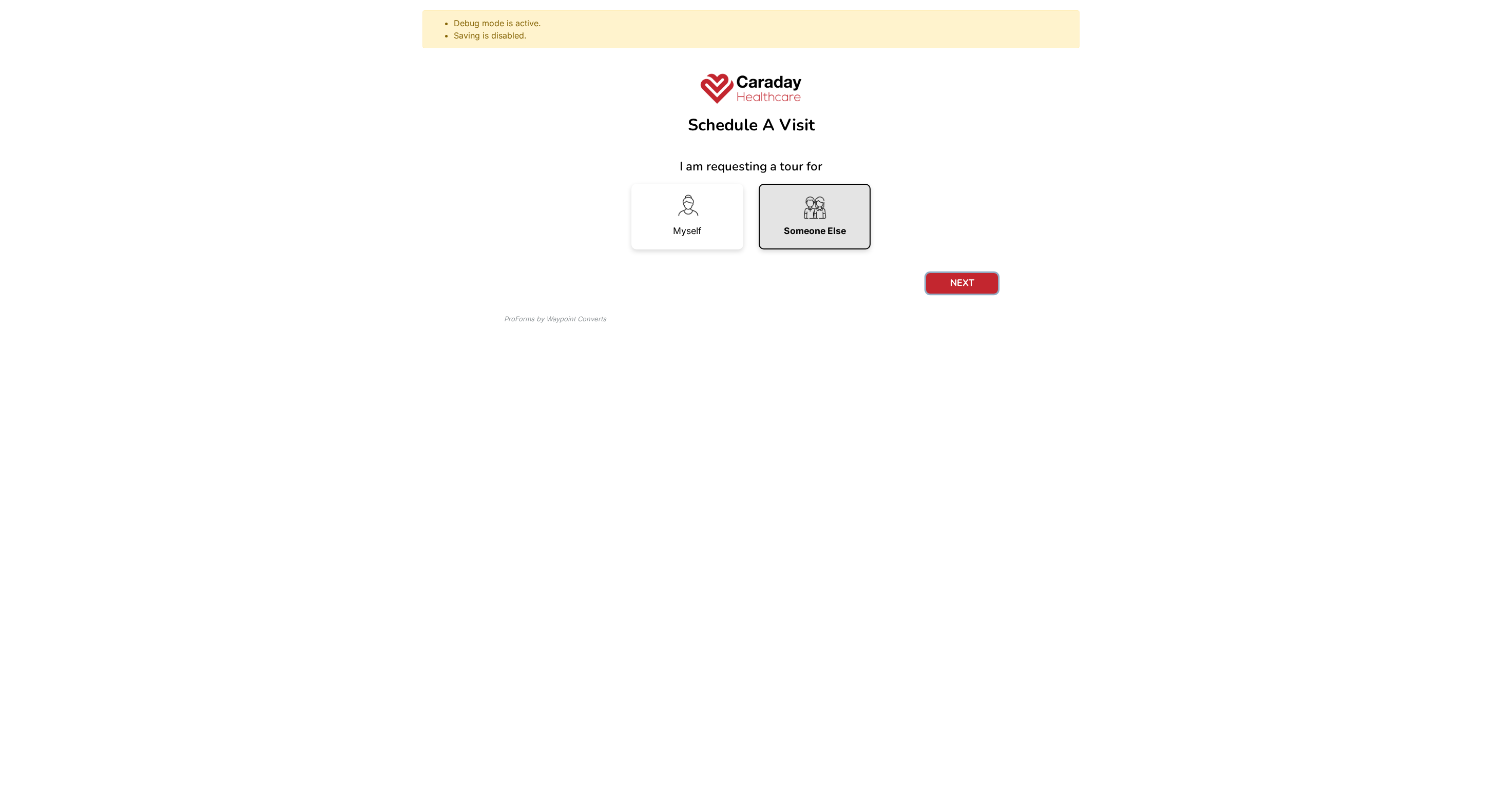 click on "NEXT" at bounding box center (962, 283) 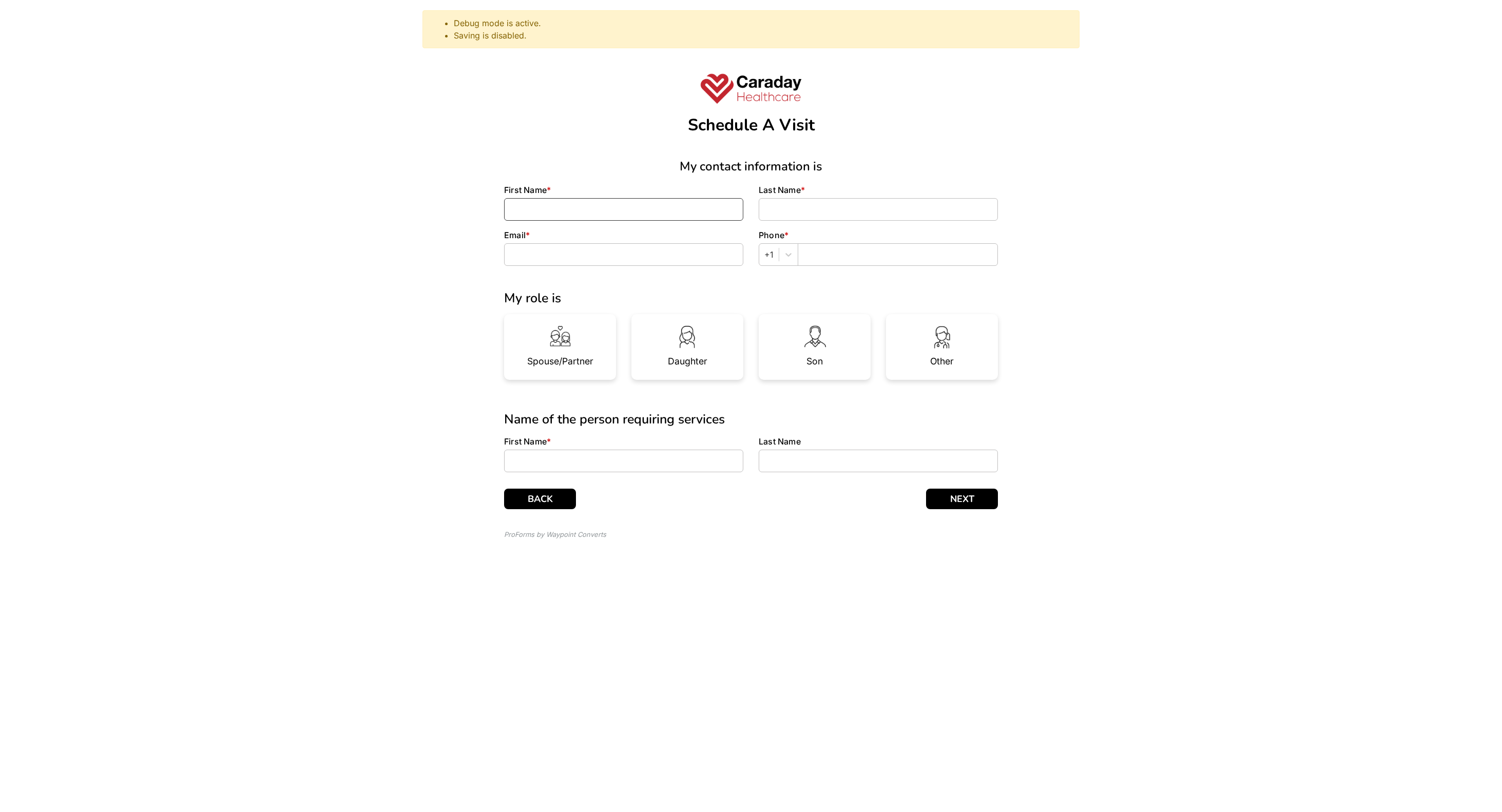 click at bounding box center (624, 209) 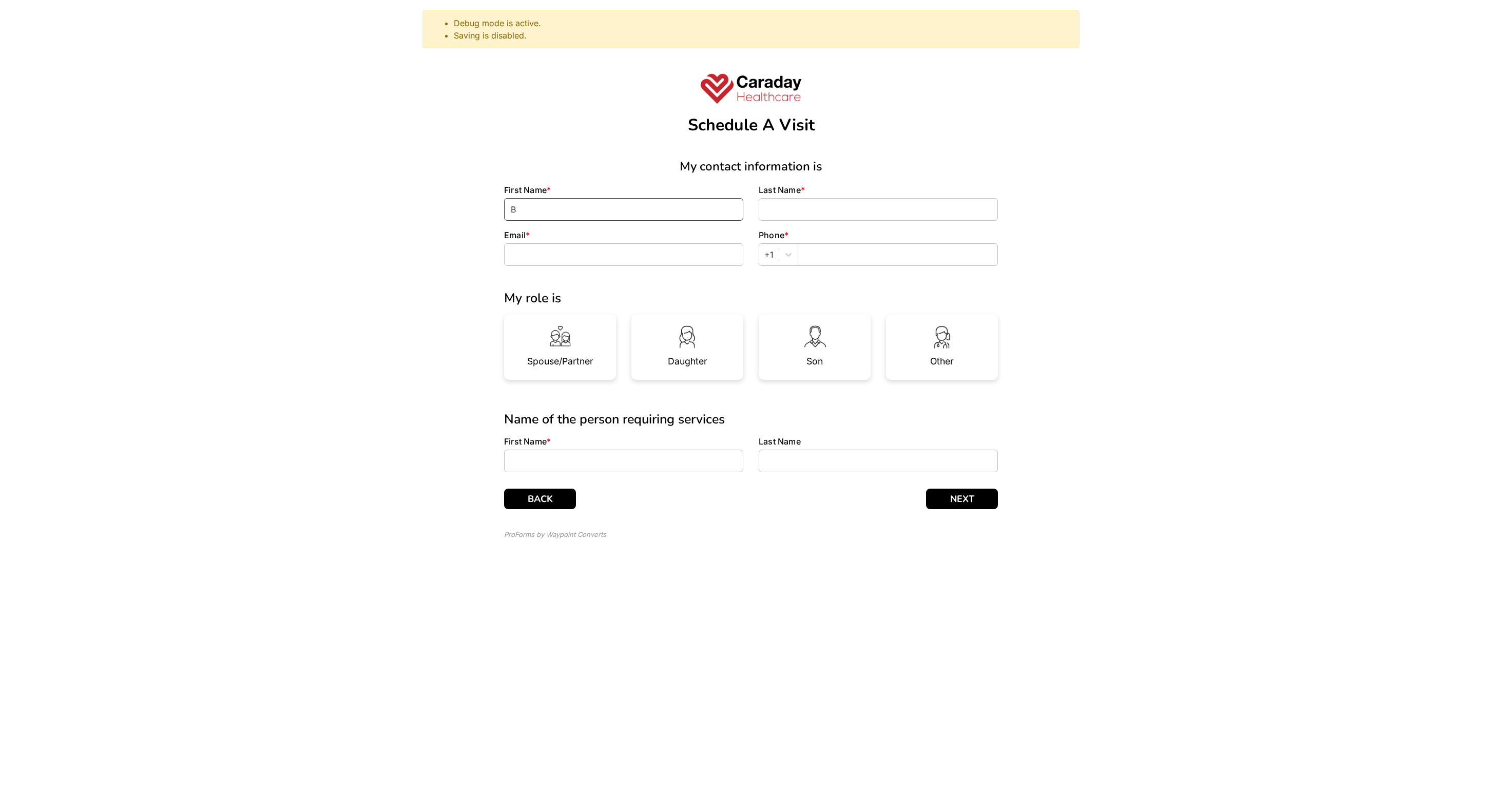 type on "B" 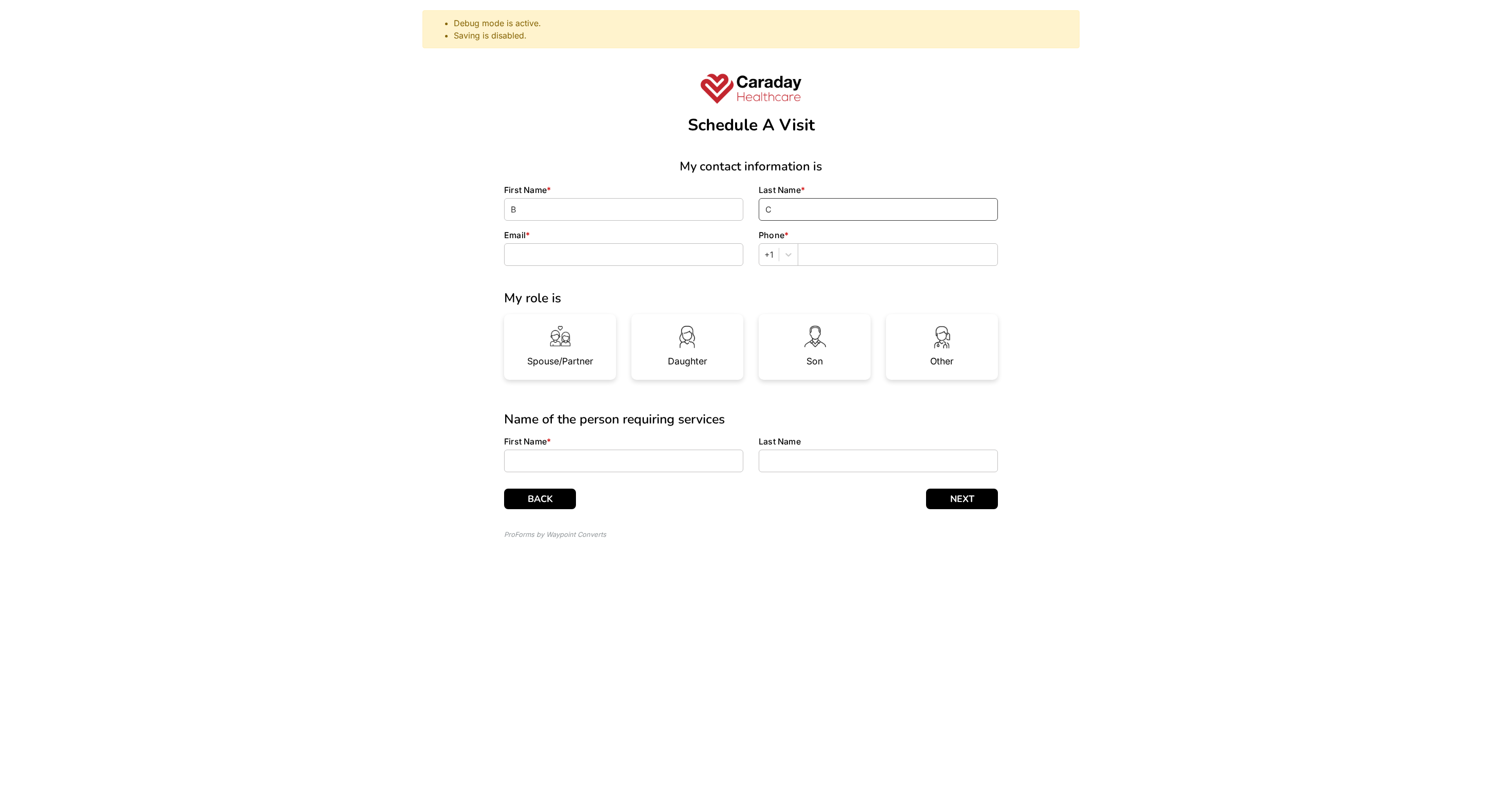 type on "C" 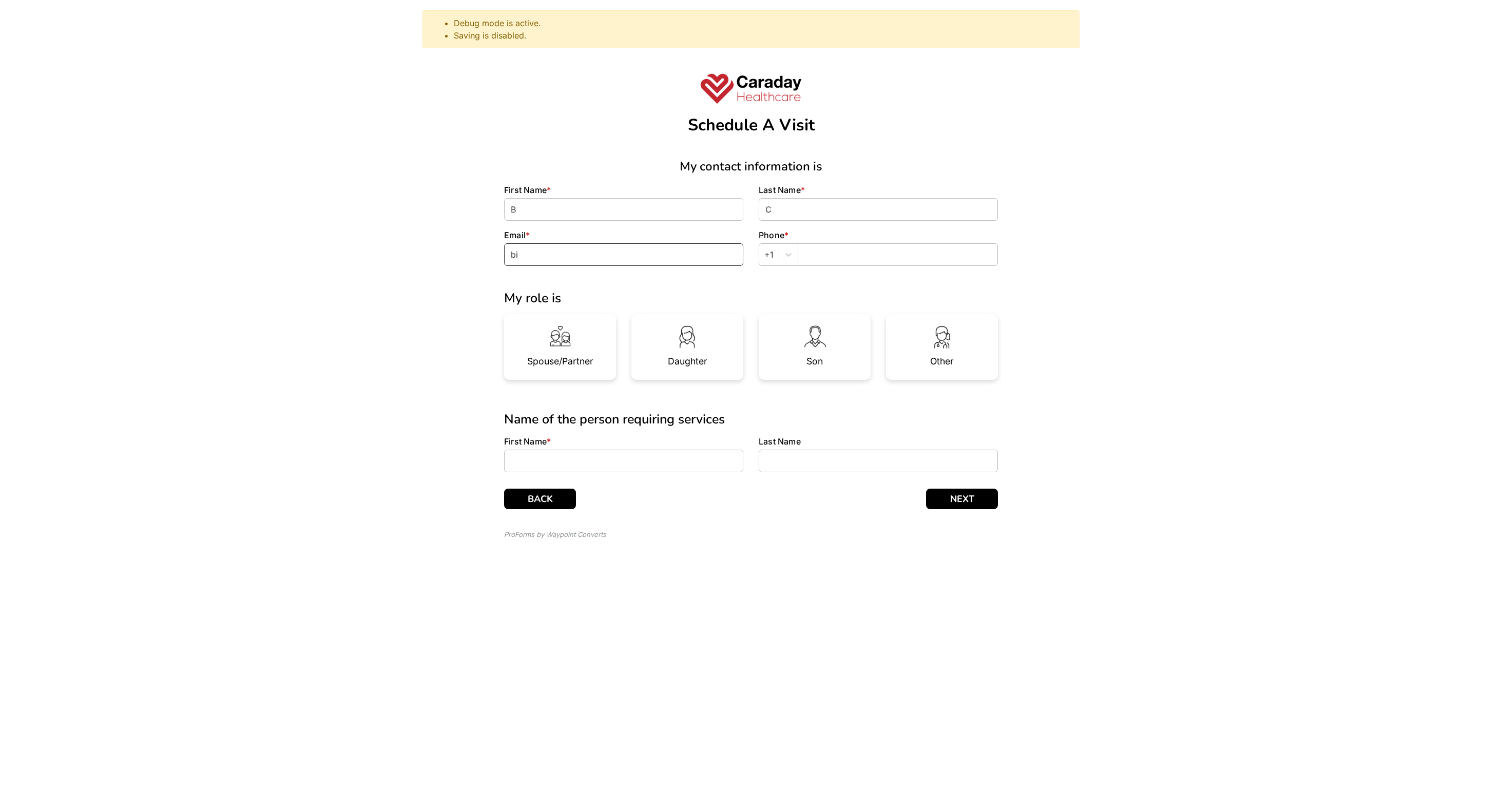 type on "b" 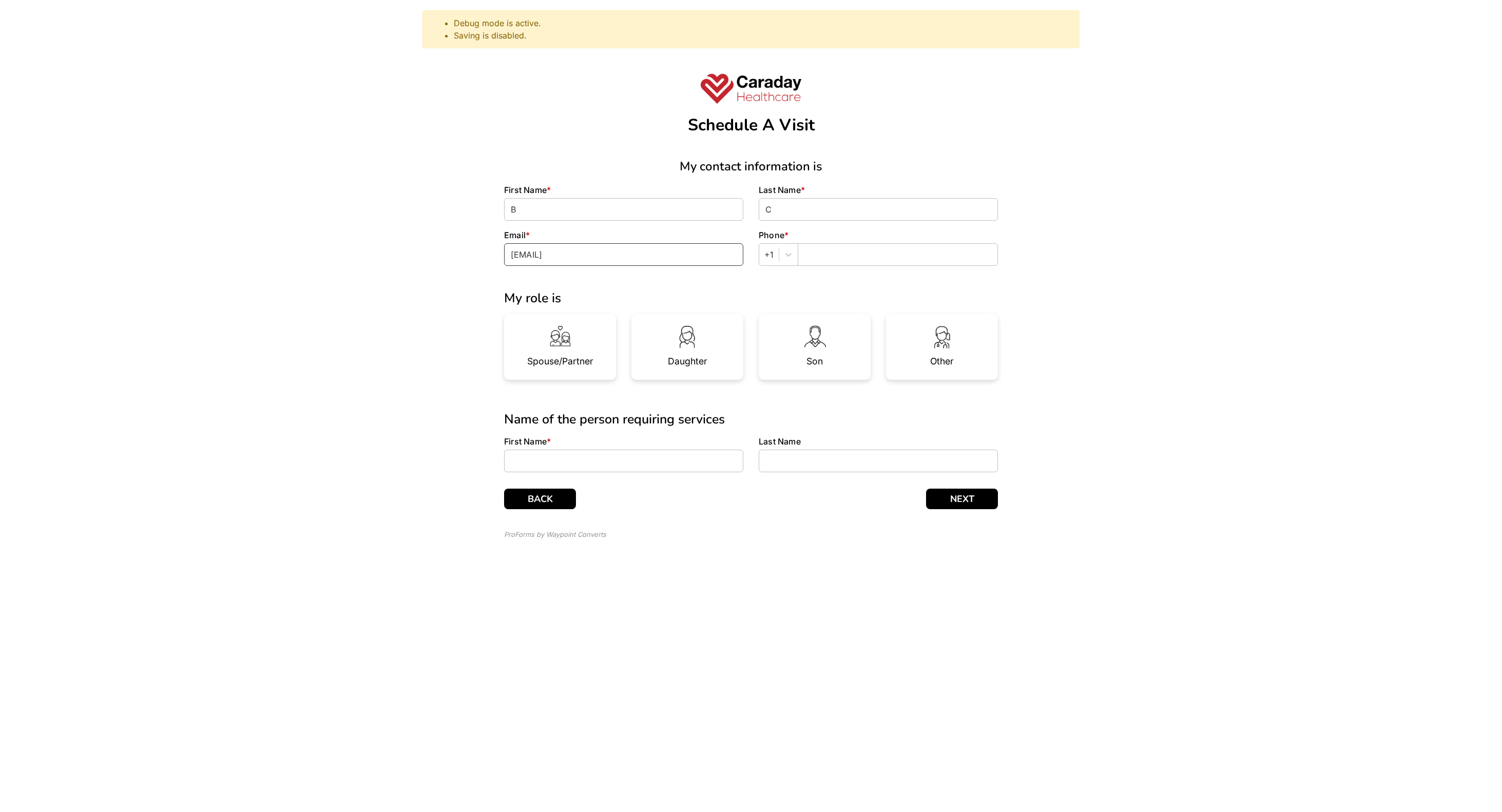 type on "brandoncompagna@gmail.com" 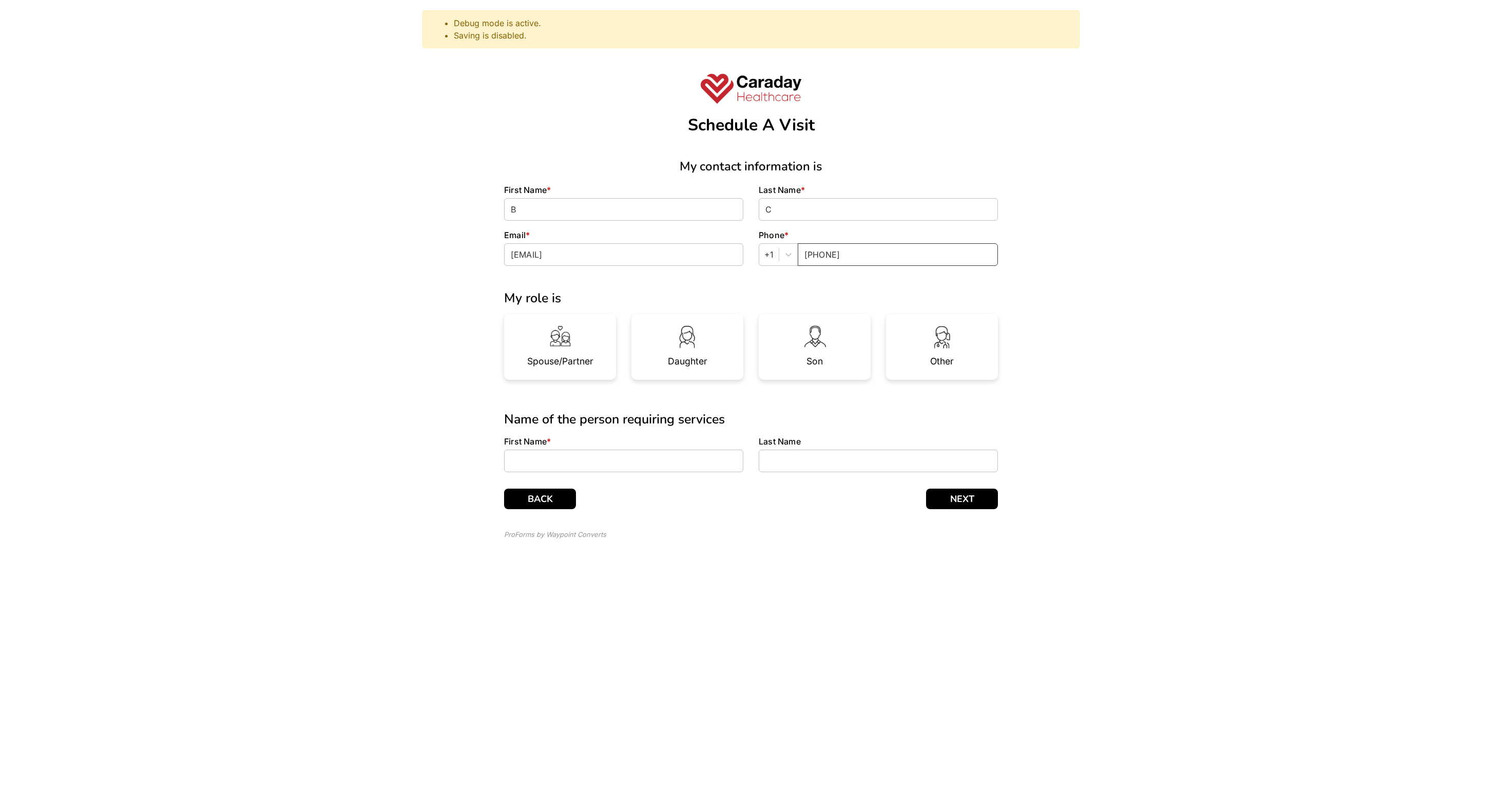 type on "8605599810" 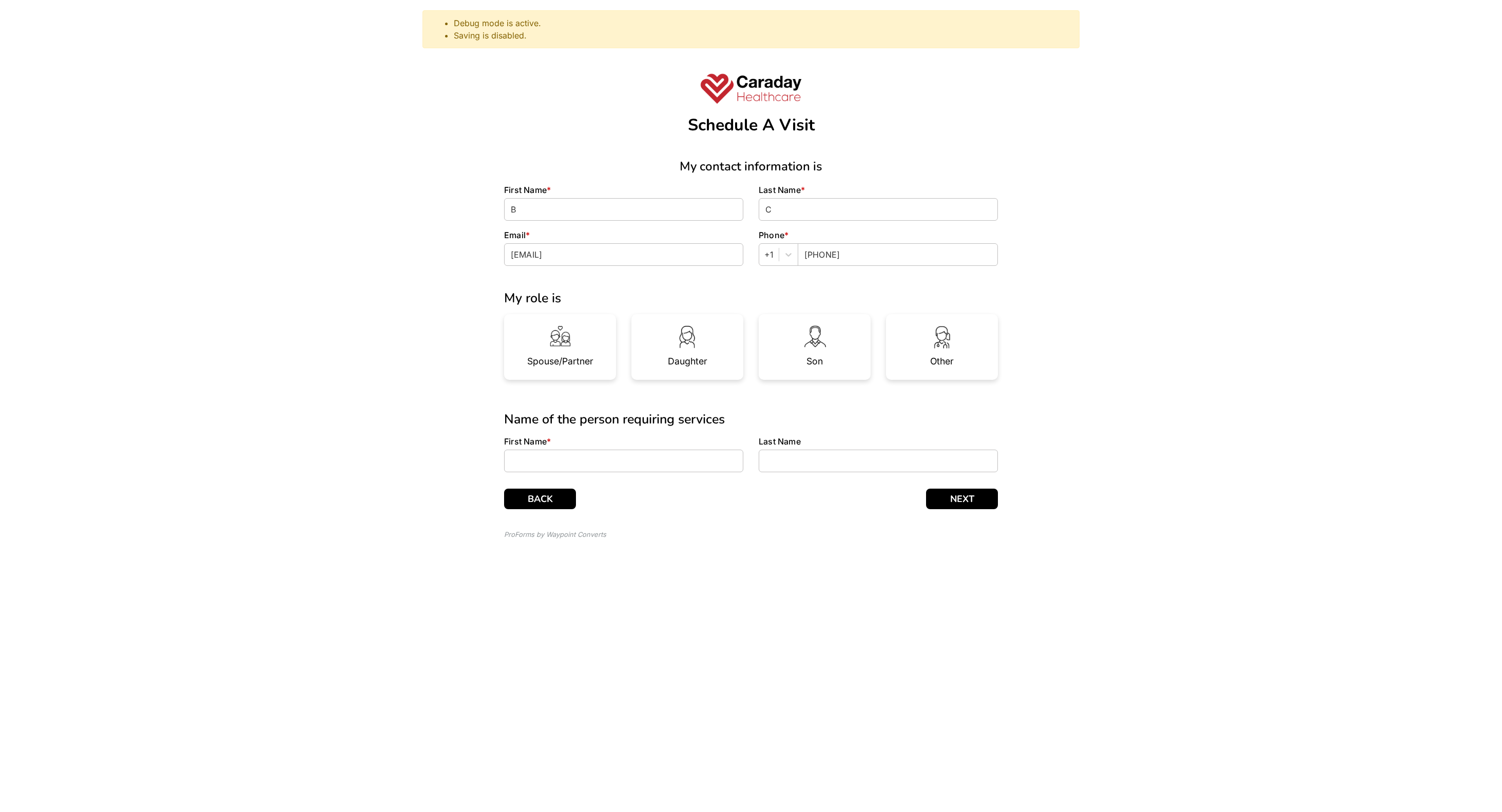 click on "First Name * B Last Name * C Email * brandoncompagna@gmail.com Phone * +1 8605599810 My role is Spouse/Partner Daughter Son Other Name of the person requiring services First Name * Last Name" at bounding box center [751, 332] 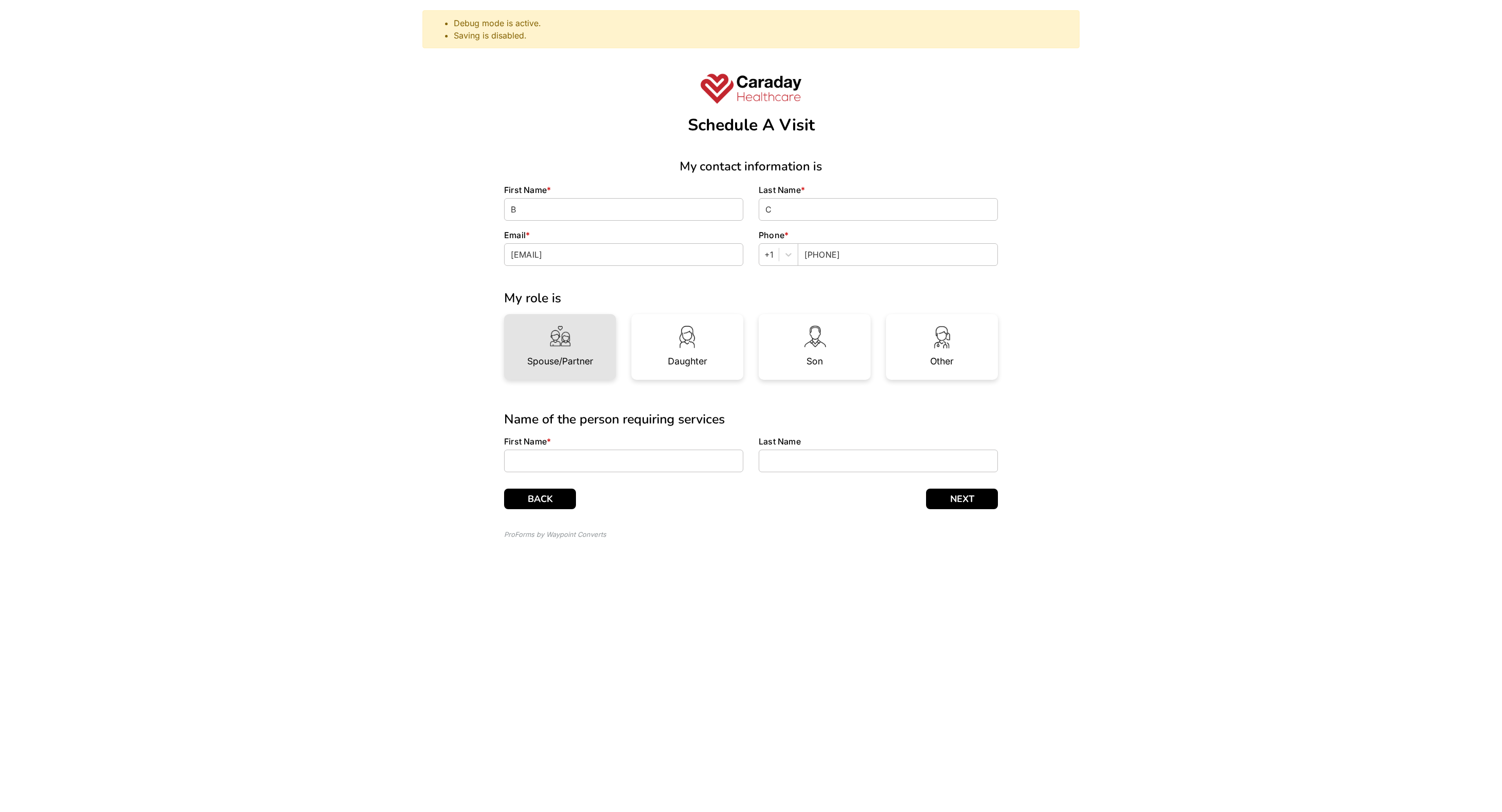 click on "Spouse/Partner" at bounding box center [560, 361] 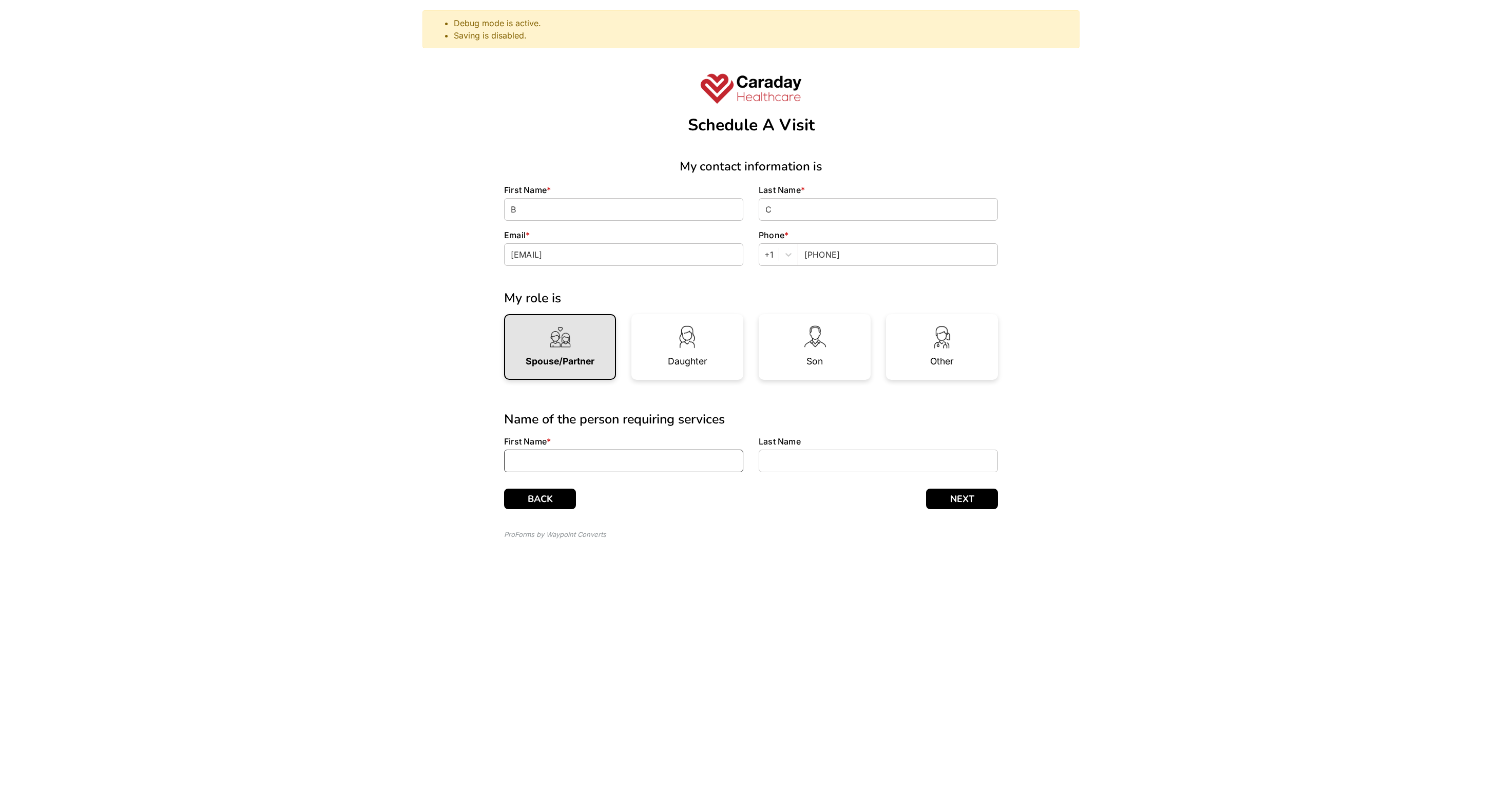 click at bounding box center [624, 461] 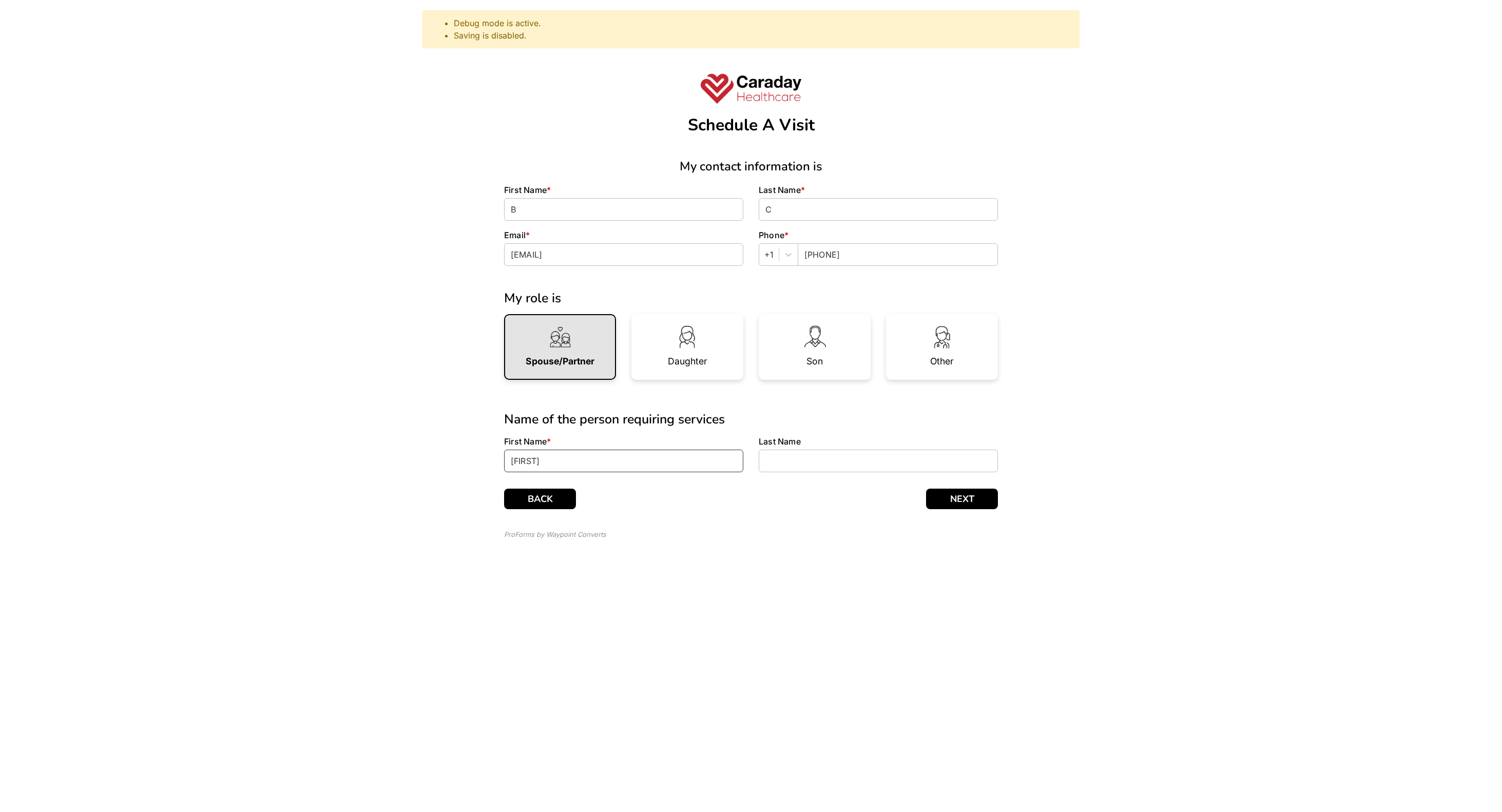 type on "Brandon" 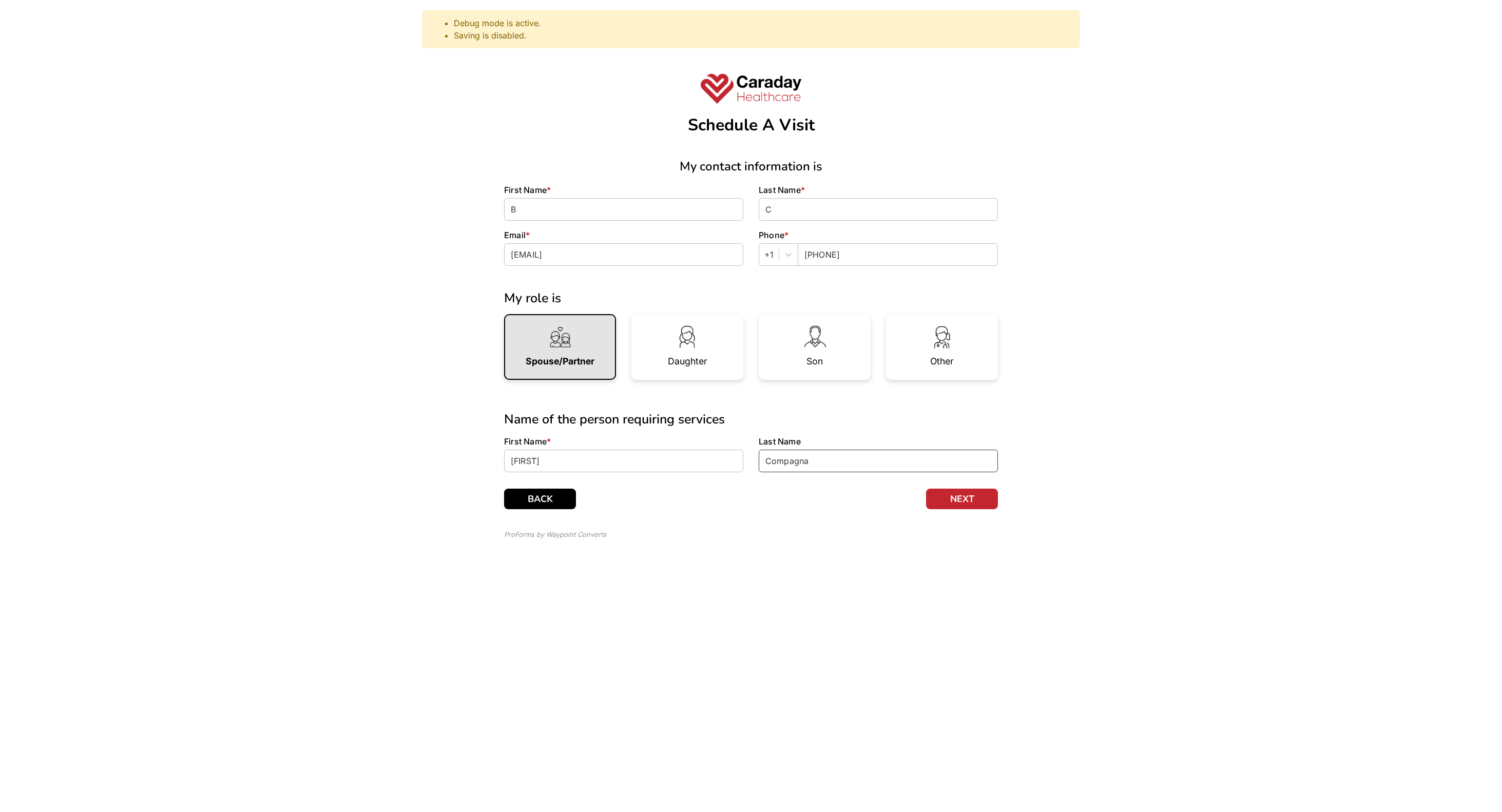 type on "Compagna" 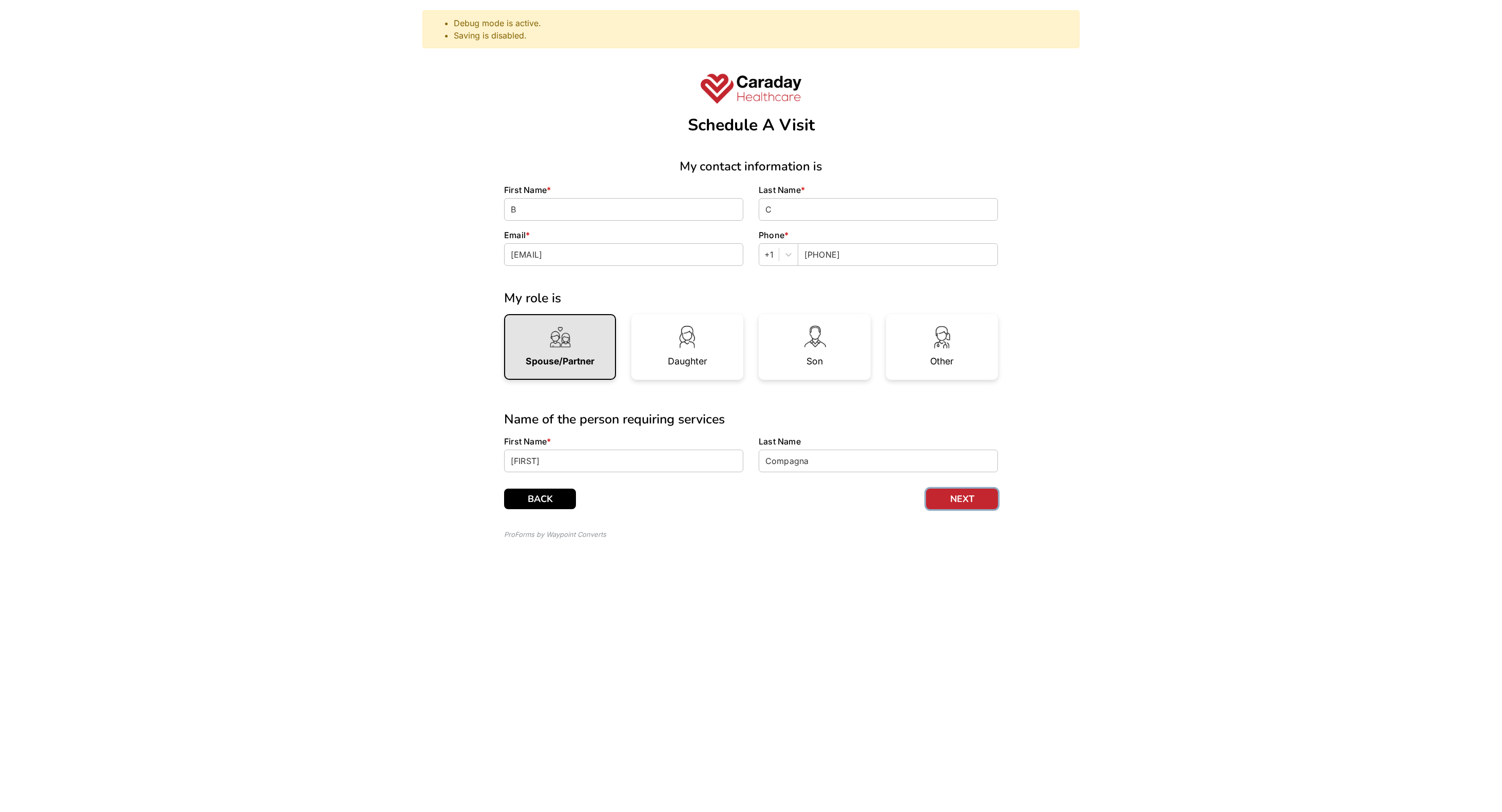 click on "NEXT" at bounding box center (962, 499) 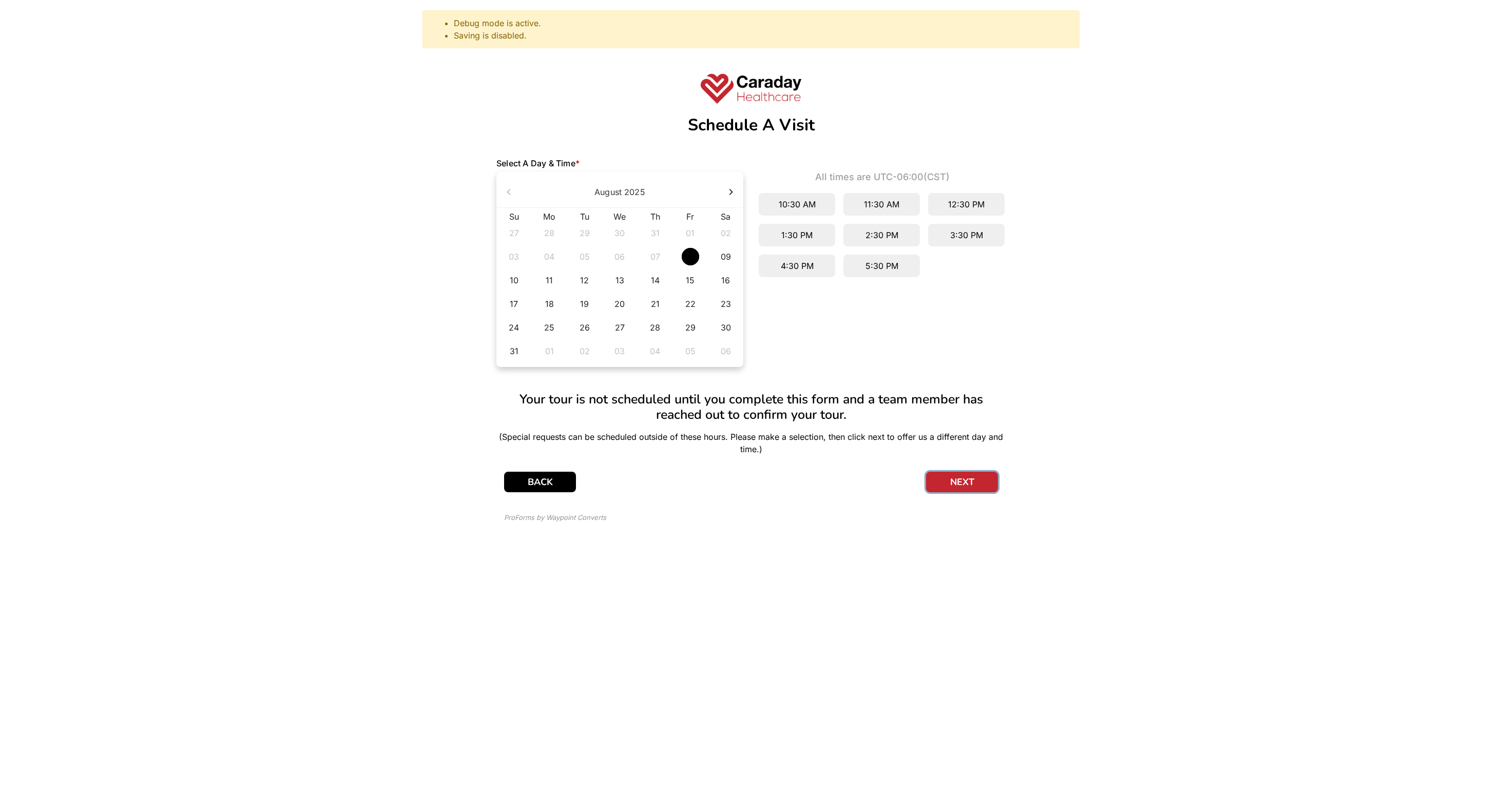 click on "NEXT" at bounding box center [962, 482] 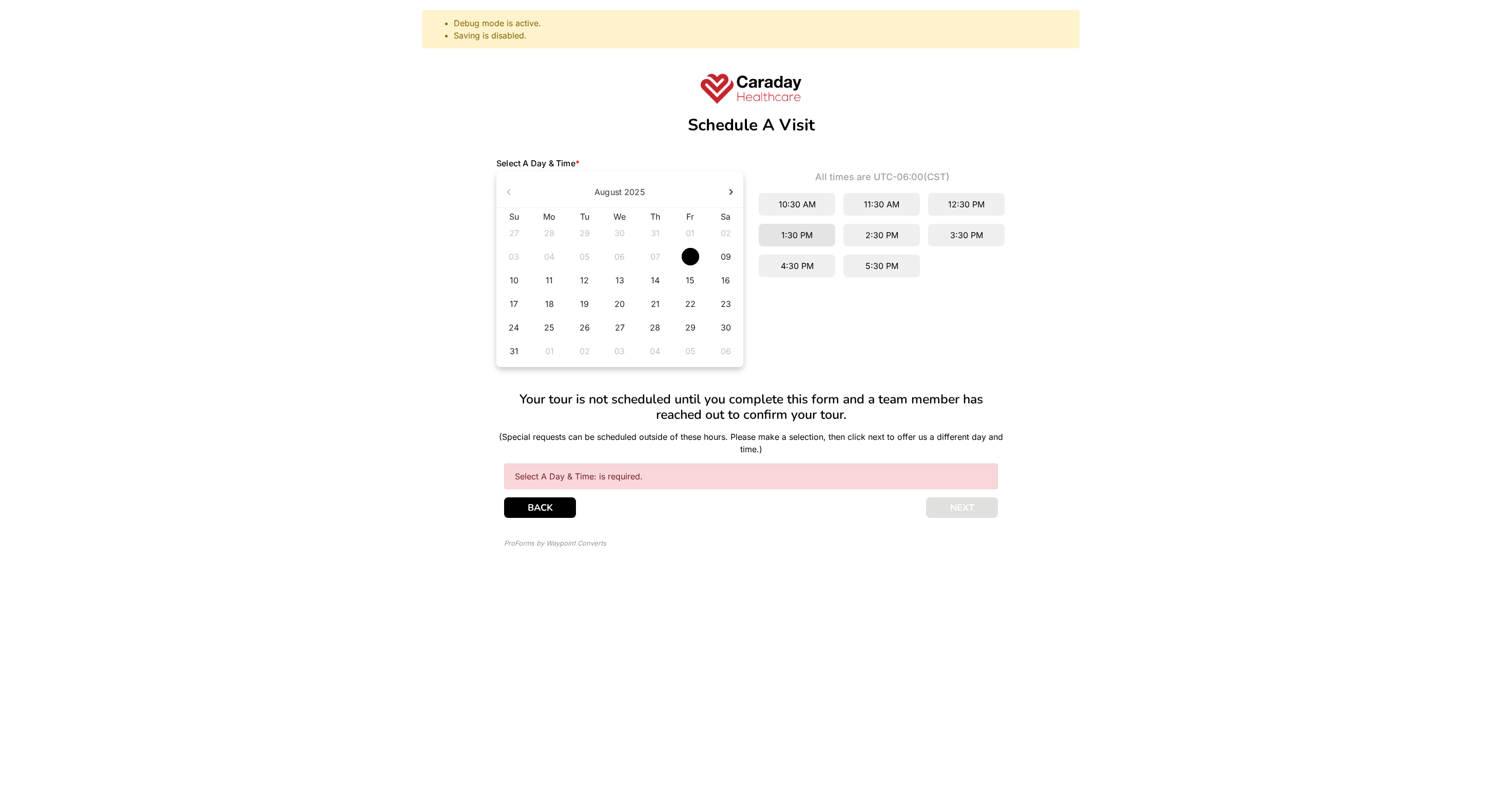 click on "1:30 PM" at bounding box center [797, 235] 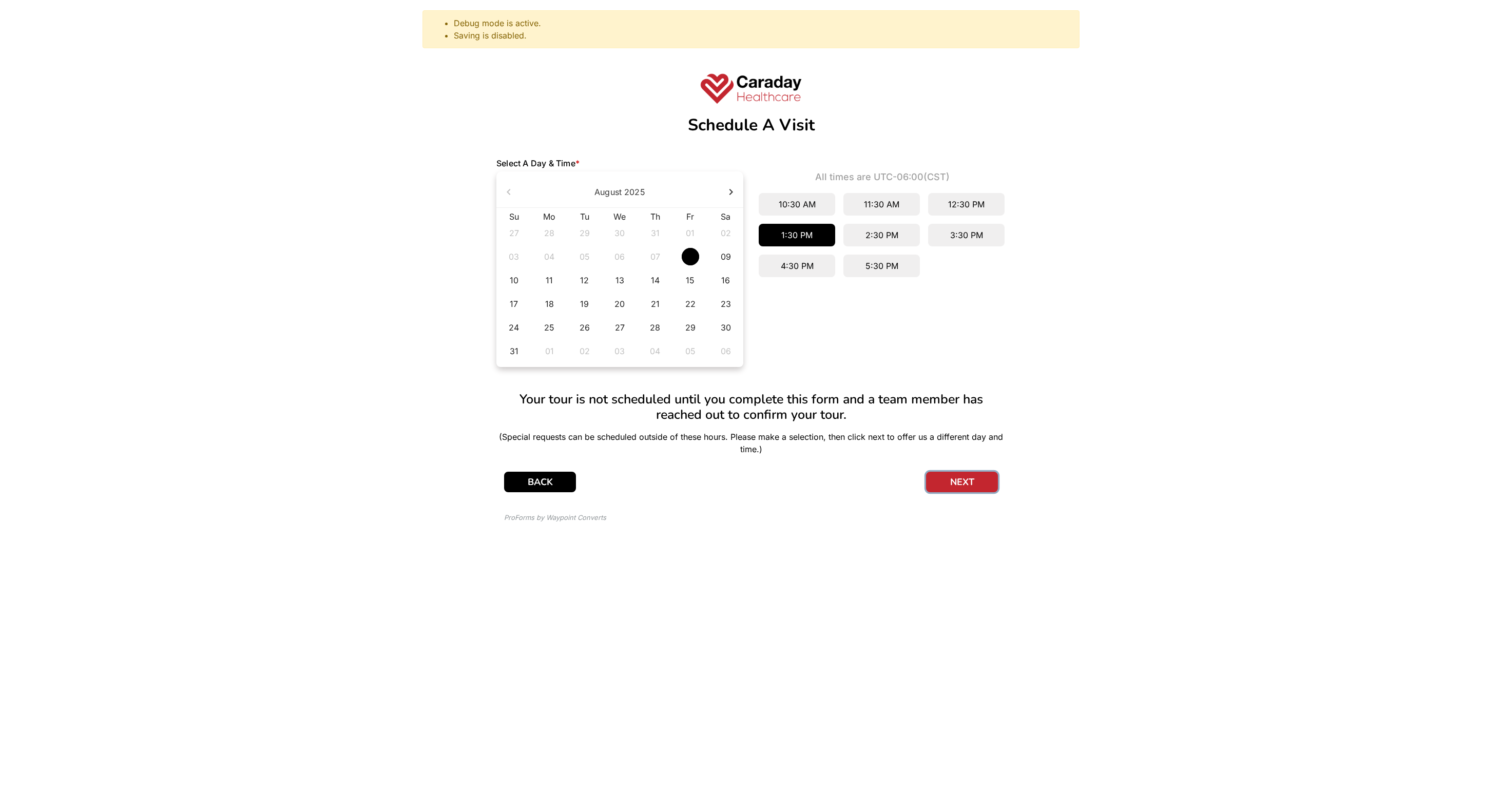 click on "NEXT" at bounding box center (962, 482) 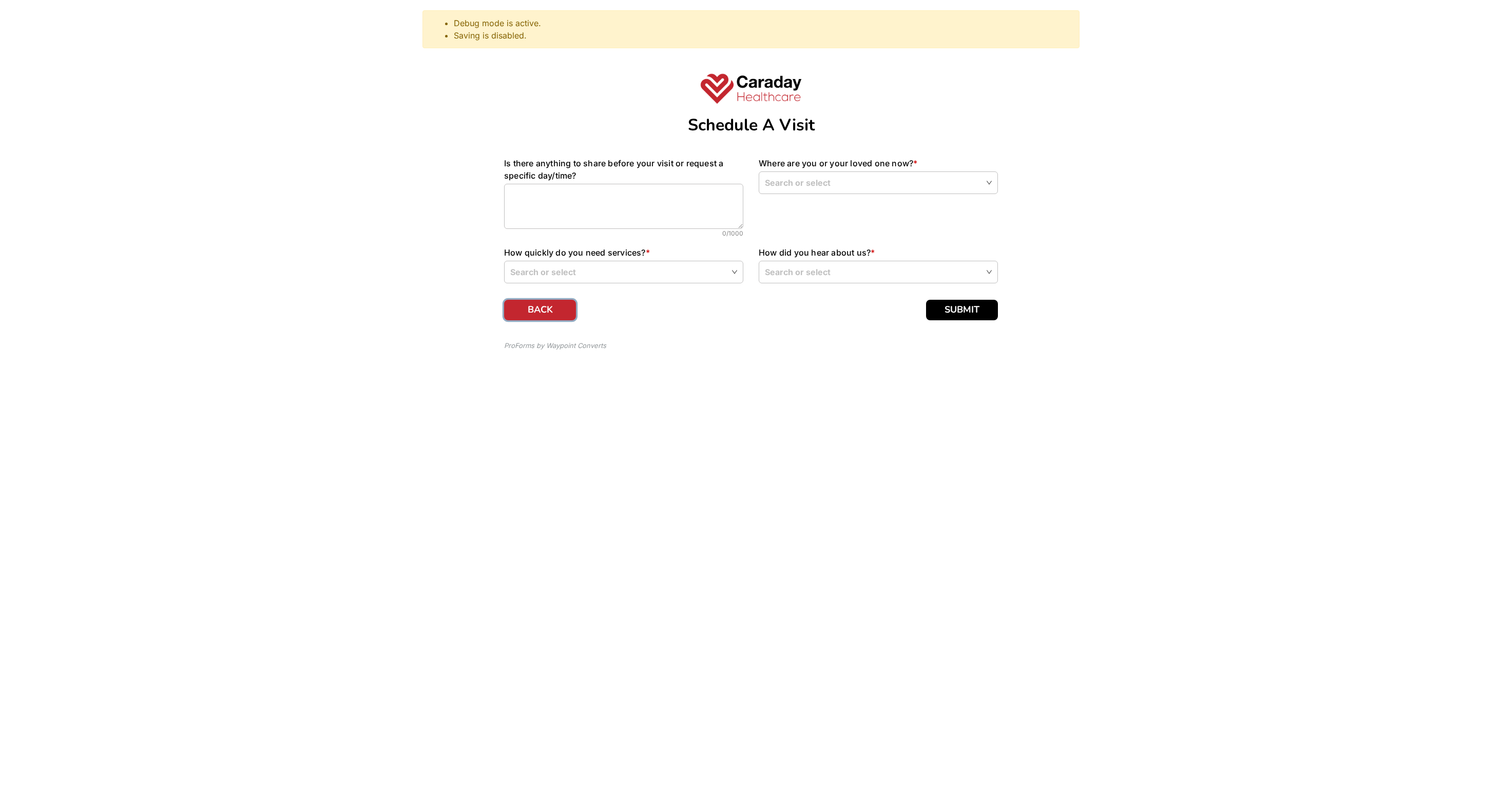 click on "BACK" at bounding box center [540, 310] 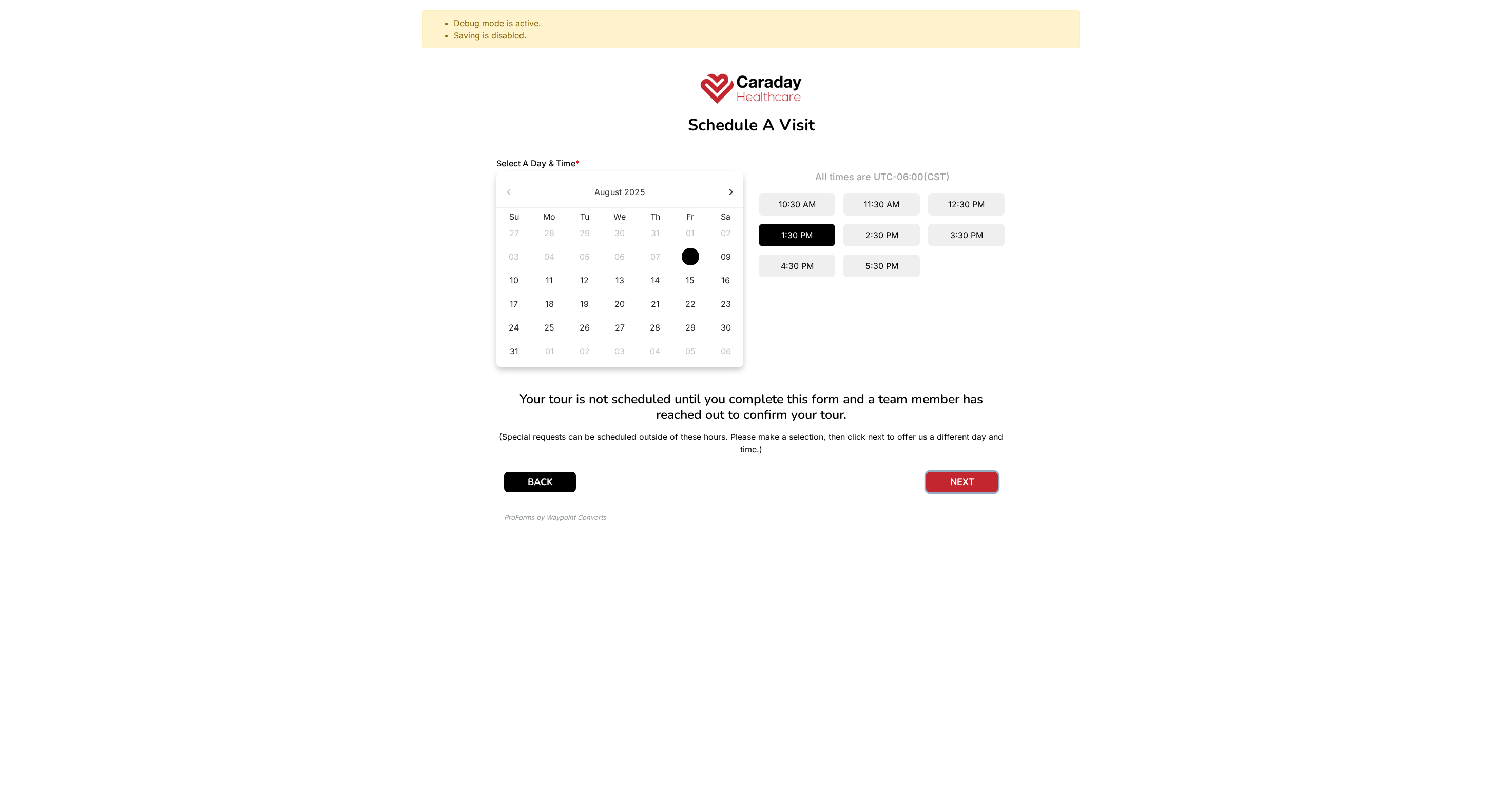 click on "NEXT" at bounding box center (962, 482) 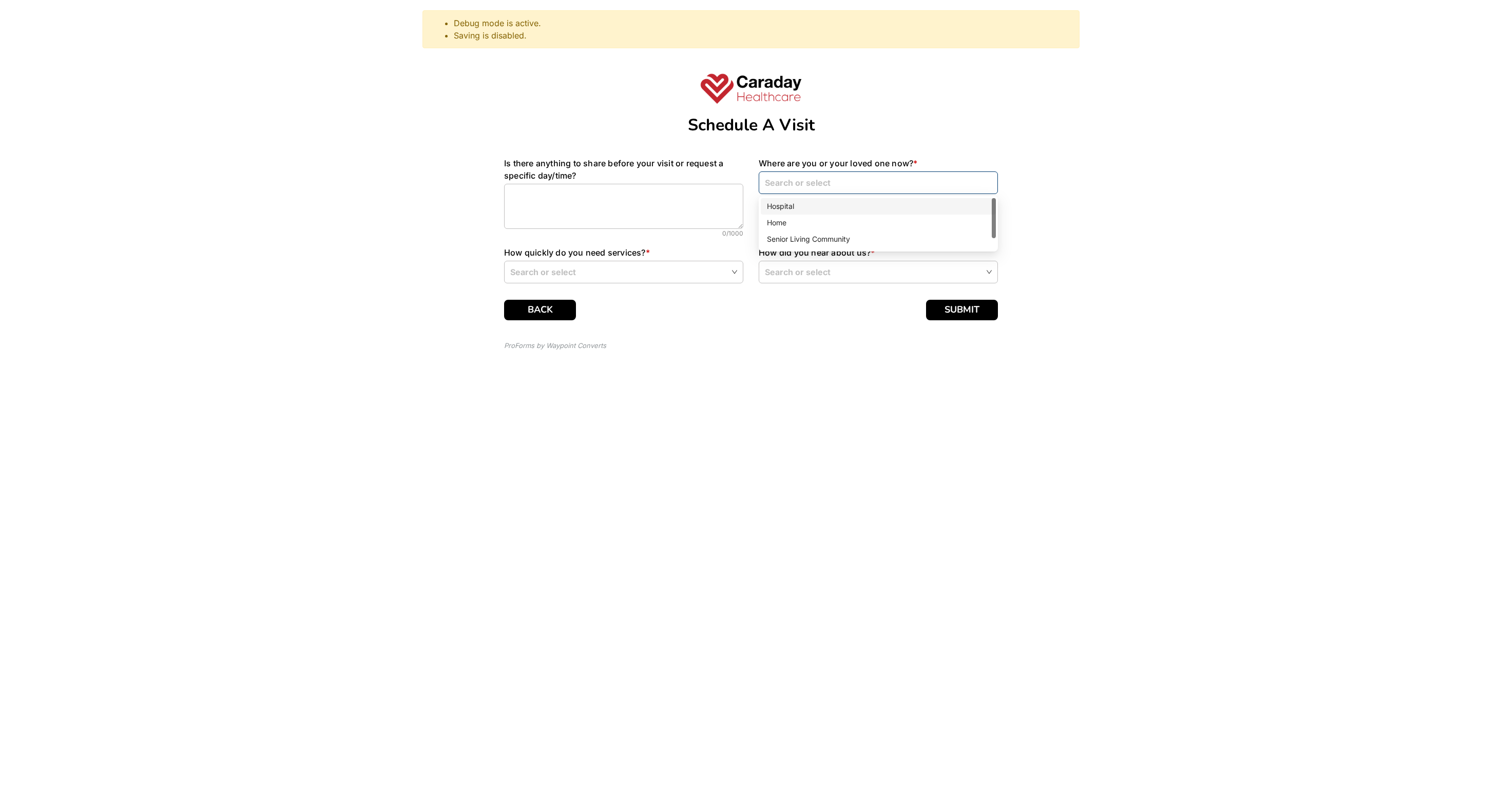 click at bounding box center [878, 182] 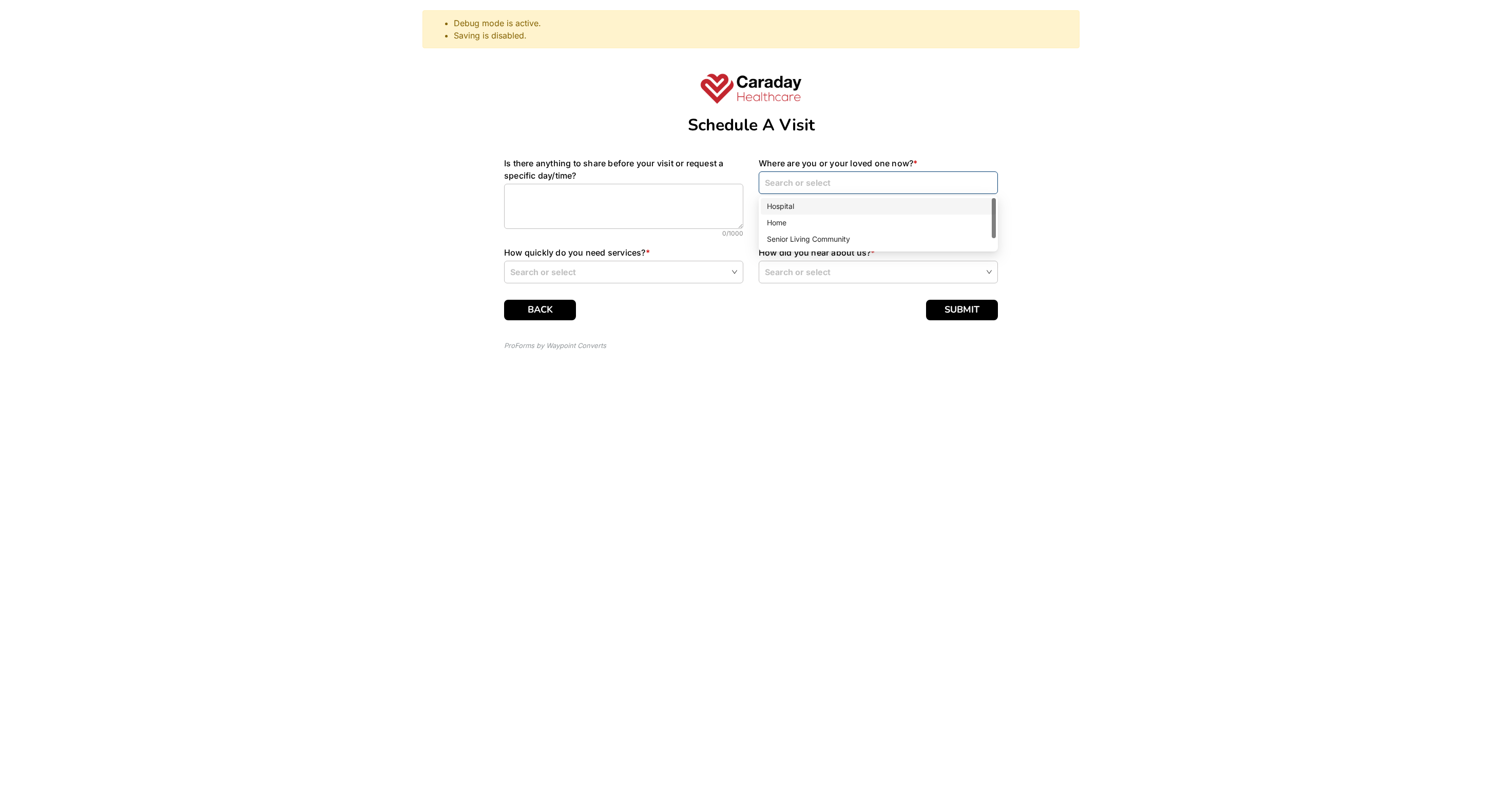 click on "Hospital" at bounding box center (878, 206) 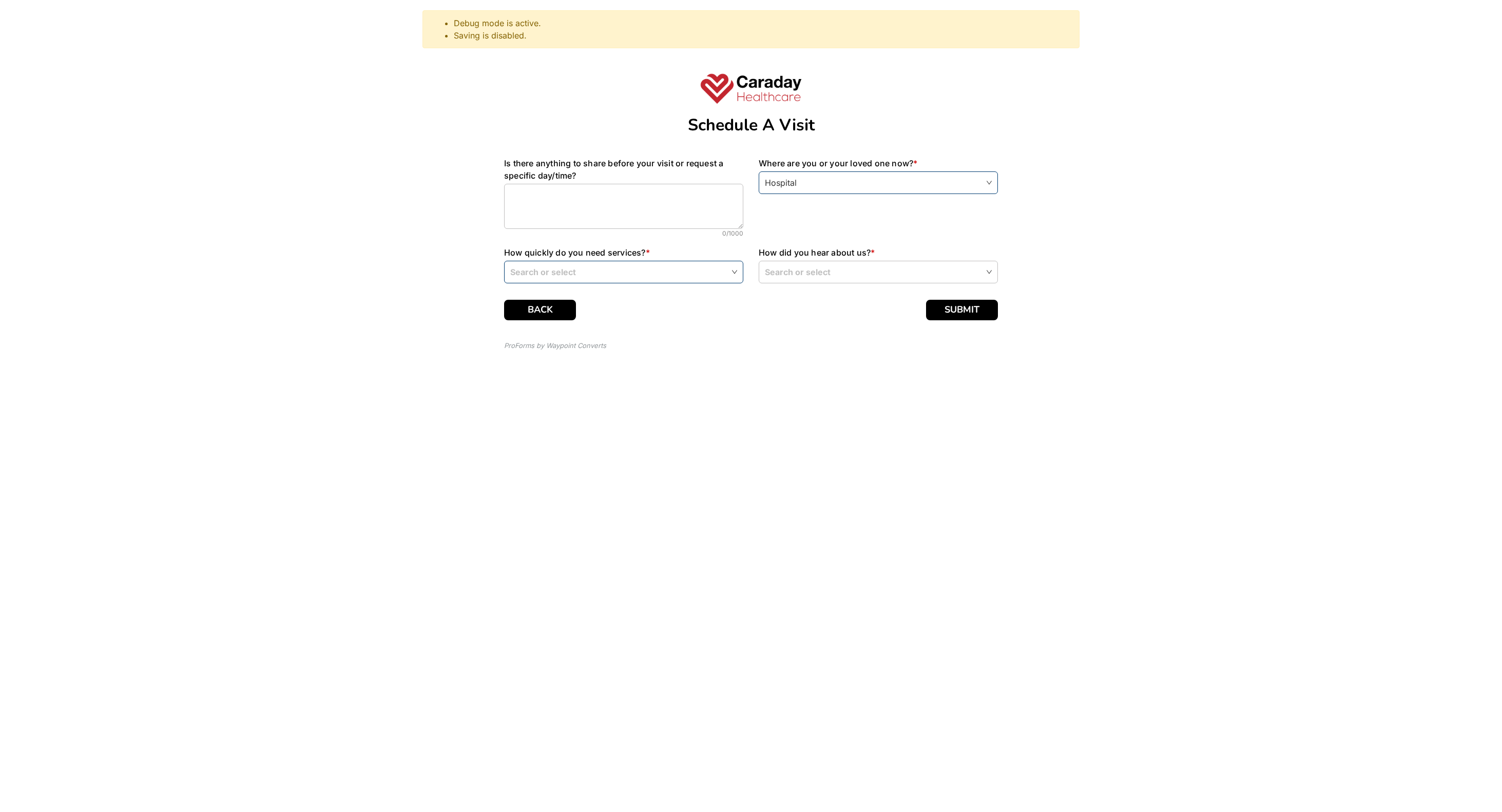 click at bounding box center [624, 272] 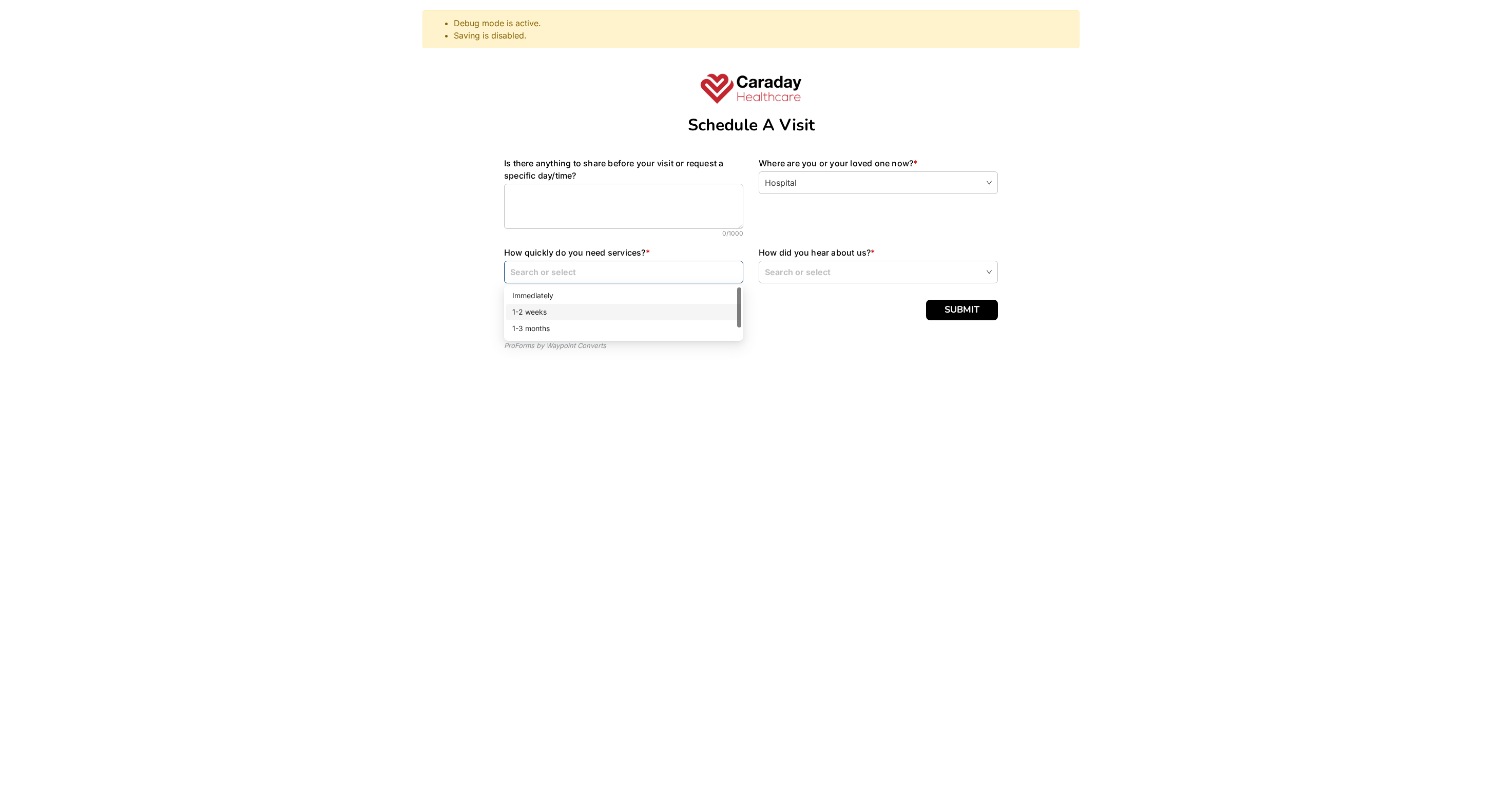 click on "1-2 weeks" at bounding box center (624, 312) 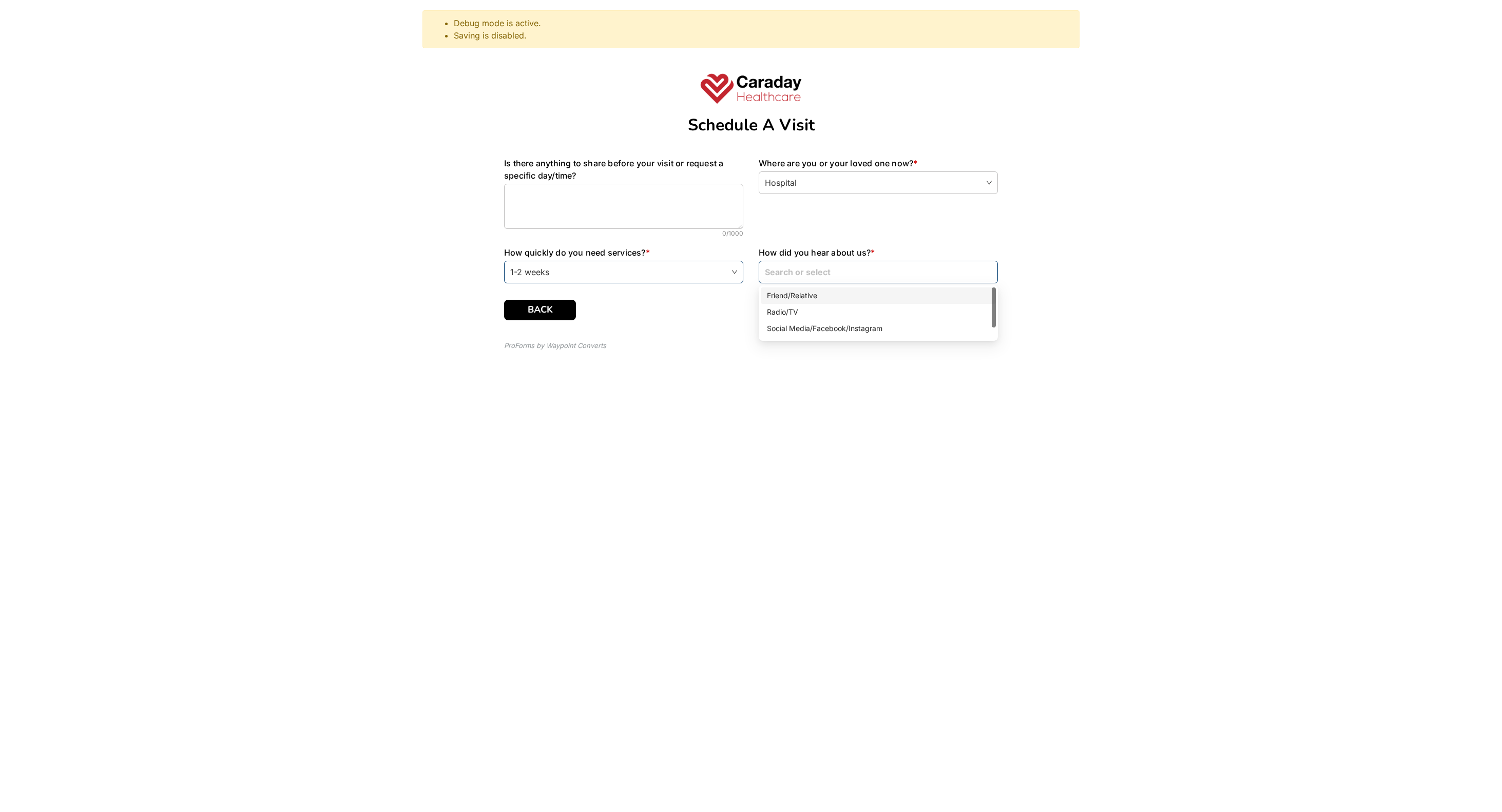 click at bounding box center [873, 272] 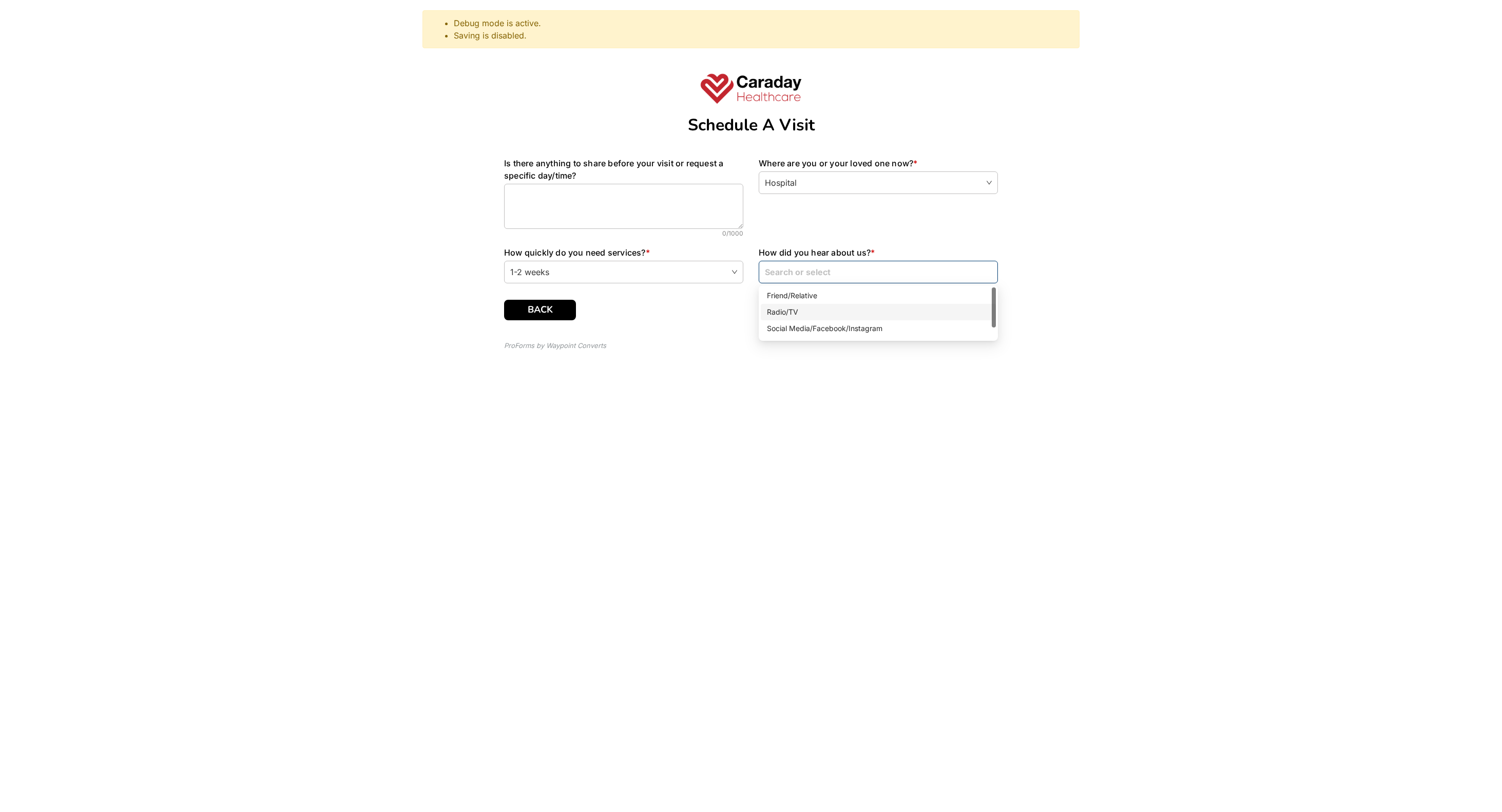 click on "Radio/TV" at bounding box center (878, 312) 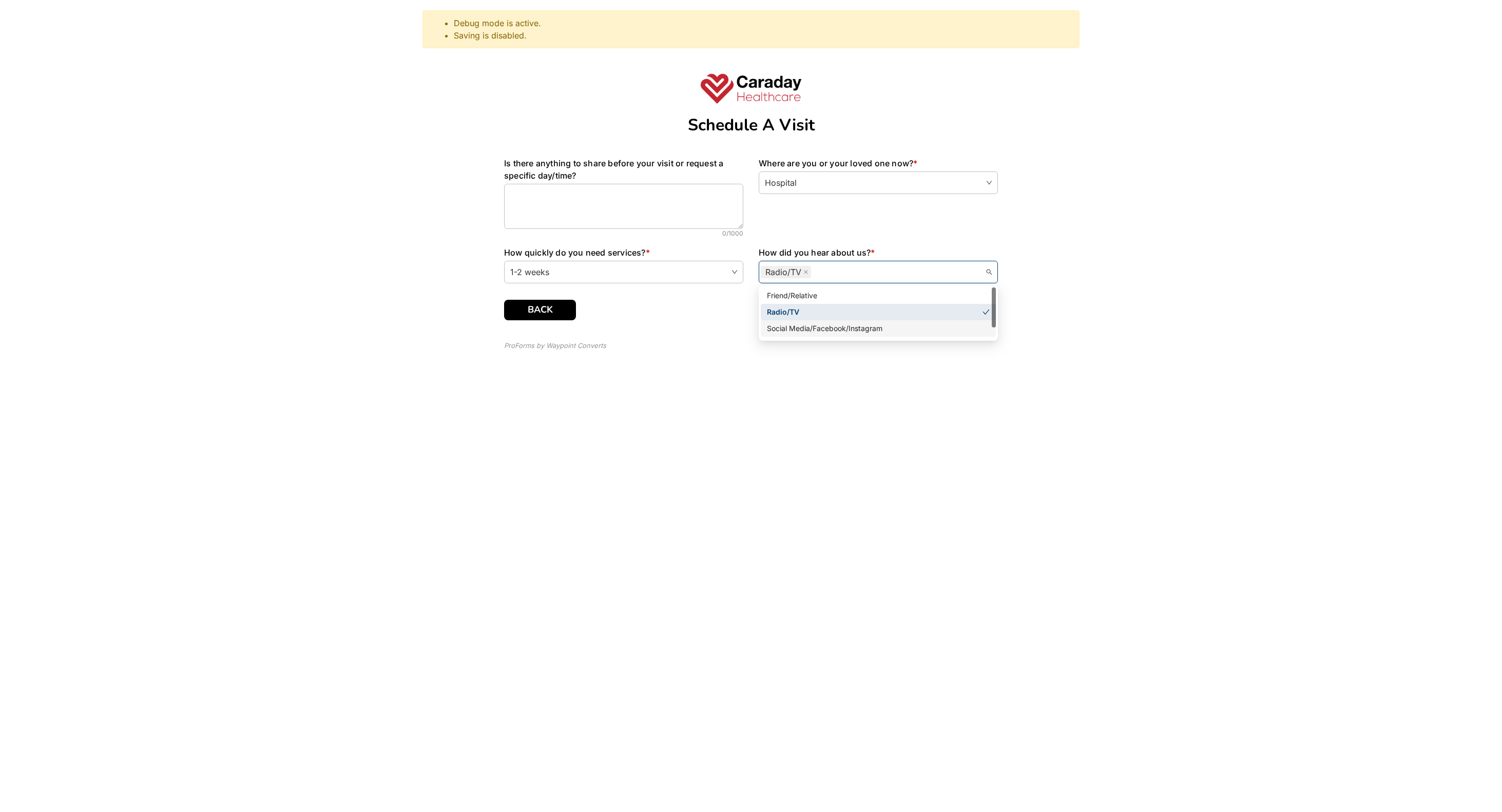 click on "Debug mode is active. Saving is disabled.
Schedule A Visit Is there anything to share before your visit or request a specific day/time? 0 / 1000 Where are you or your loved one now? * Hospital Hospital Home Hospital Home Senior Living Community Other How quickly do you need services? * 1-2 weeks Immediately 1-2 weeks 1-3 months Immediately 1-2 weeks 1-3 months Not Sure How did you hear about us? * Radio/TV   Radio/TV Social Media/Facebook/Instagram Print Advertising Friend/Relative Radio/TV Social Media/Facebook/Instagram Print Advertising BACK SUBMIT
ProForms by Waypoint Converts" at bounding box center (751, 192) 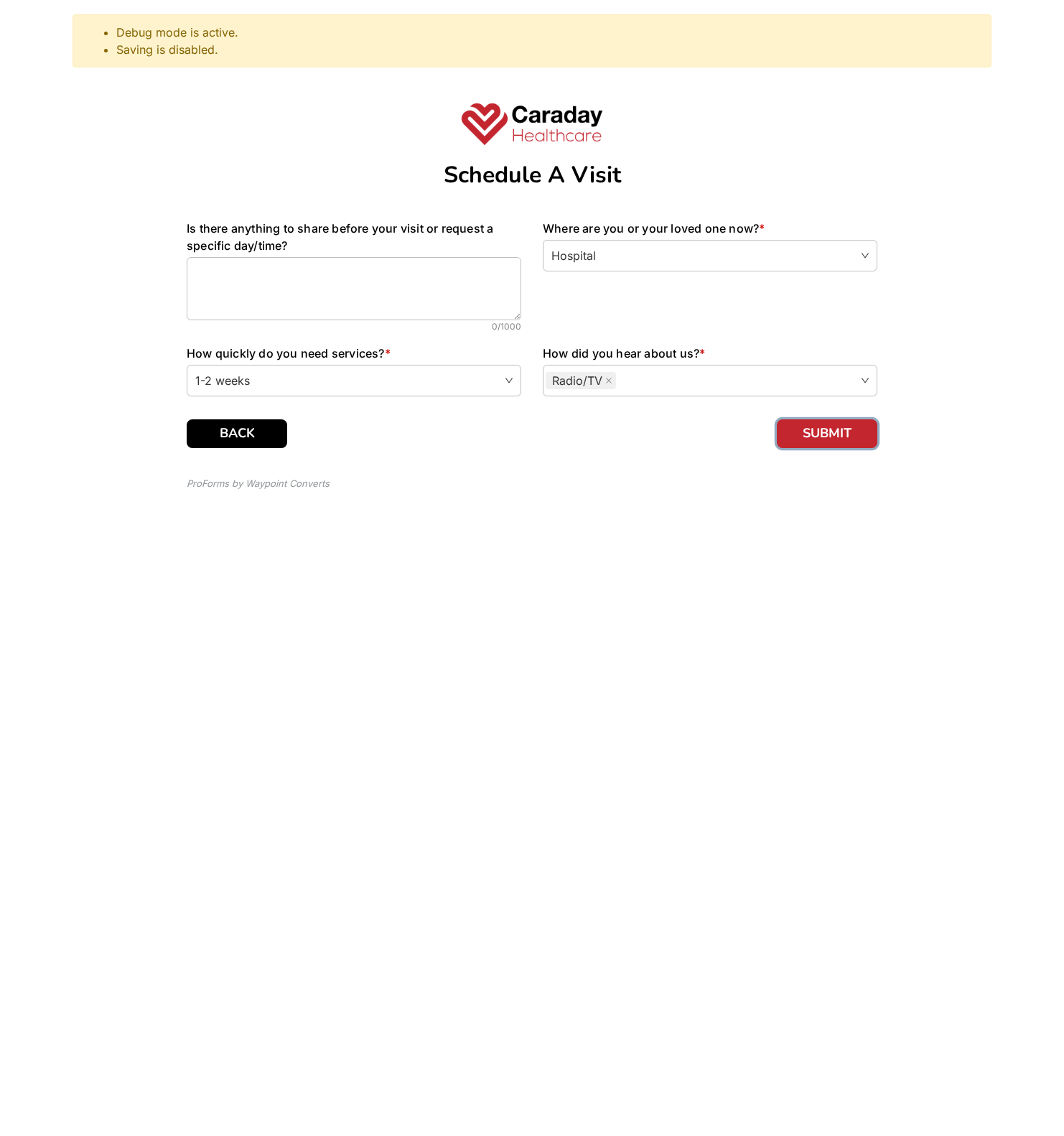 click on "SUBMIT" at bounding box center (827, 434) 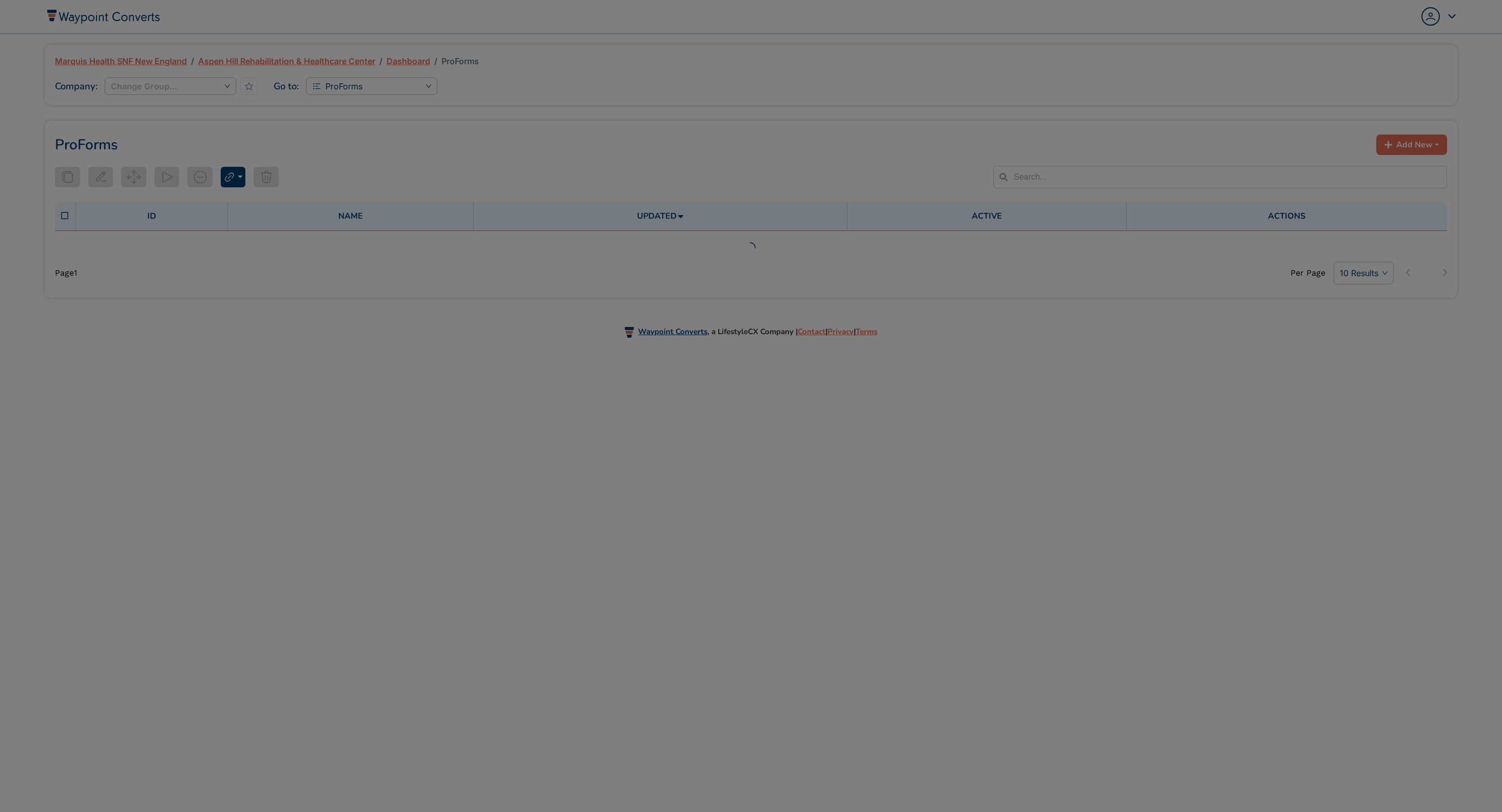 scroll, scrollTop: 0, scrollLeft: 0, axis: both 